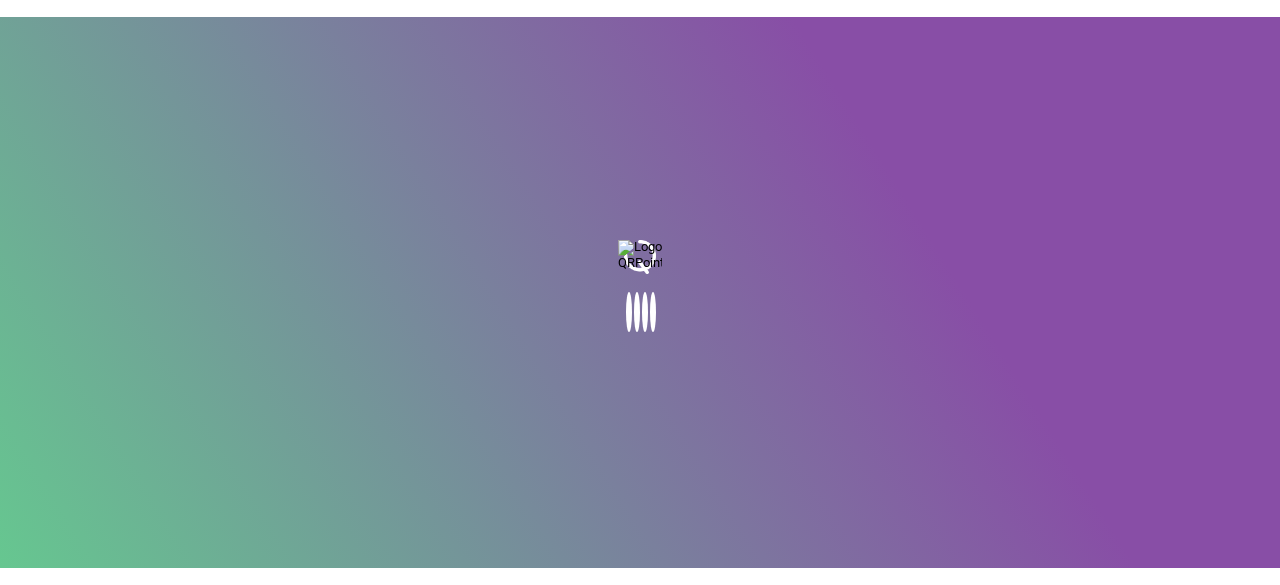 scroll, scrollTop: 0, scrollLeft: 0, axis: both 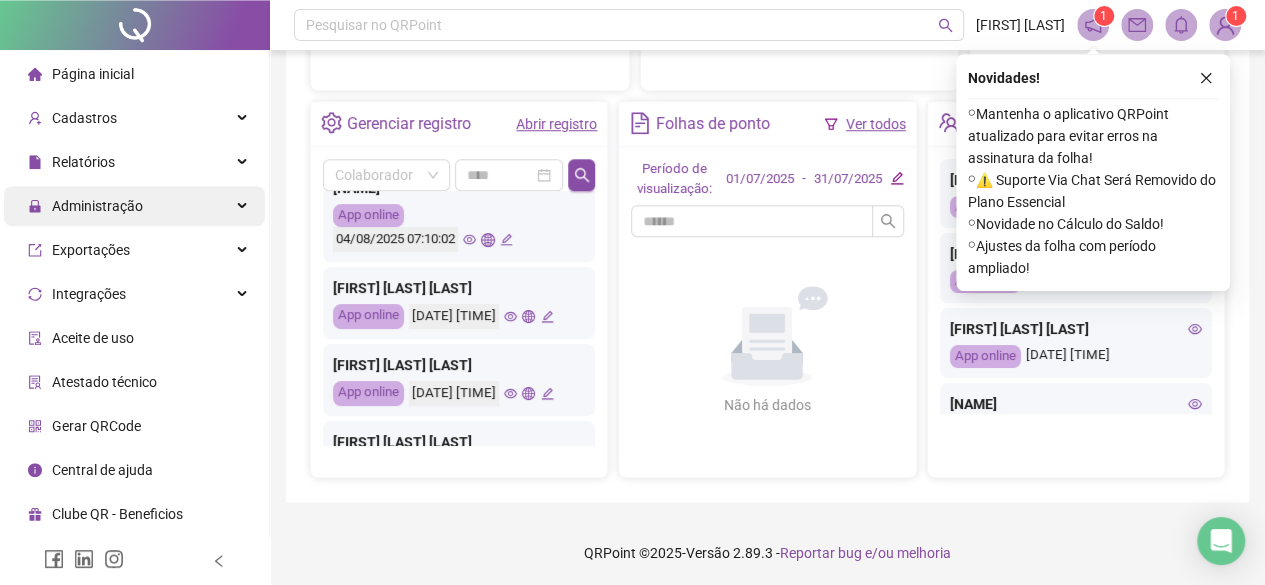 click on "Administração" at bounding box center (97, 206) 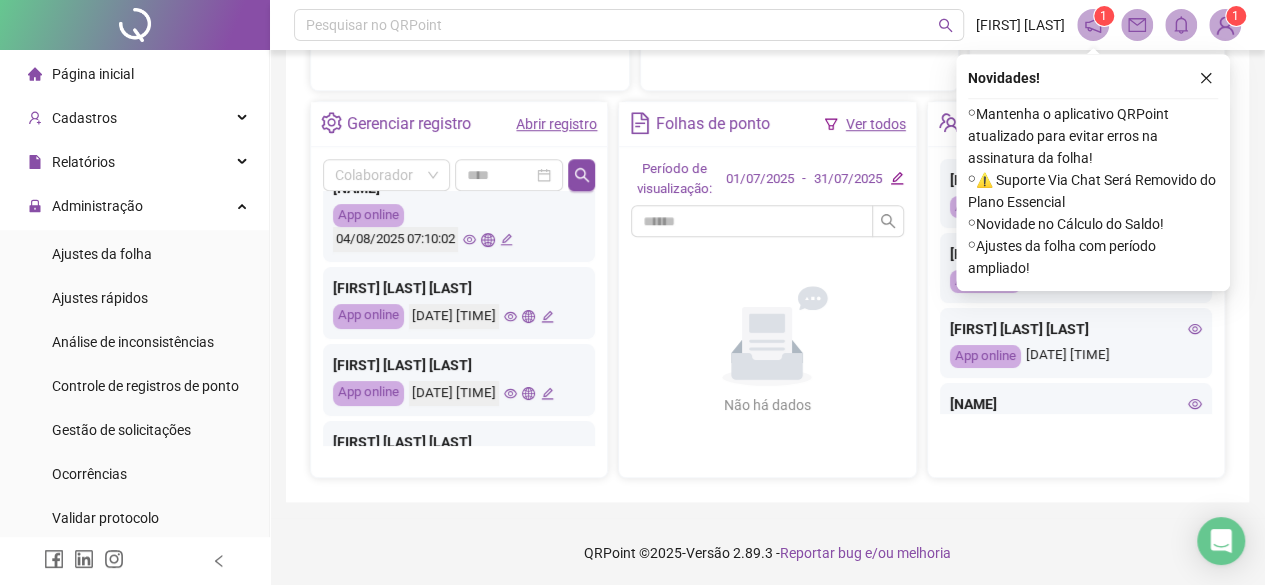 click on "Abrir registro" at bounding box center (556, 124) 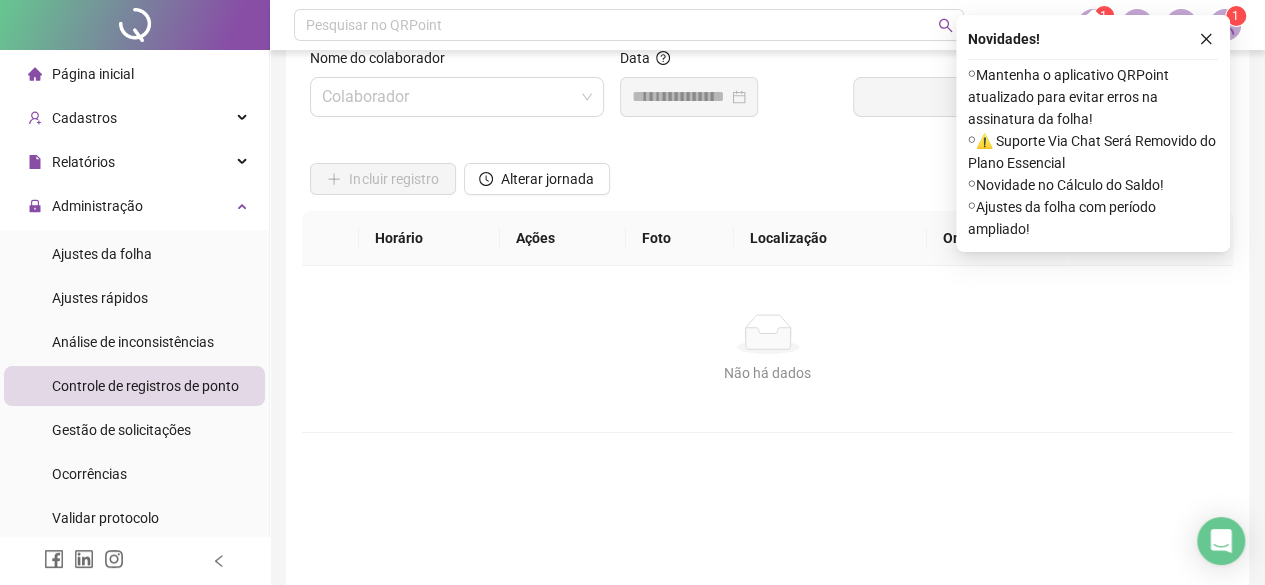 scroll, scrollTop: 0, scrollLeft: 0, axis: both 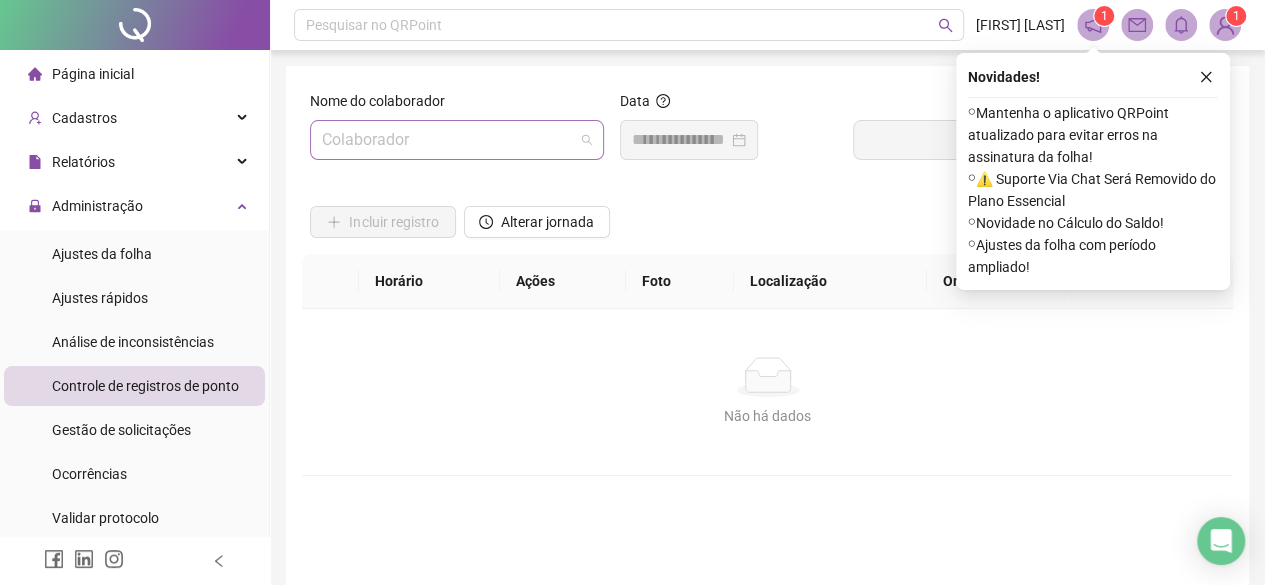 click at bounding box center (448, 140) 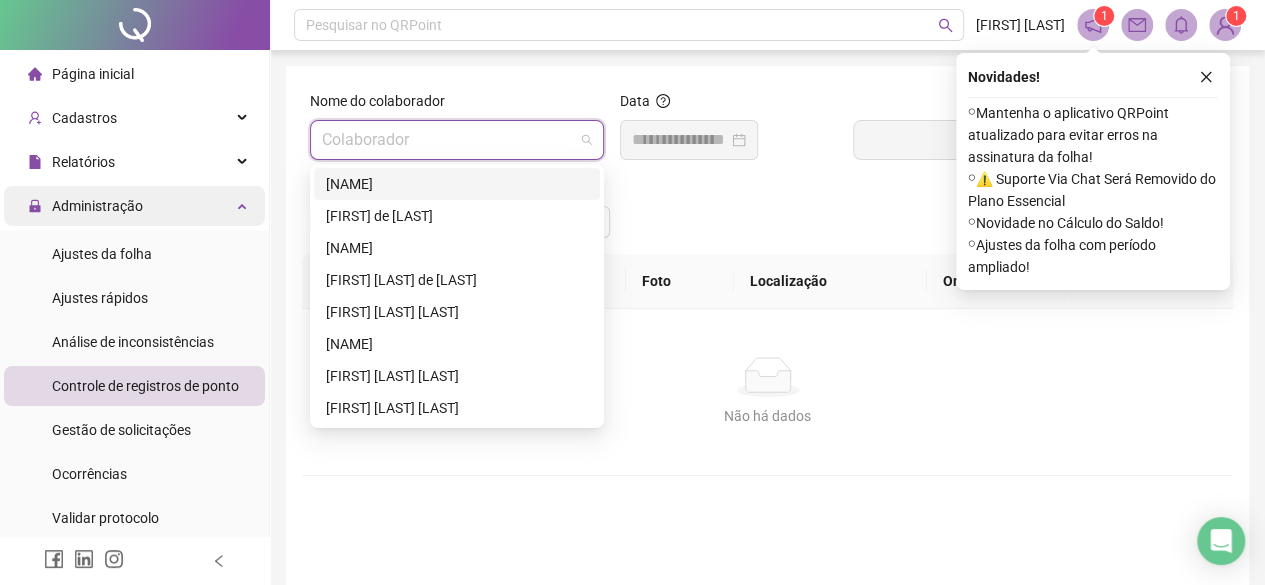 click on "Administração" at bounding box center (134, 206) 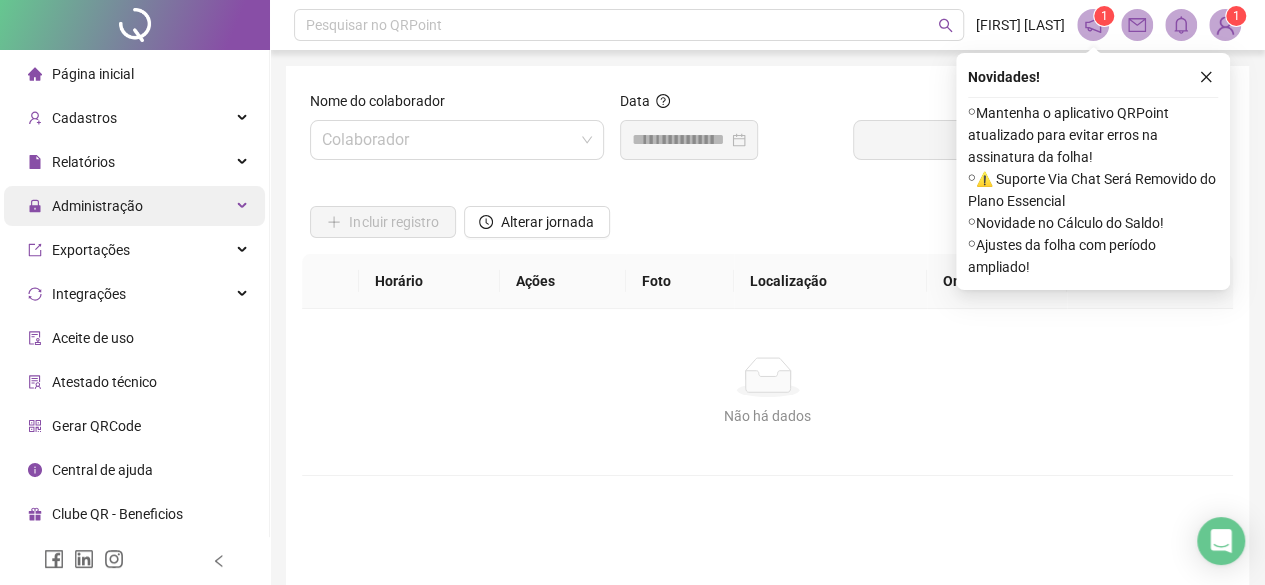 click on "Administração" at bounding box center (134, 206) 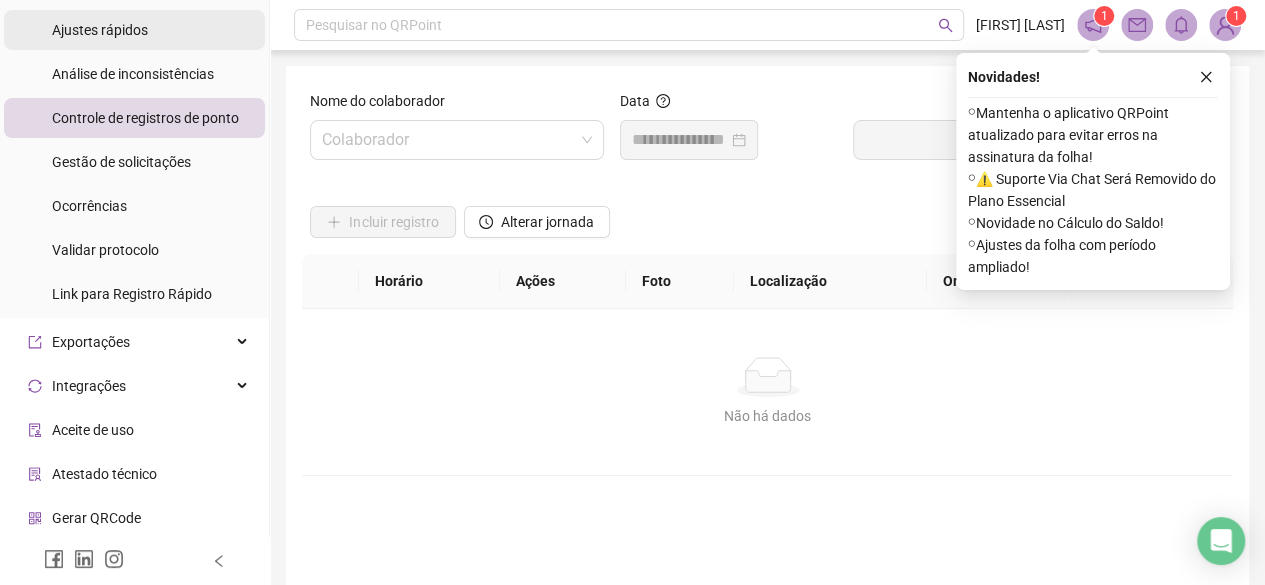 scroll, scrollTop: 300, scrollLeft: 0, axis: vertical 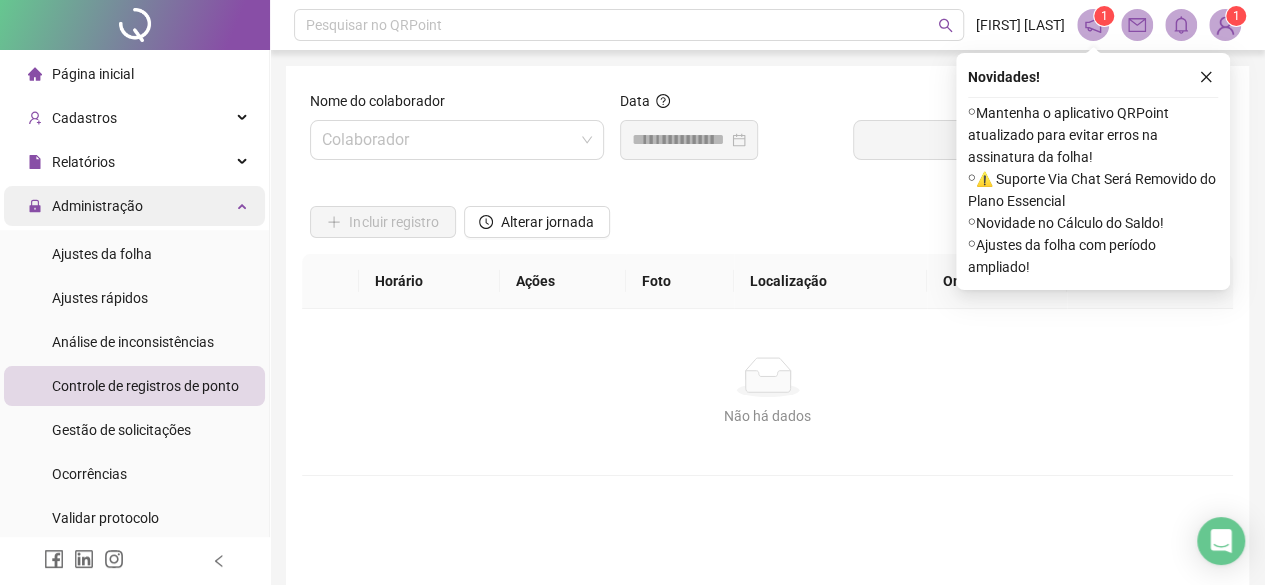click on "Administração" at bounding box center (97, 206) 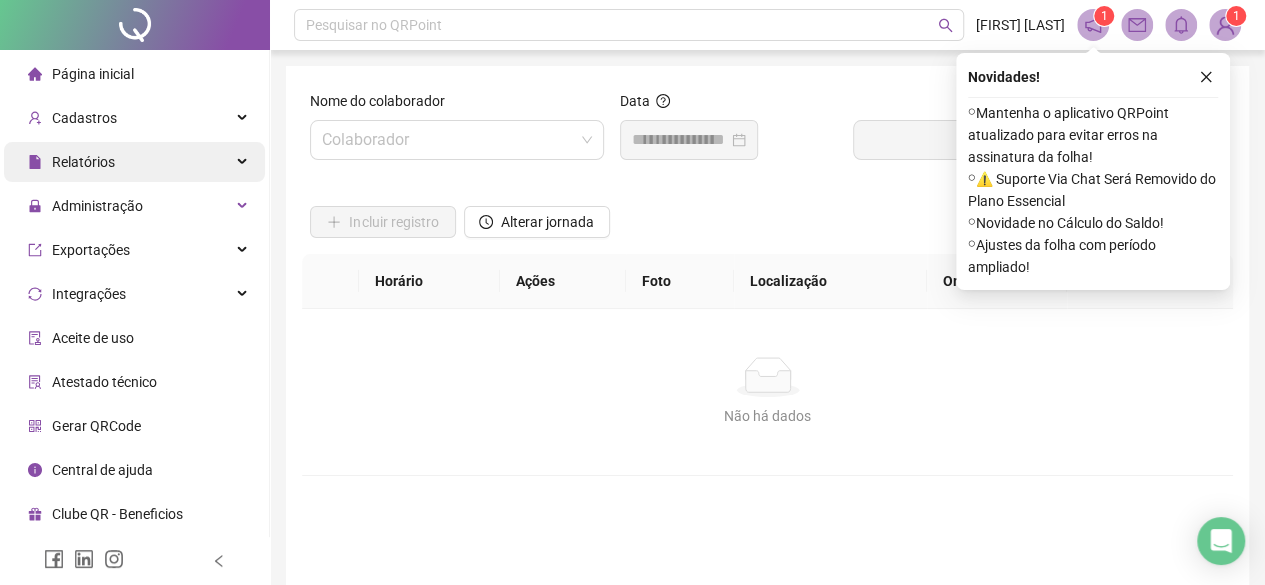 click on "Relatórios" at bounding box center [134, 162] 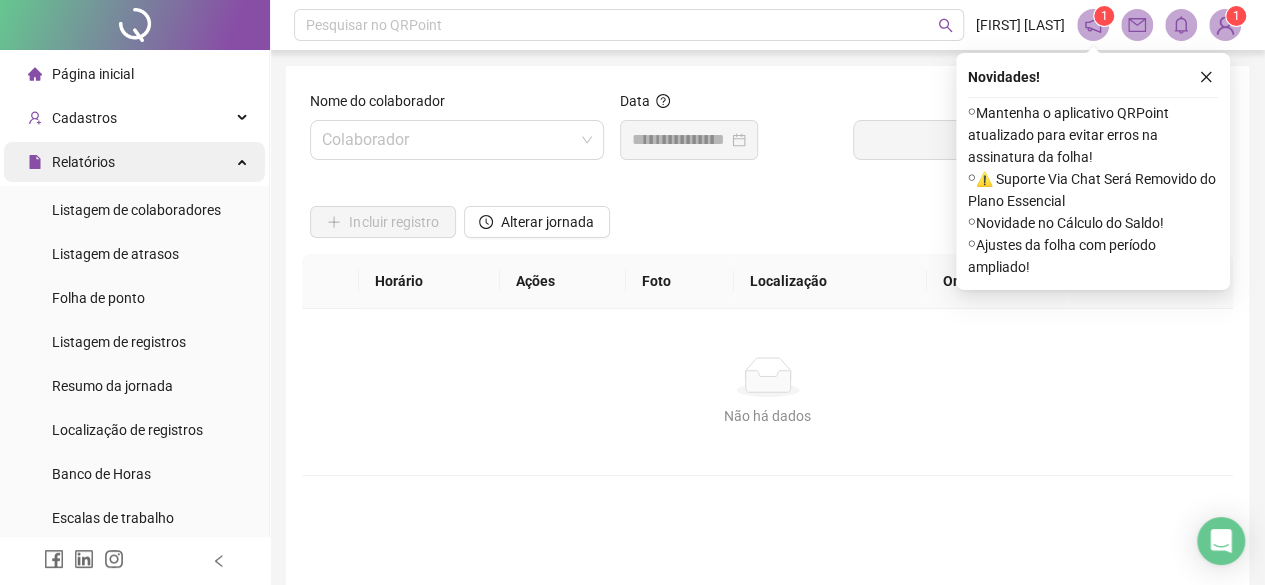 click on "Relatórios" at bounding box center [71, 162] 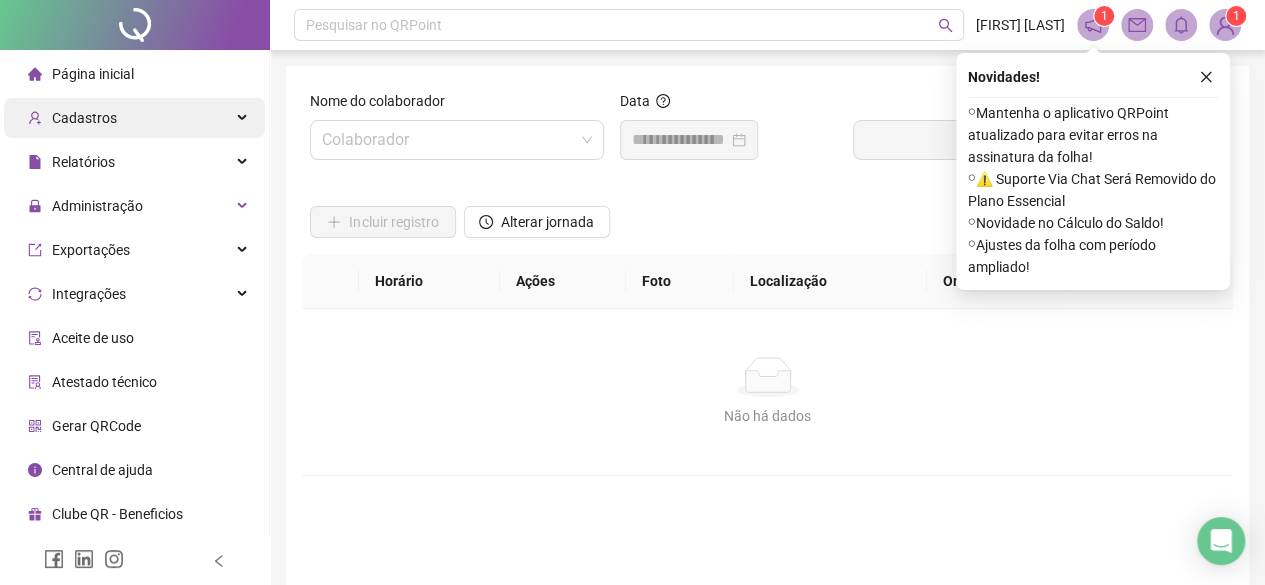 click on "Cadastros" at bounding box center (134, 118) 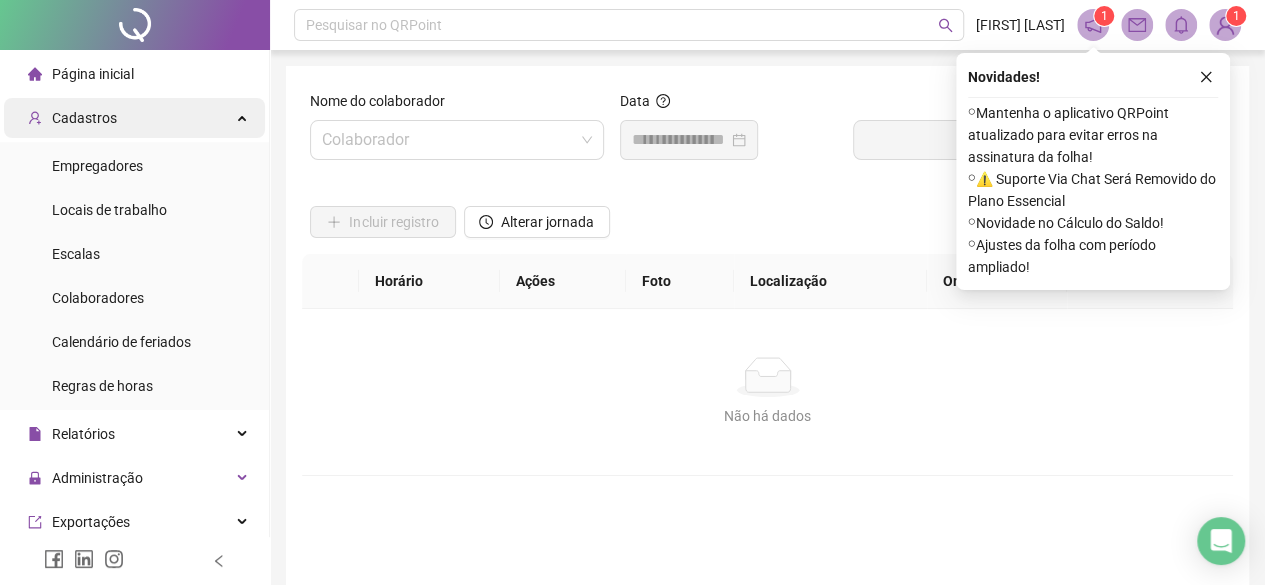 click on "Cadastros" at bounding box center [134, 118] 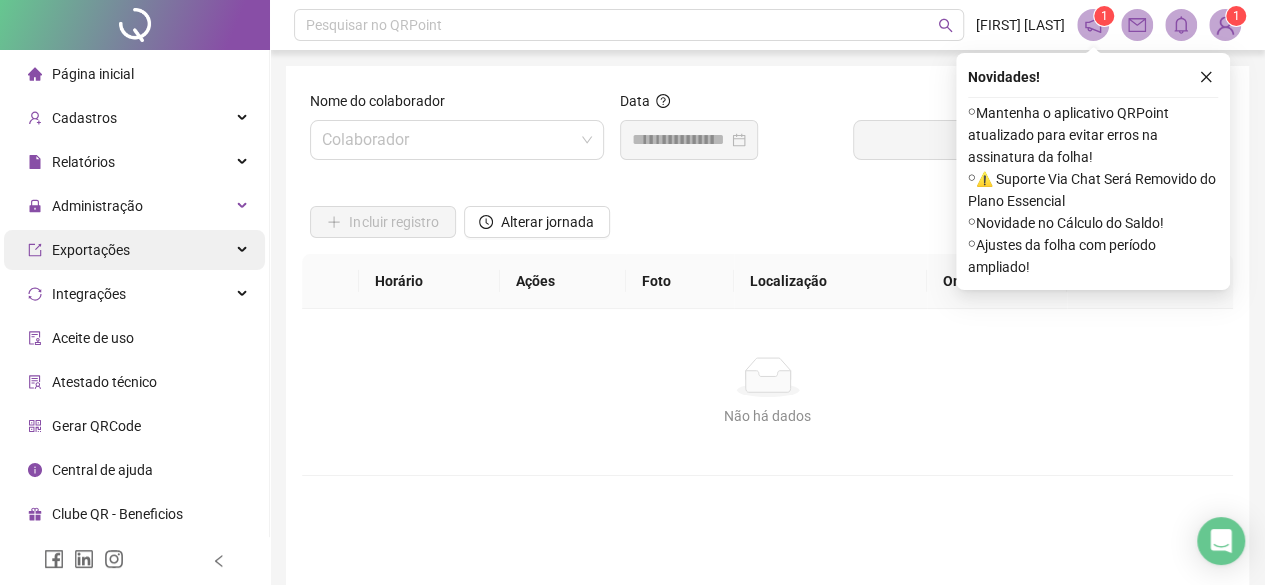 click on "Exportações" at bounding box center [91, 250] 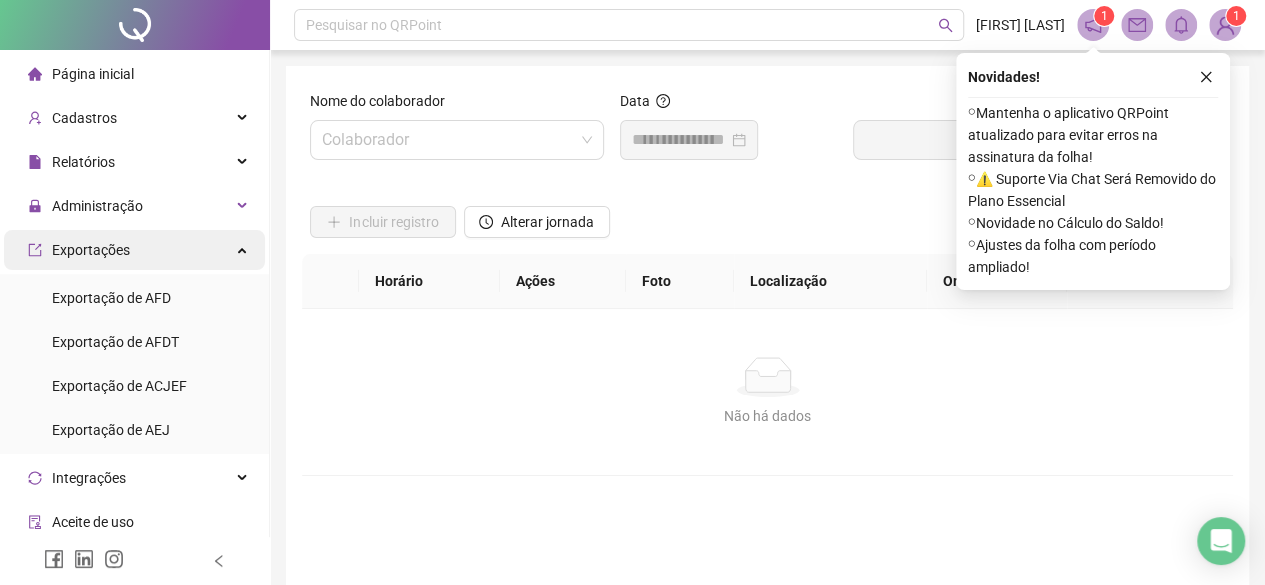 click on "Exportações" at bounding box center [91, 250] 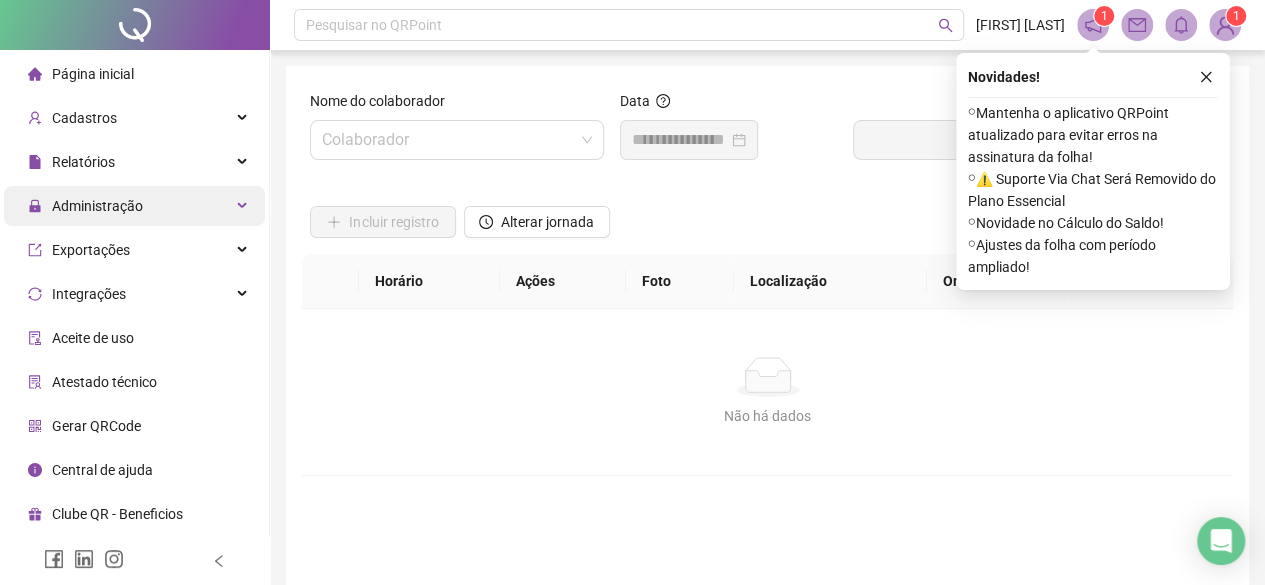 click on "Administração" at bounding box center (97, 206) 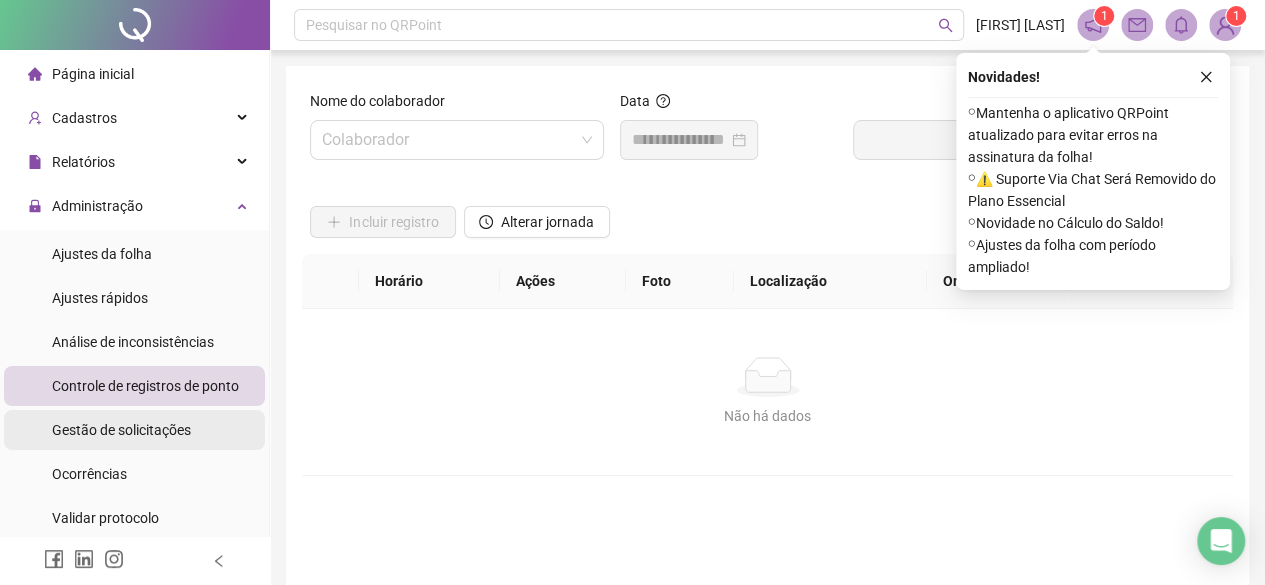 click on "Gestão de solicitações" at bounding box center [121, 430] 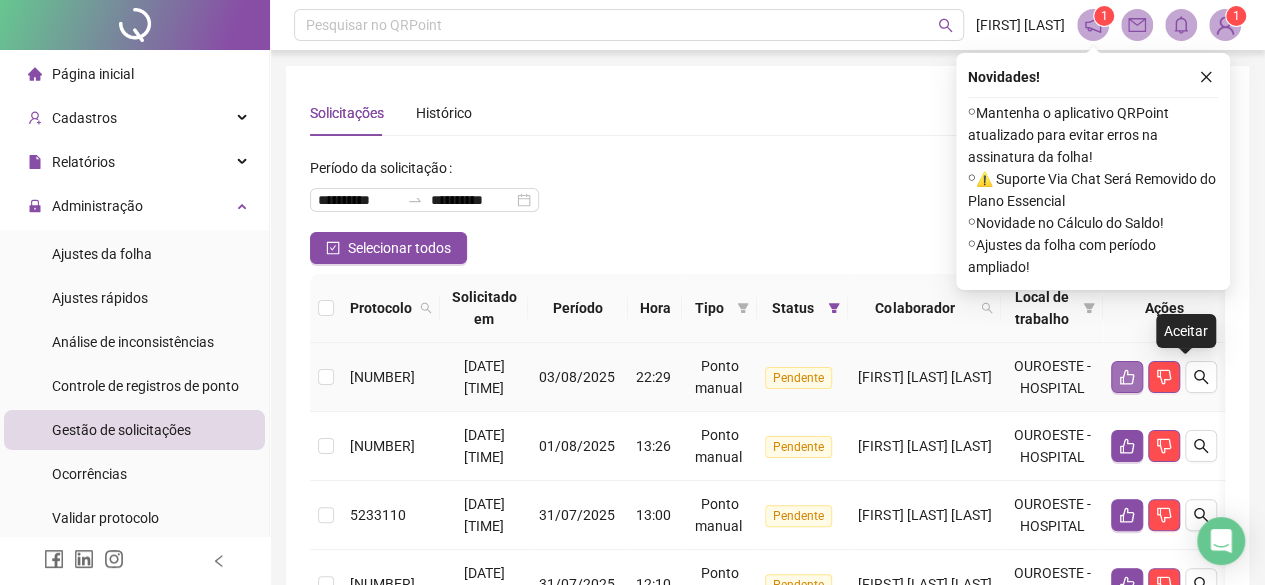click 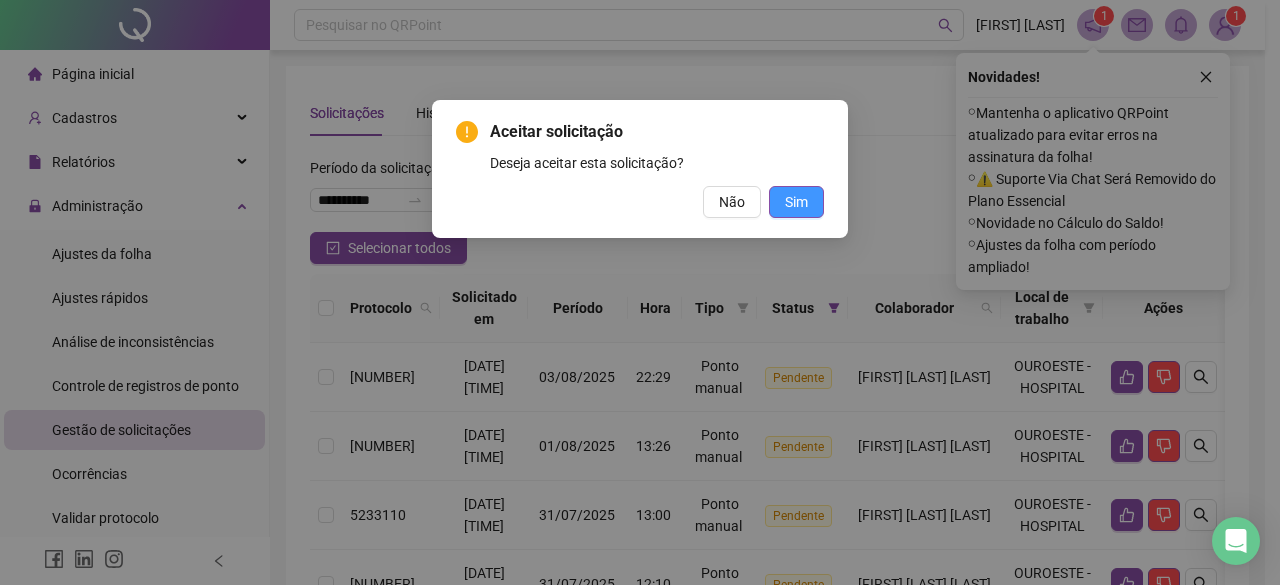 click on "Sim" at bounding box center [796, 202] 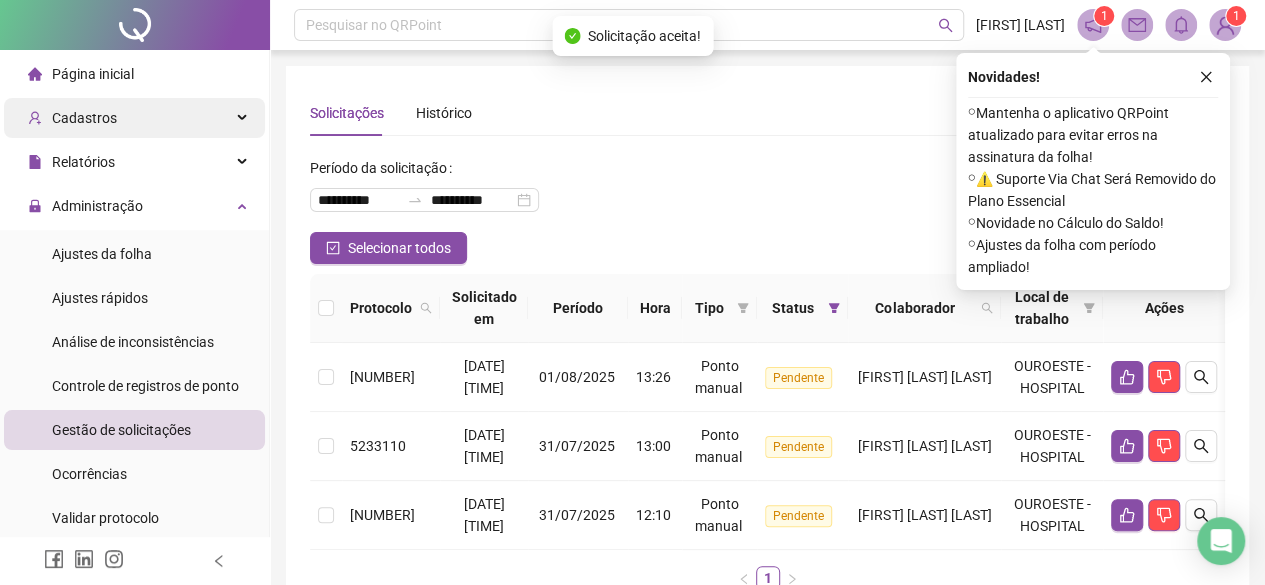 click on "Cadastros" at bounding box center [84, 118] 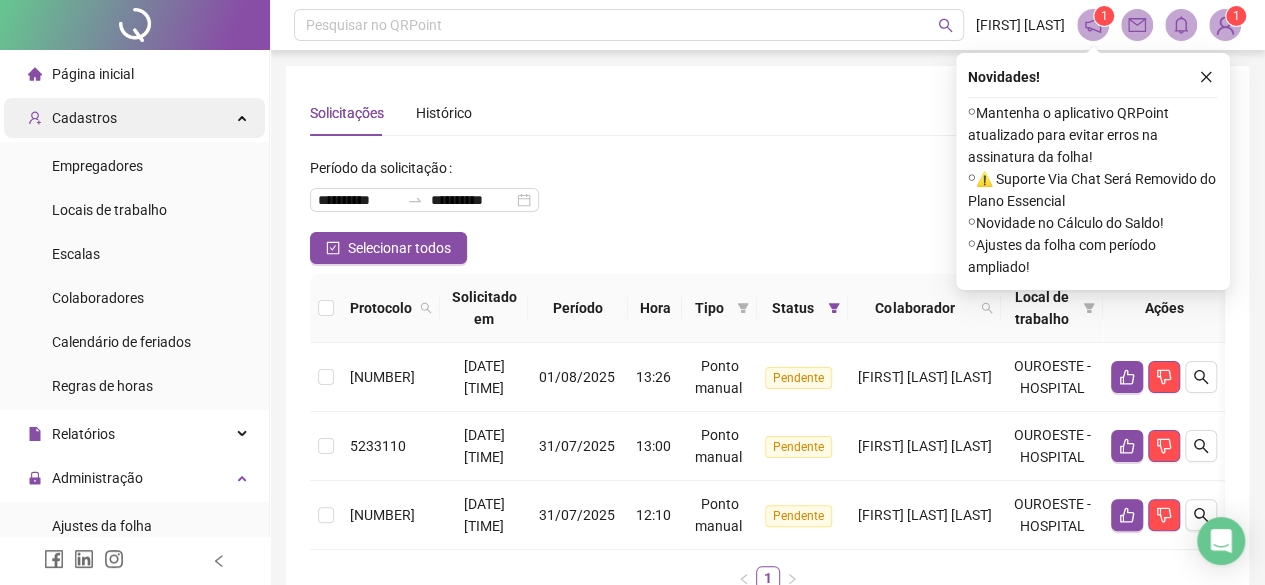 click on "Cadastros" at bounding box center [84, 118] 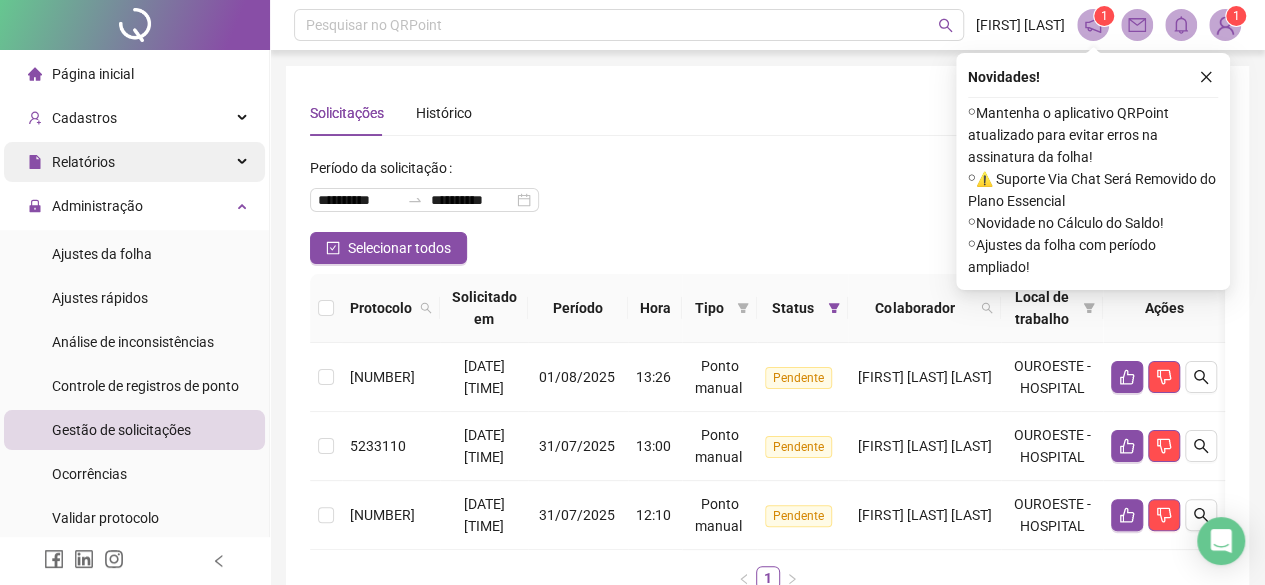 click on "Relatórios" at bounding box center (83, 162) 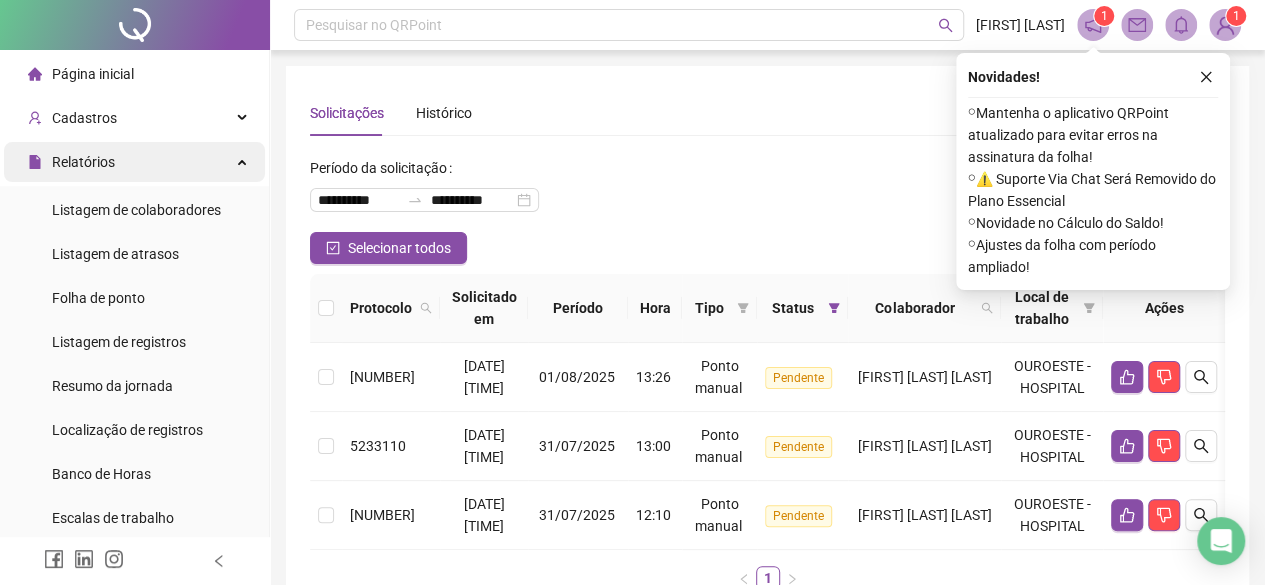 click on "Relatórios" at bounding box center [83, 162] 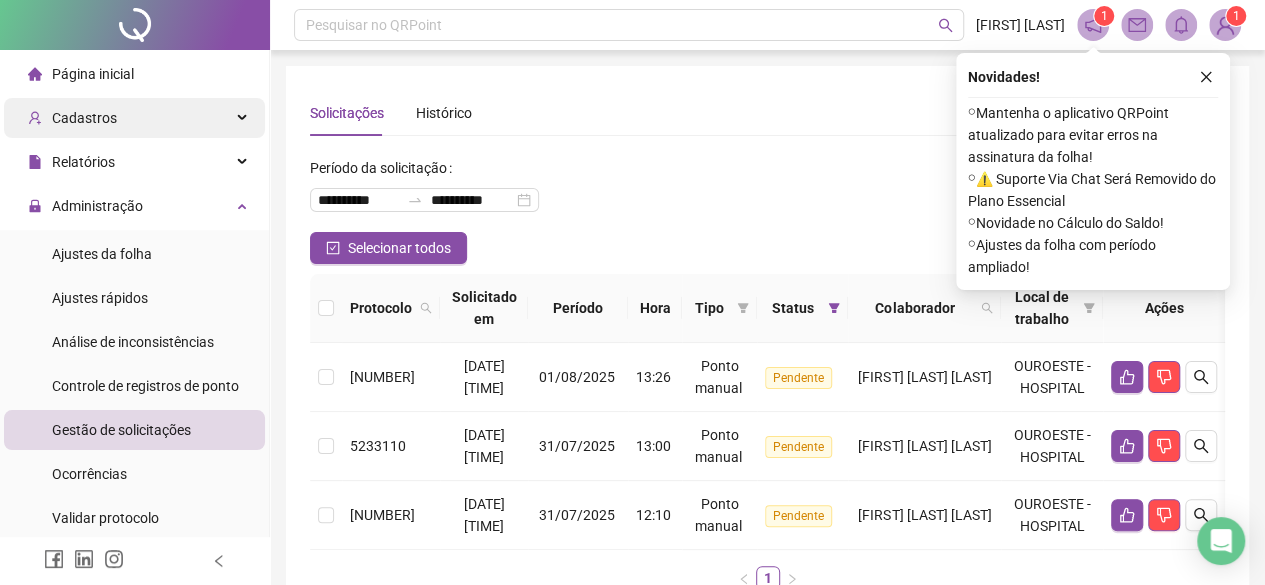 click on "Cadastros" at bounding box center [84, 118] 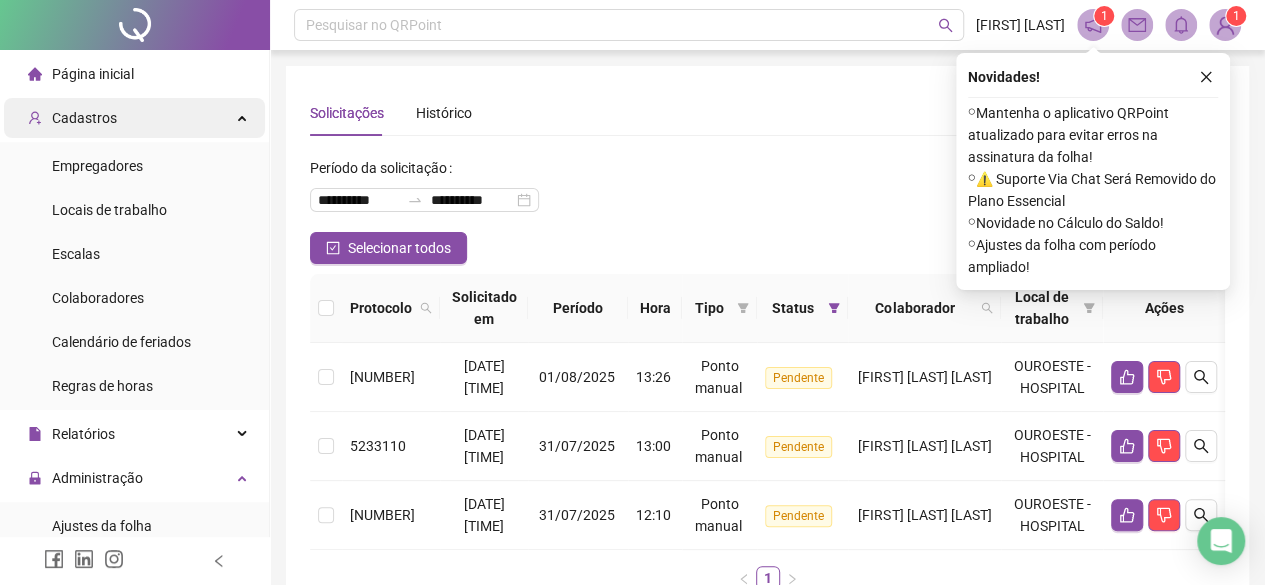 click on "Cadastros" at bounding box center [84, 118] 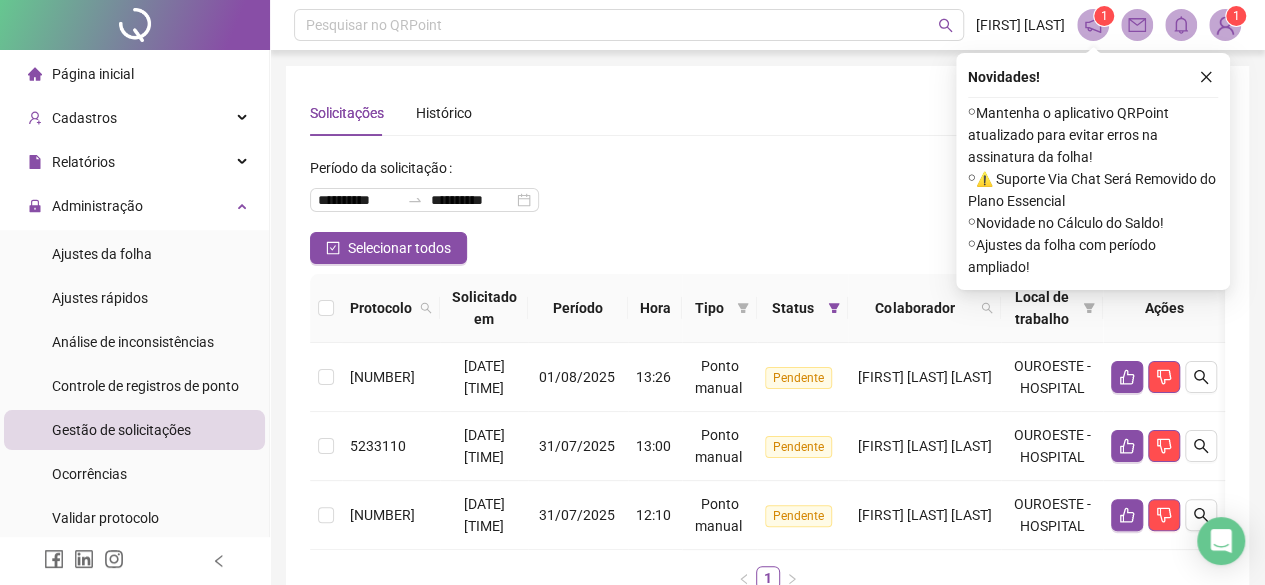 click on "Página inicial" at bounding box center [93, 74] 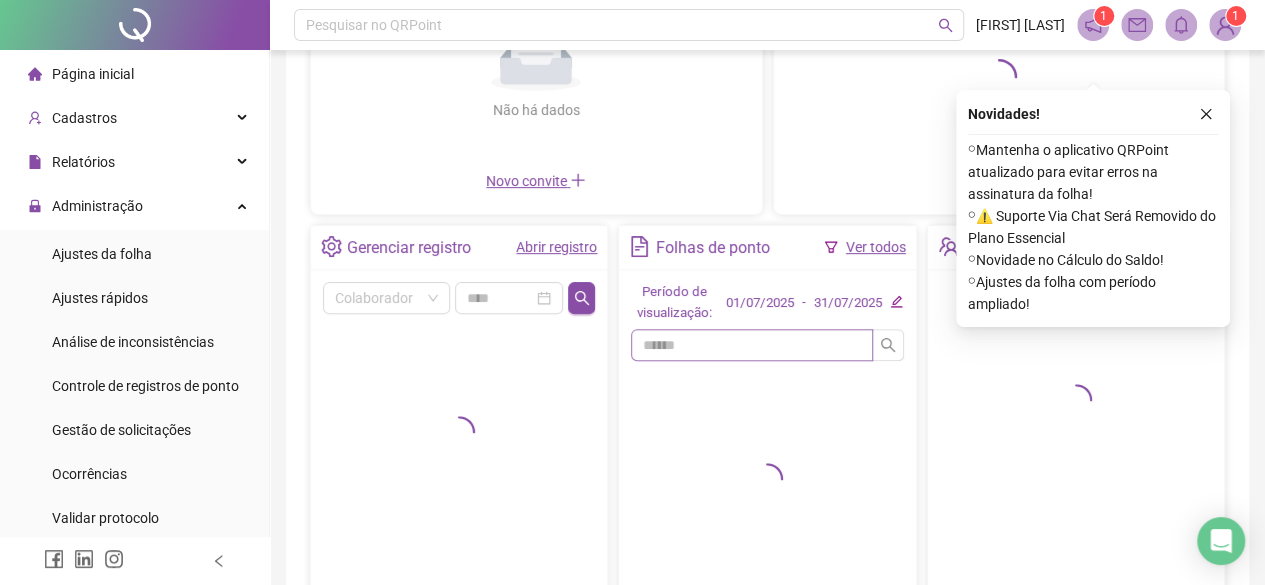 scroll, scrollTop: 300, scrollLeft: 0, axis: vertical 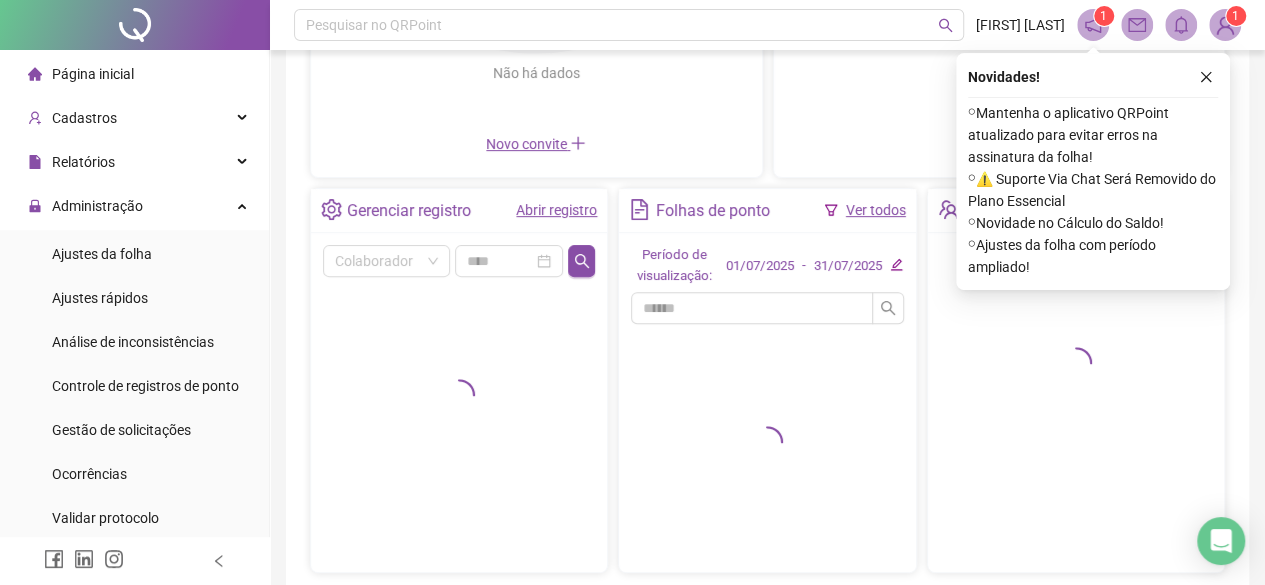 click on "Convites enviados Não há dados Não há dados Novo convite" at bounding box center [536, 12] 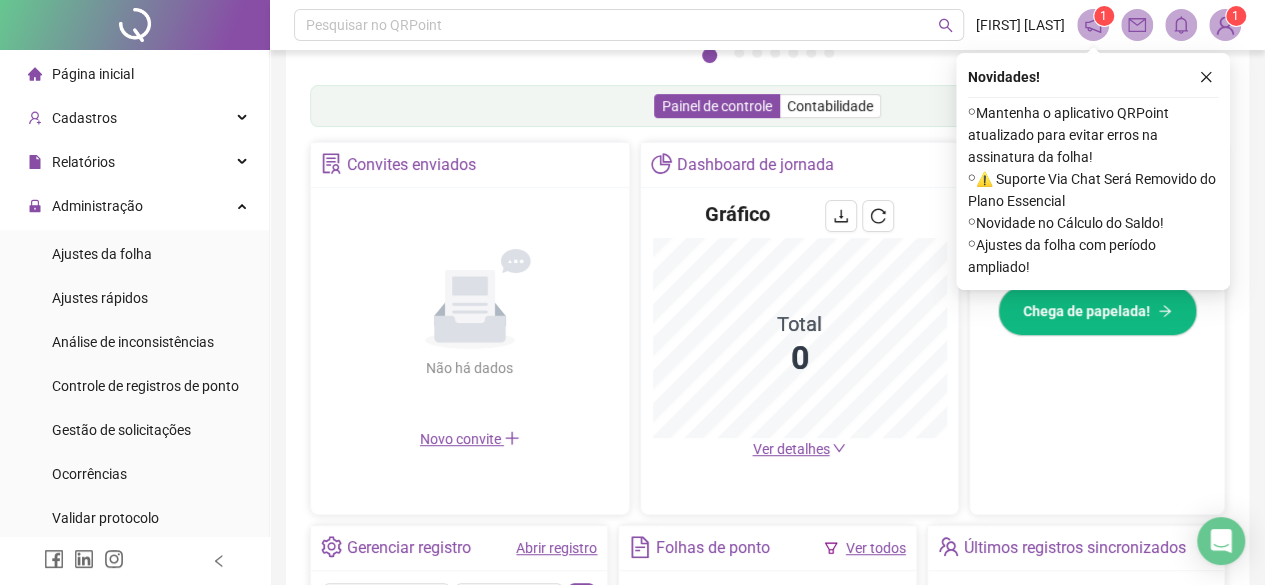 scroll, scrollTop: 595, scrollLeft: 0, axis: vertical 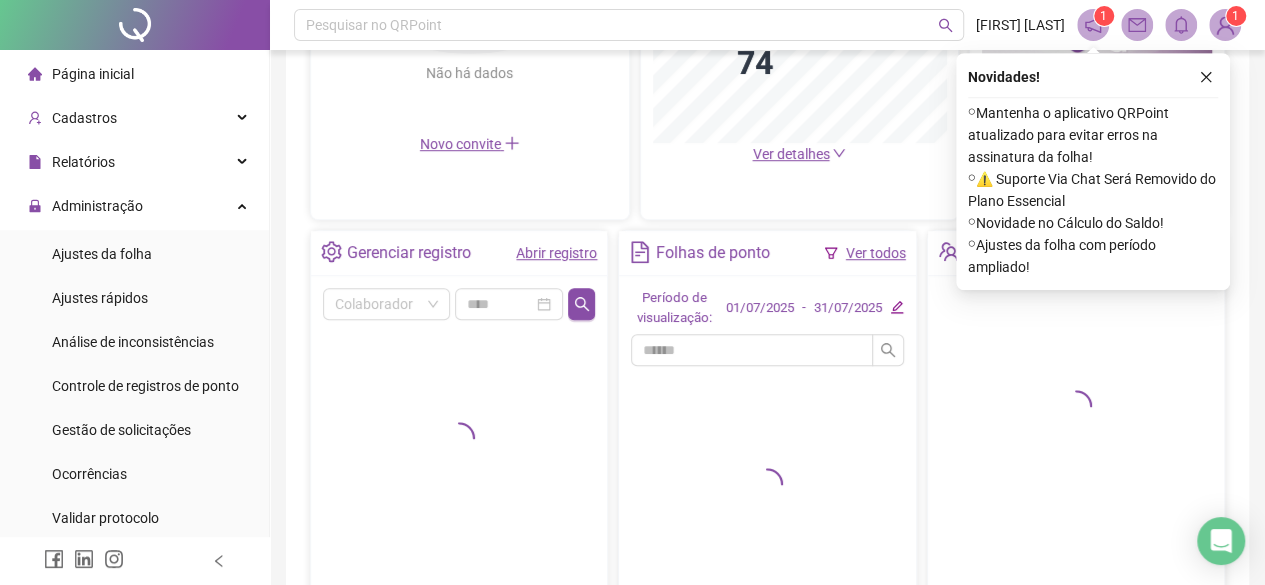 click on "Abrir registro" at bounding box center (556, 253) 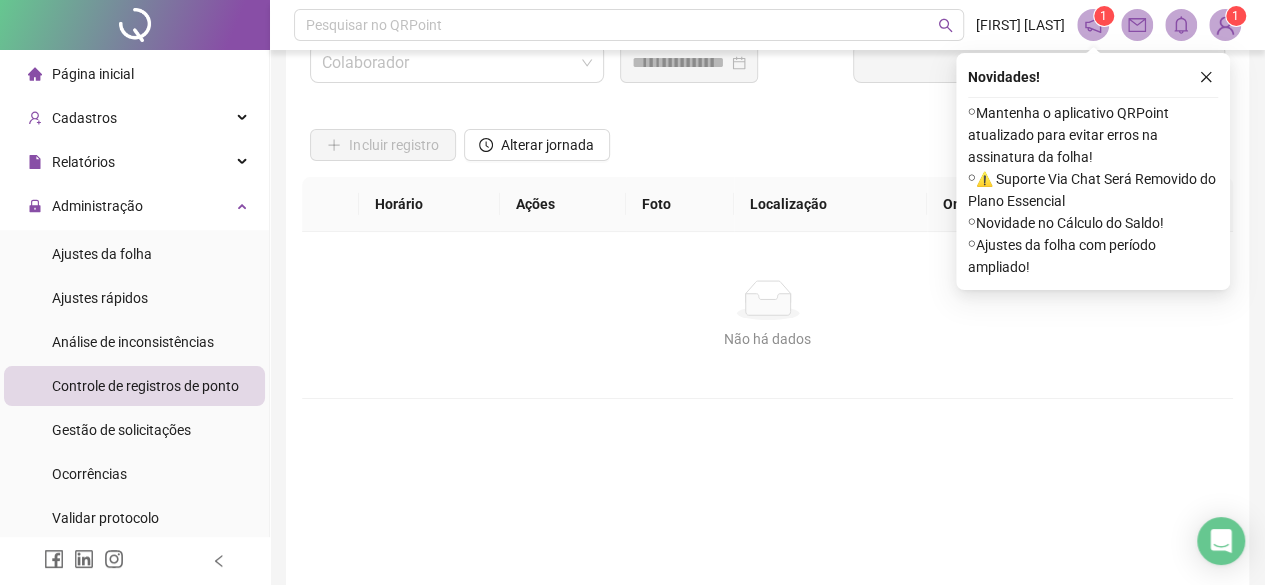 scroll, scrollTop: 4, scrollLeft: 0, axis: vertical 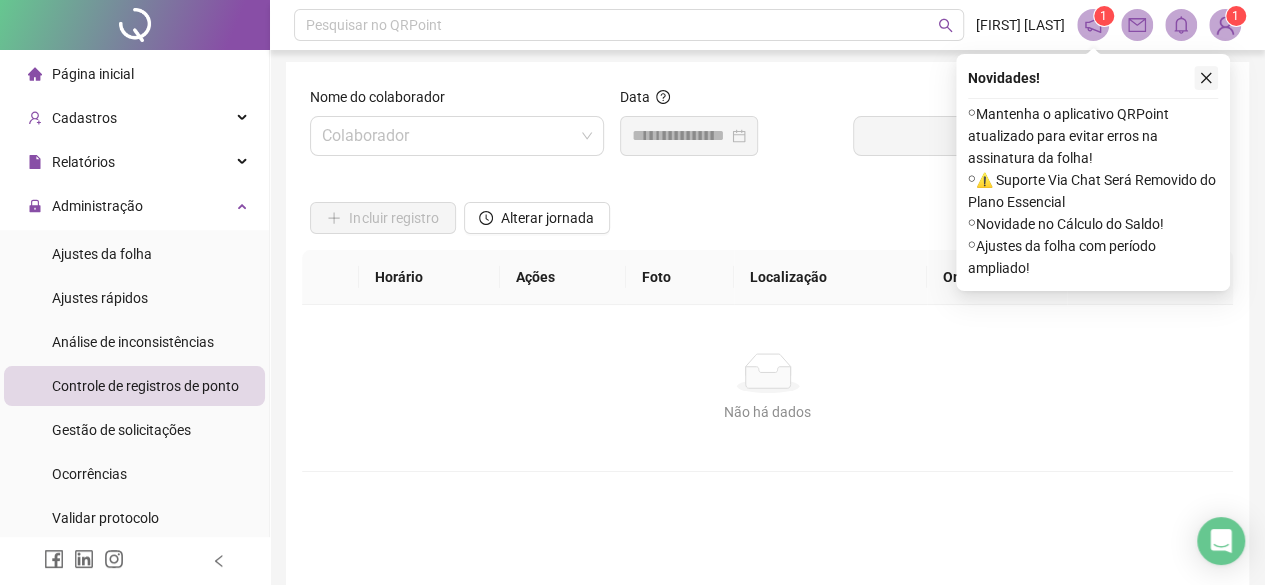 click 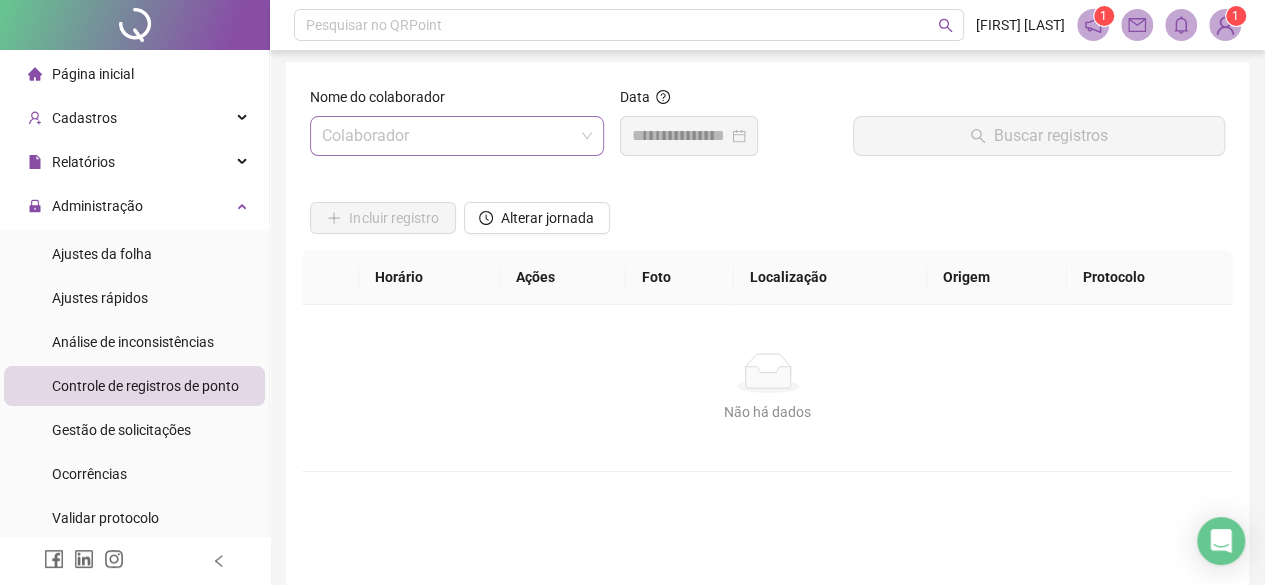 click at bounding box center (448, 136) 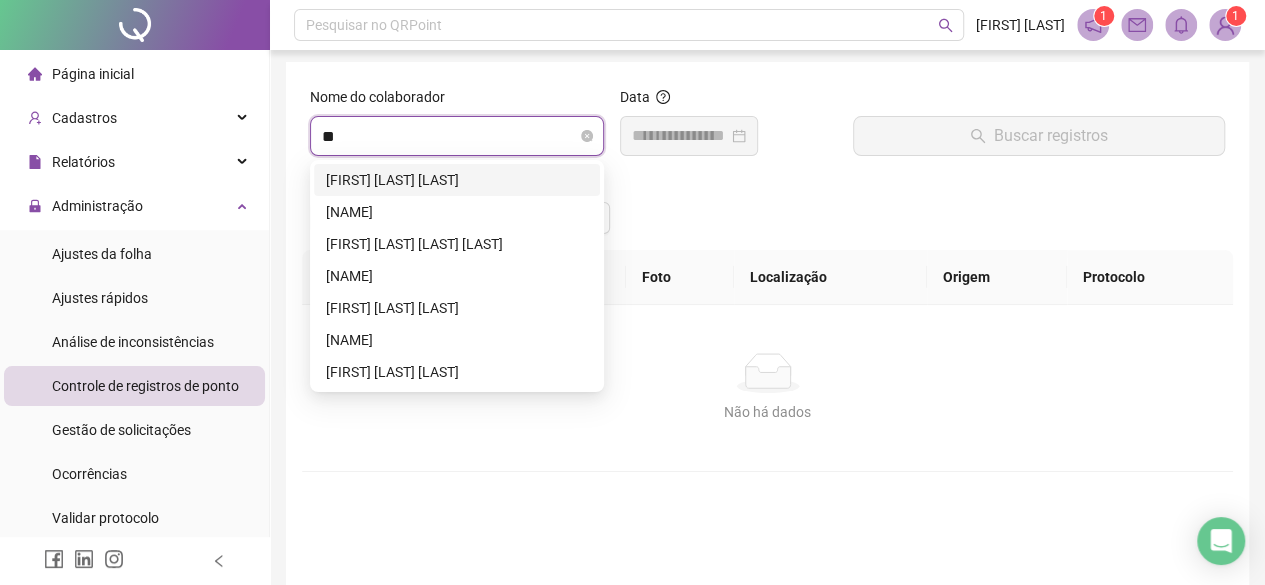 type on "***" 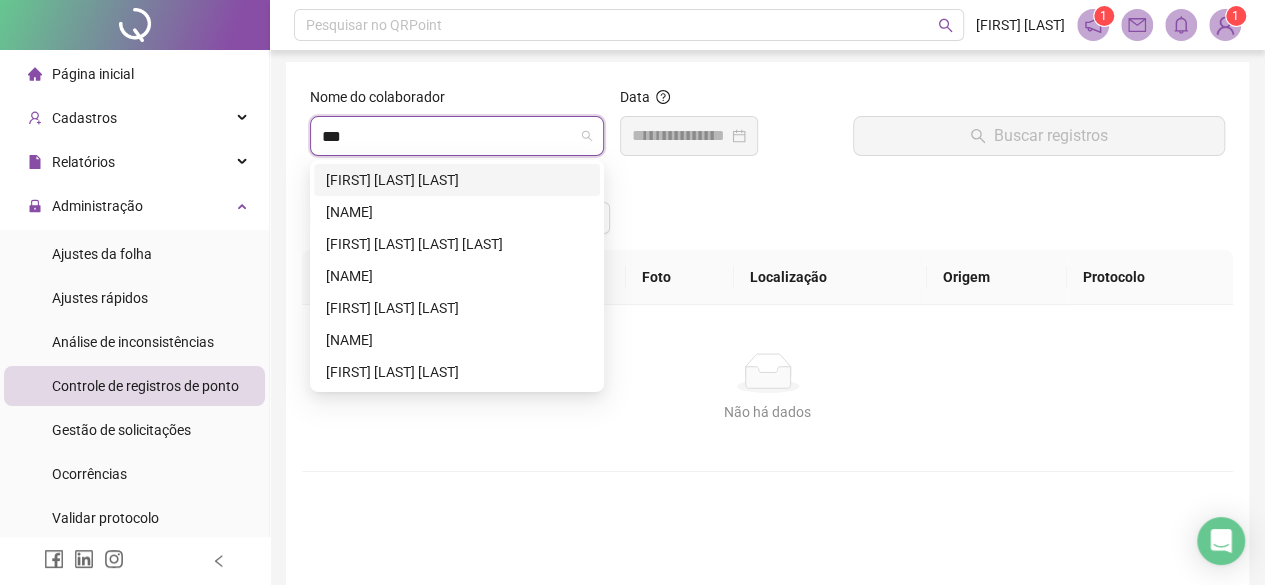 click on "[FIRST] [LAST] [LAST]" at bounding box center [457, 180] 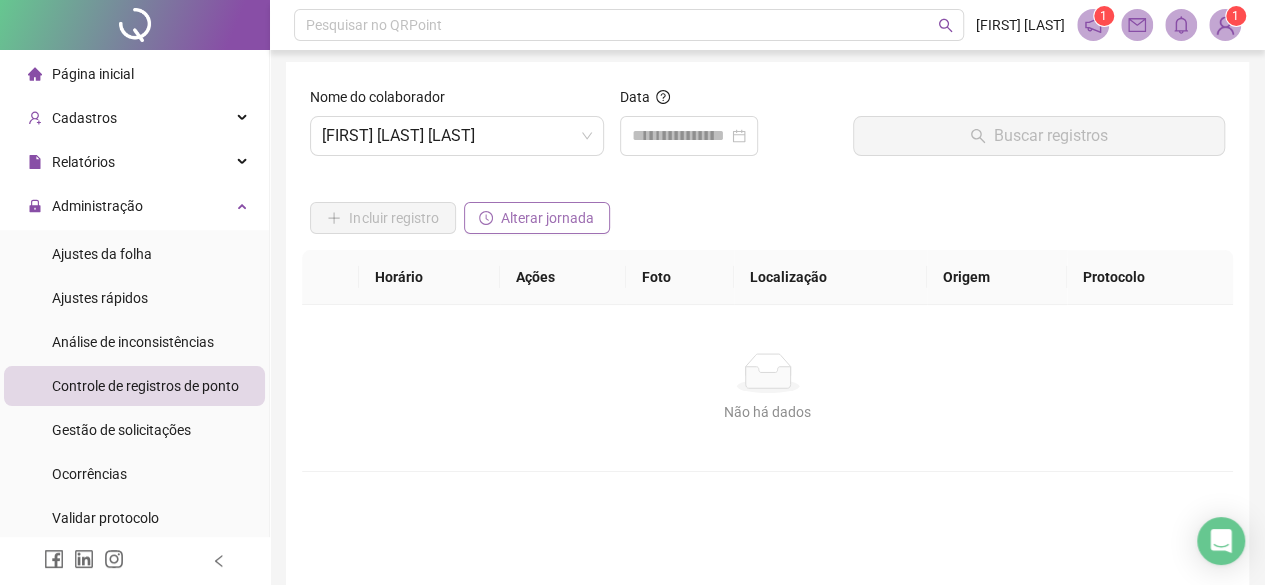 click on "Alterar jornada" at bounding box center [547, 218] 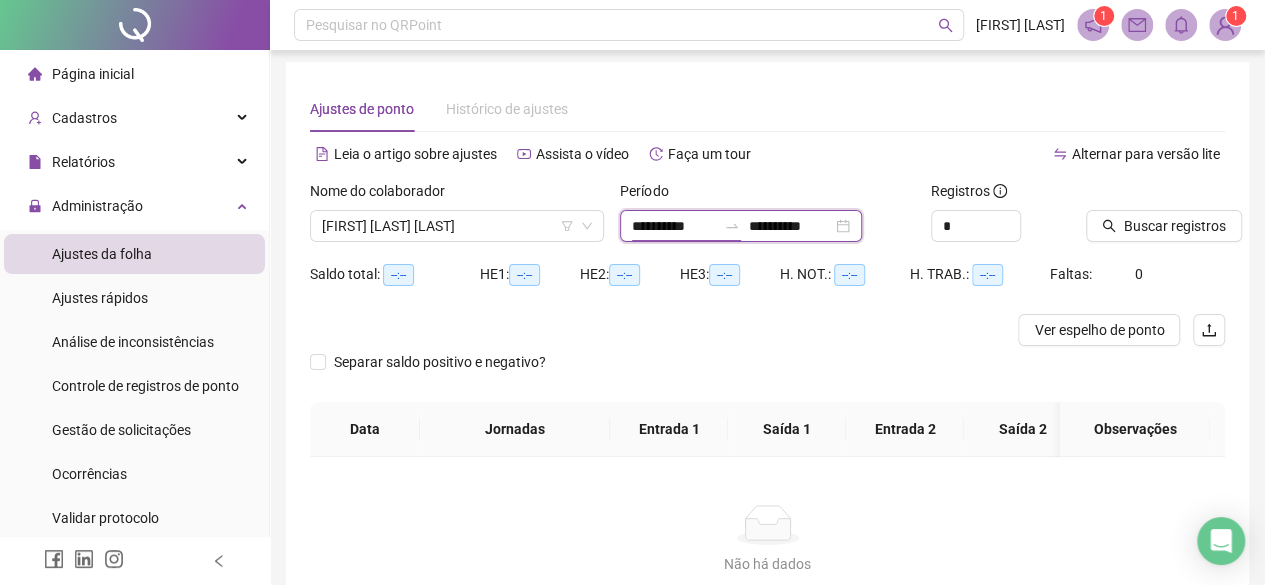 click on "**********" at bounding box center [674, 226] 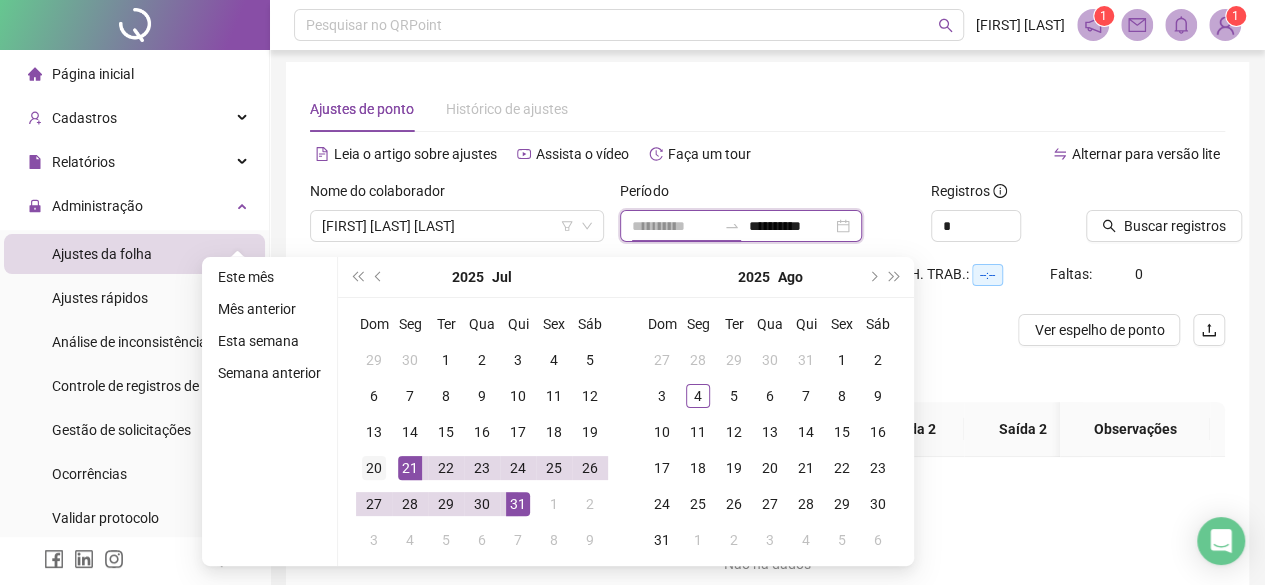 type on "**********" 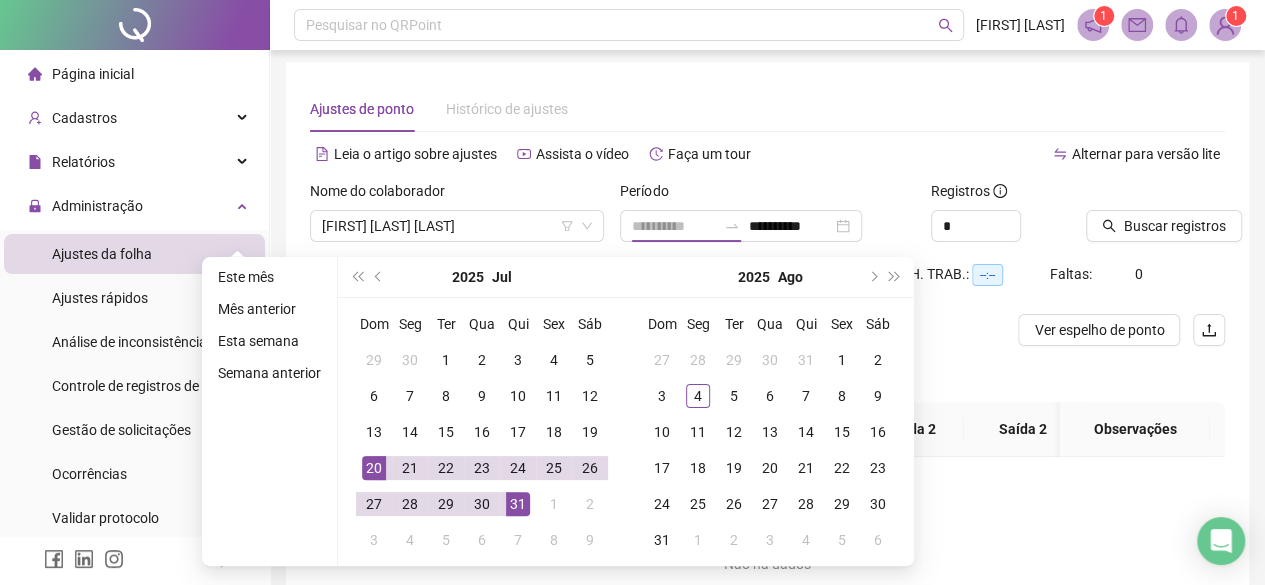 click on "20" at bounding box center (374, 468) 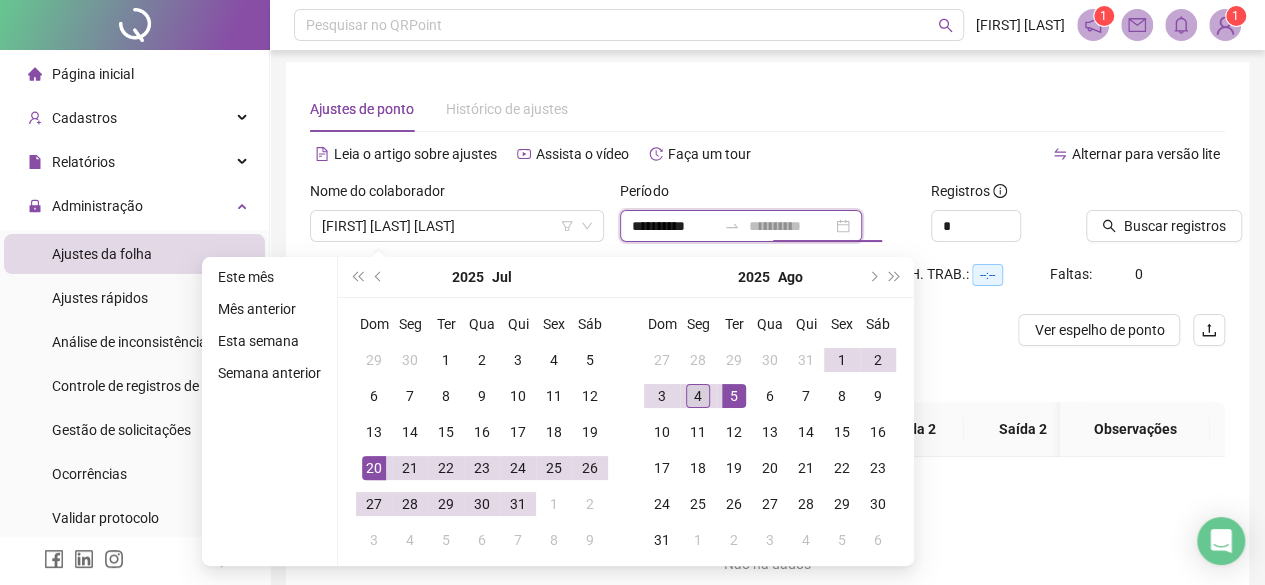 type on "**********" 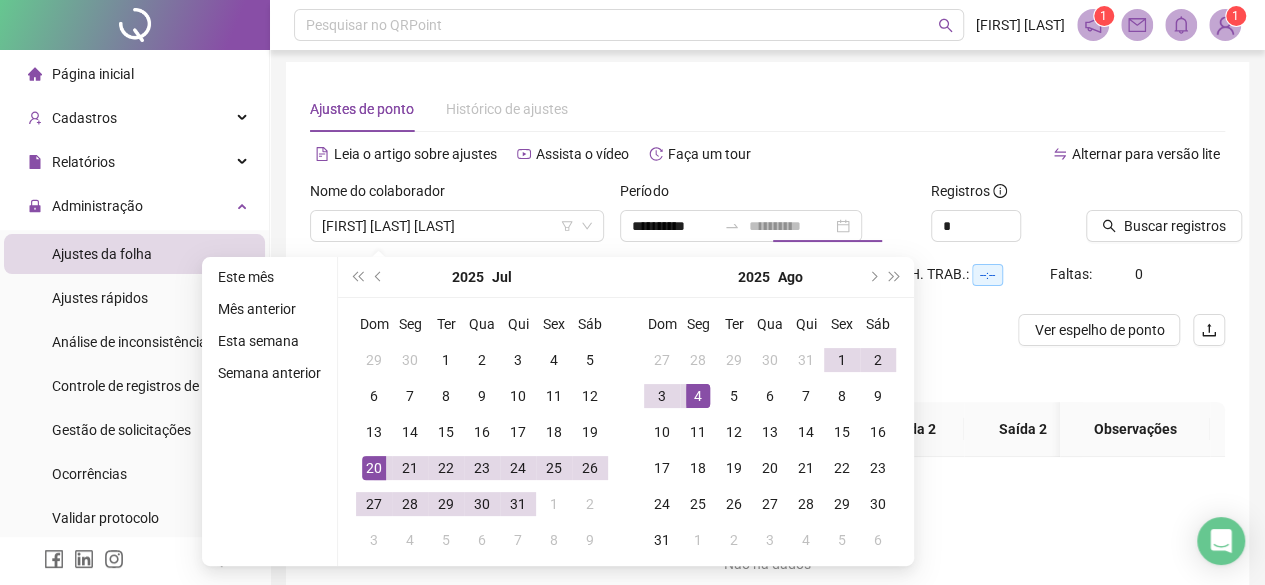 click on "4" at bounding box center (698, 396) 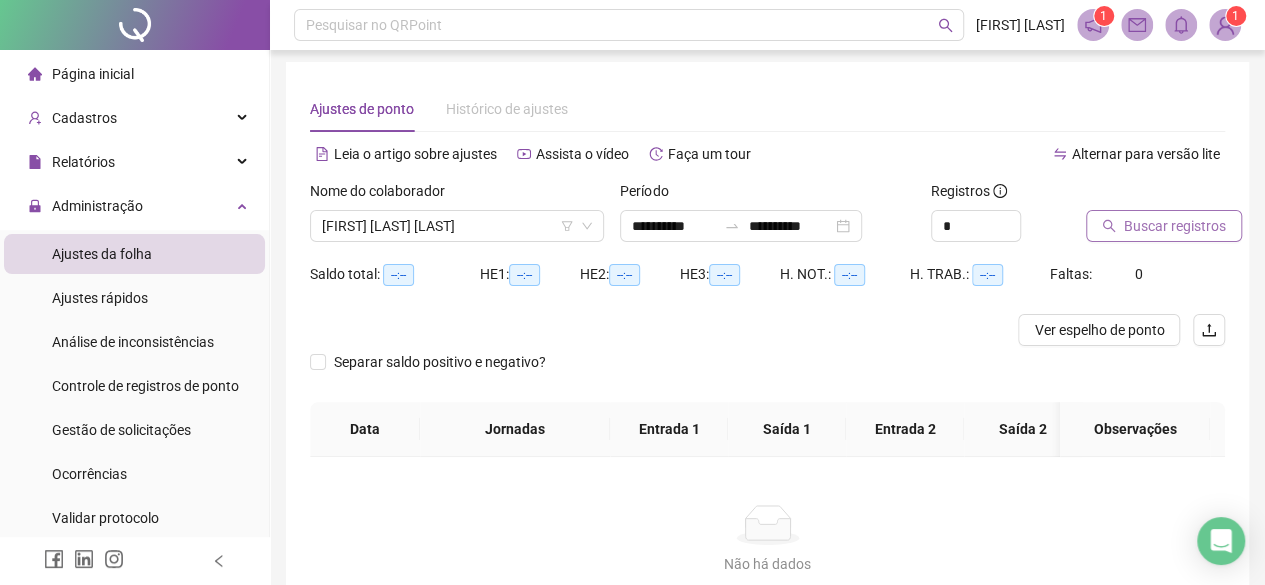 click on "Buscar registros" at bounding box center (1175, 226) 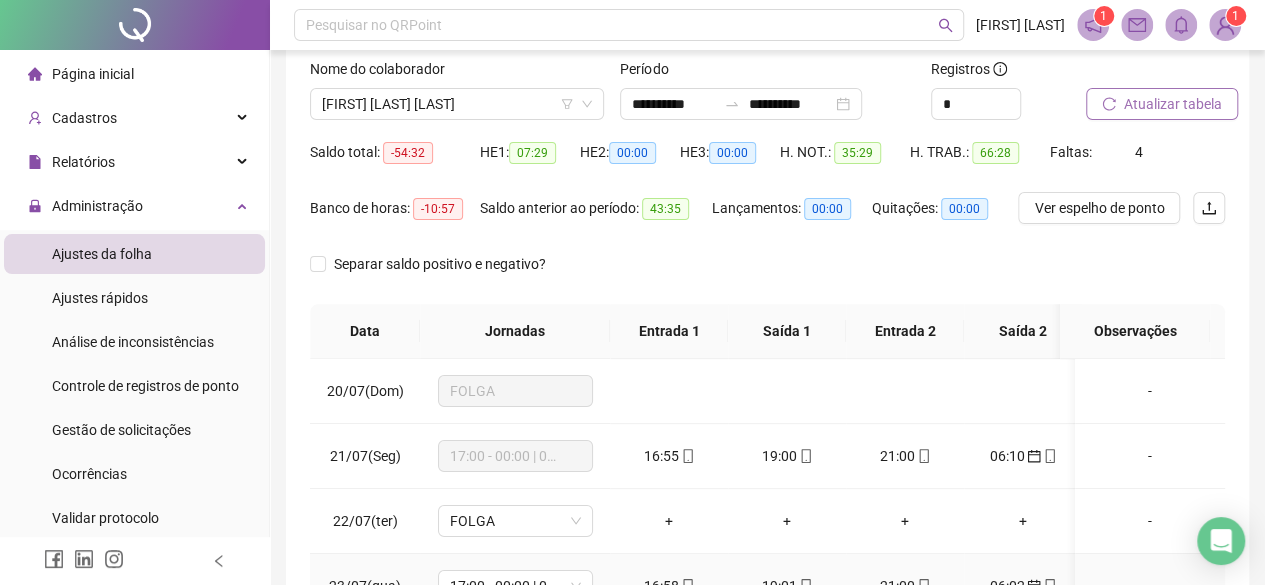 scroll, scrollTop: 200, scrollLeft: 0, axis: vertical 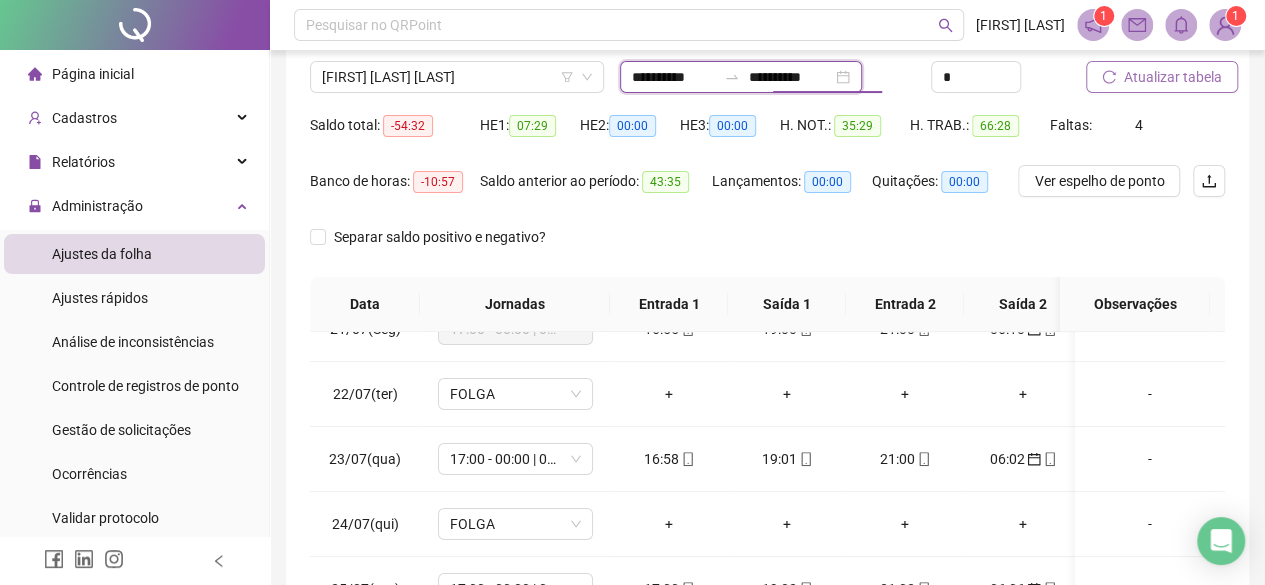 click on "**********" at bounding box center (674, 77) 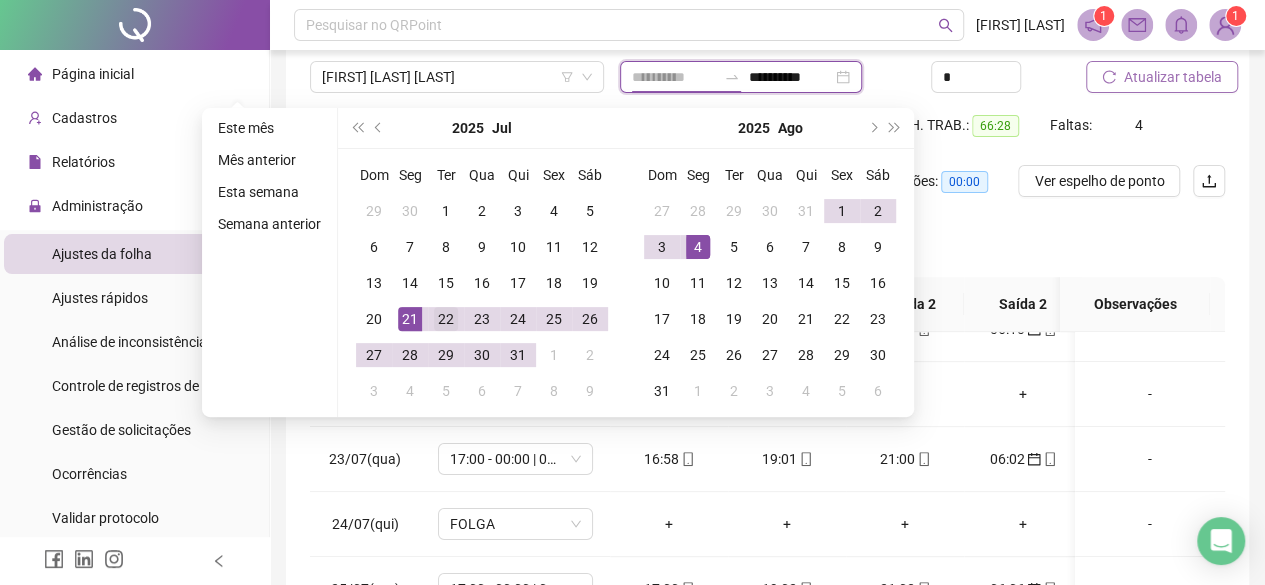 type on "**********" 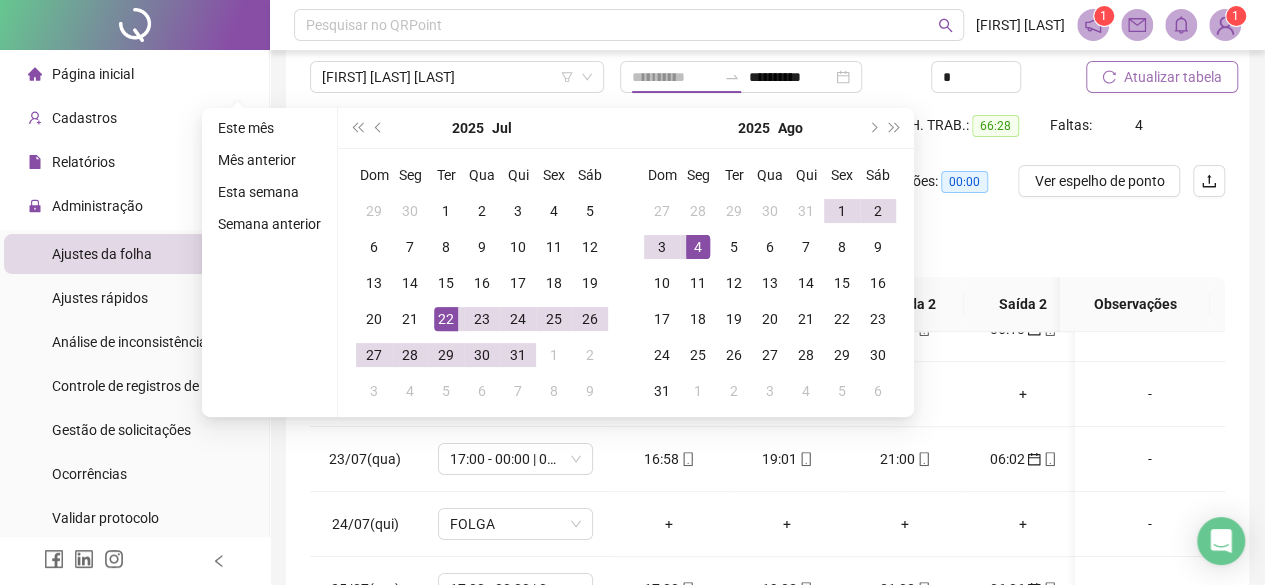 click on "22" at bounding box center (446, 319) 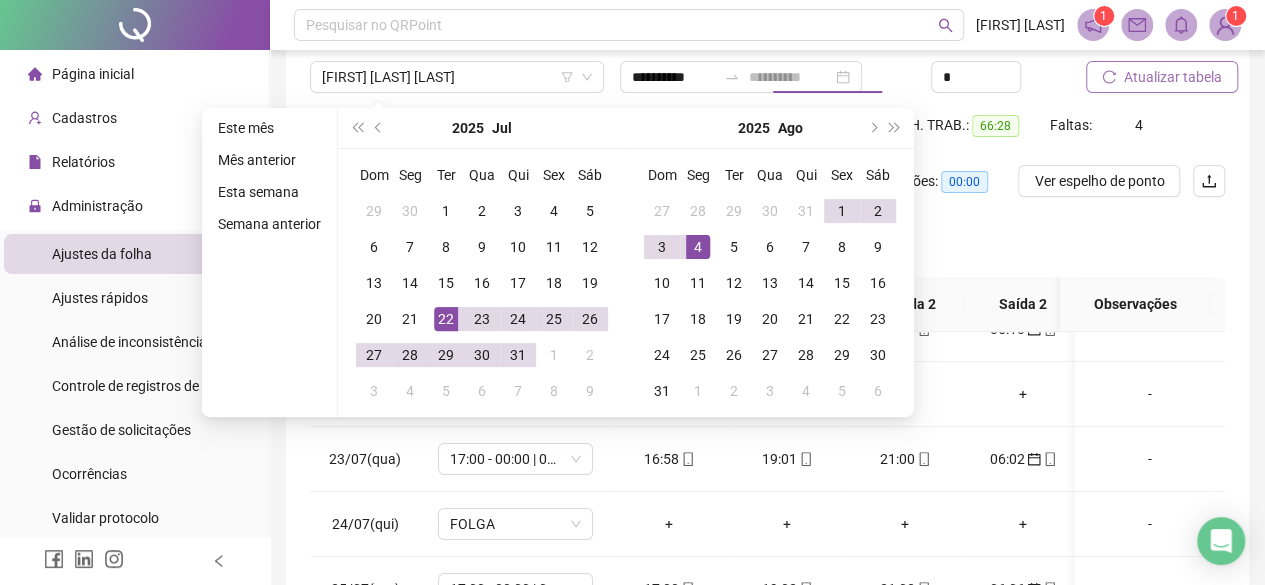 click on "22" at bounding box center (446, 319) 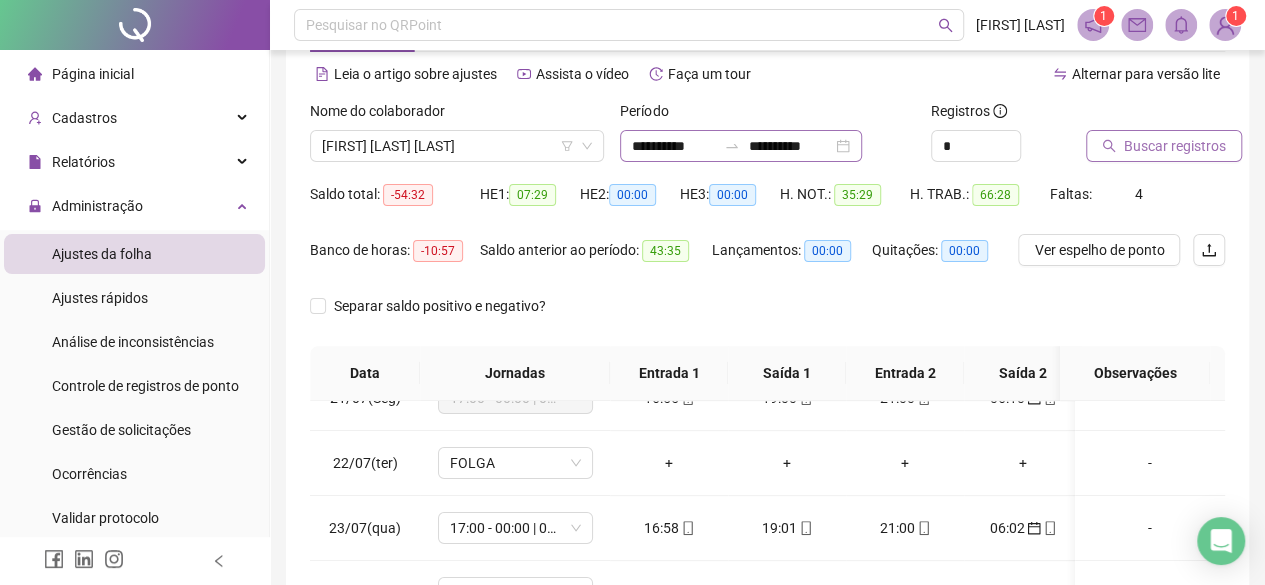 scroll, scrollTop: 53, scrollLeft: 0, axis: vertical 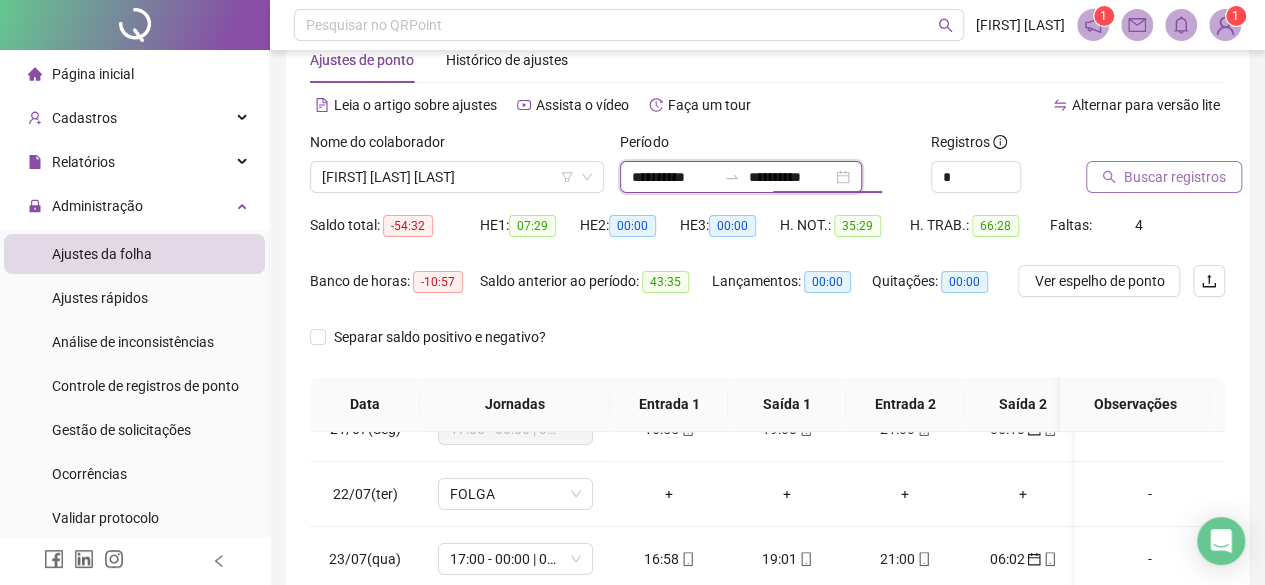 click on "**********" at bounding box center (790, 177) 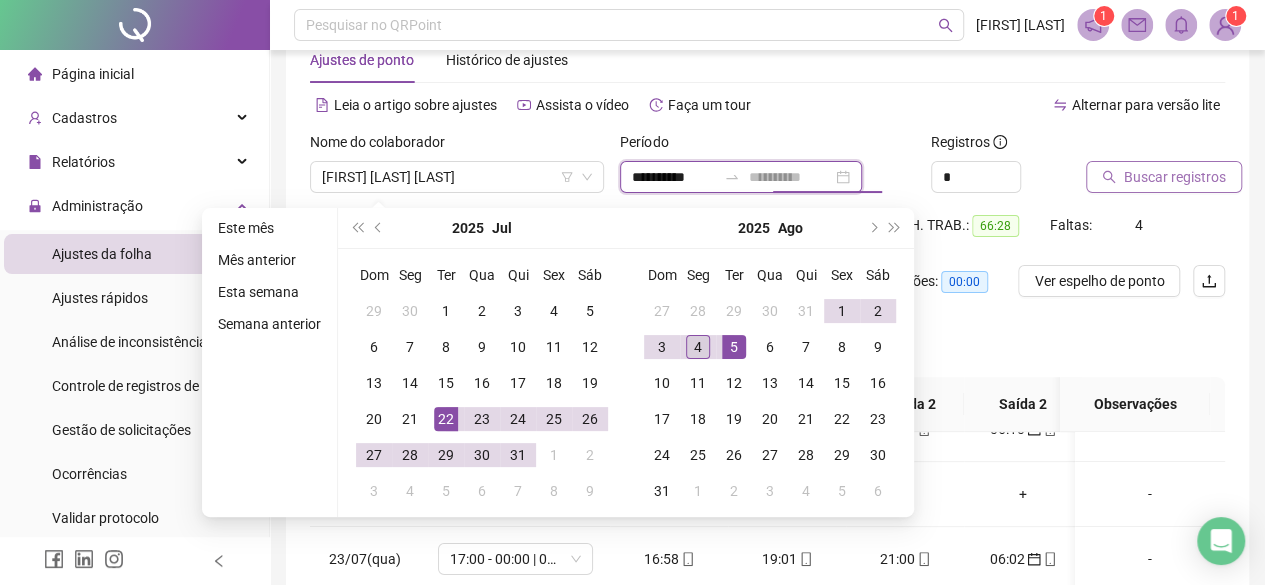 type on "**********" 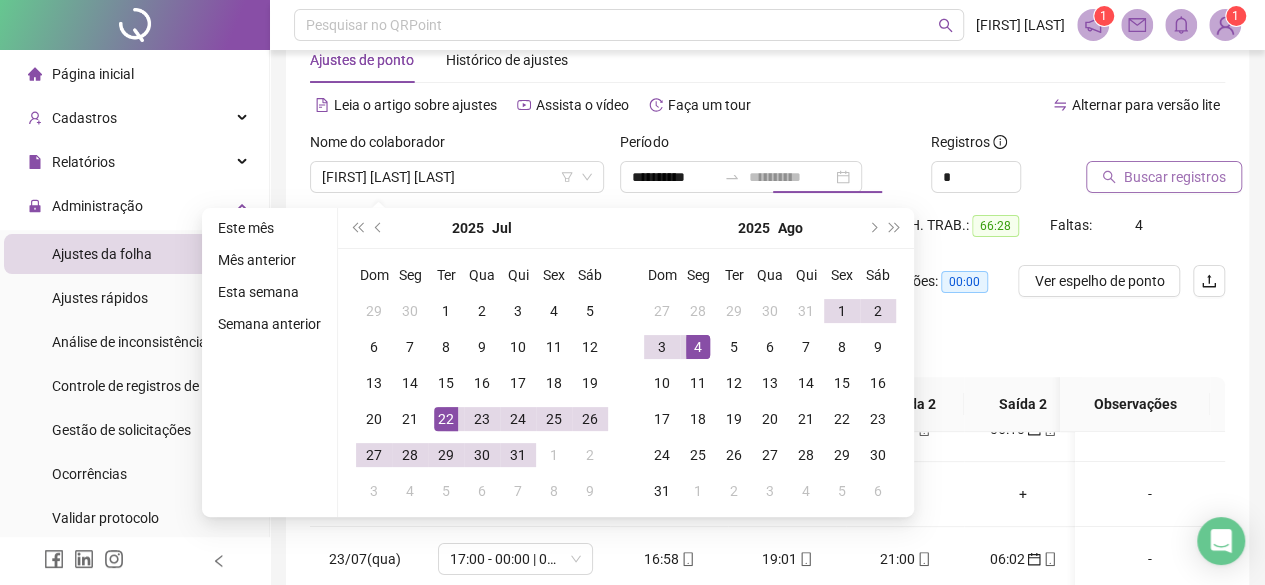 click on "4" at bounding box center [698, 347] 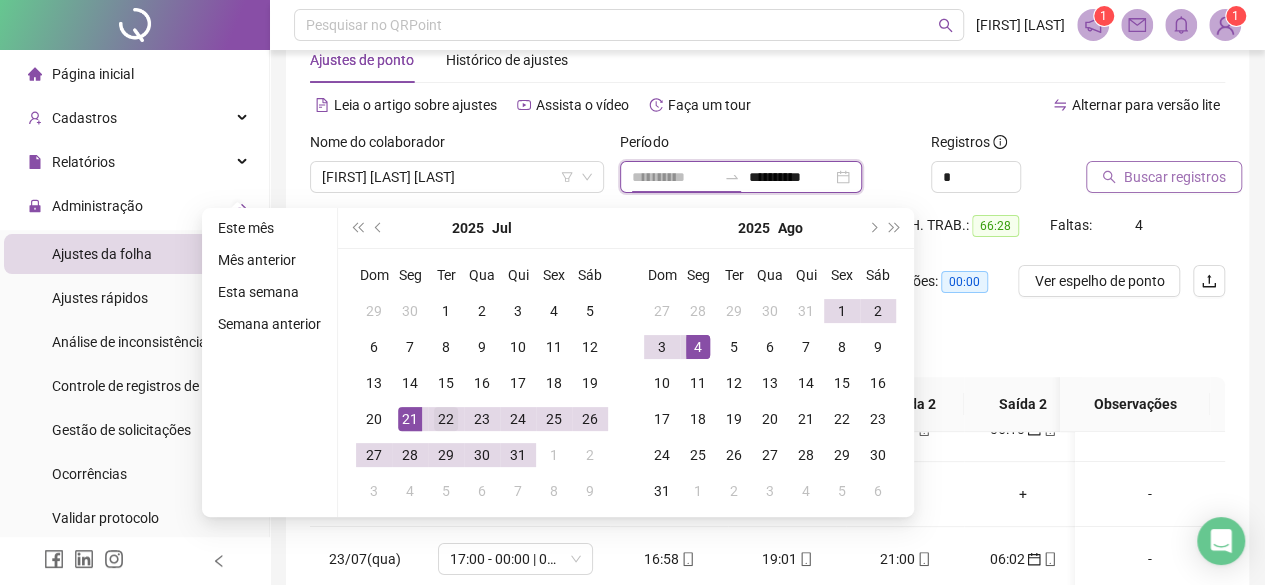 type on "**********" 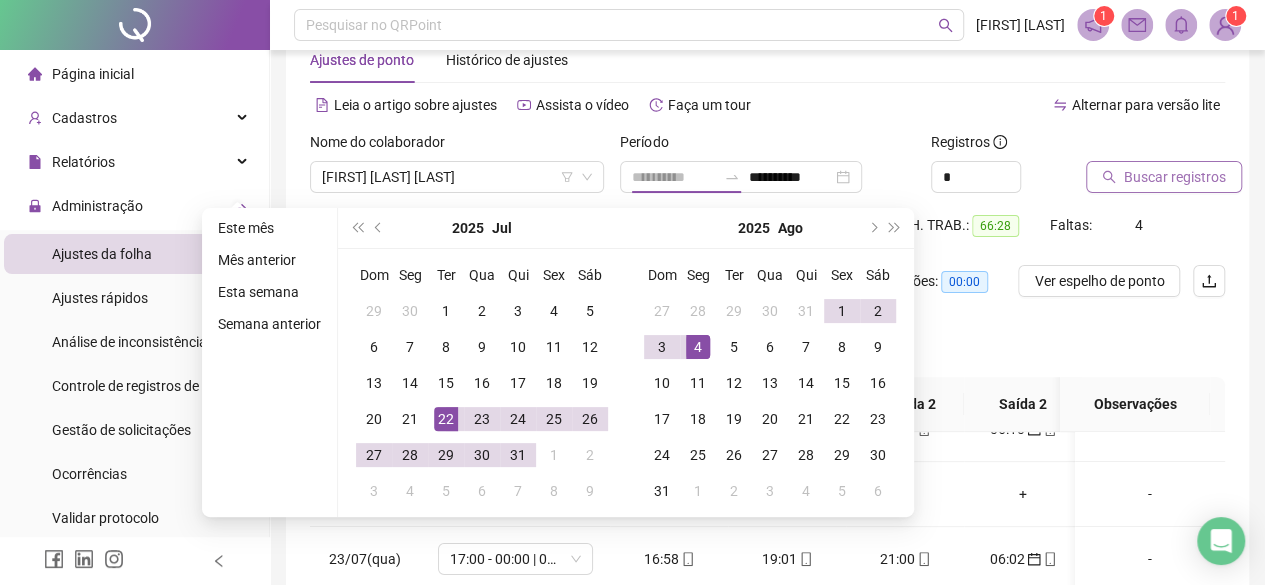 click on "22" at bounding box center [446, 419] 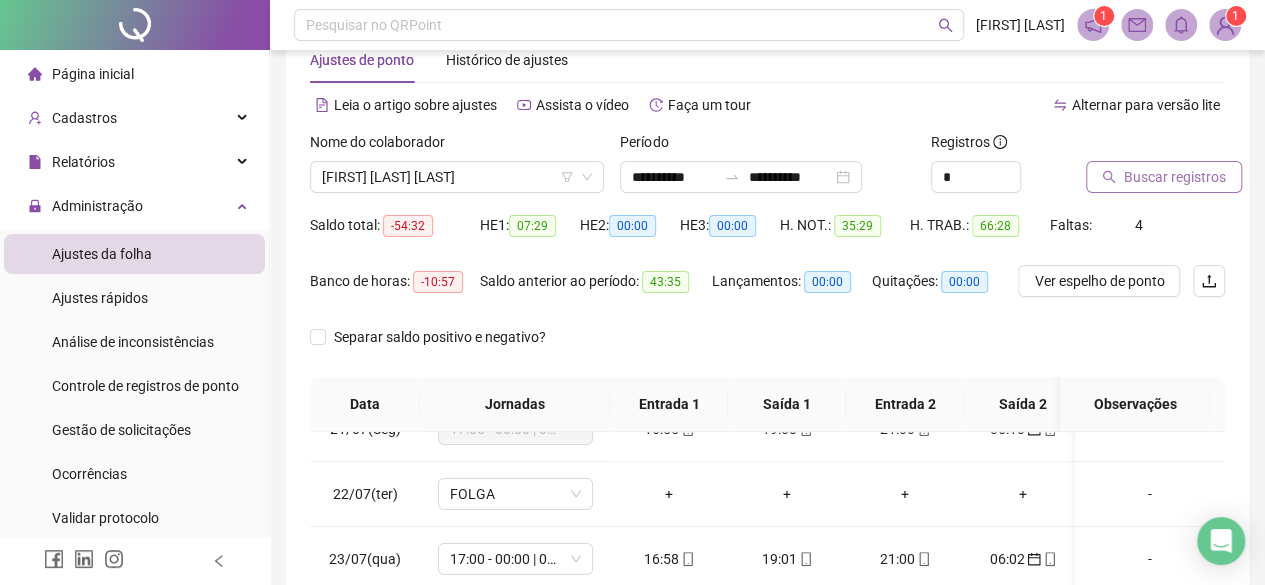 click on "Buscar registros" at bounding box center [1175, 177] 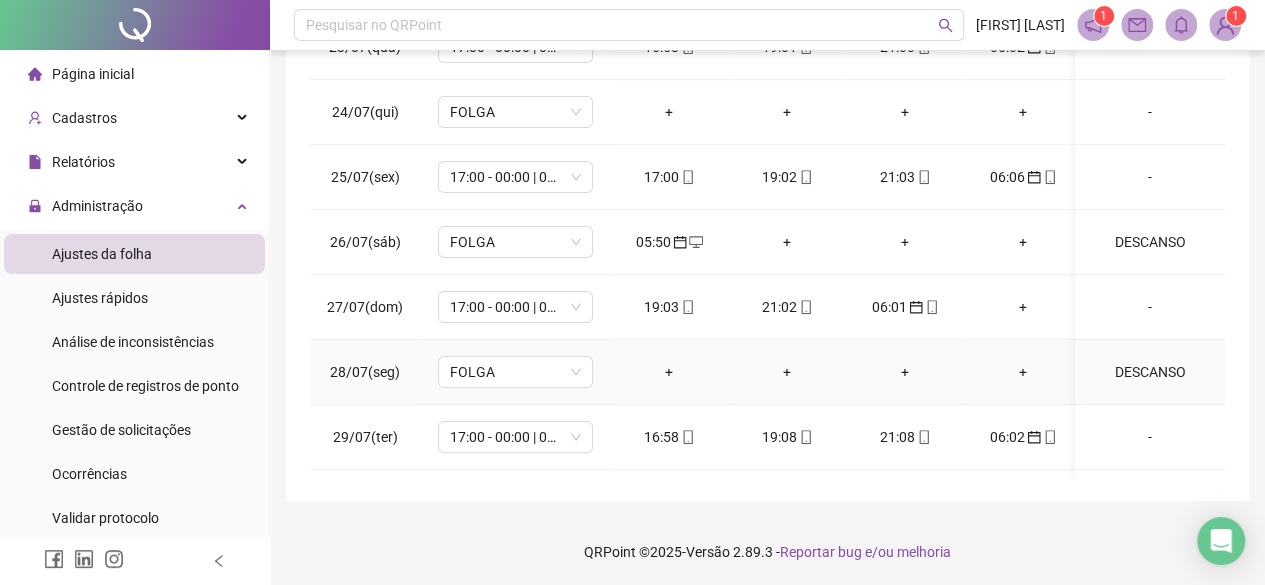 scroll, scrollTop: 436, scrollLeft: 0, axis: vertical 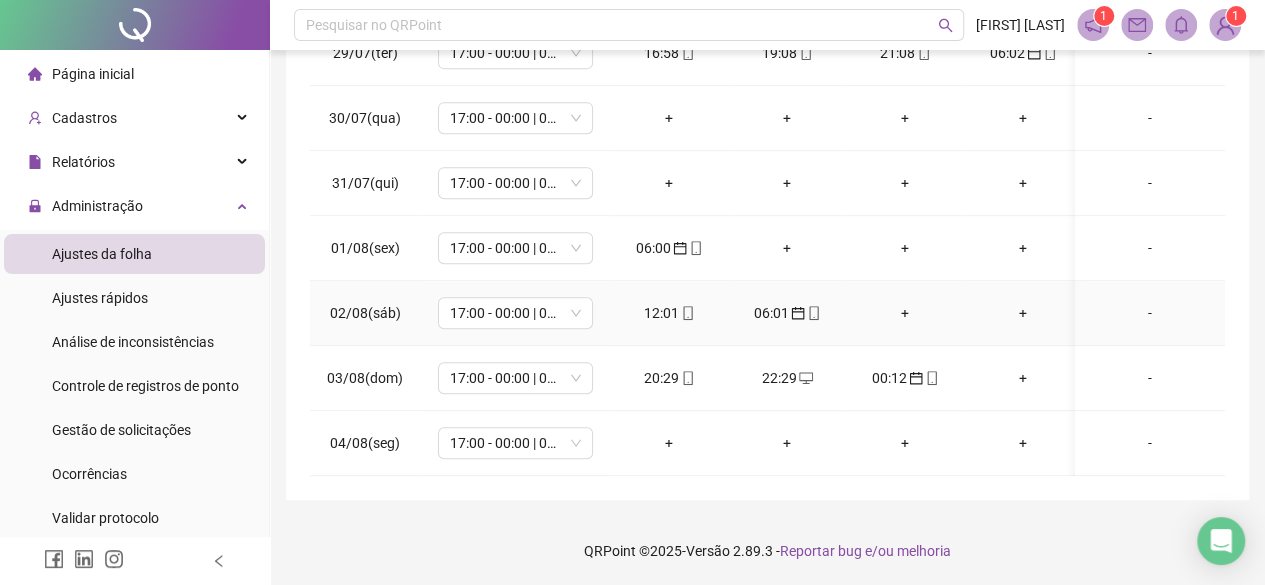 click on "06:01" at bounding box center [787, 313] 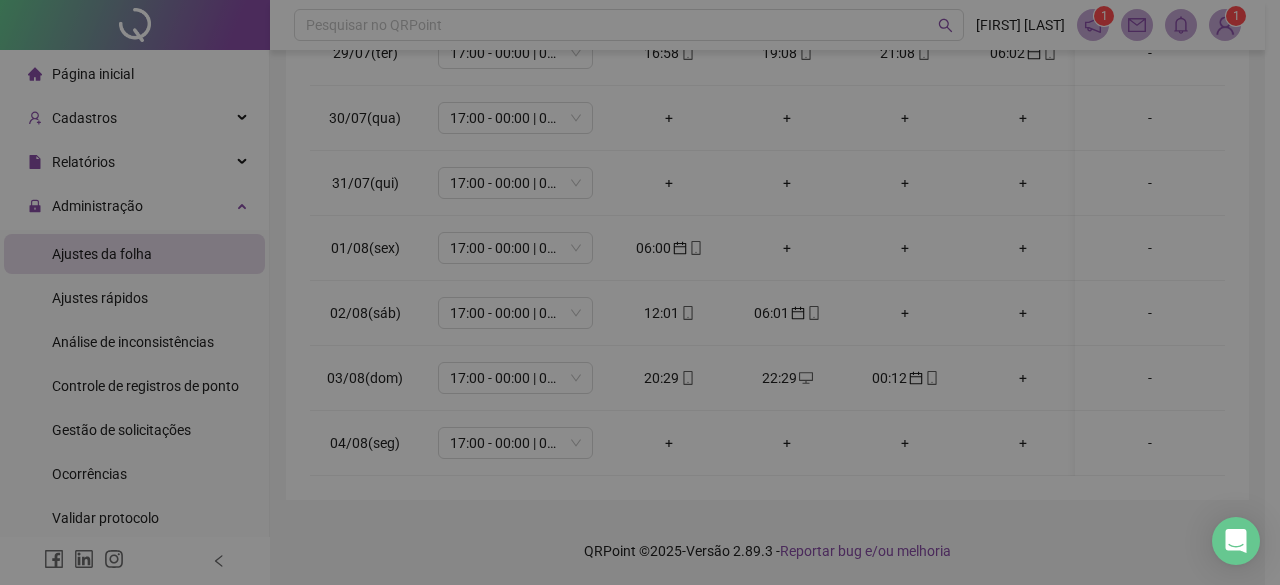 type on "**********" 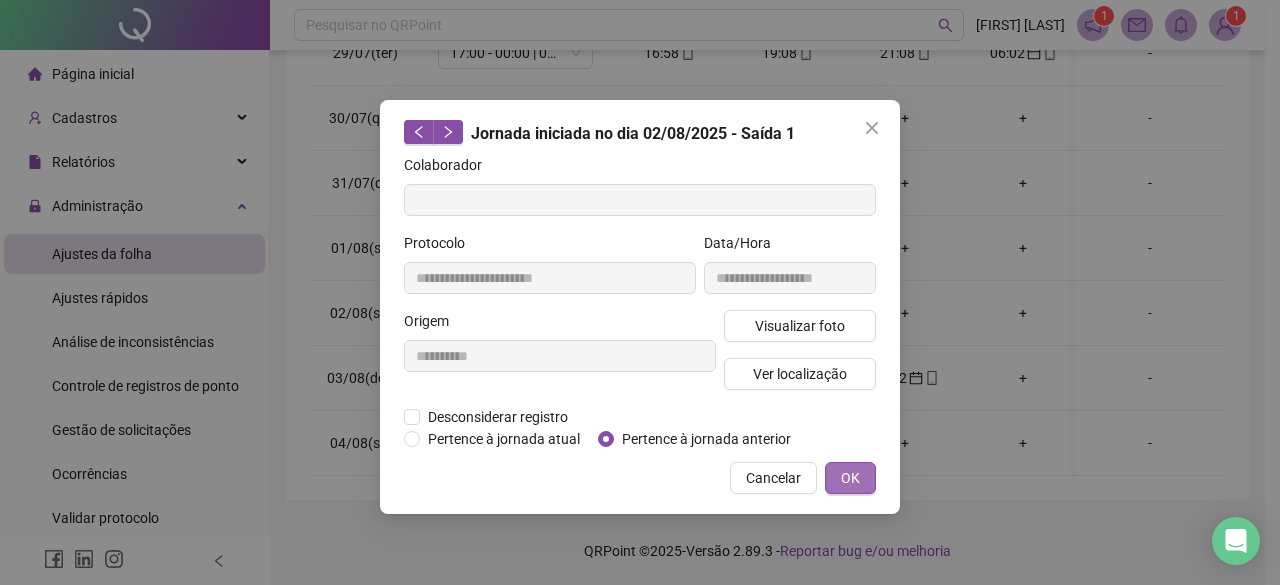 click on "OK" at bounding box center [850, 478] 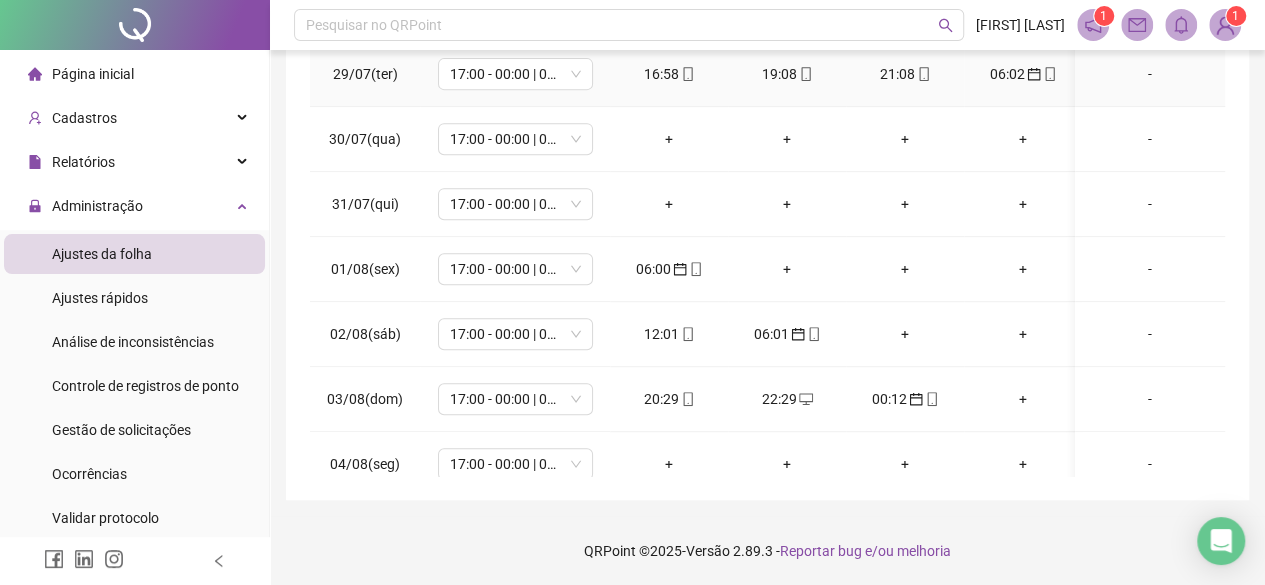 scroll, scrollTop: 494, scrollLeft: 0, axis: vertical 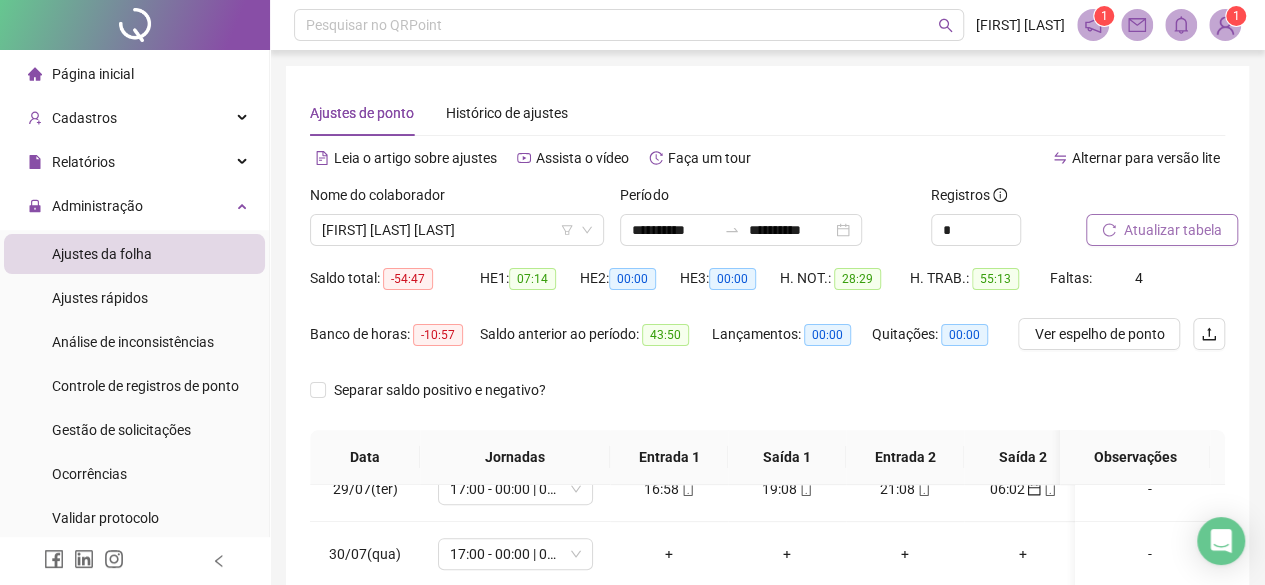click on "Atualizar tabela" at bounding box center (1173, 230) 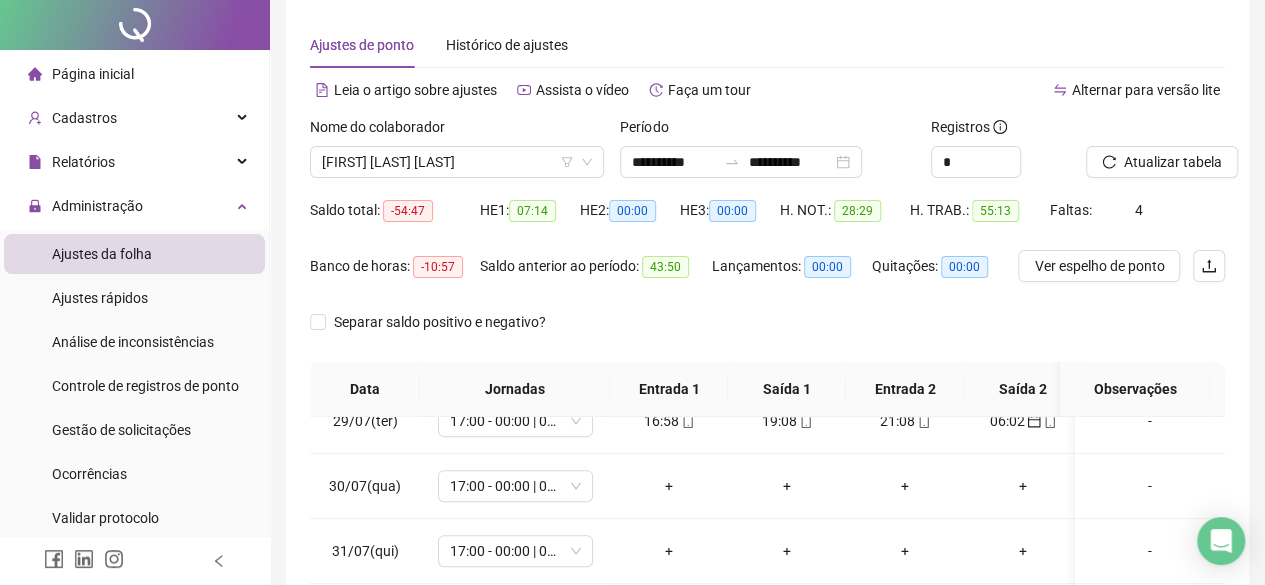scroll, scrollTop: 100, scrollLeft: 0, axis: vertical 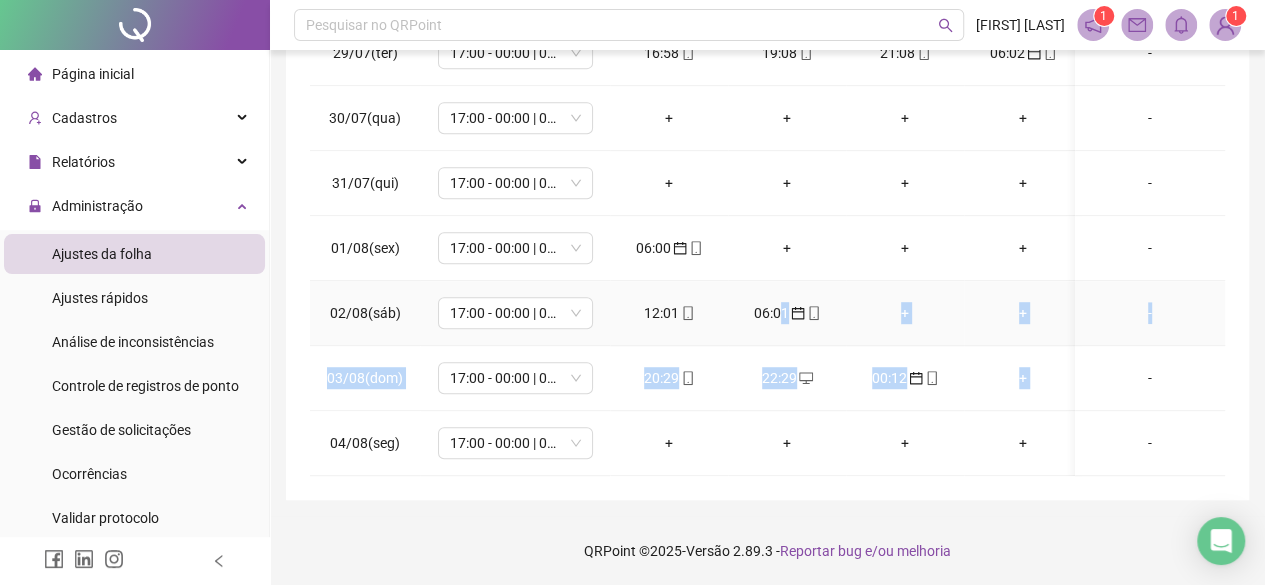 drag, startPoint x: 782, startPoint y: 293, endPoint x: 1109, endPoint y: 335, distance: 329.68622 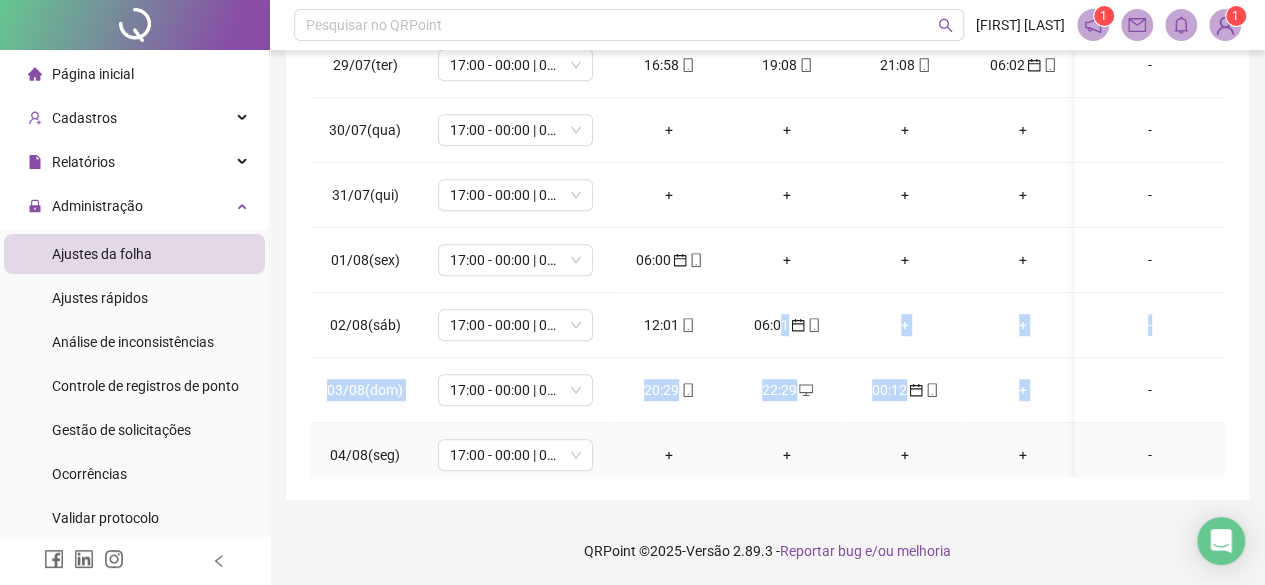 scroll, scrollTop: 494, scrollLeft: 0, axis: vertical 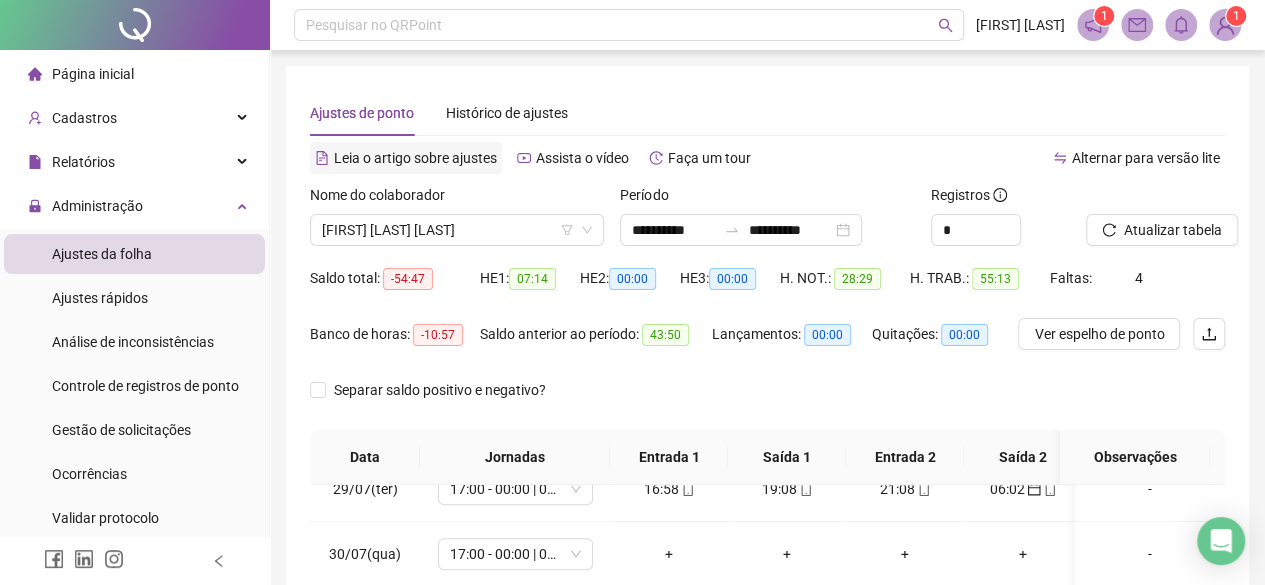click on "Leia o artigo sobre ajustes" at bounding box center [415, 158] 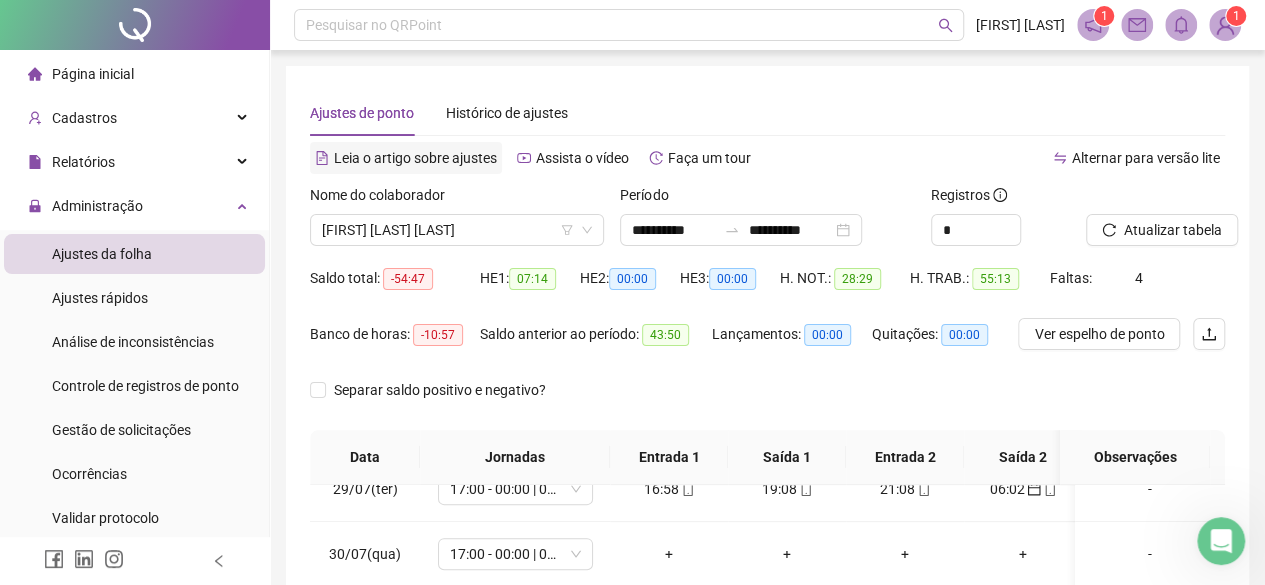 scroll, scrollTop: 0, scrollLeft: 0, axis: both 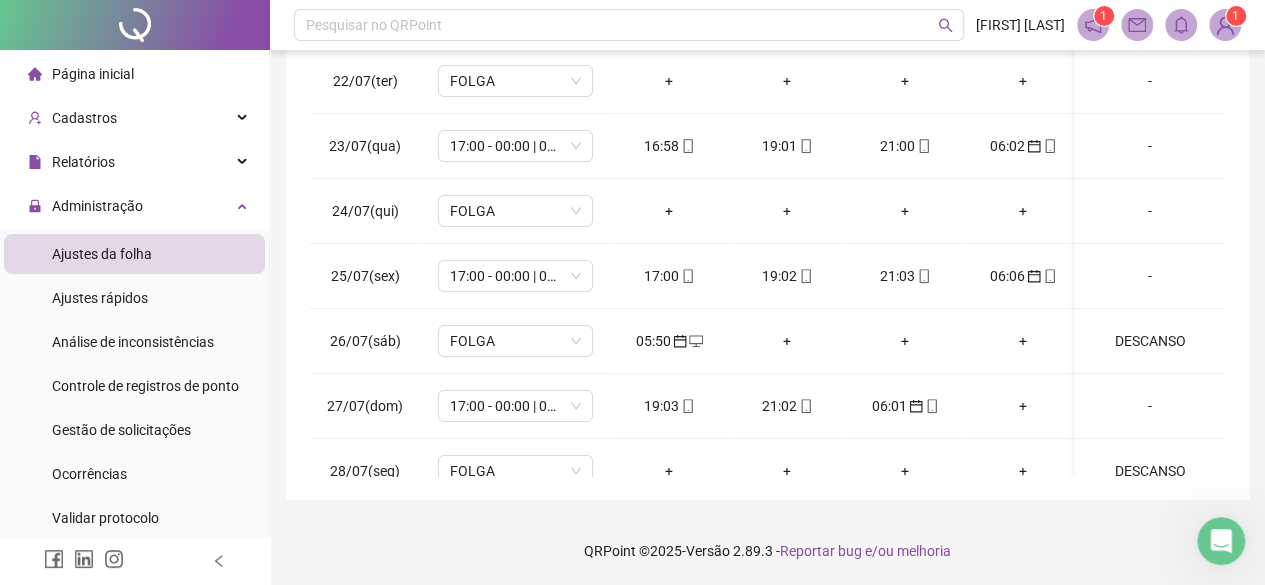click on "QRPoint © 2025  -  Versão   2.89.3   -  Reportar bug e/ou melhoria" at bounding box center [767, 551] 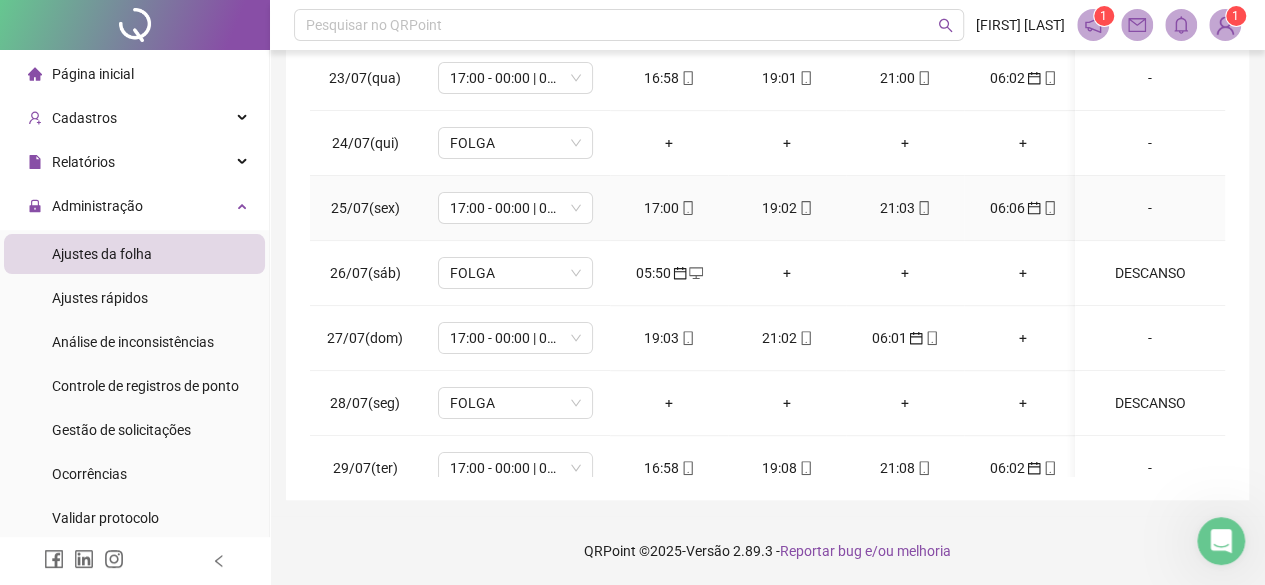 scroll, scrollTop: 100, scrollLeft: 0, axis: vertical 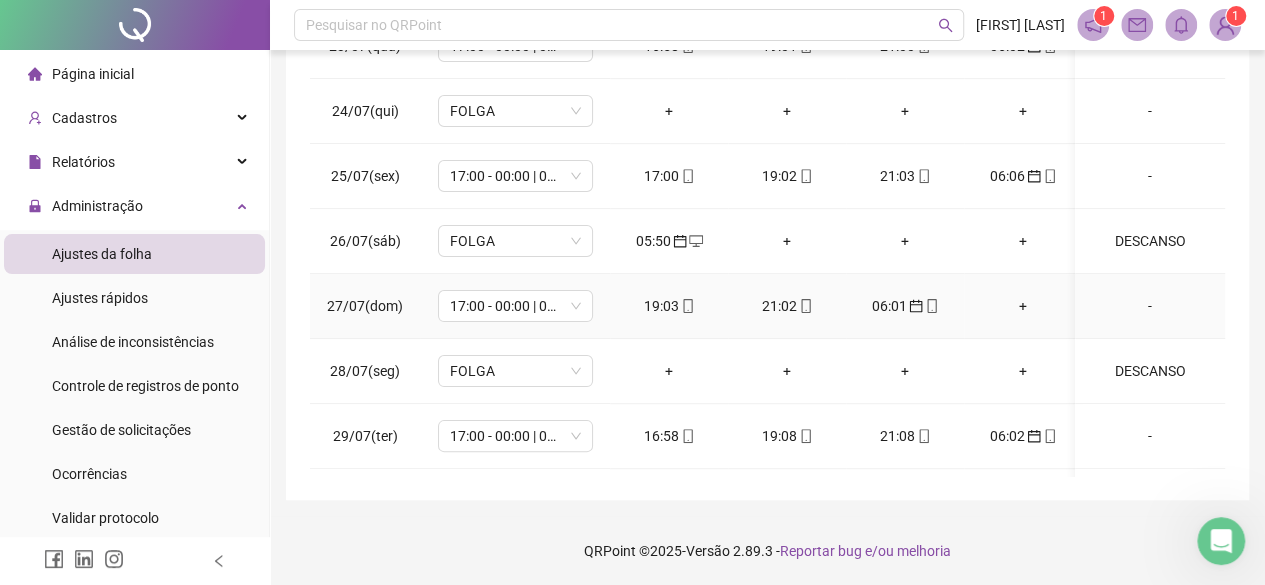 click on "27/07(dom)" at bounding box center [365, 306] 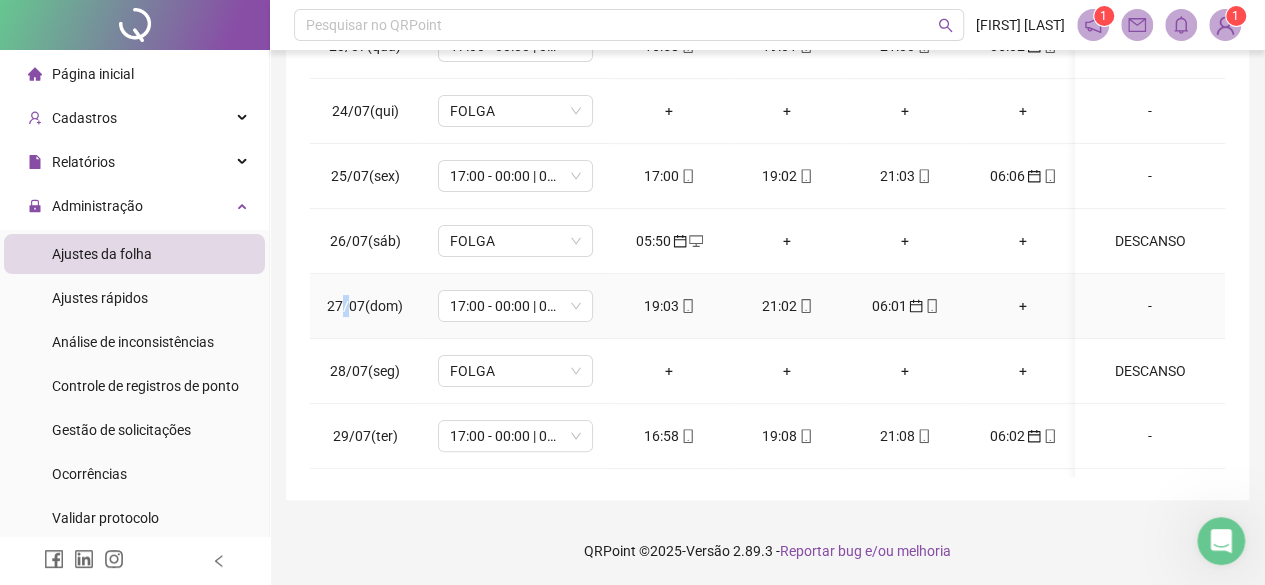 click on "27/07(dom)" at bounding box center [365, 306] 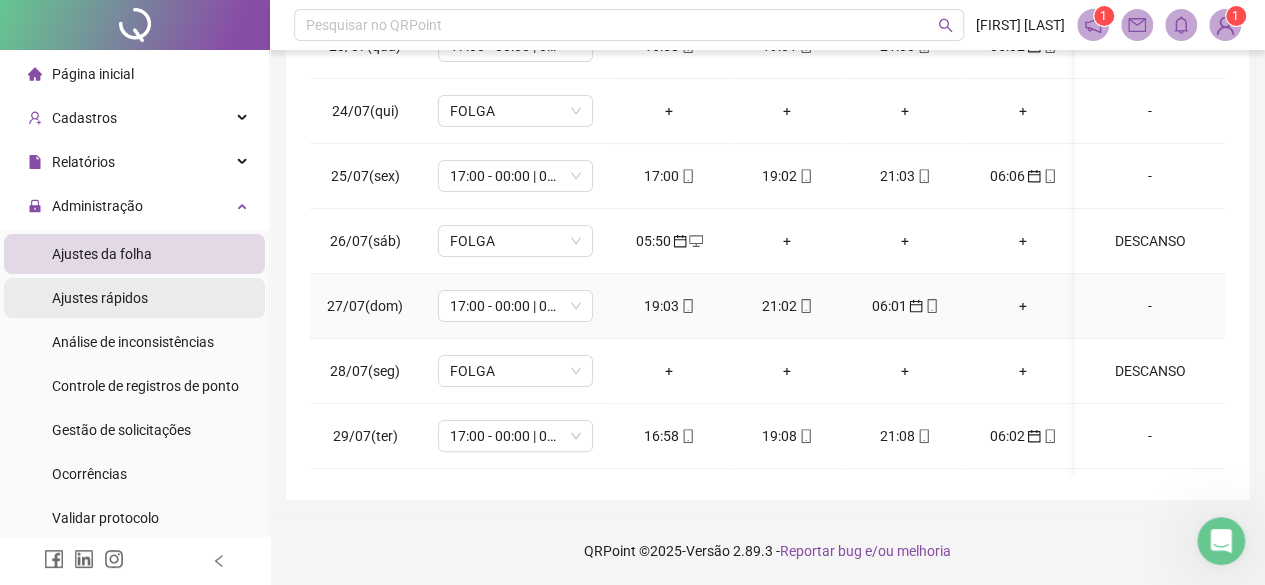 drag, startPoint x: 350, startPoint y: 307, endPoint x: 120, endPoint y: 302, distance: 230.05434 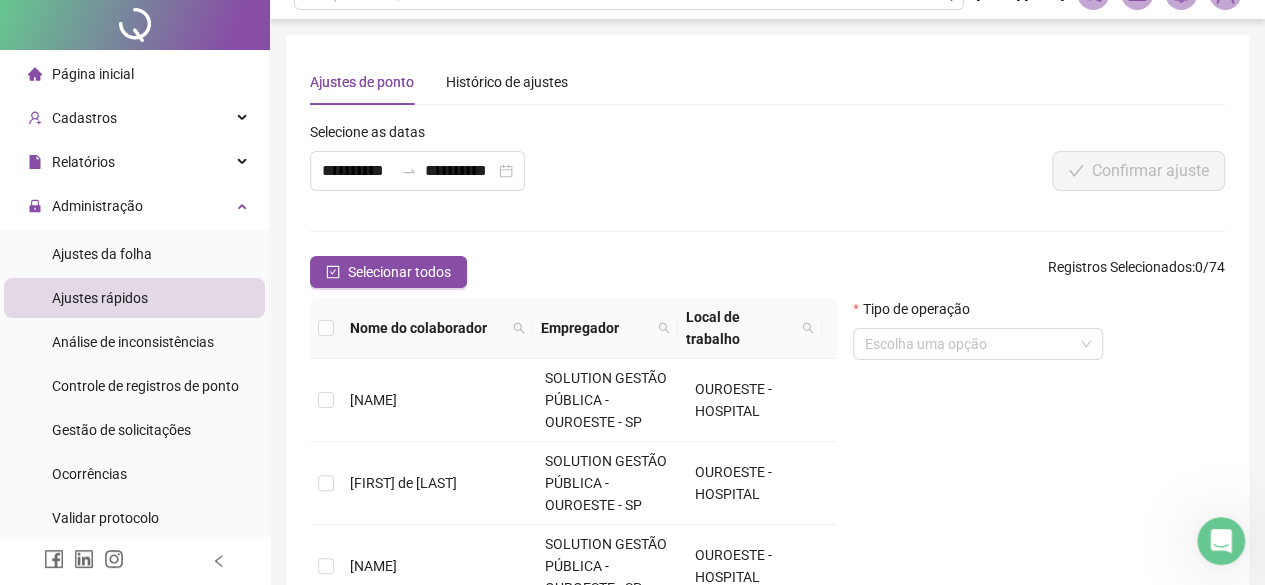 scroll, scrollTop: 0, scrollLeft: 0, axis: both 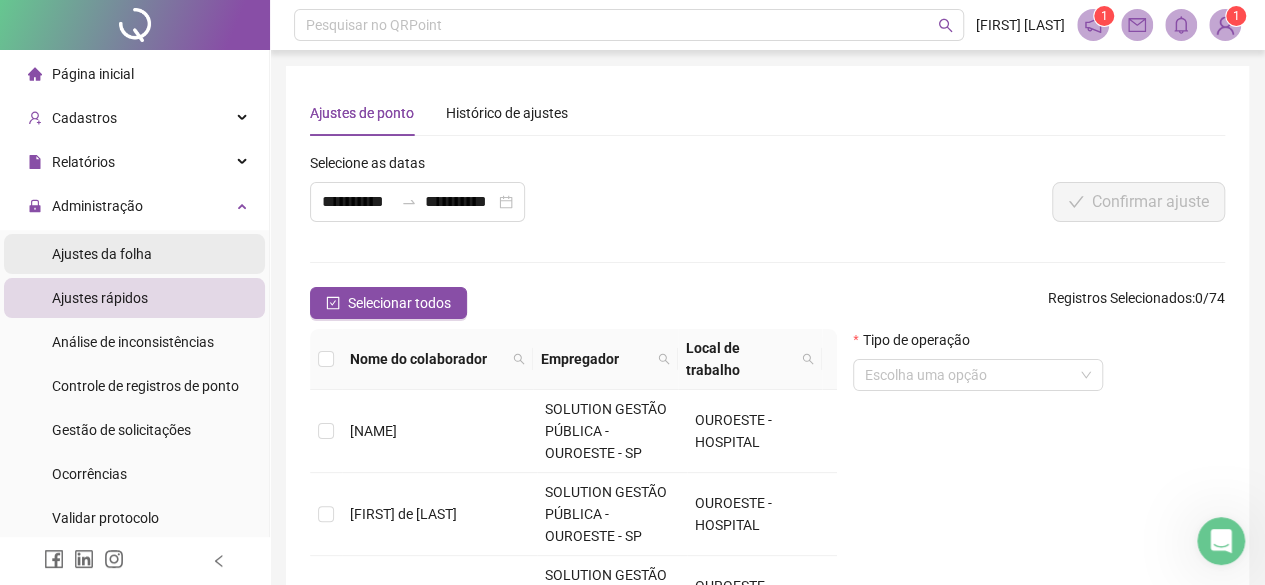 click on "Ajustes da folha" at bounding box center [102, 254] 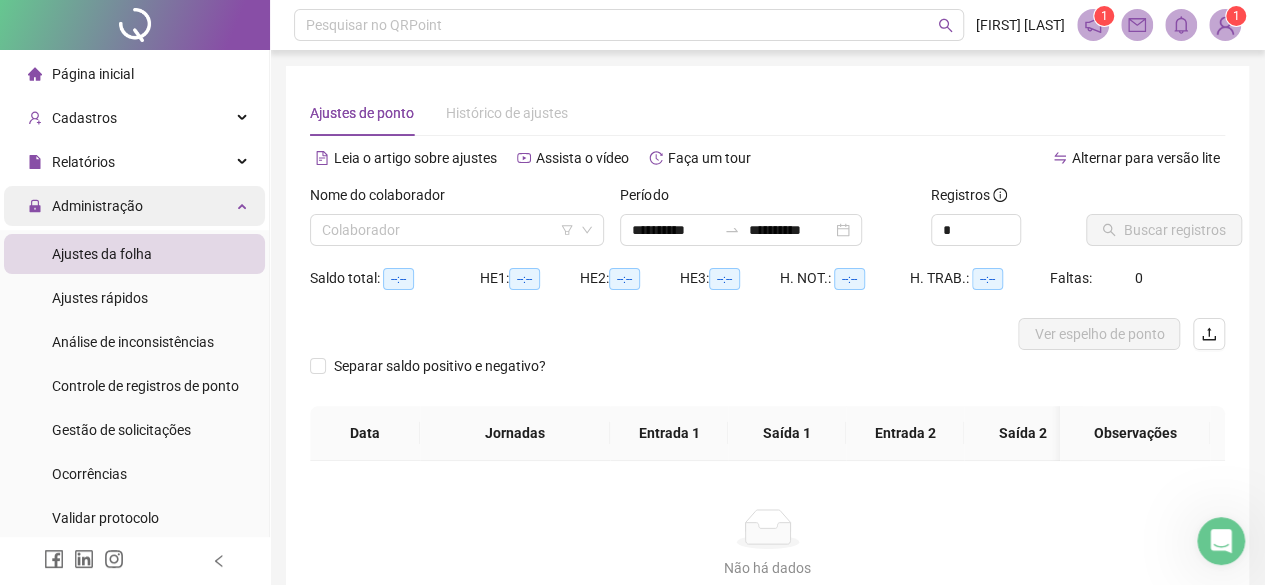 click on "Administração" at bounding box center (85, 206) 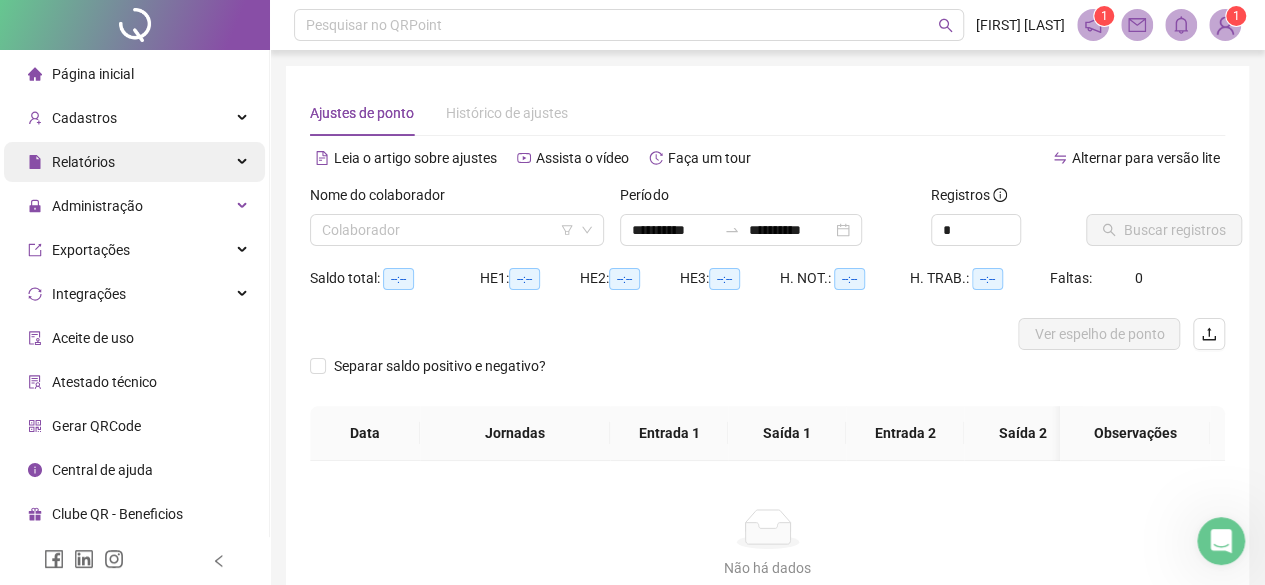 click on "Relatórios" at bounding box center (134, 162) 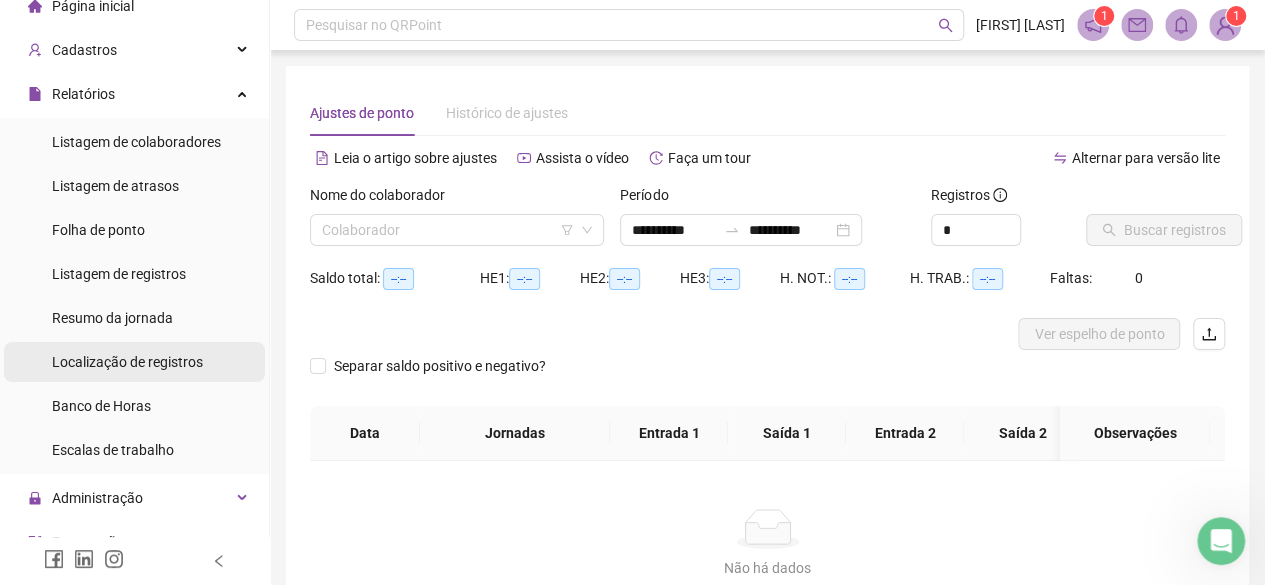 scroll, scrollTop: 100, scrollLeft: 0, axis: vertical 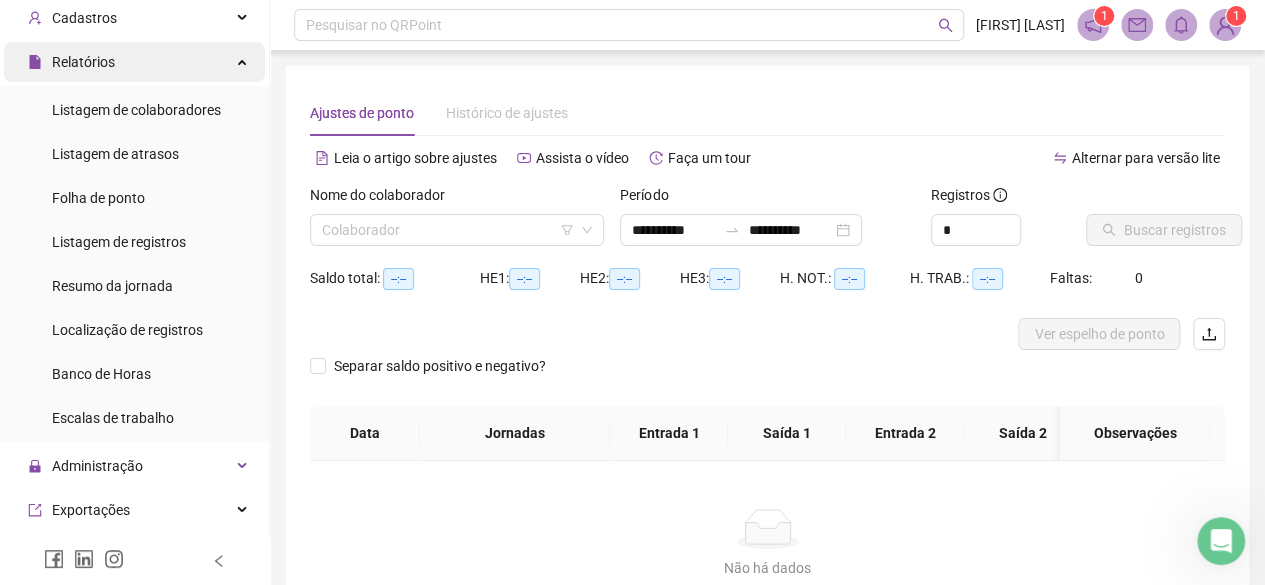 click on "Relatórios" at bounding box center (134, 62) 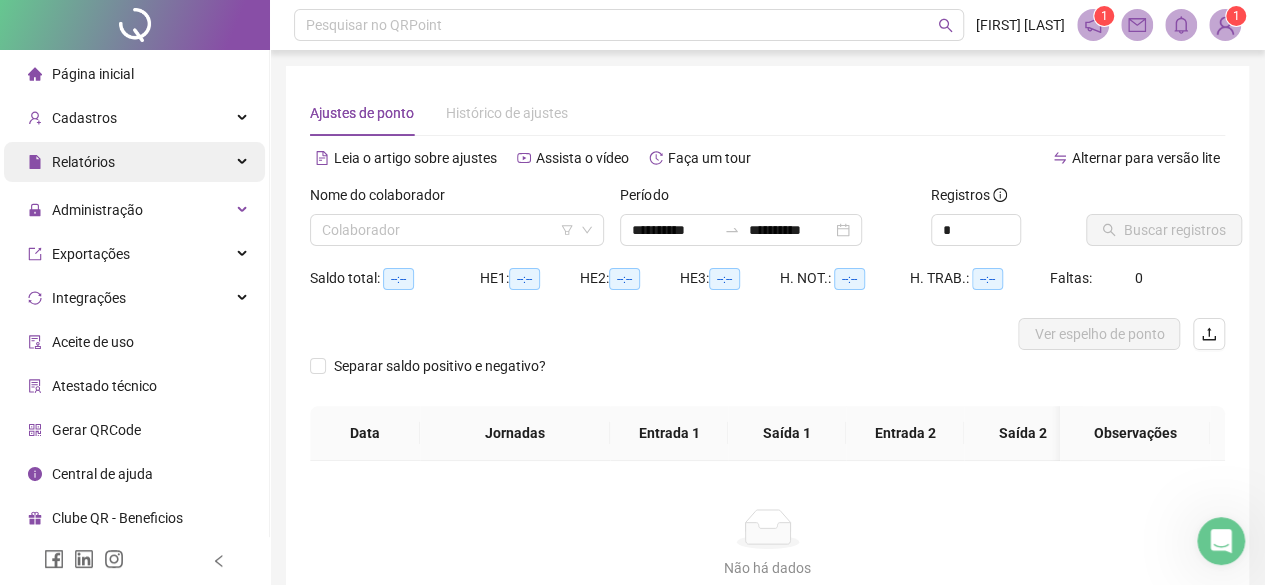 scroll, scrollTop: 0, scrollLeft: 0, axis: both 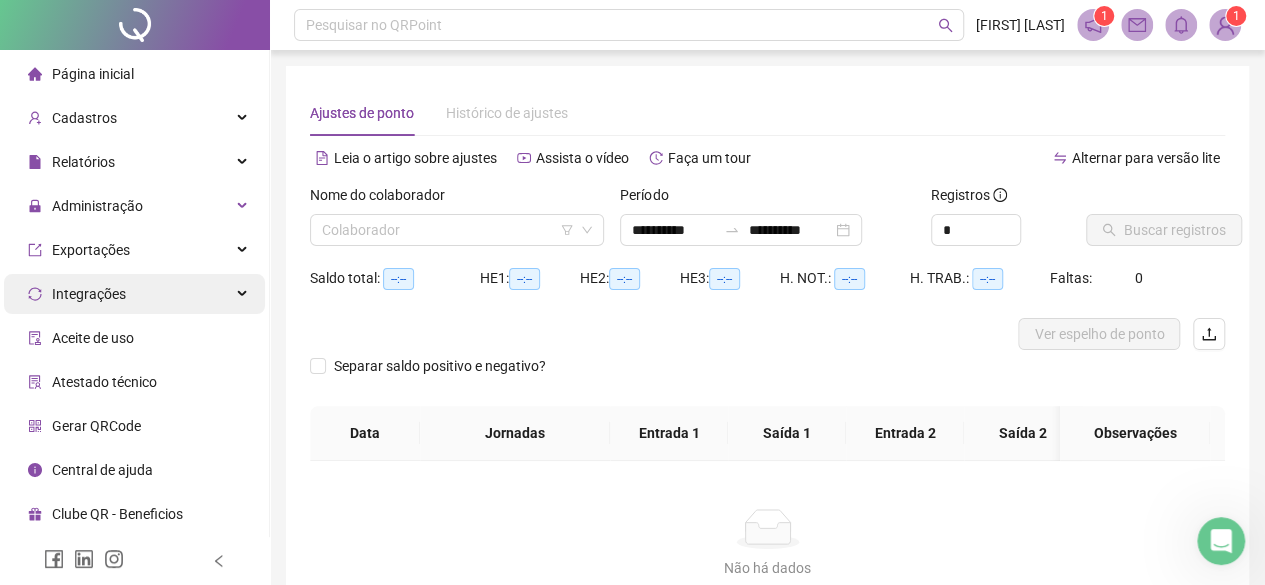 click on "Integrações" at bounding box center [89, 294] 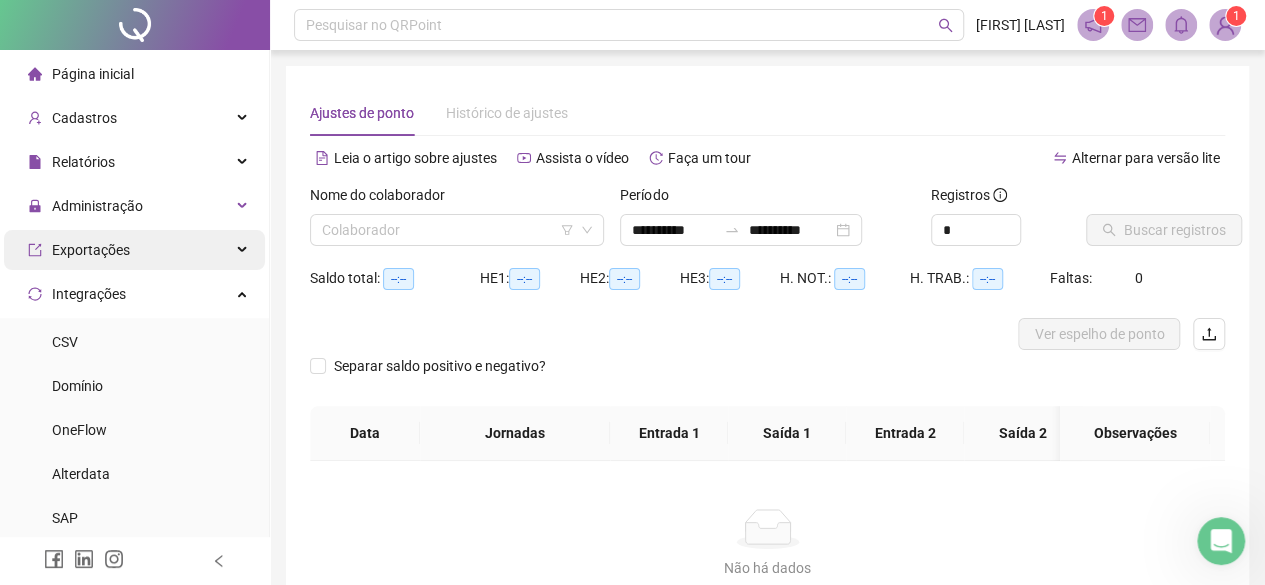 click on "Exportações" at bounding box center [79, 250] 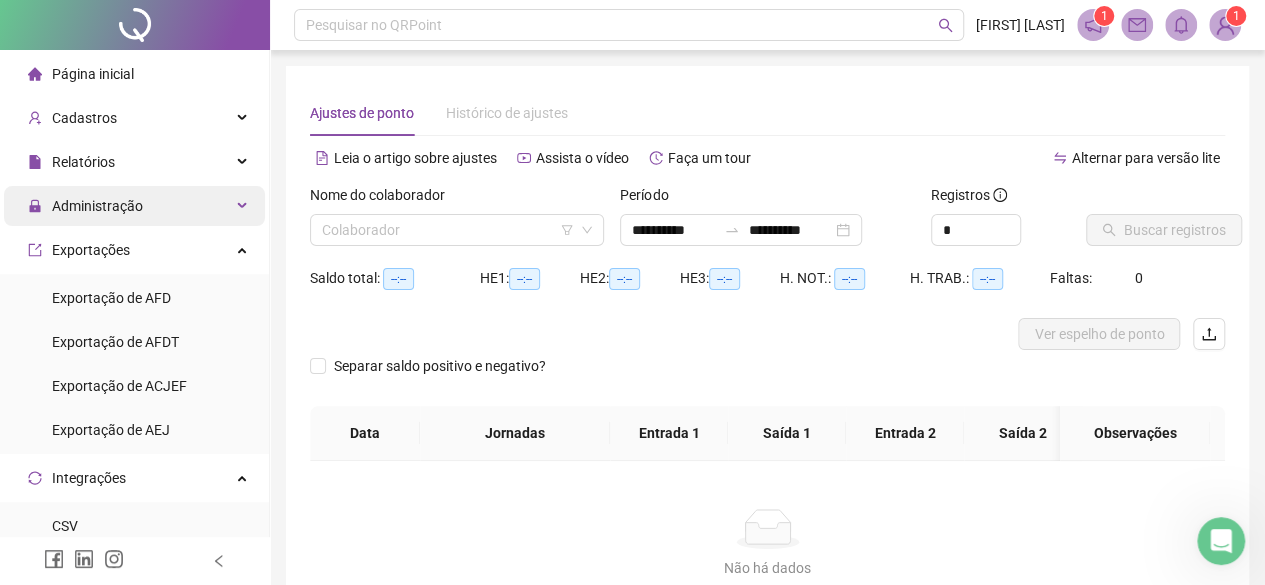 click on "Administração" at bounding box center (97, 206) 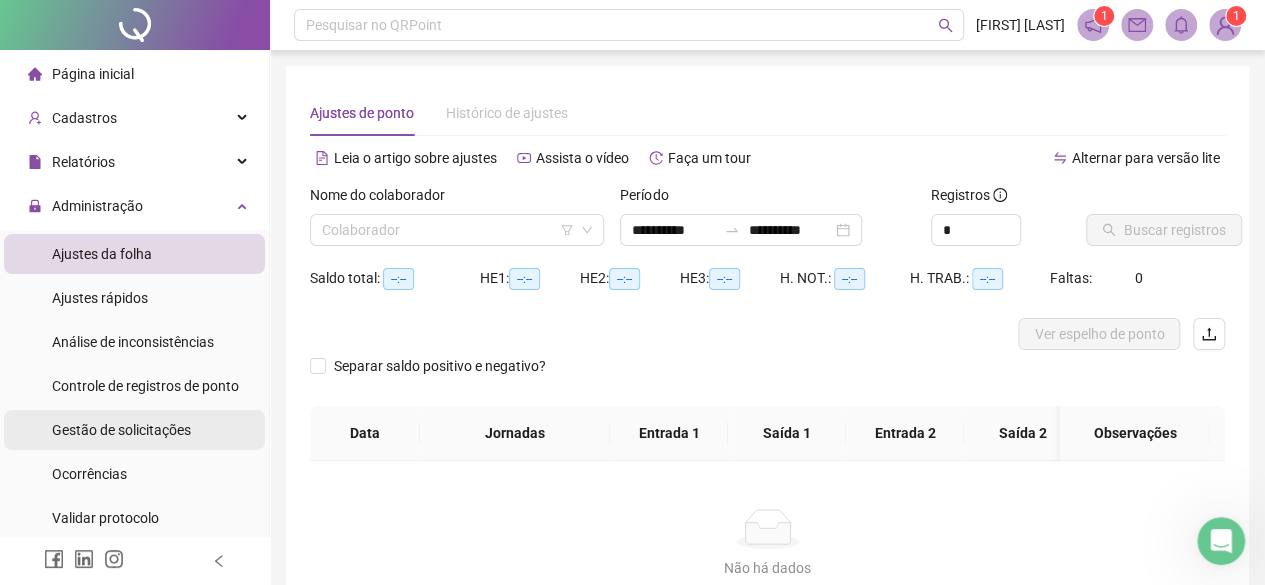click on "Gestão de solicitações" at bounding box center (121, 430) 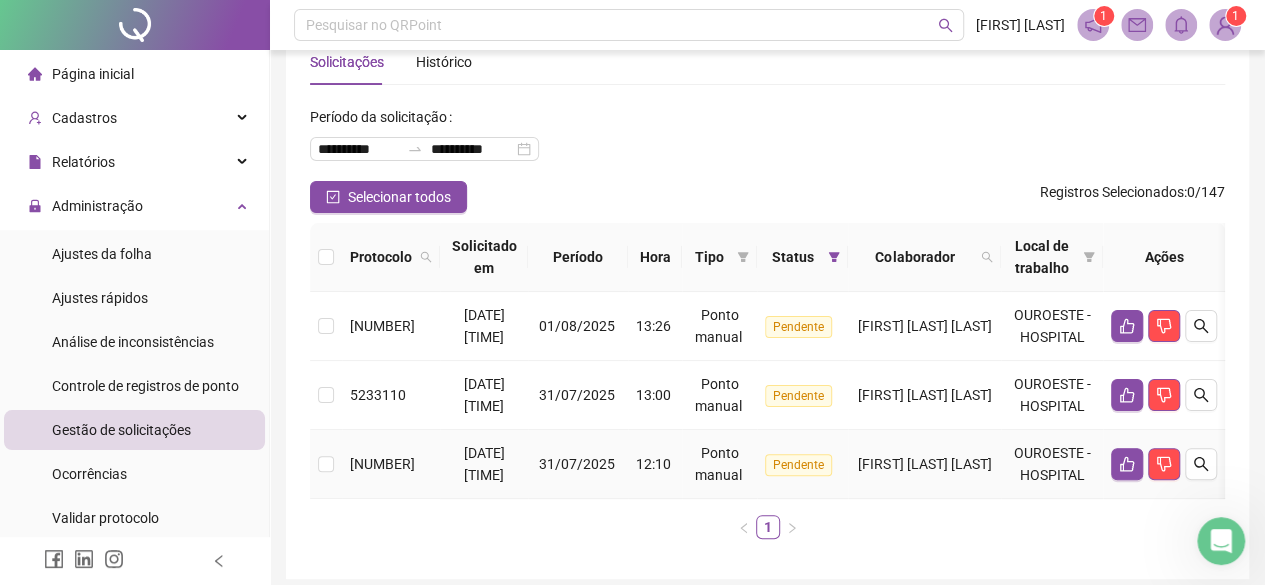 scroll, scrollTop: 100, scrollLeft: 0, axis: vertical 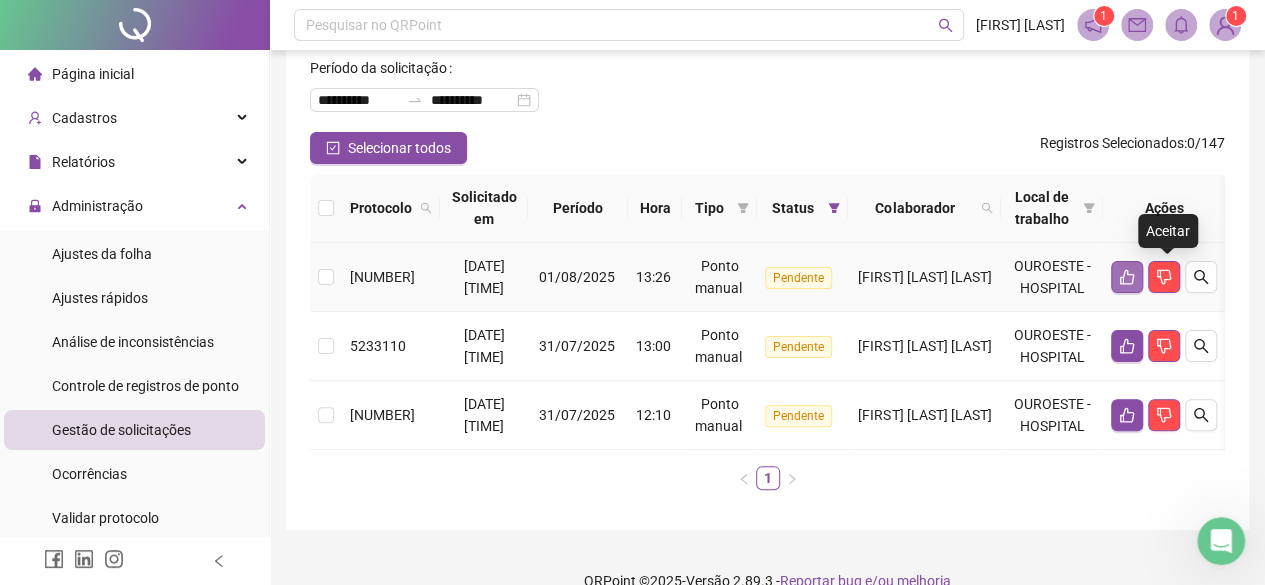 click 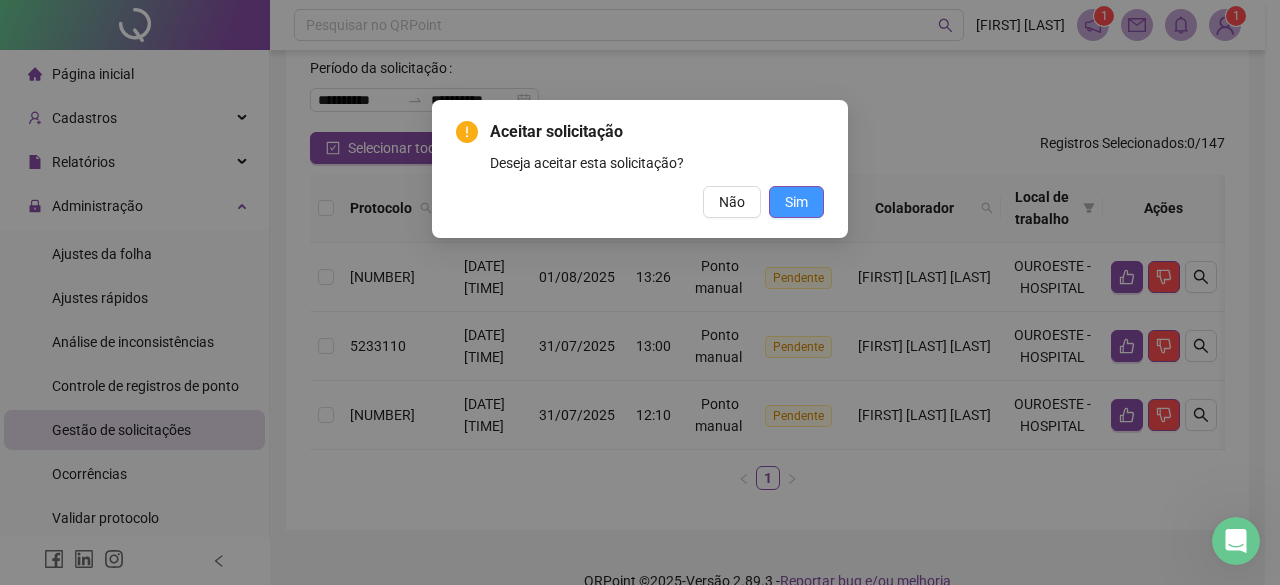click on "Sim" at bounding box center (796, 202) 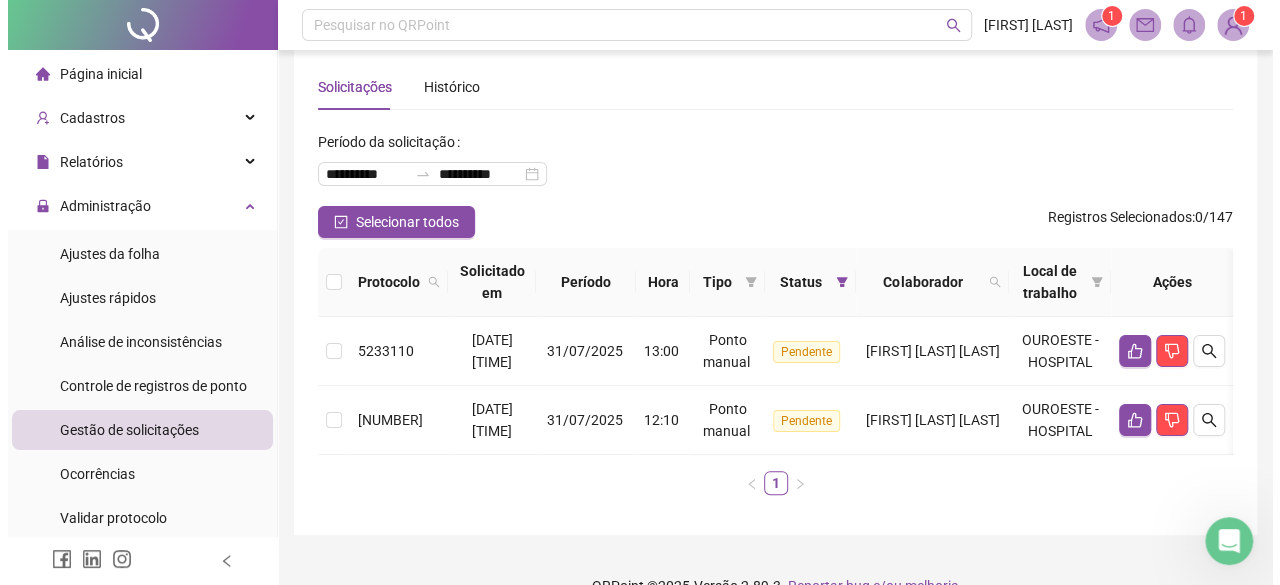 scroll, scrollTop: 0, scrollLeft: 0, axis: both 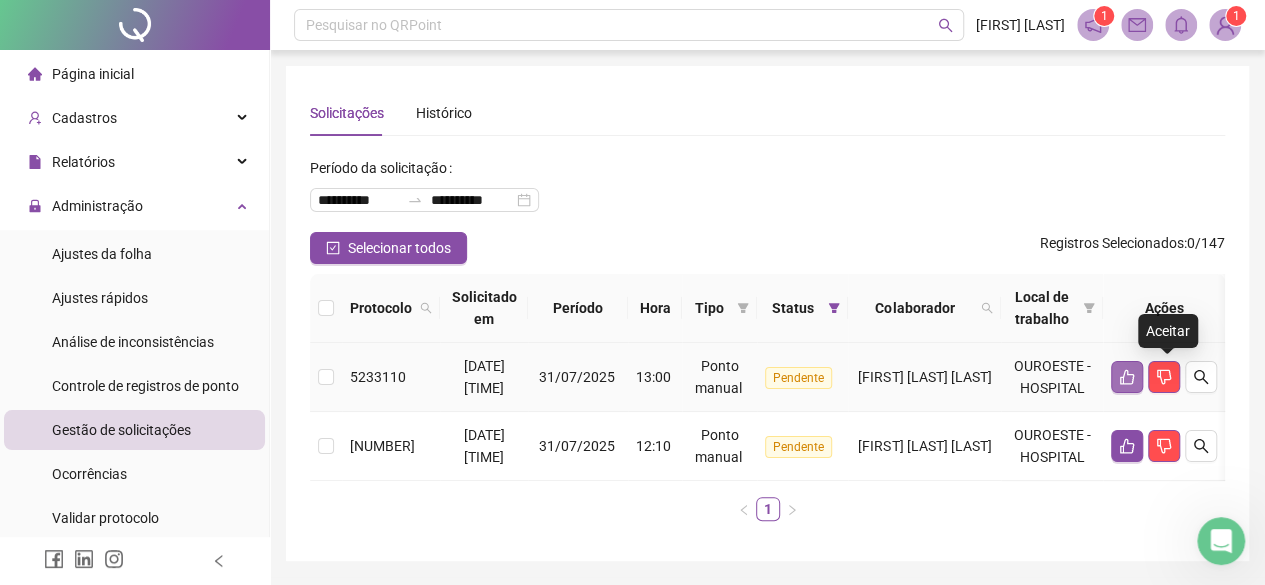 click 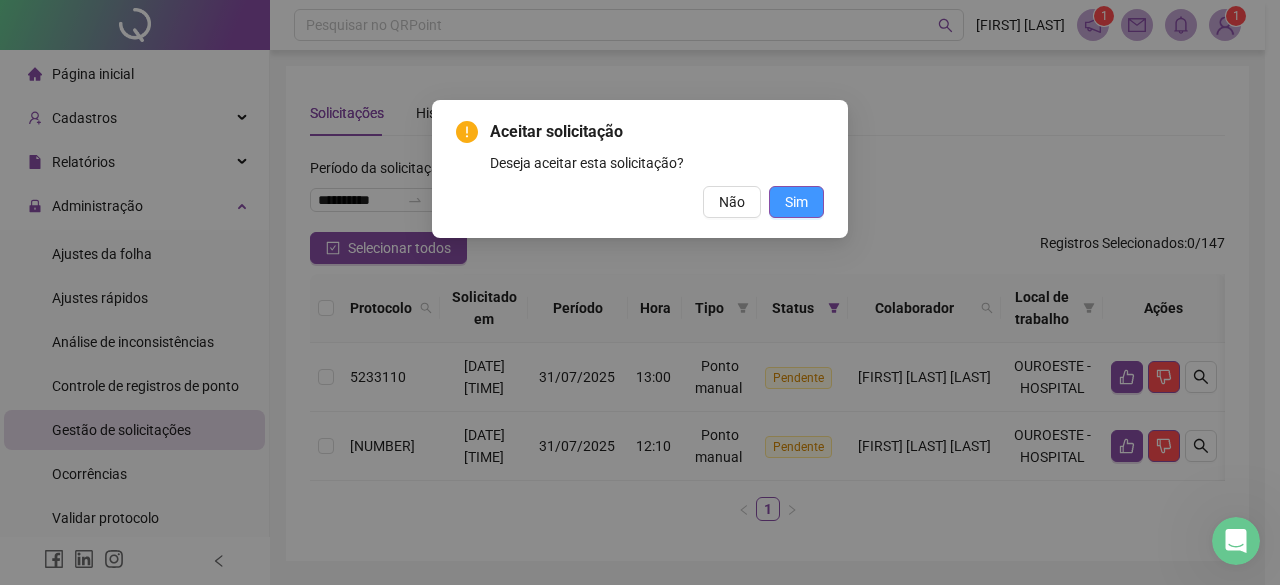 click on "Sim" at bounding box center [796, 202] 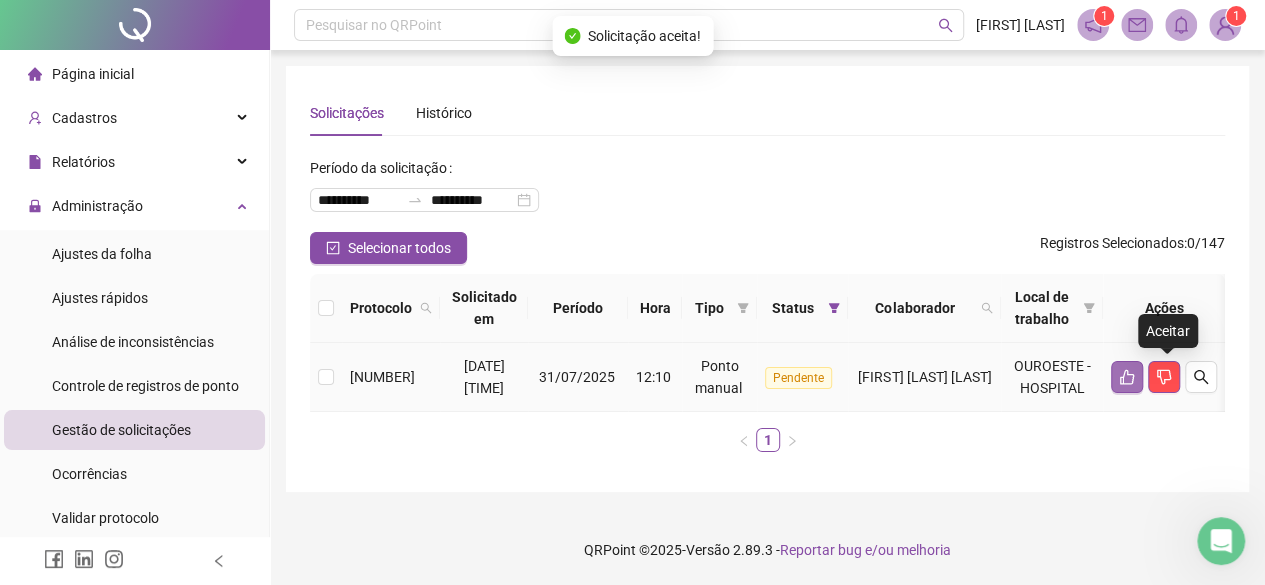 click 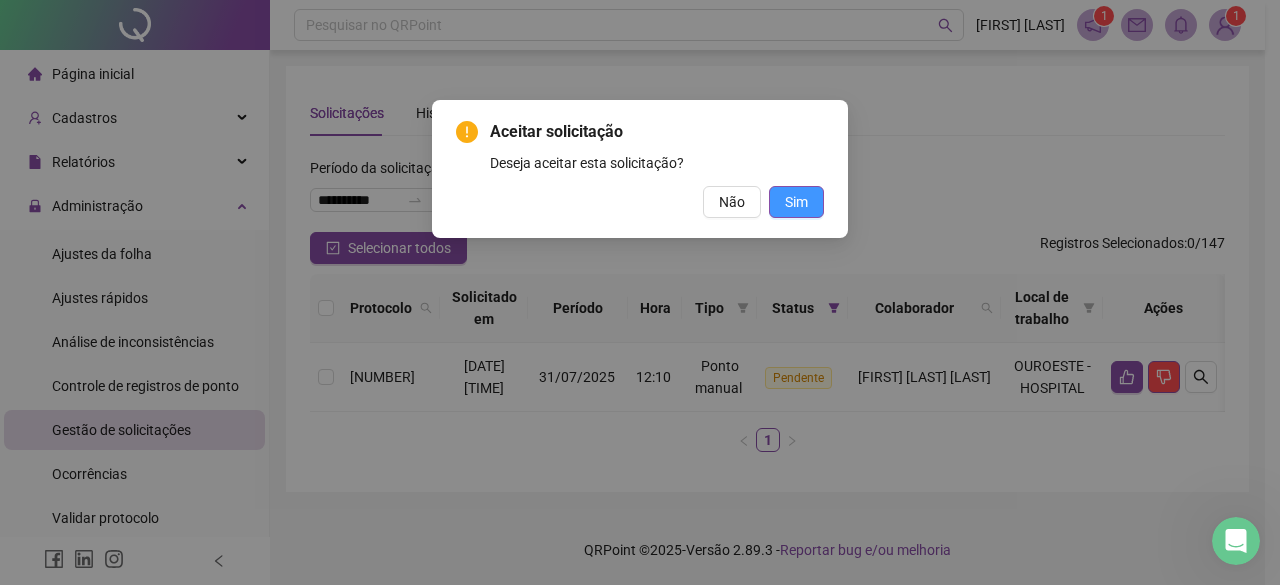 click on "Sim" at bounding box center [796, 202] 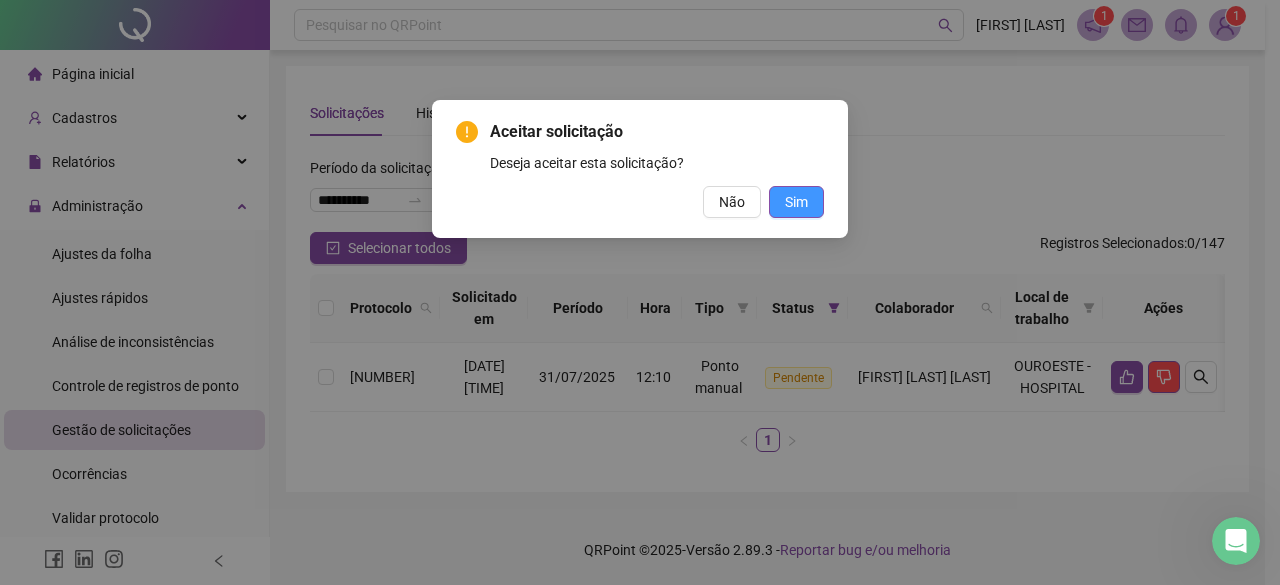 click on "Sim" at bounding box center [796, 202] 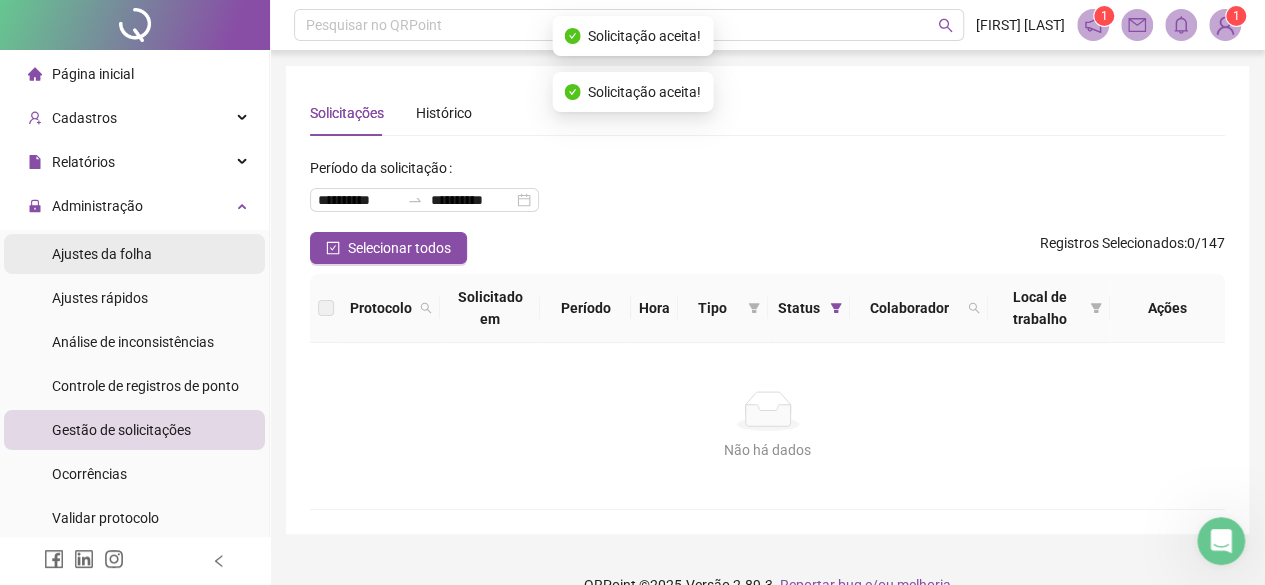 click on "Ajustes da folha" at bounding box center (102, 254) 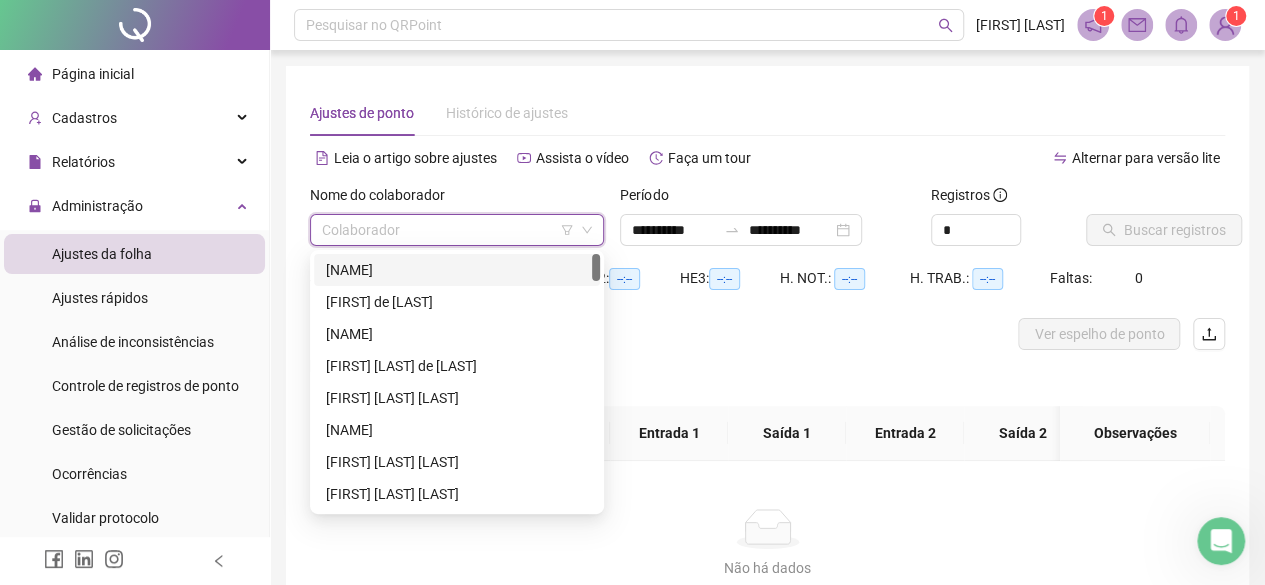 click at bounding box center [448, 230] 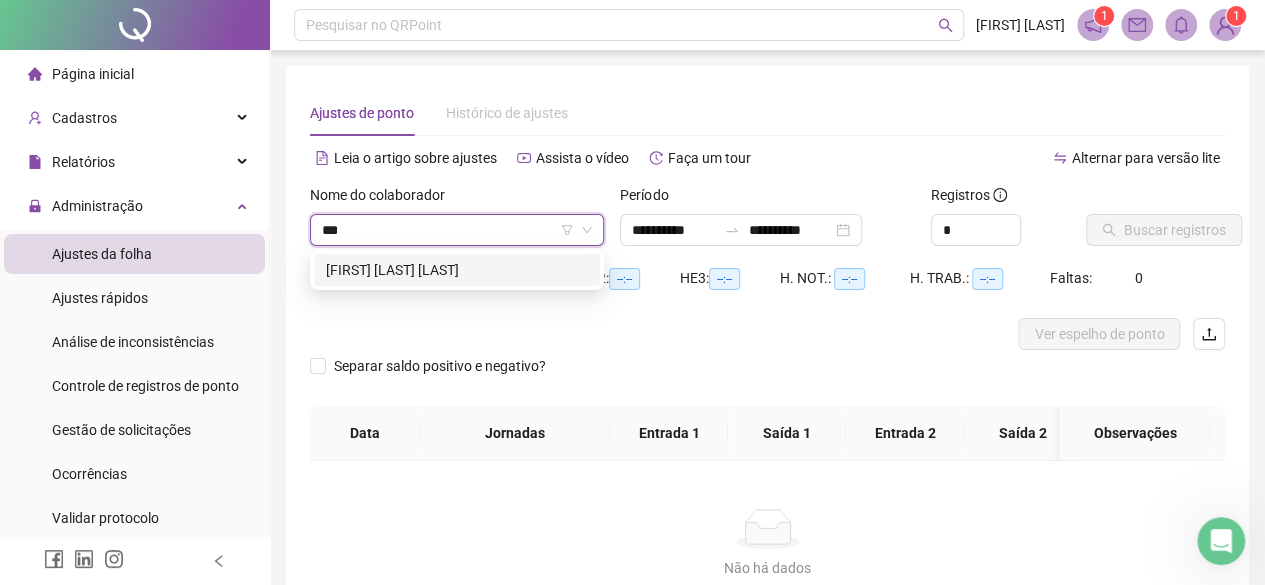 type on "****" 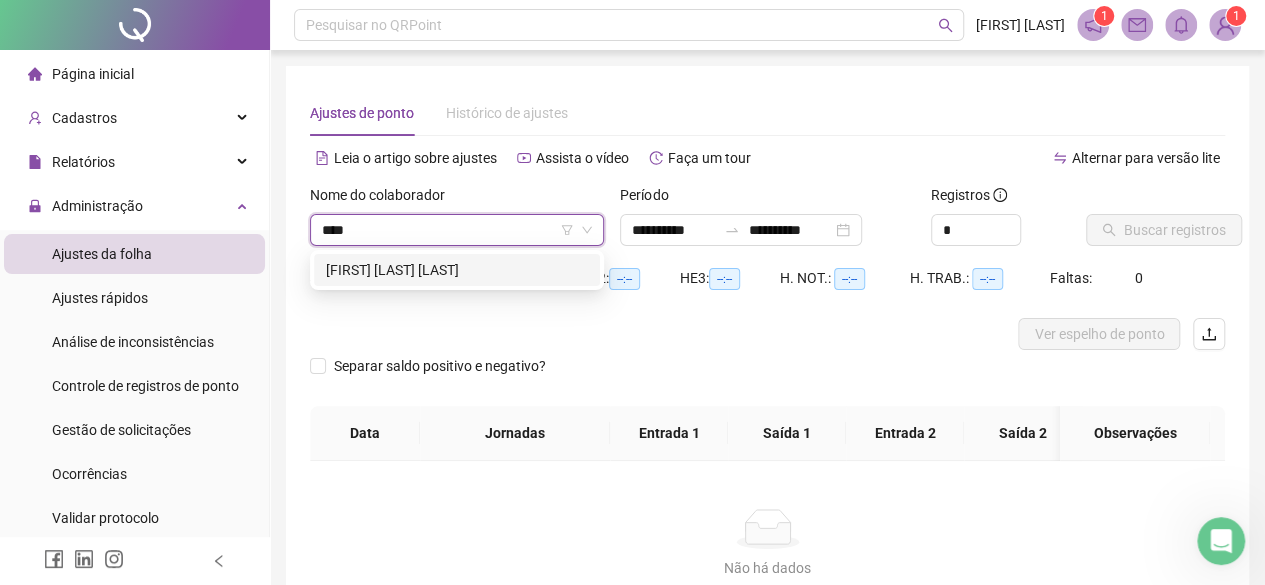 click on "[FIRST] [LAST] [LAST]" at bounding box center [457, 270] 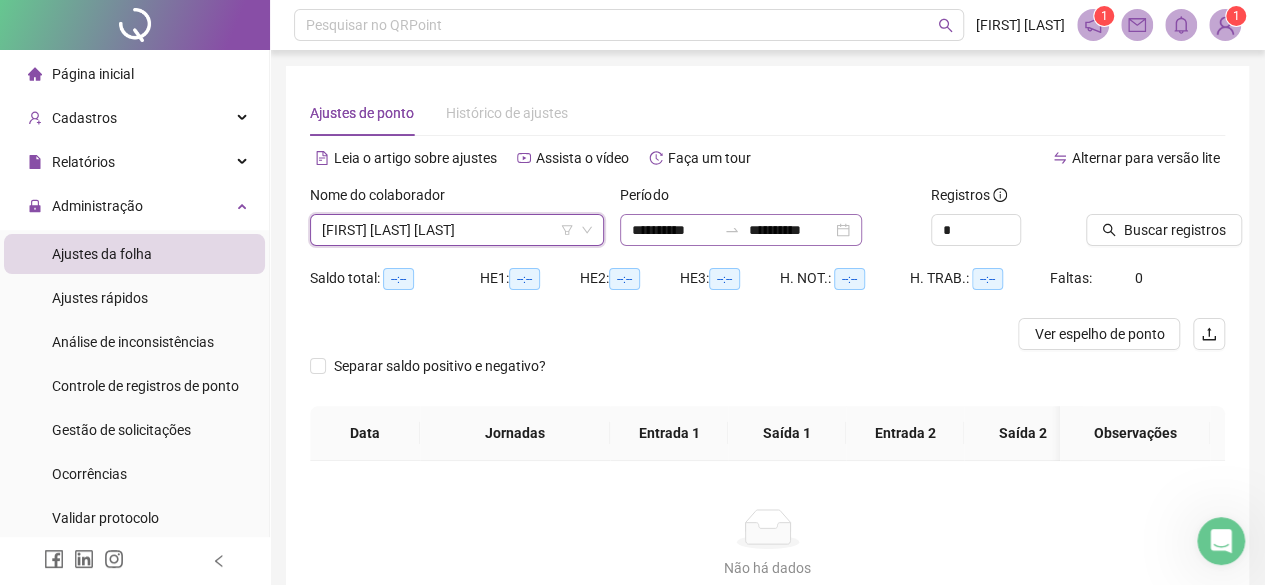click on "**********" at bounding box center [741, 230] 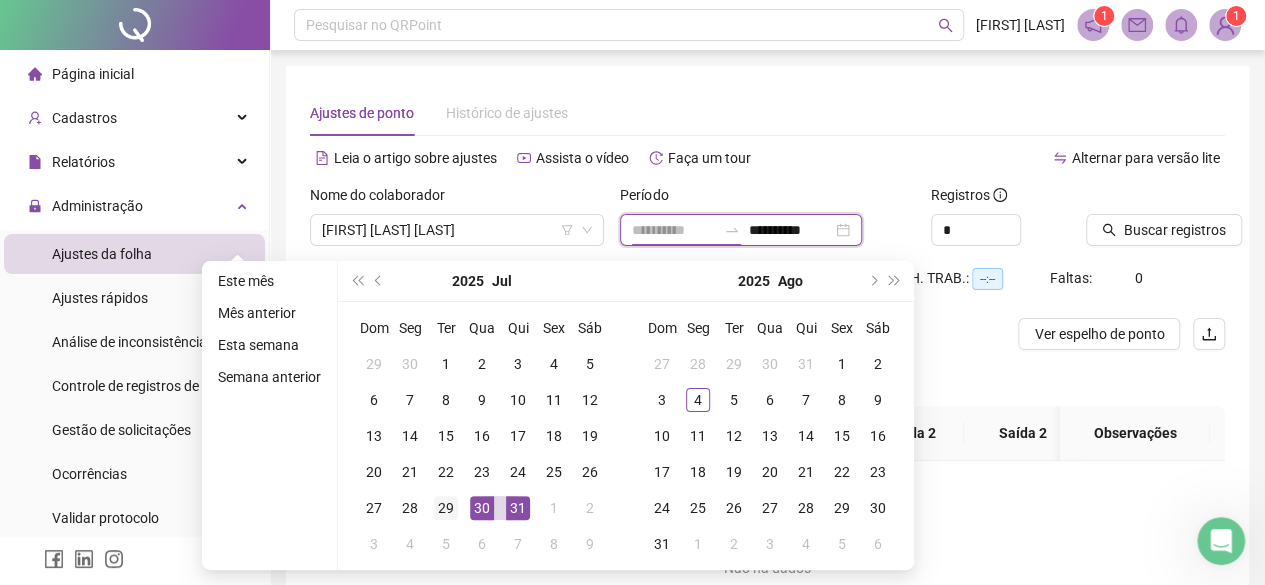 type on "**********" 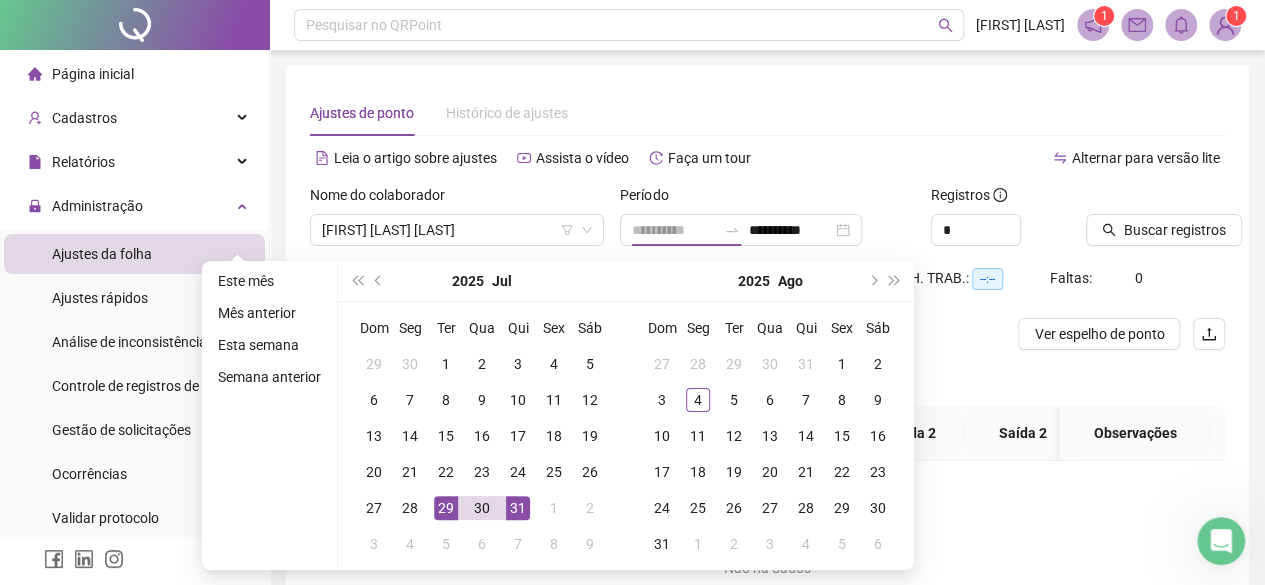click on "29" at bounding box center [446, 508] 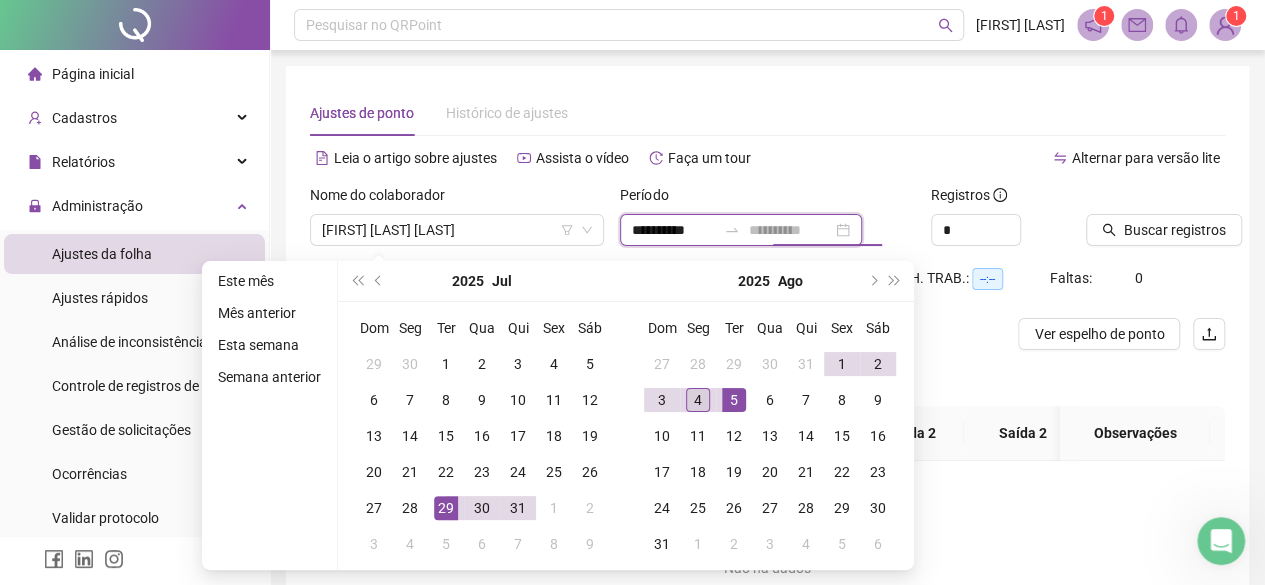 type on "**********" 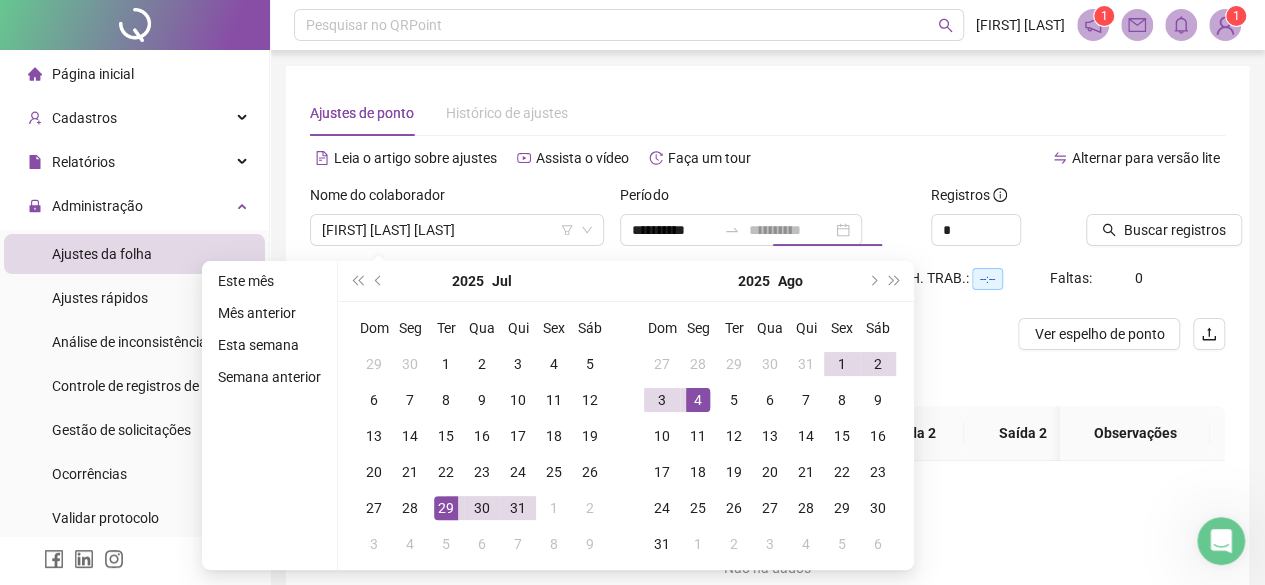 click on "4" at bounding box center (698, 400) 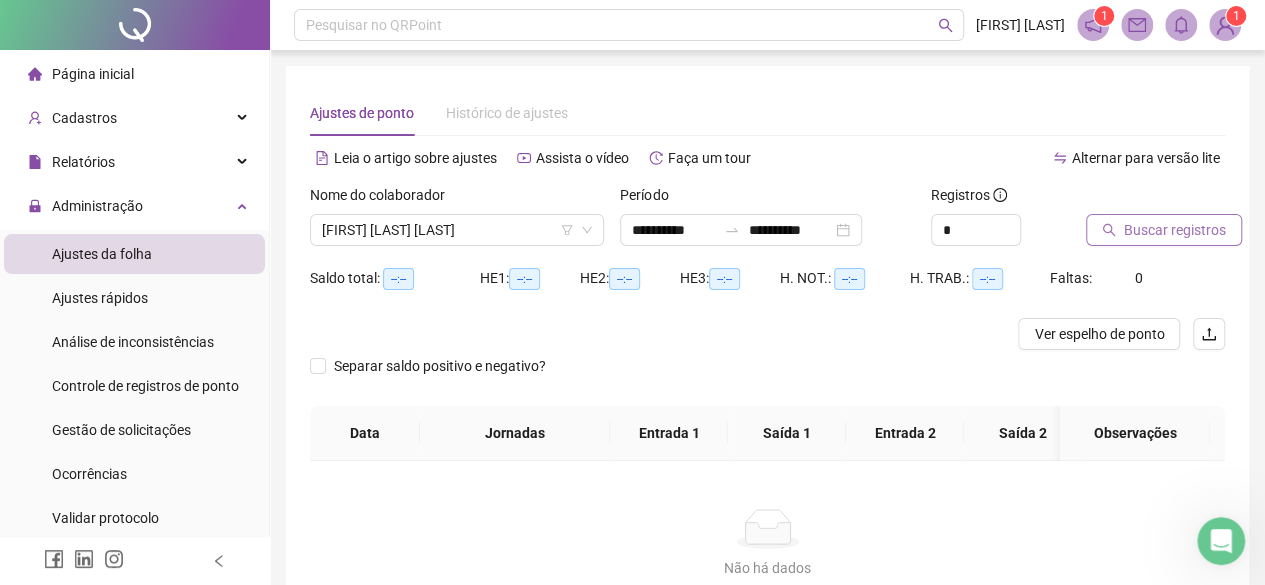 click on "Buscar registros" at bounding box center [1164, 230] 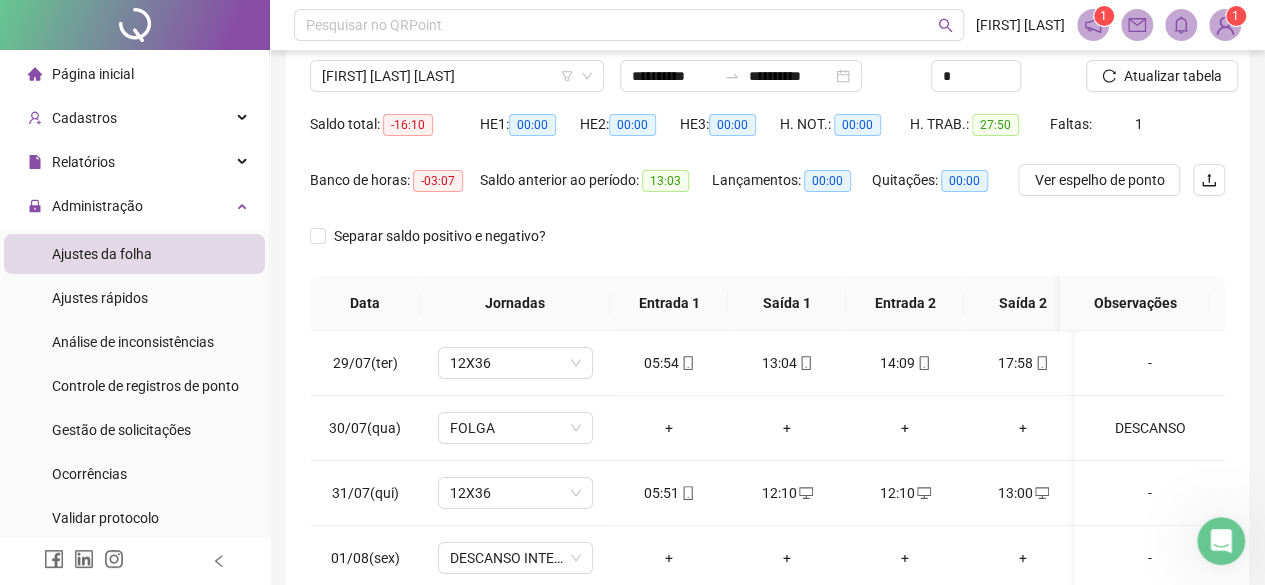 scroll, scrollTop: 200, scrollLeft: 0, axis: vertical 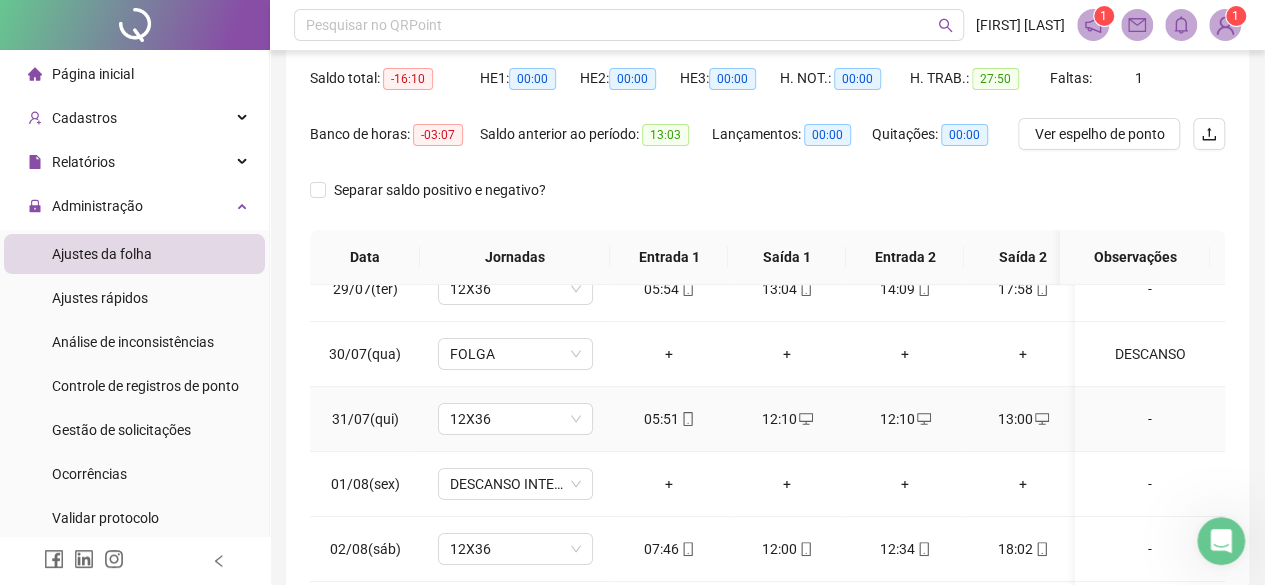 click on "12:10" at bounding box center (905, 419) 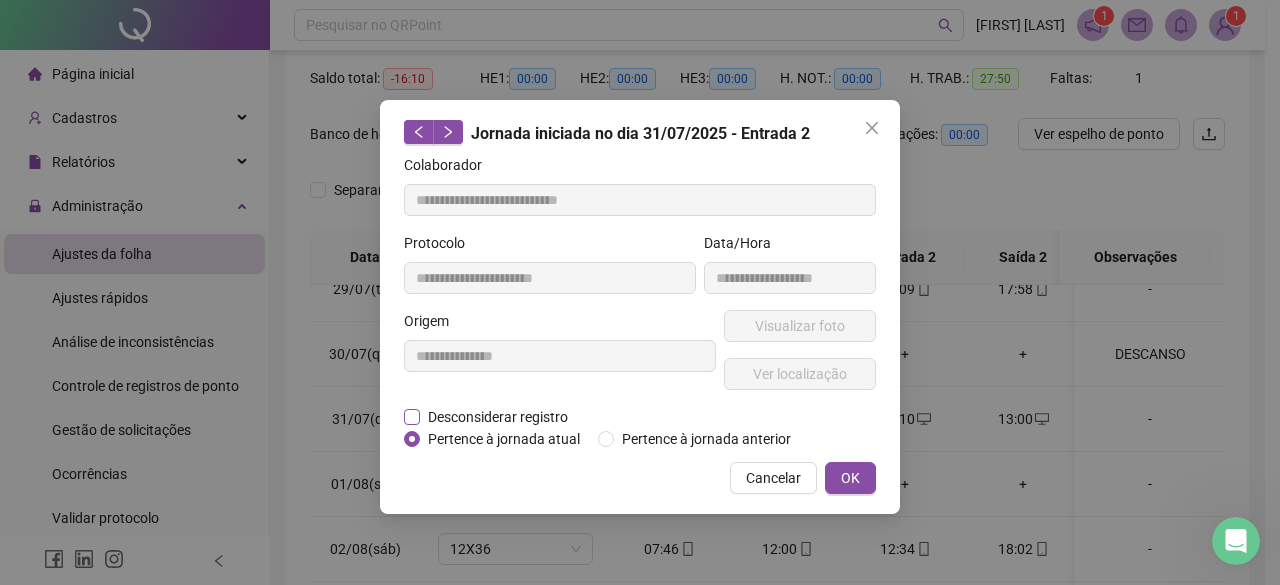 click on "Desconsiderar registro" at bounding box center (498, 417) 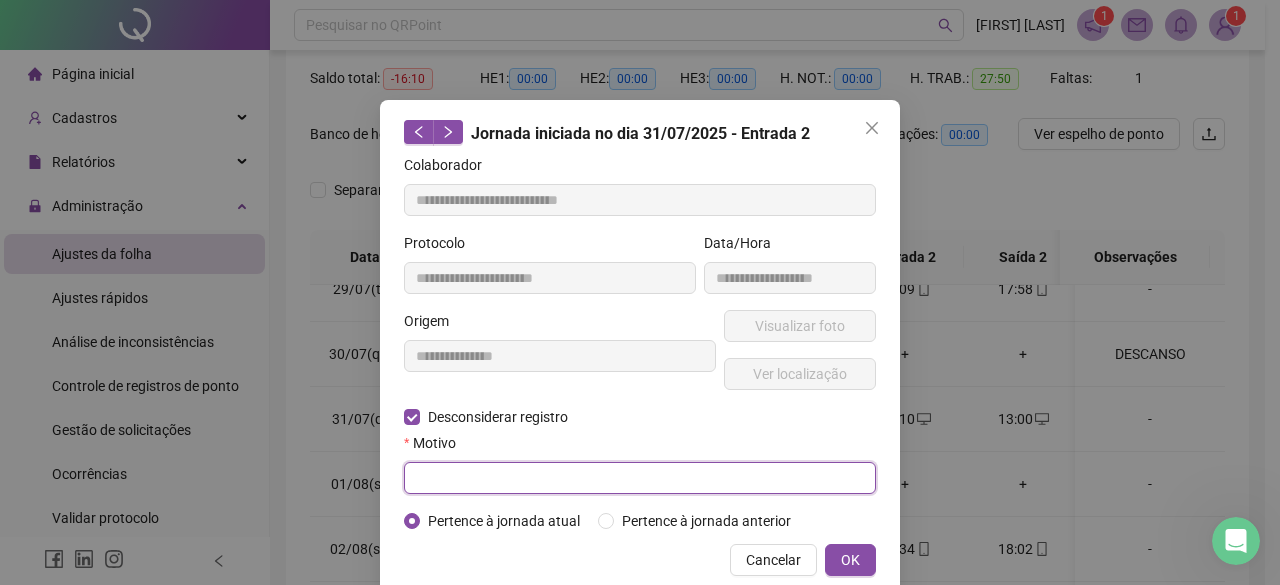 click at bounding box center (640, 478) 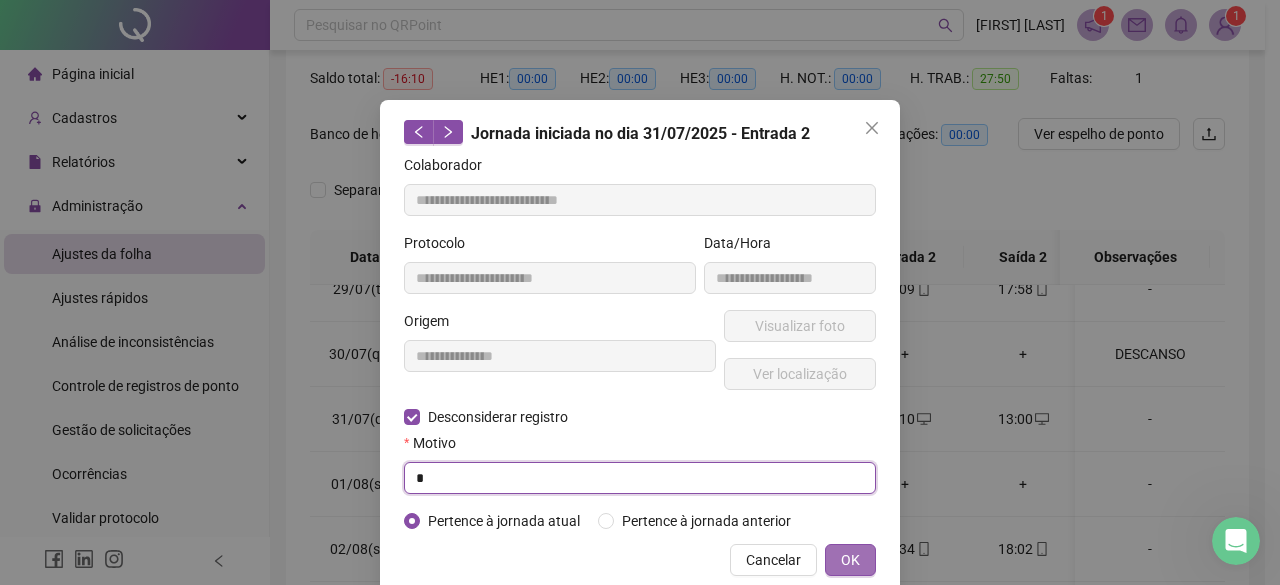 type on "*" 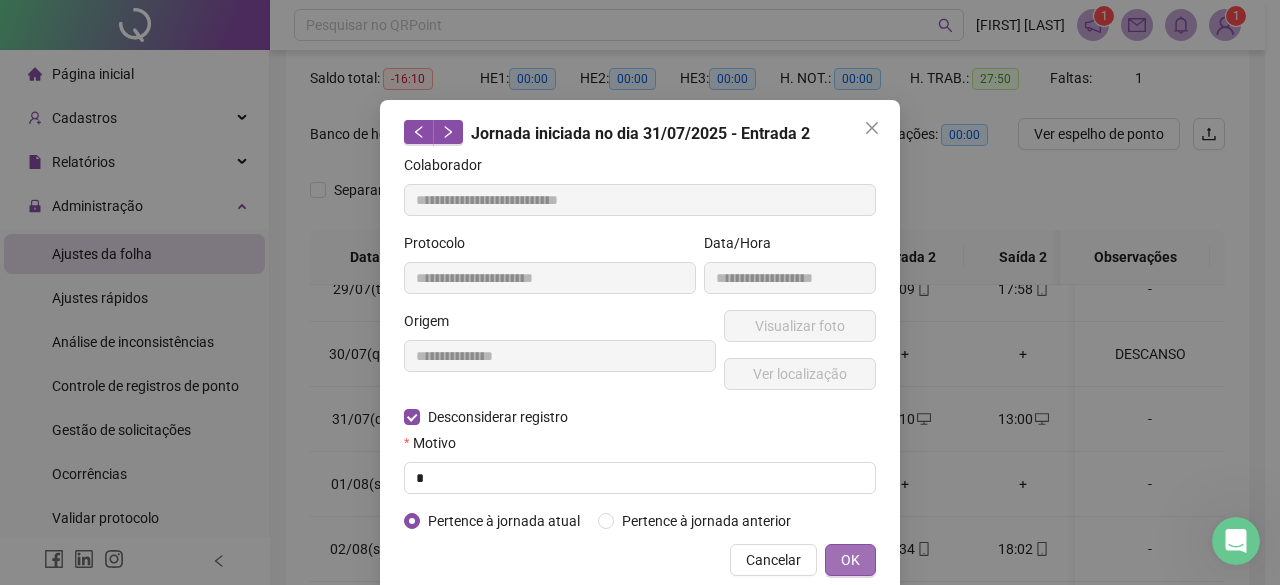 click on "OK" at bounding box center [850, 560] 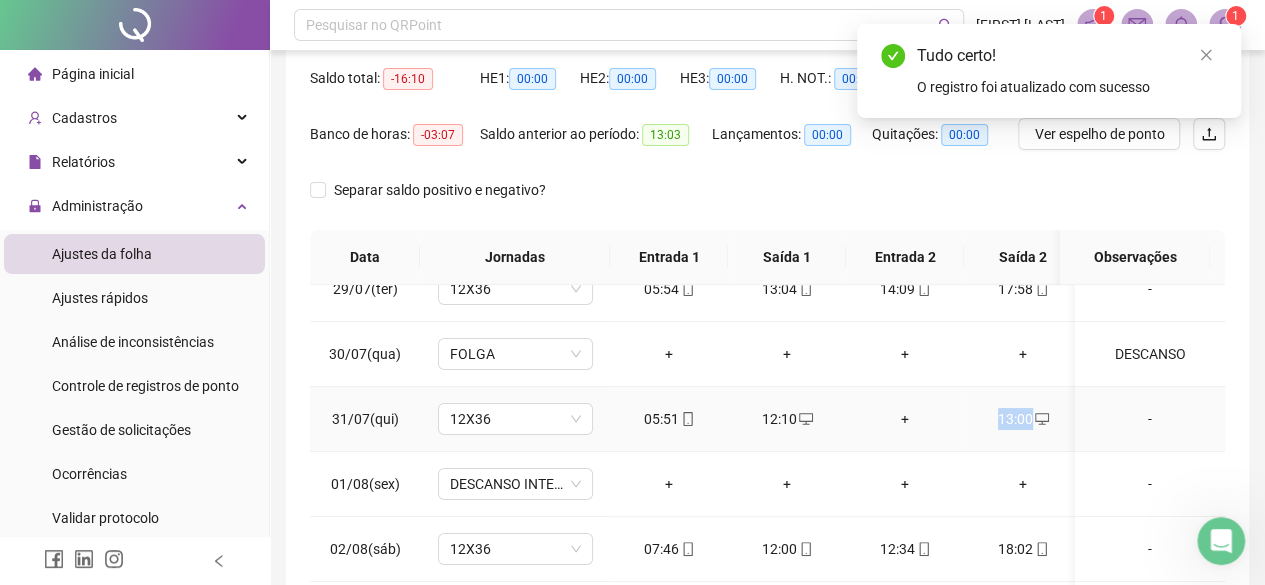 drag, startPoint x: 1028, startPoint y: 409, endPoint x: 914, endPoint y: 419, distance: 114.43776 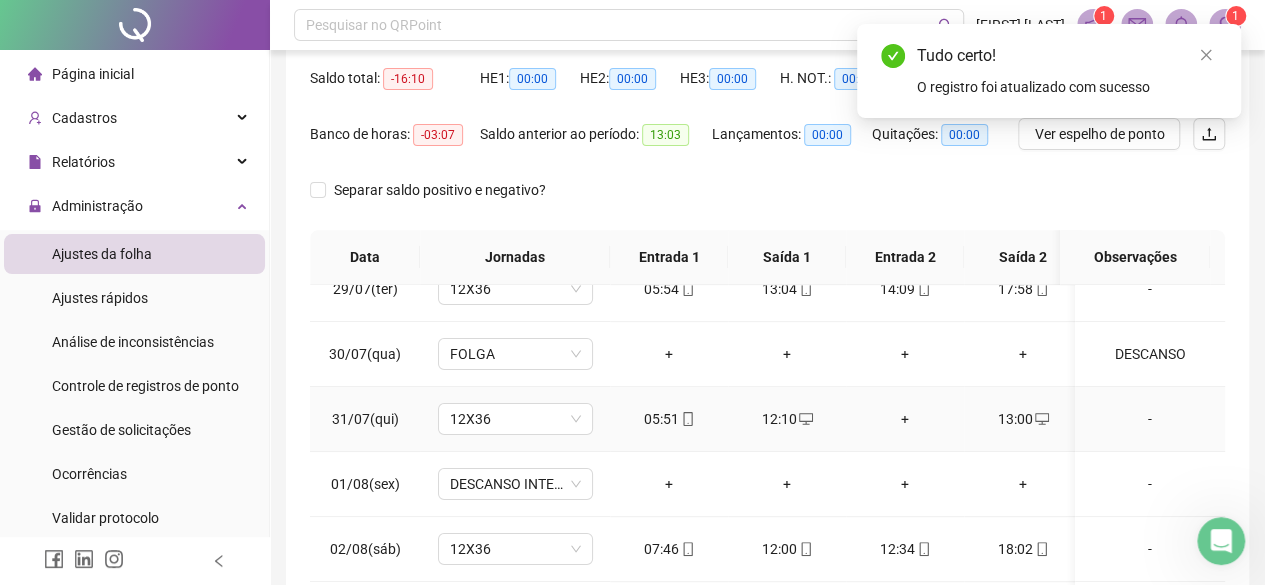 click on "+" at bounding box center [905, 419] 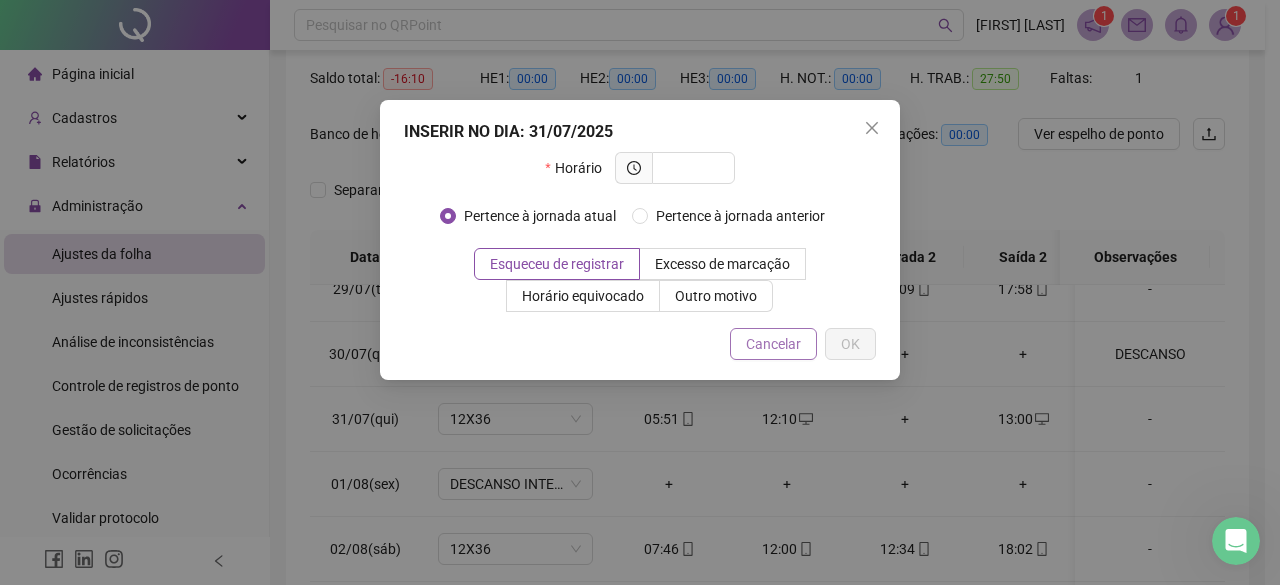 click on "Cancelar" at bounding box center [773, 344] 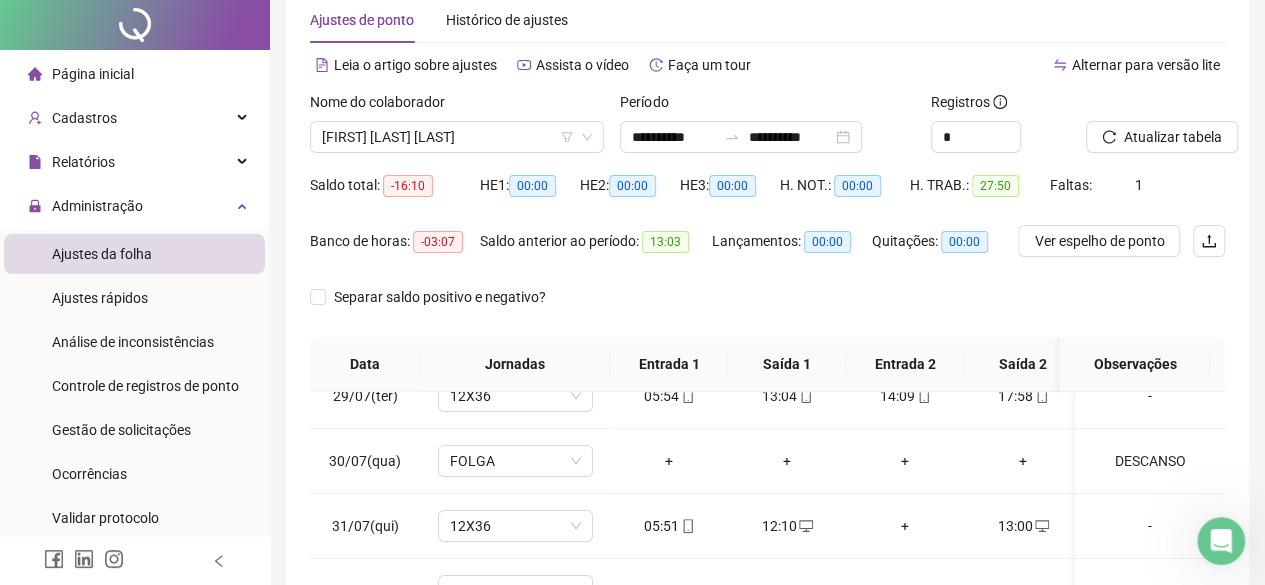 scroll, scrollTop: 0, scrollLeft: 0, axis: both 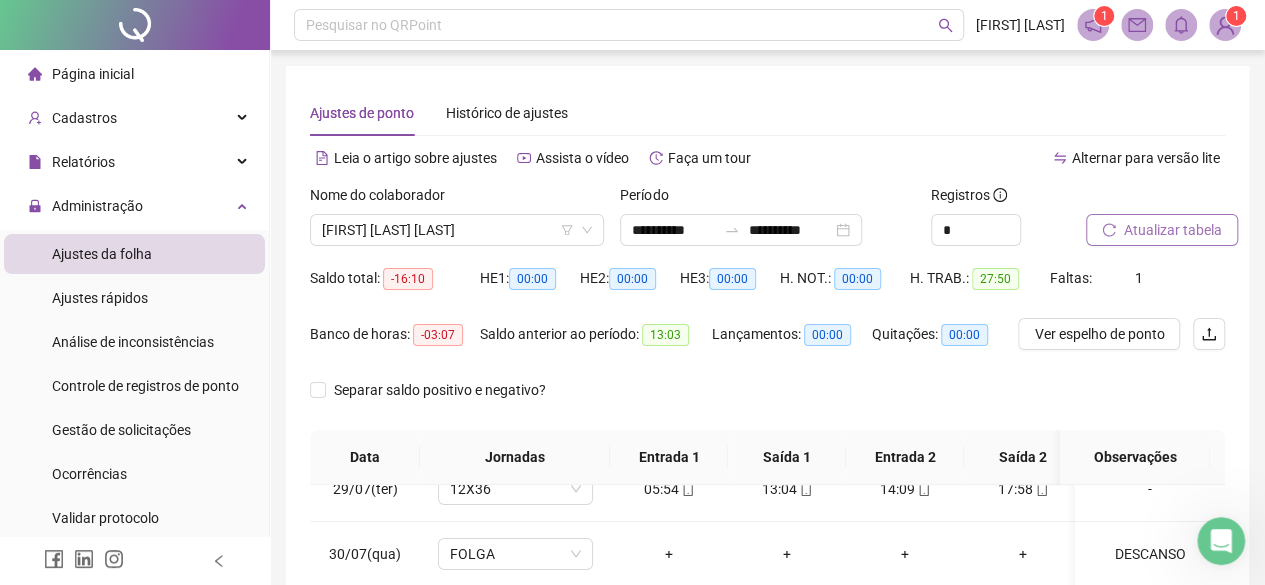click on "Atualizar tabela" at bounding box center (1173, 230) 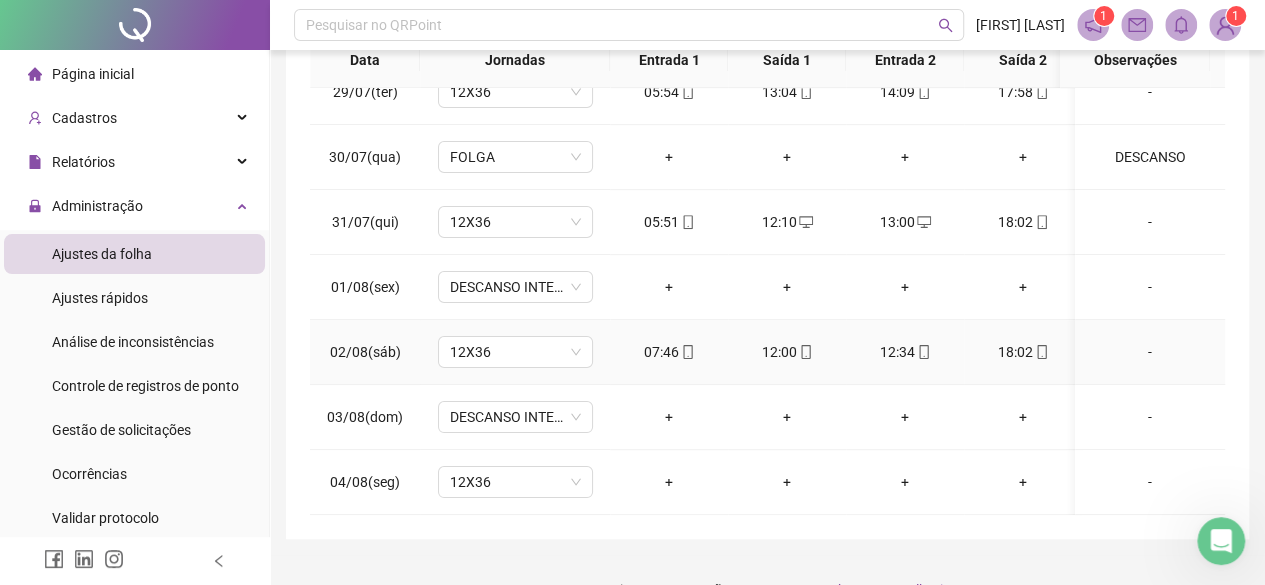 scroll, scrollTop: 436, scrollLeft: 0, axis: vertical 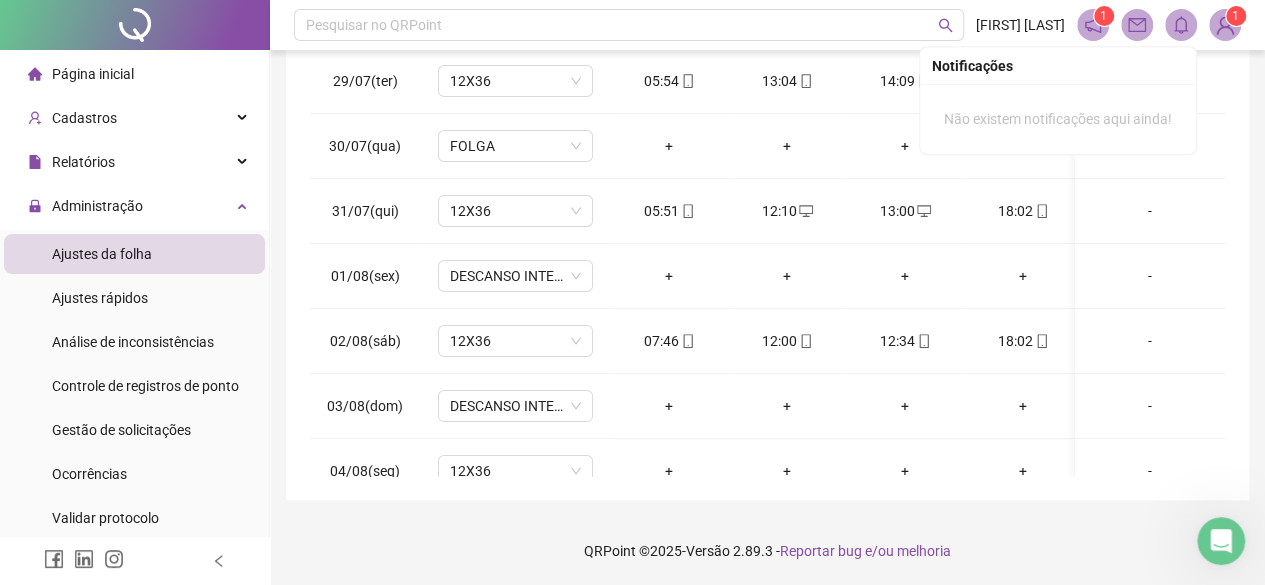 click 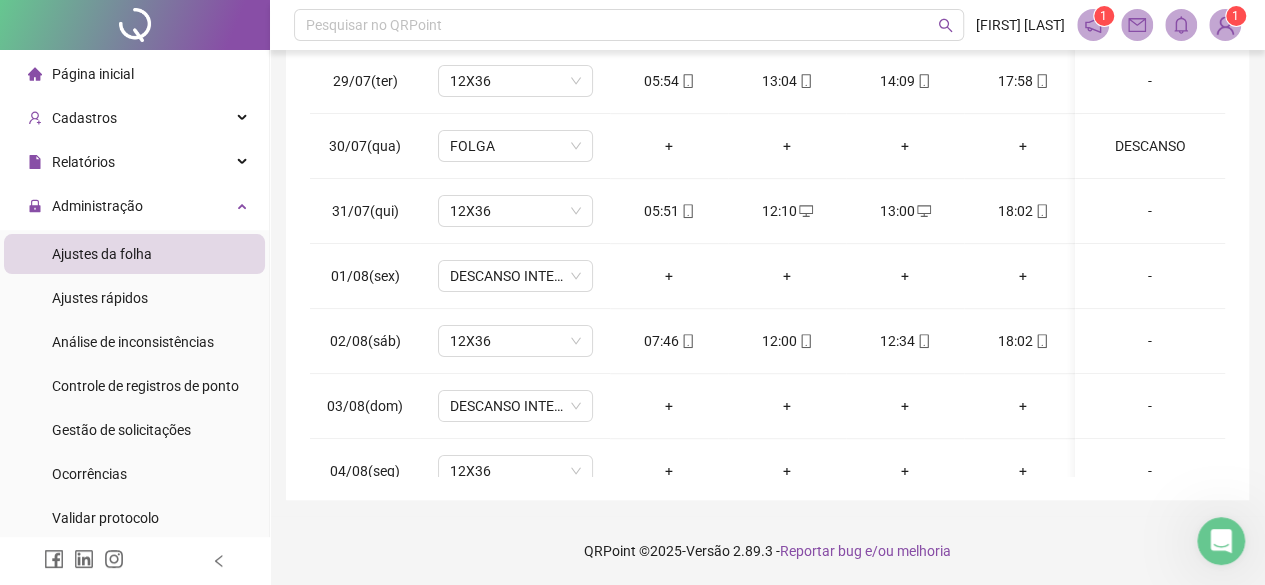 click 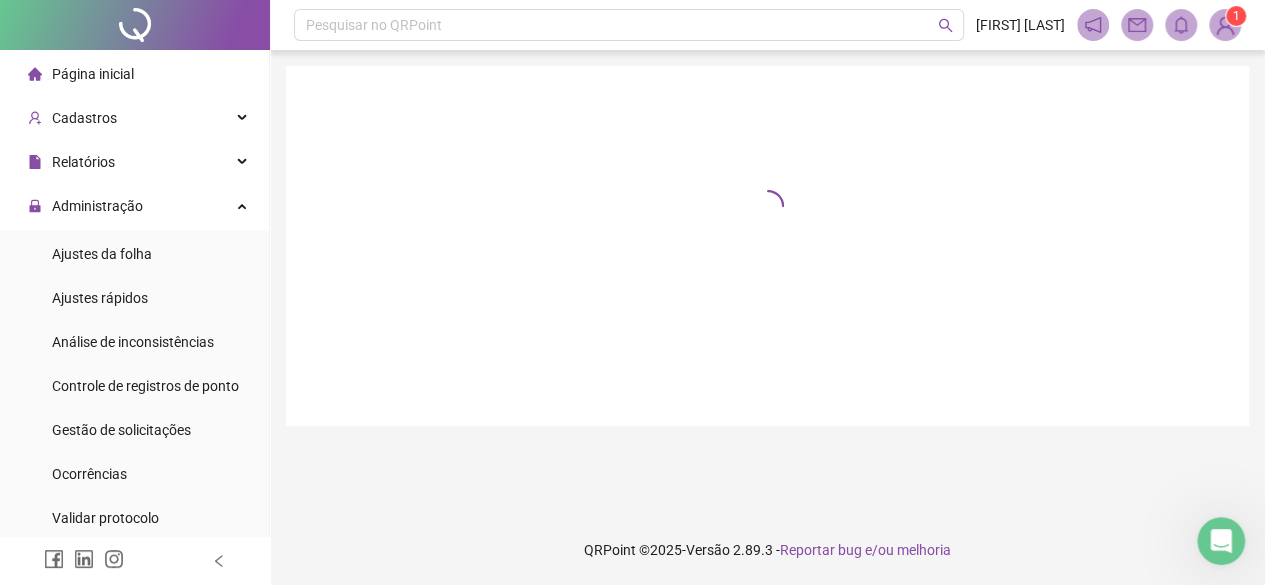 scroll, scrollTop: 0, scrollLeft: 0, axis: both 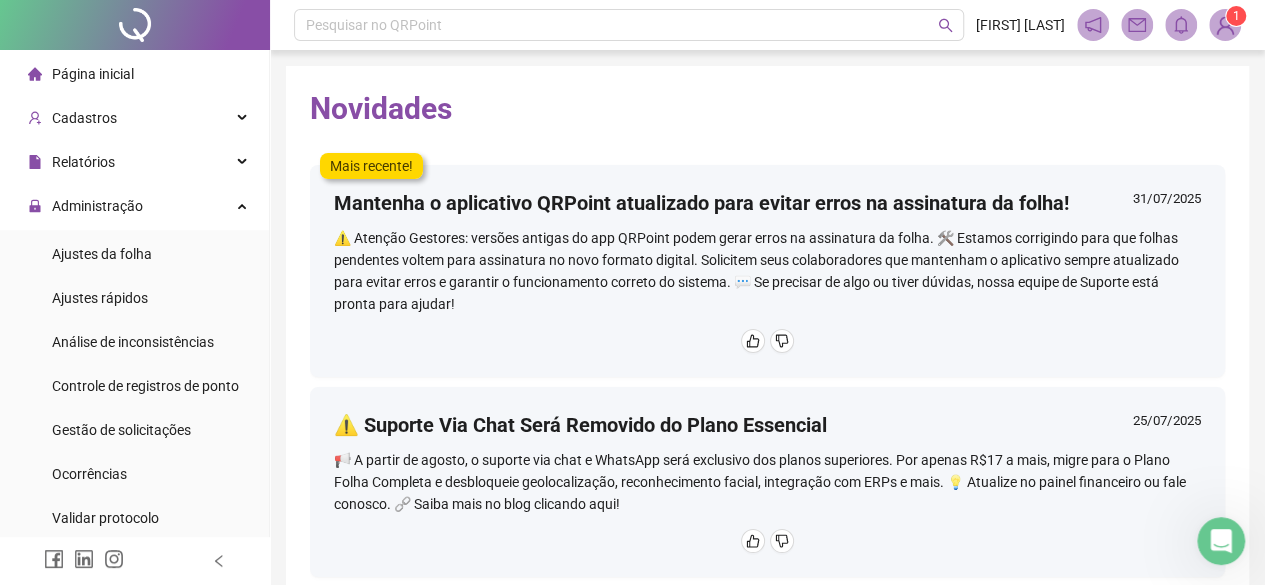 click on "Mais recente!" at bounding box center (371, 166) 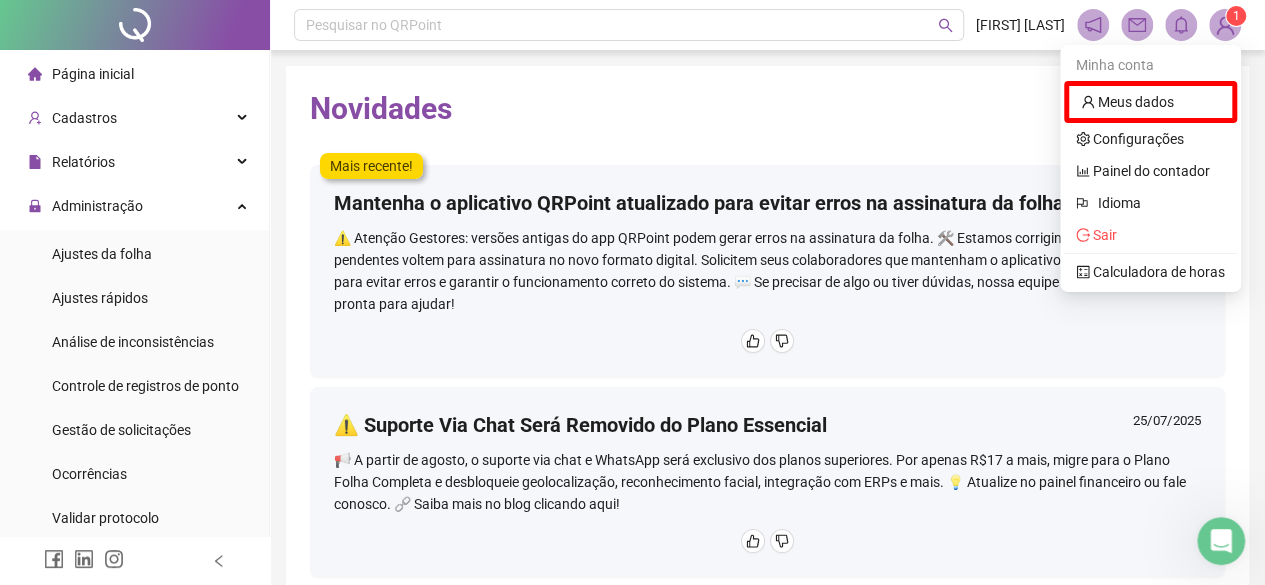 click on "Pesquisar no QRPoint RAISSA SEREZO 1 Novidades Mais recente! Mantenha o aplicativo QRPoint atualizado para evitar erros na assinatura da folha! 31/07/2025 ⚠️ Atenção Gestores: versões antigas do app QRPoint podem gerar erros na assinatura da folha.
🛠️ Estamos corrigindo para que folhas pendentes voltem para assinatura no novo formato digital. Solicitem seus colaboradores que mantenham o aplicativo sempre atualizado para evitar erros e garantir o funcionamento correto do sistema.
💬 Se precisar de algo ou tiver dúvidas, nossa equipe de Suporte está pronta para ajudar! ⚠️ Suporte Via Chat Será Removido do Plano Essencial 25/07/2025 📢 A partir de agosto, o suporte via chat e WhatsApp será exclusivo dos planos superiores.
Por apenas R$17 a mais, migre para o Plano Folha Completa e desbloqueie geolocalização, reconhecimento facial, integração com ERPs e mais.
💡 Atualize no painel financeiro ou fale conosco.
🔗 Saiba mais no blog clicando aqui! Novidade no Cálculo do Saldo!" at bounding box center (767, 419) 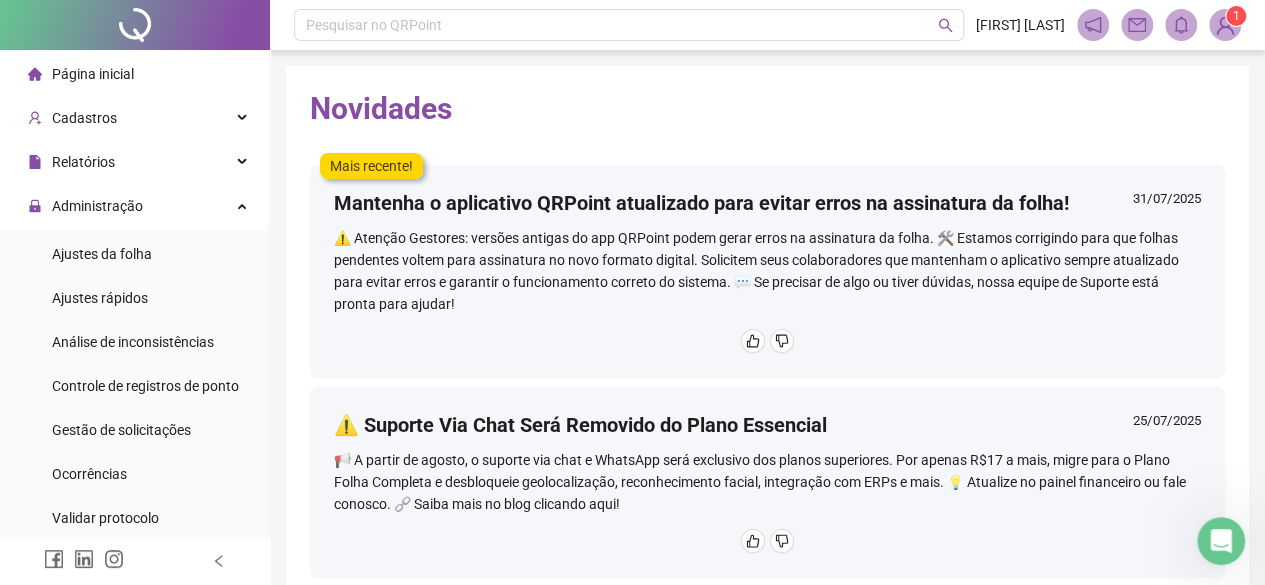 click 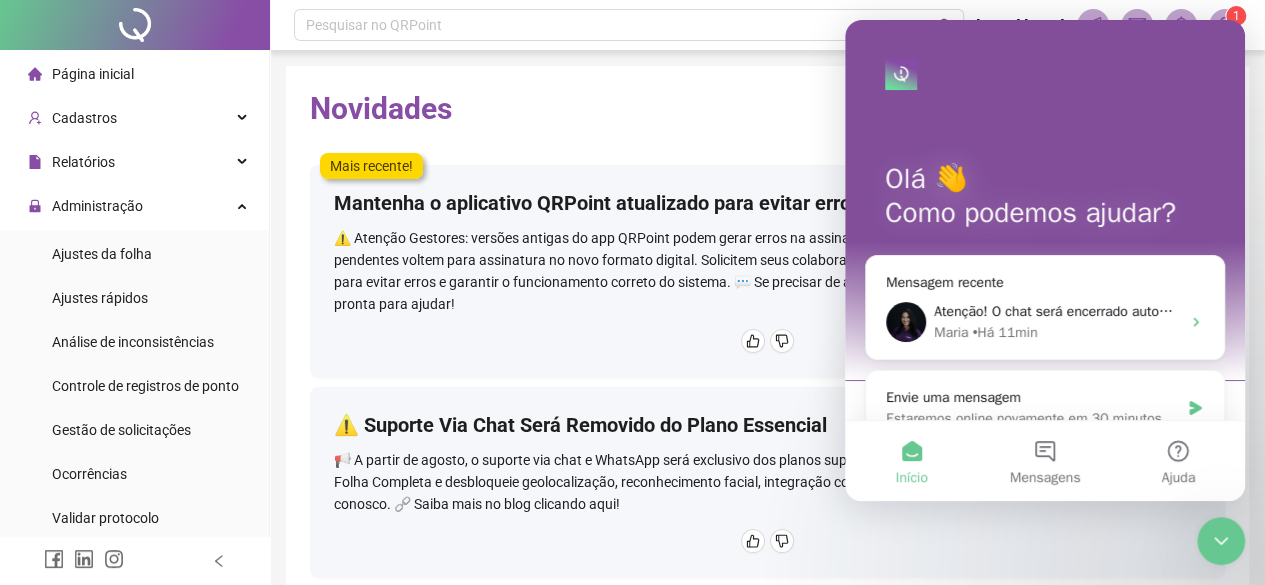 scroll, scrollTop: 0, scrollLeft: 0, axis: both 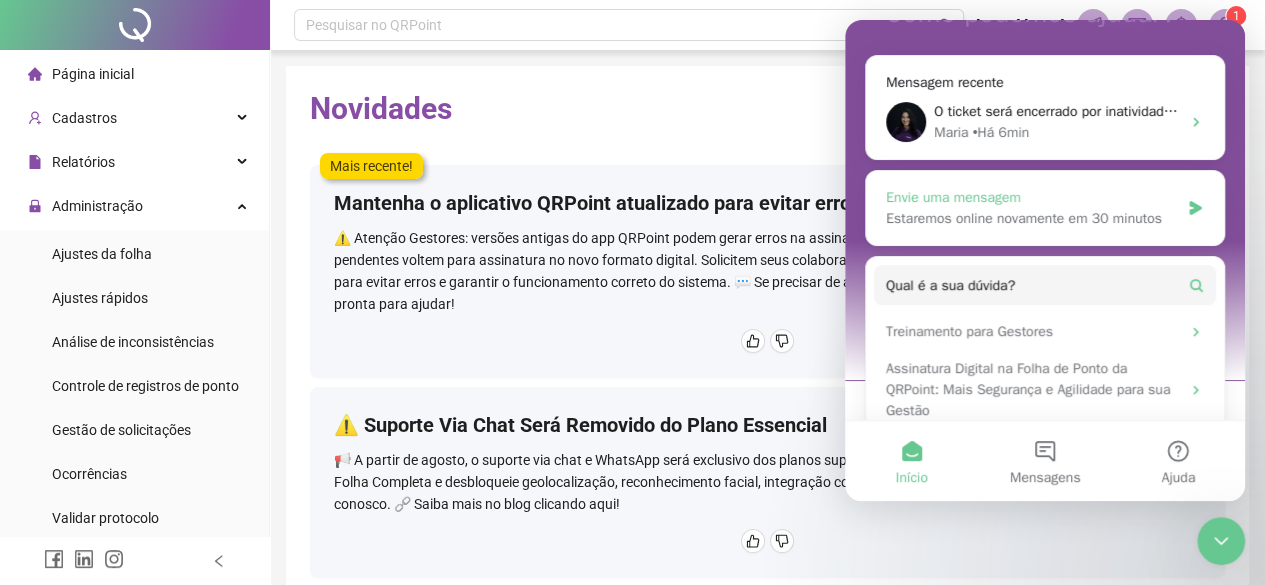 click on "Envie uma mensagem" at bounding box center [1032, 197] 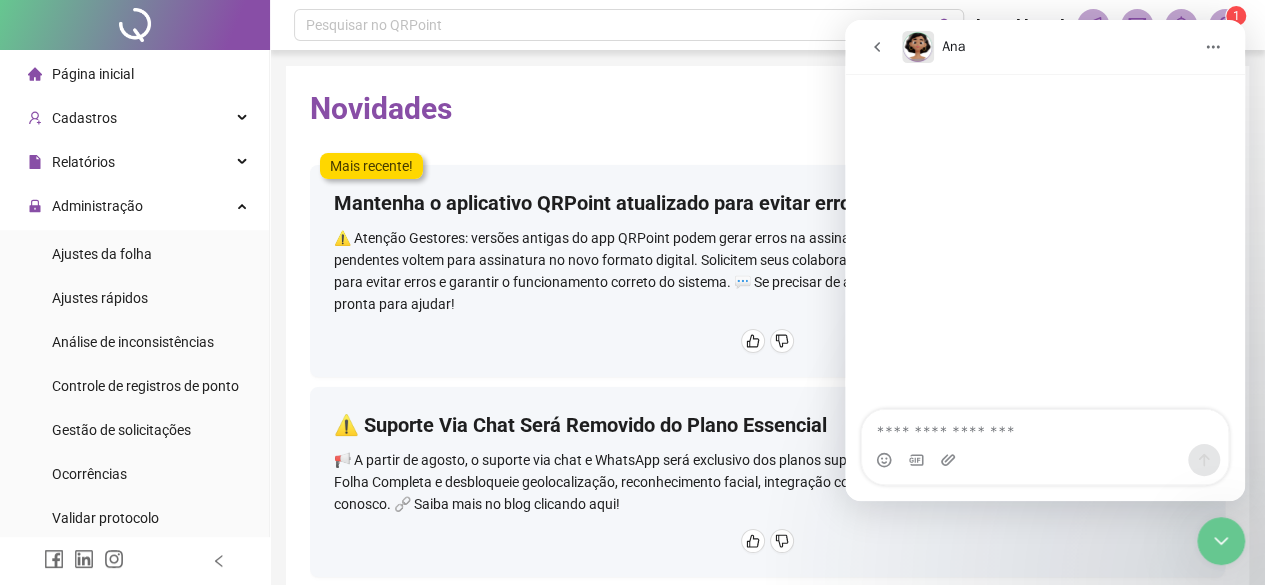 click at bounding box center (1045, 460) 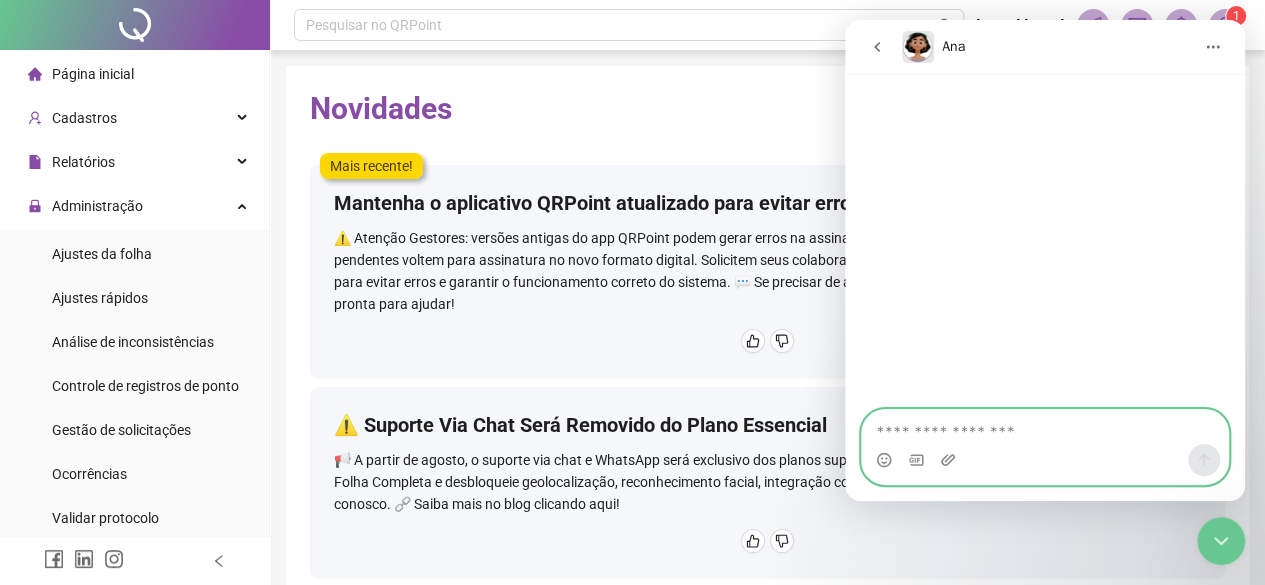 click at bounding box center (1045, 427) 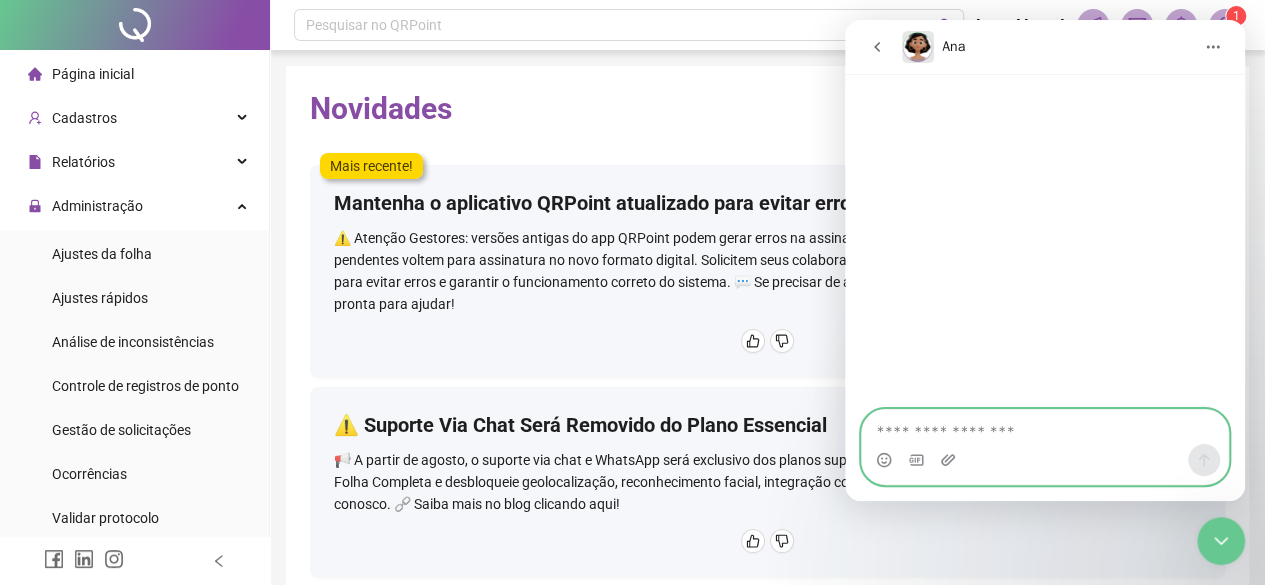 type on "*" 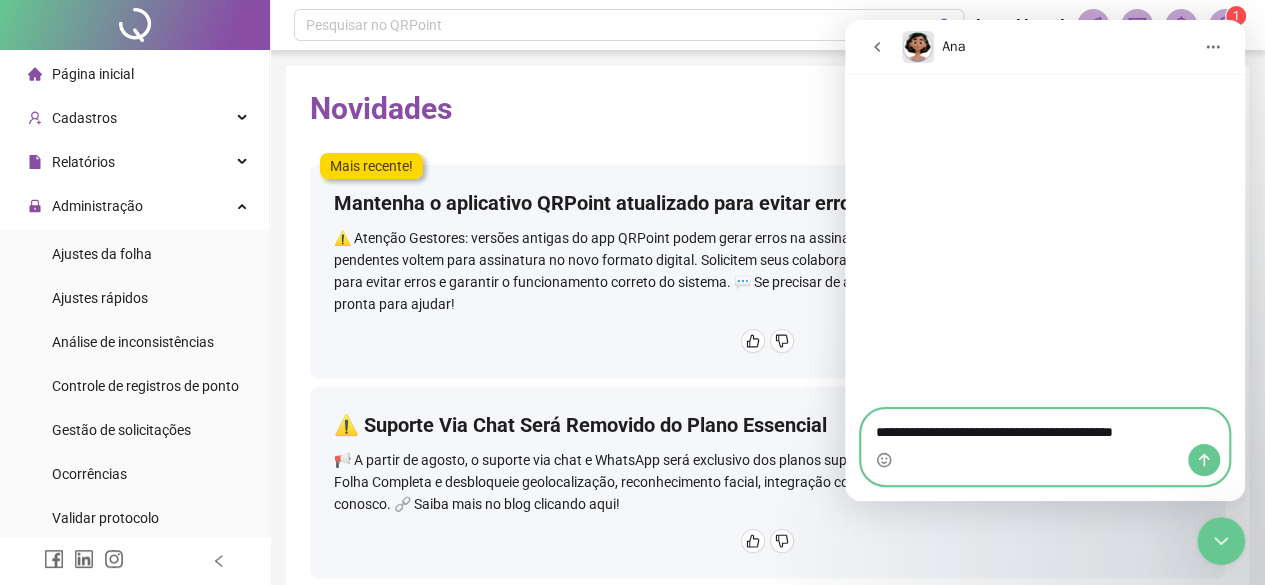 click on "**********" at bounding box center (1045, 427) 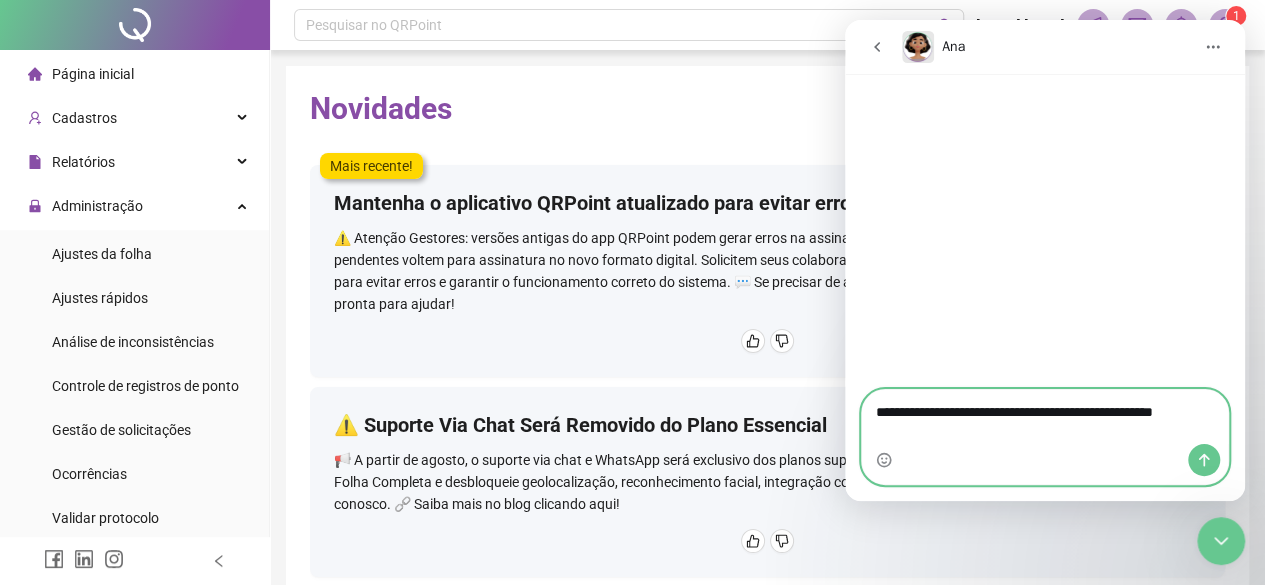 type on "**********" 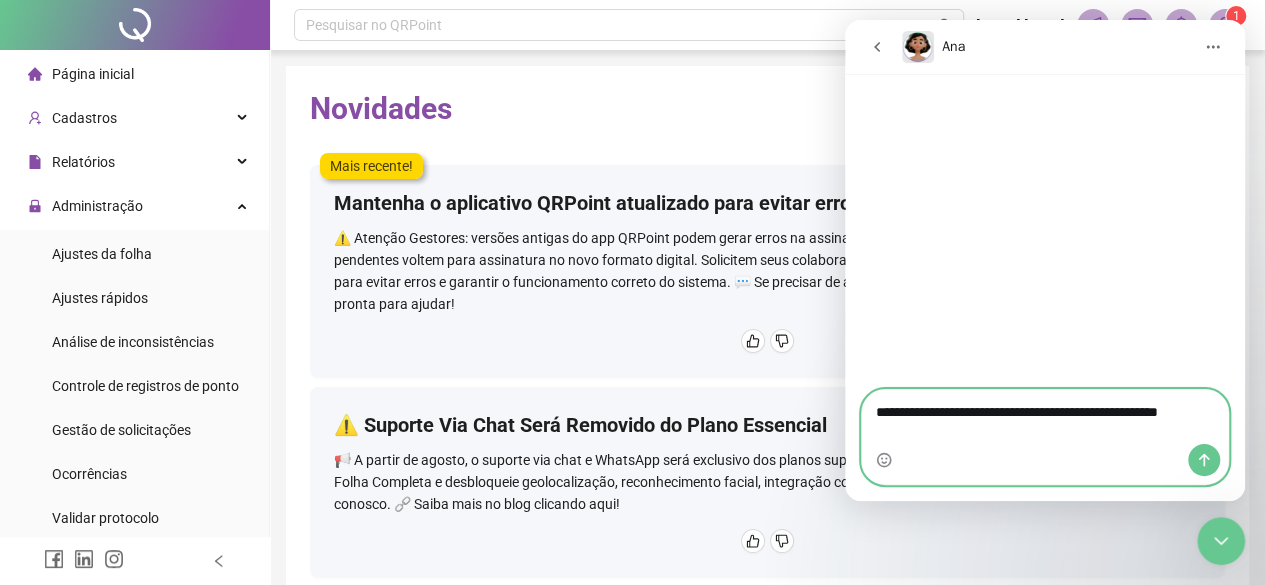 type 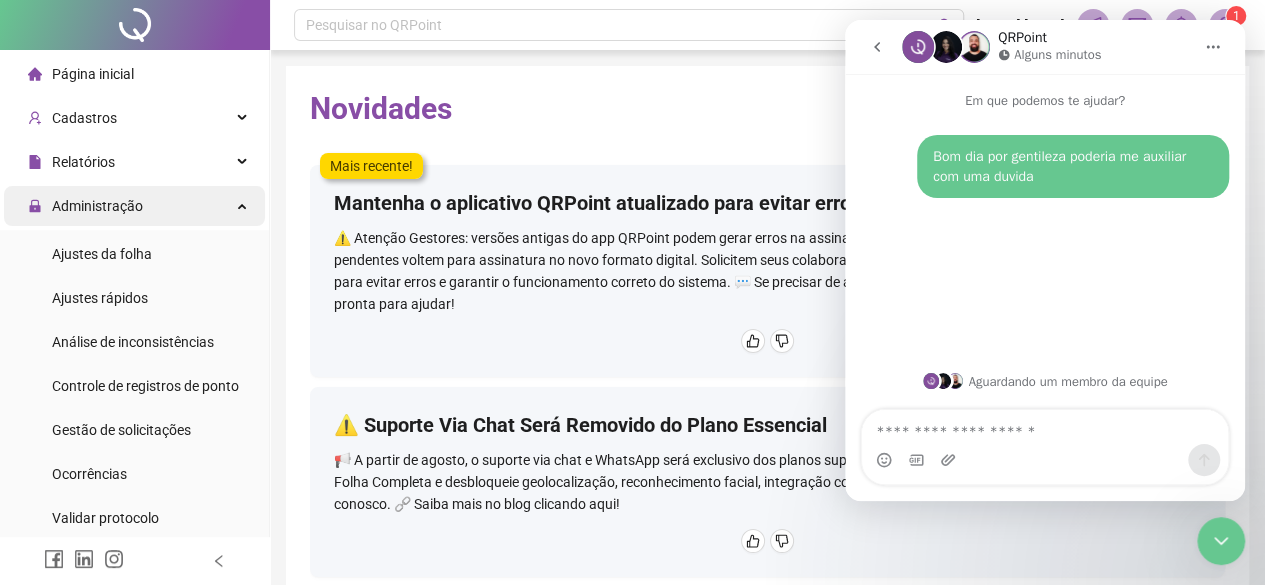 click on "Administração" at bounding box center (97, 206) 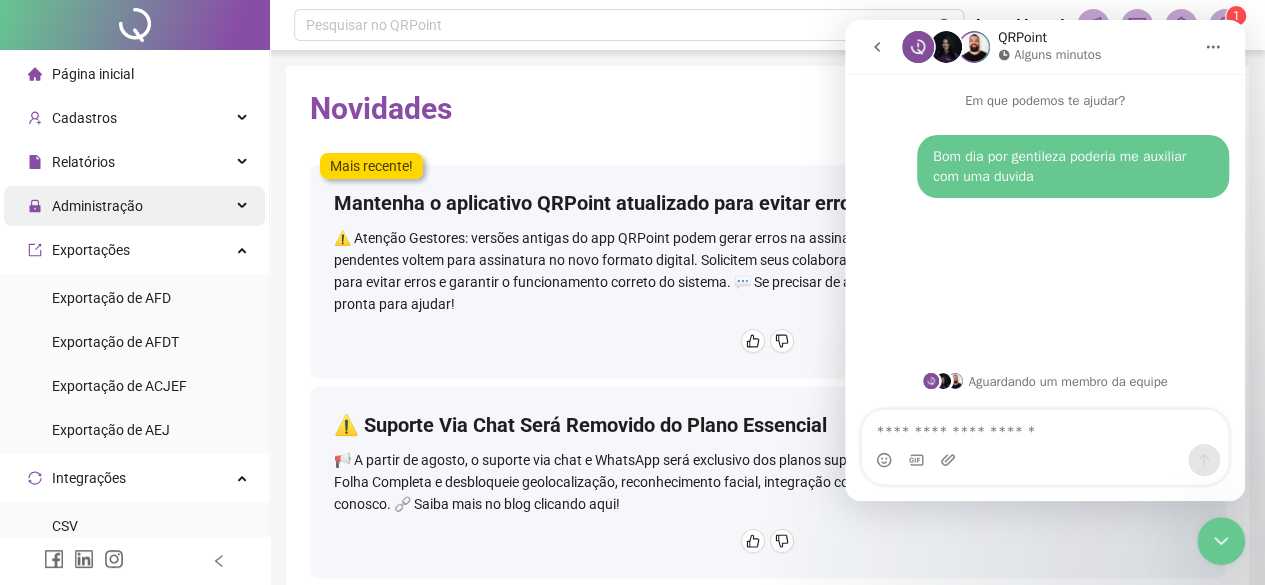 click on "Administração" at bounding box center (97, 206) 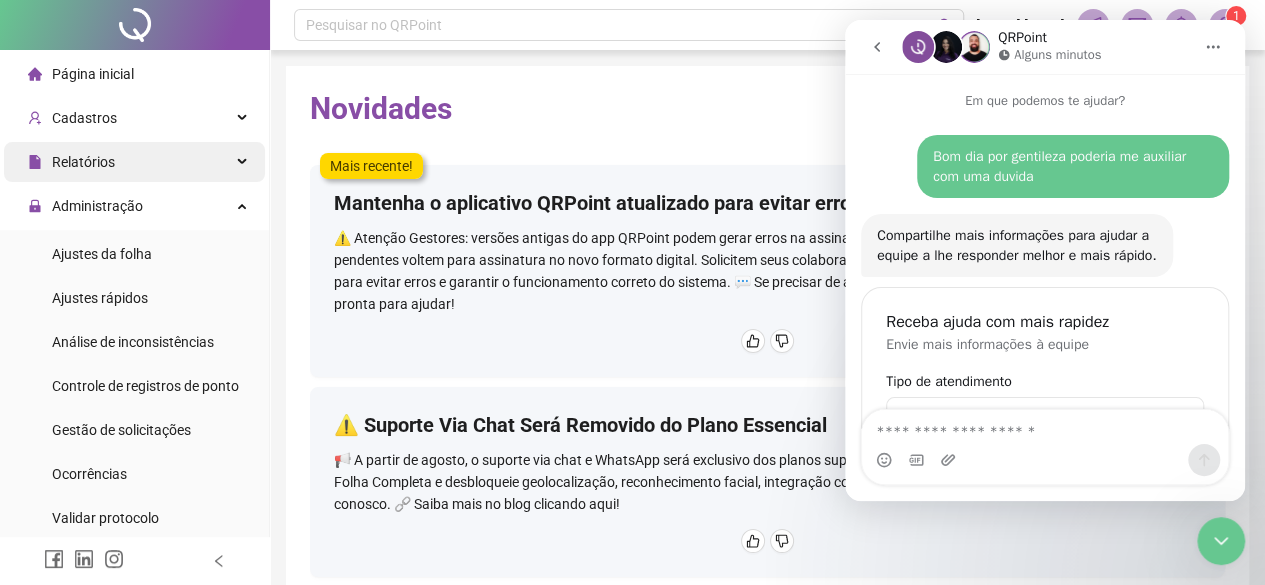 scroll, scrollTop: 161, scrollLeft: 0, axis: vertical 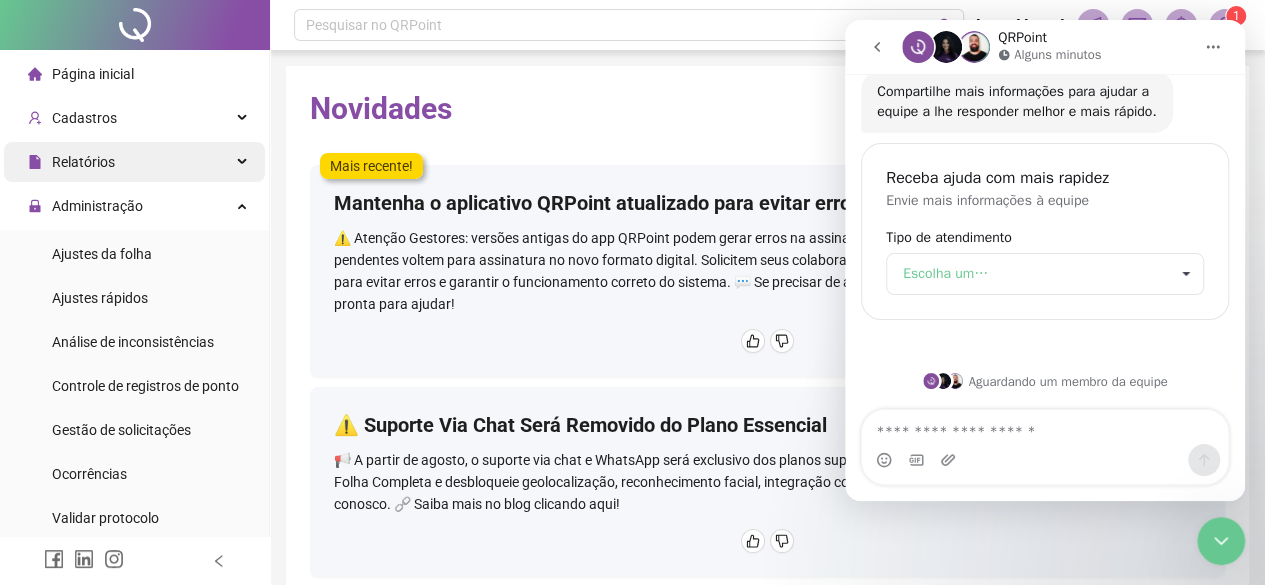 click on "Relatórios" at bounding box center (134, 162) 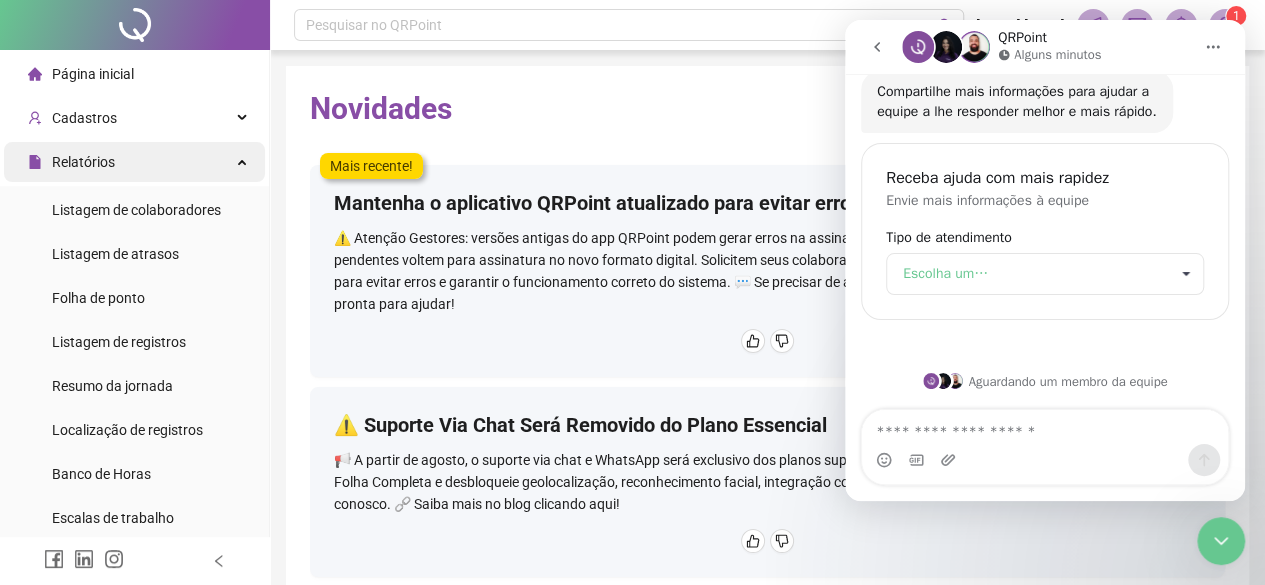 click on "Relatórios" at bounding box center [134, 162] 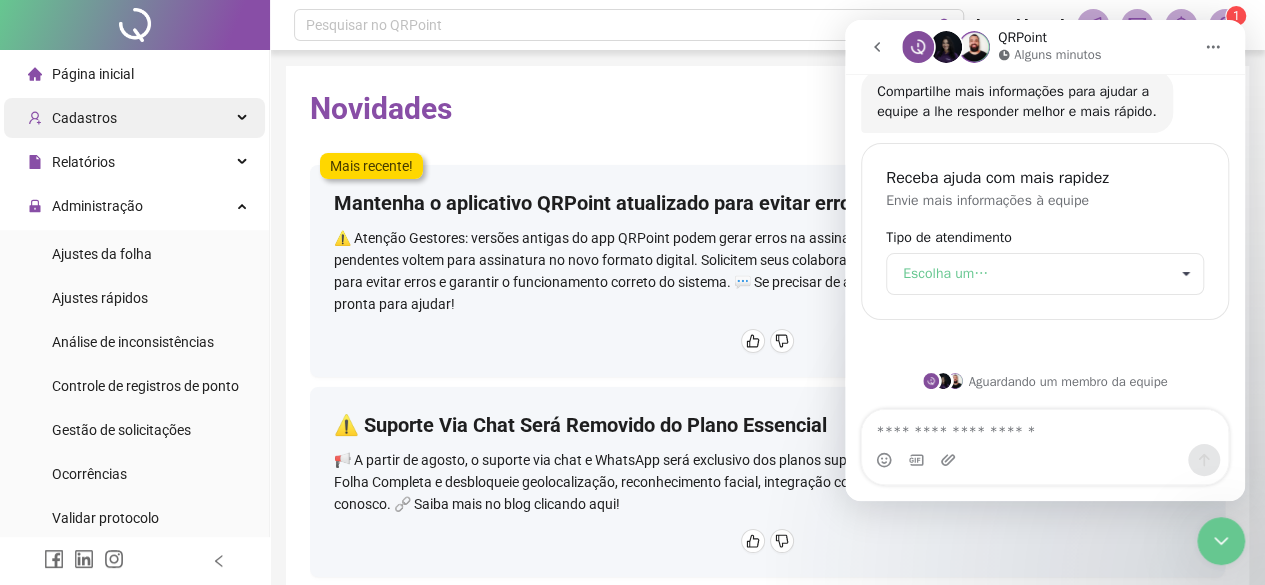 click on "Cadastros" at bounding box center (134, 118) 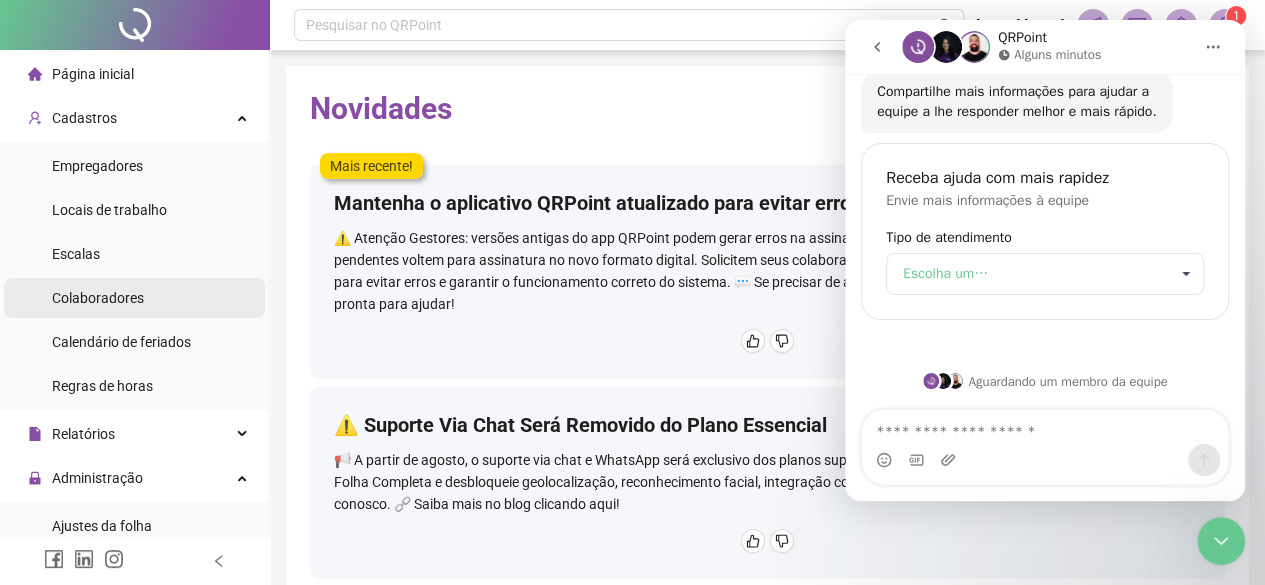 click on "Colaboradores" at bounding box center (98, 298) 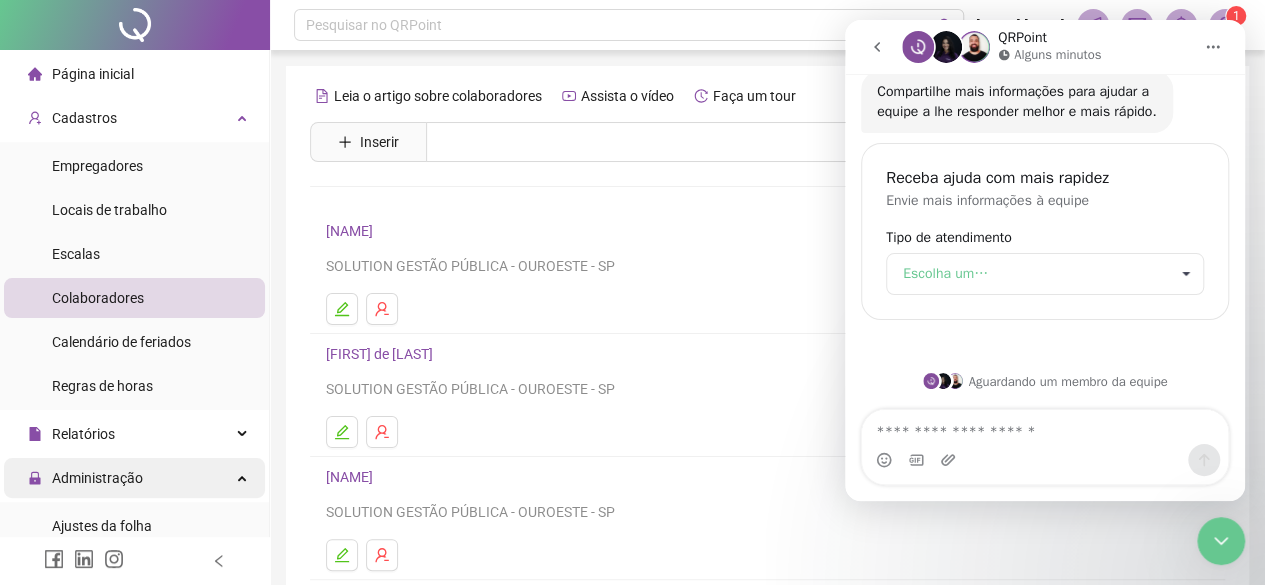 click on "Administração" at bounding box center [97, 478] 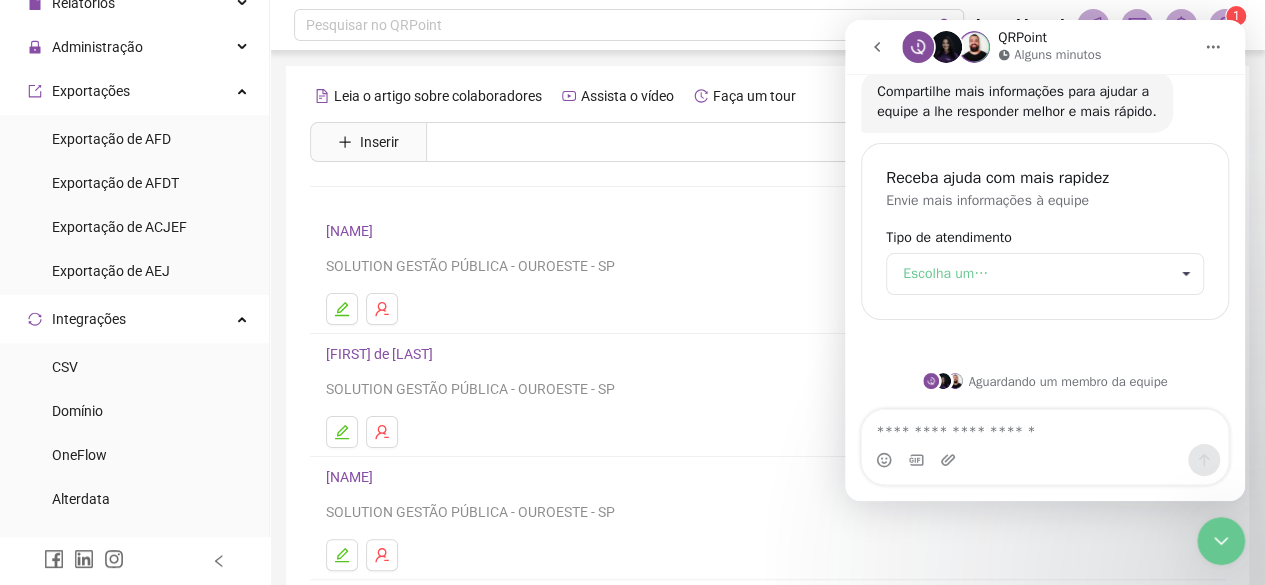 scroll, scrollTop: 400, scrollLeft: 0, axis: vertical 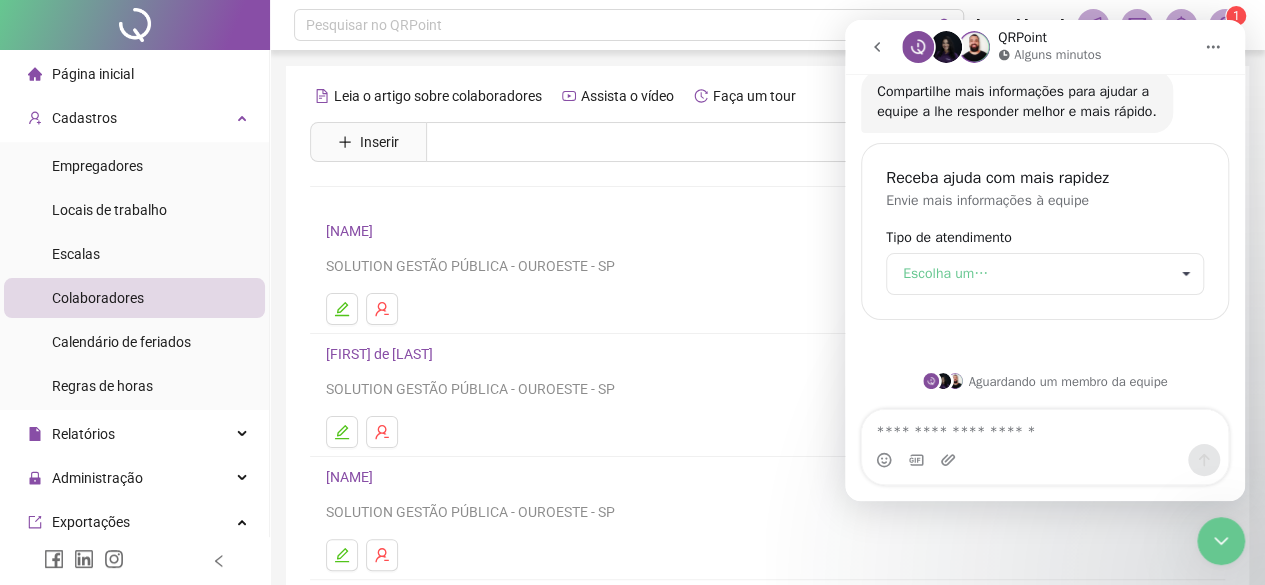 click on "Receba ajuda com mais rapidez Envie mais informações à equipe Tipo de atendimento Escolha um…" at bounding box center (1045, 231) 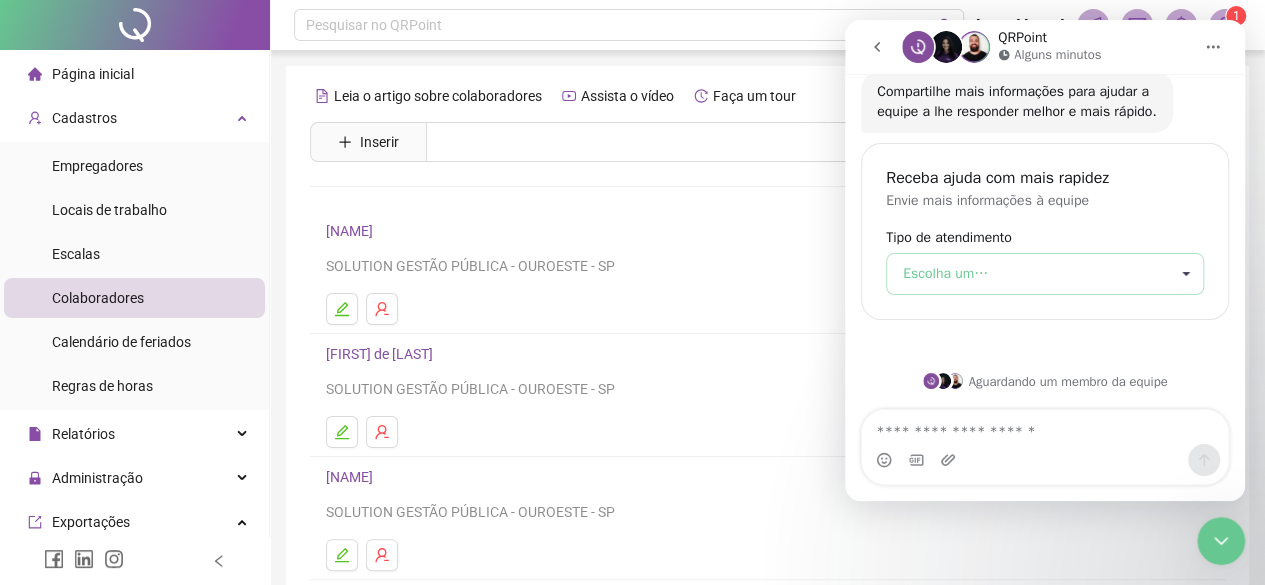 click on "Escolha um…" at bounding box center [1035, 274] 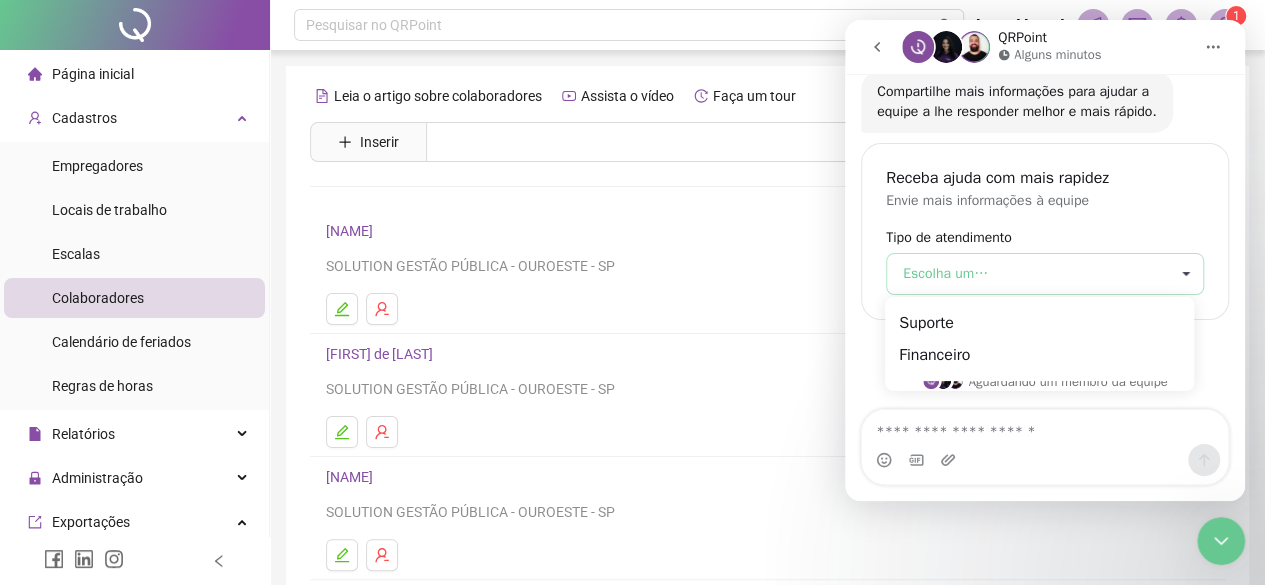 scroll, scrollTop: 0, scrollLeft: 0, axis: both 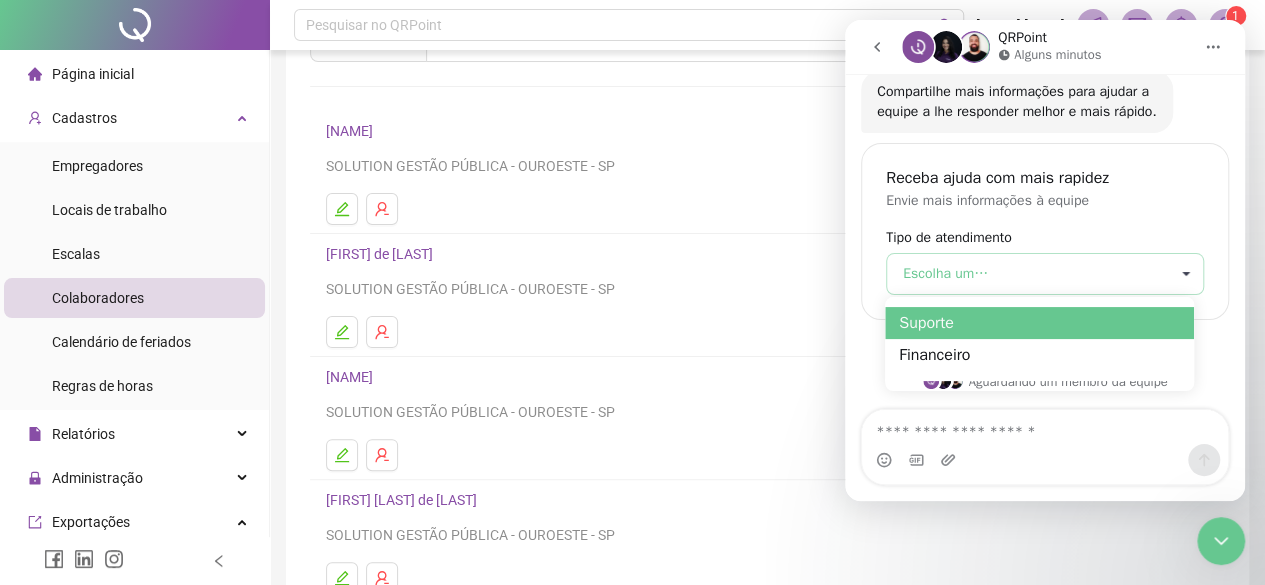 click on "Suporte" at bounding box center [1039, 322] 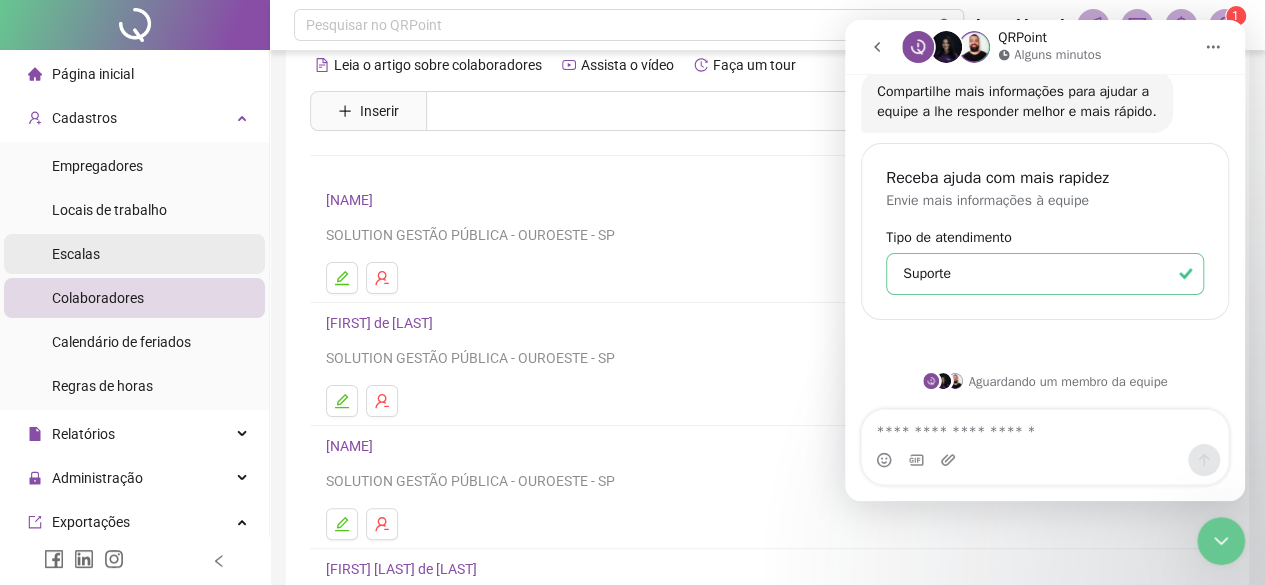 scroll, scrollTop: 0, scrollLeft: 0, axis: both 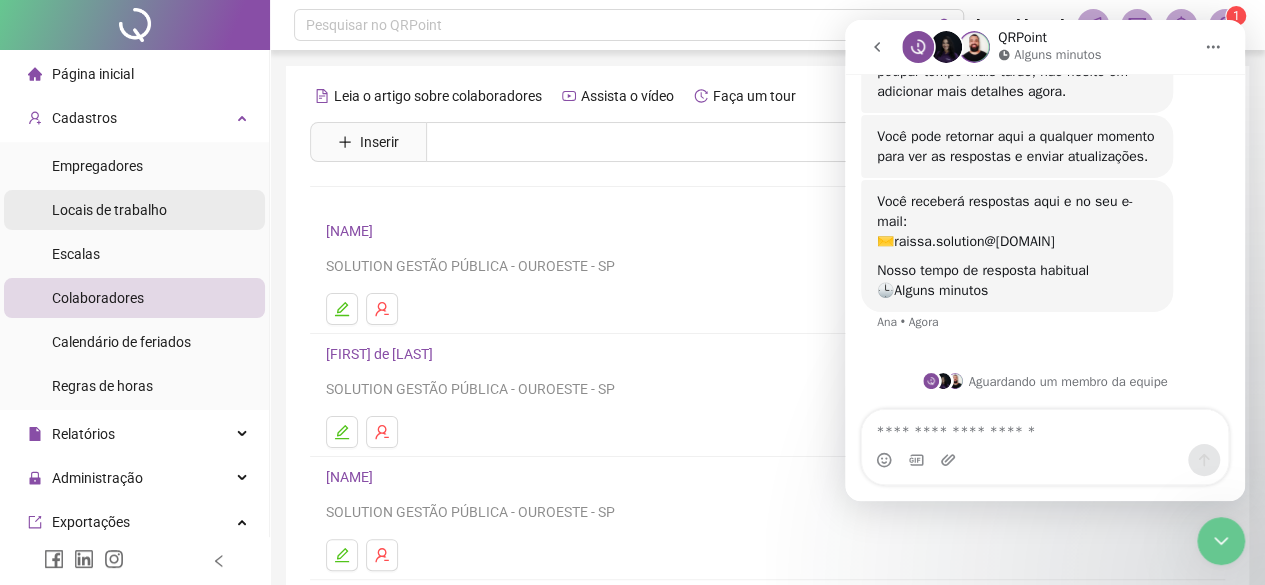 click on "Locais de trabalho" at bounding box center (134, 210) 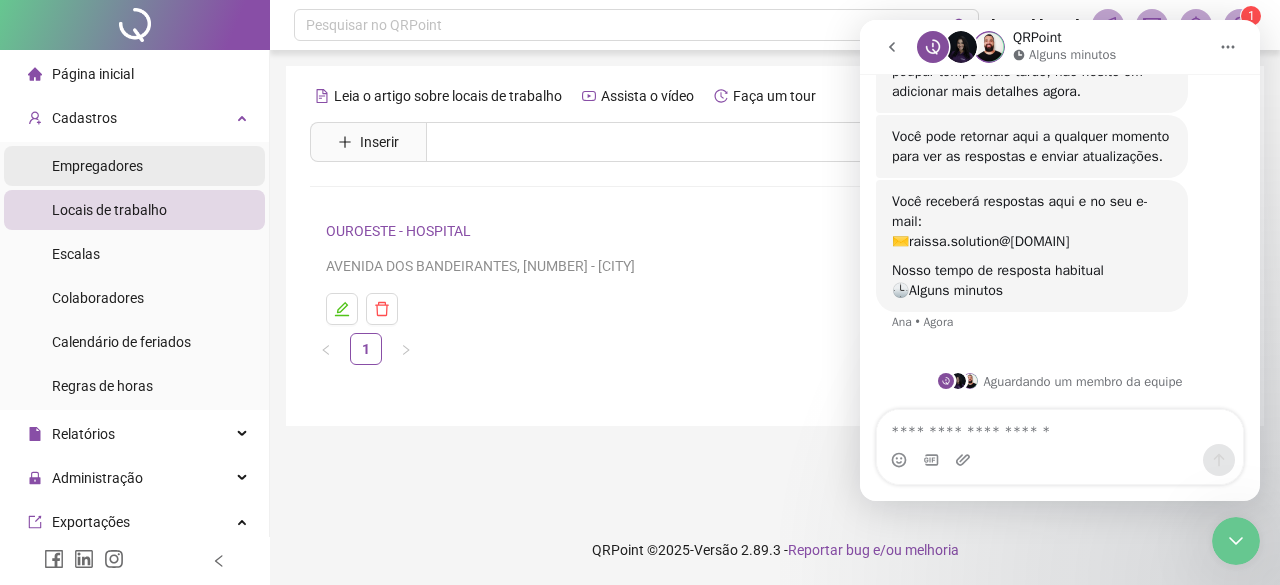click on "Empregadores" at bounding box center [134, 166] 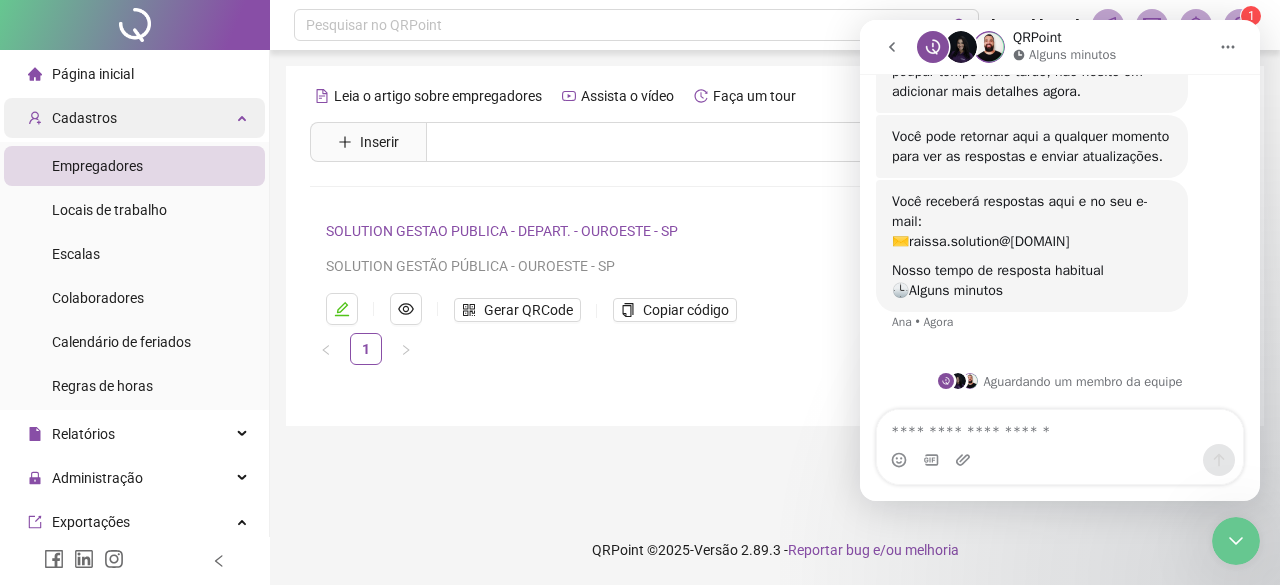 click on "Cadastros" at bounding box center [134, 118] 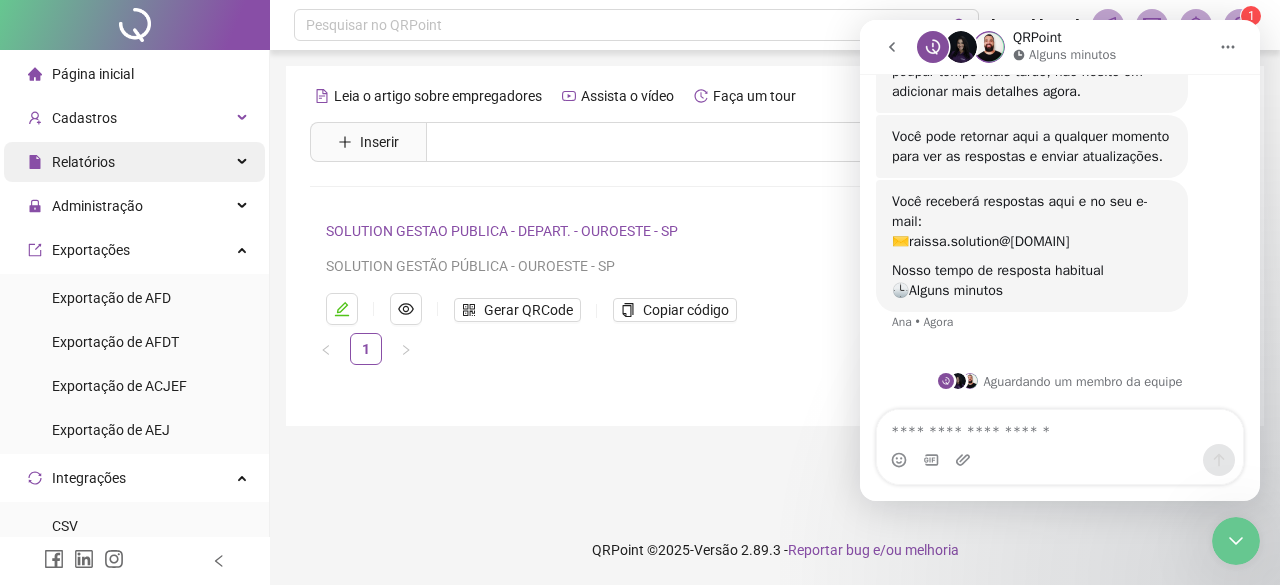click on "Relatórios" at bounding box center [134, 162] 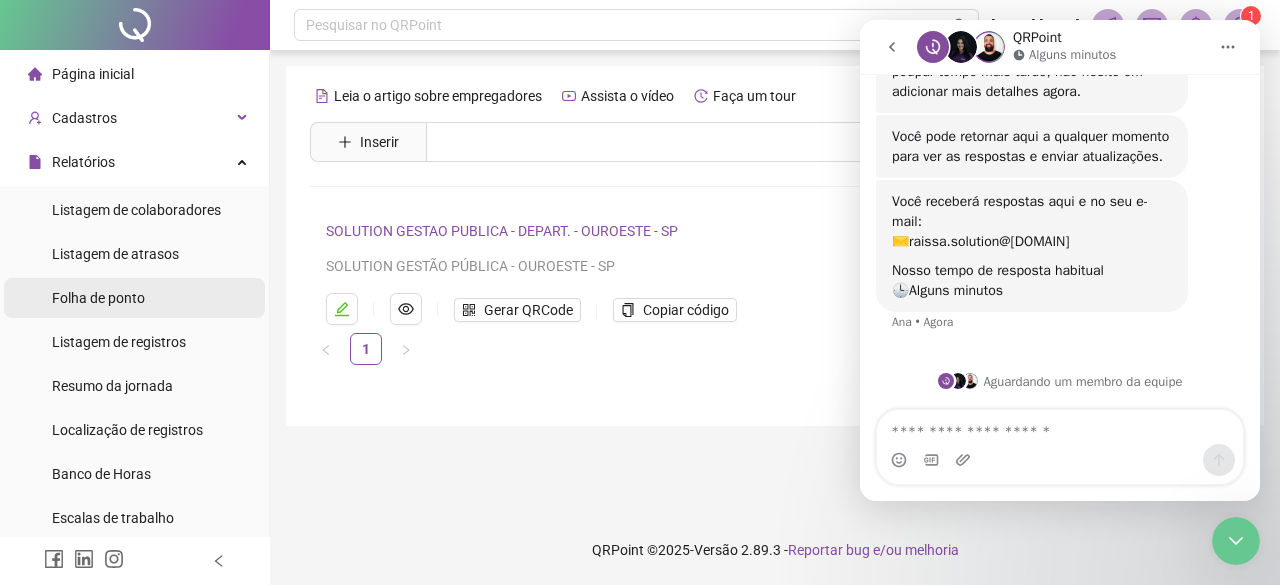 click on "Folha de ponto" at bounding box center [98, 298] 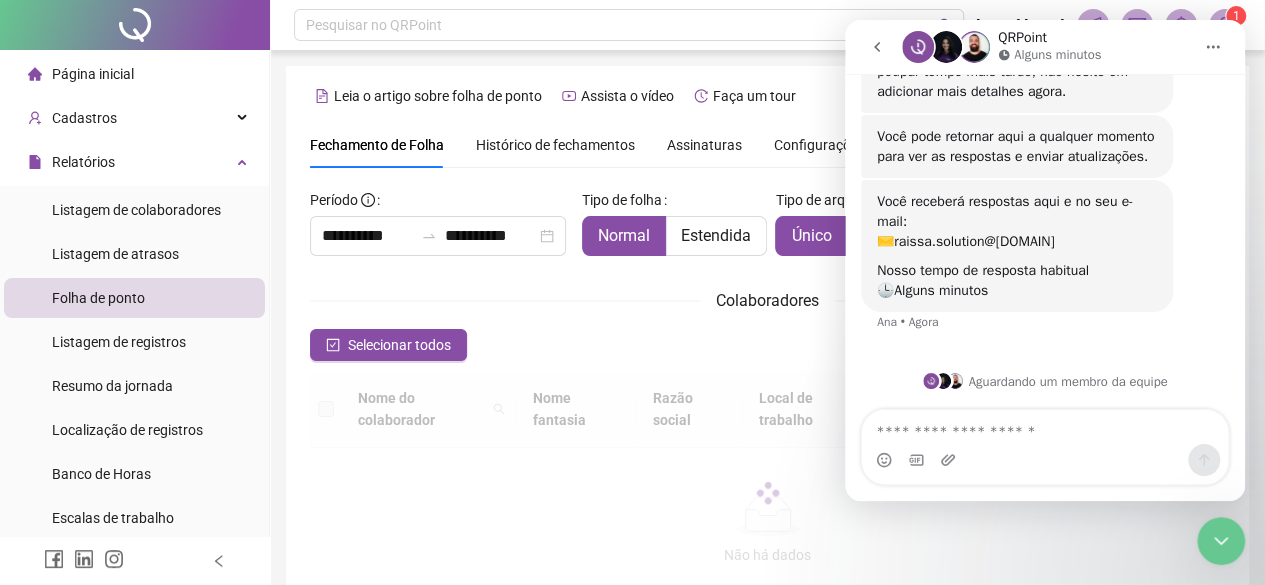 scroll, scrollTop: 116, scrollLeft: 0, axis: vertical 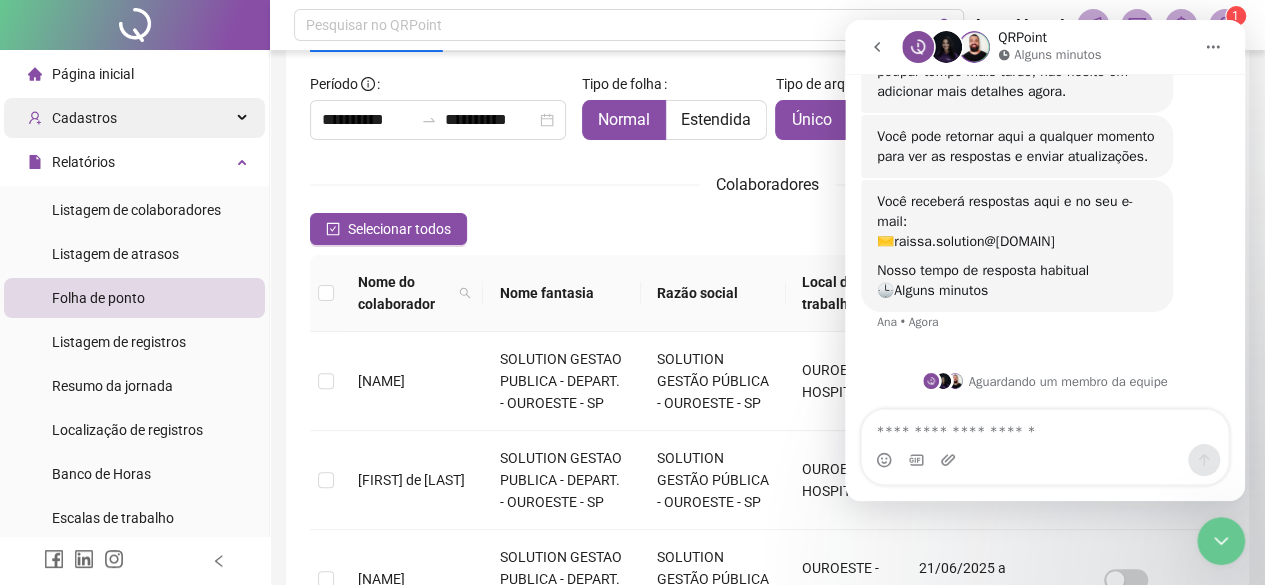 click on "Cadastros" at bounding box center (134, 118) 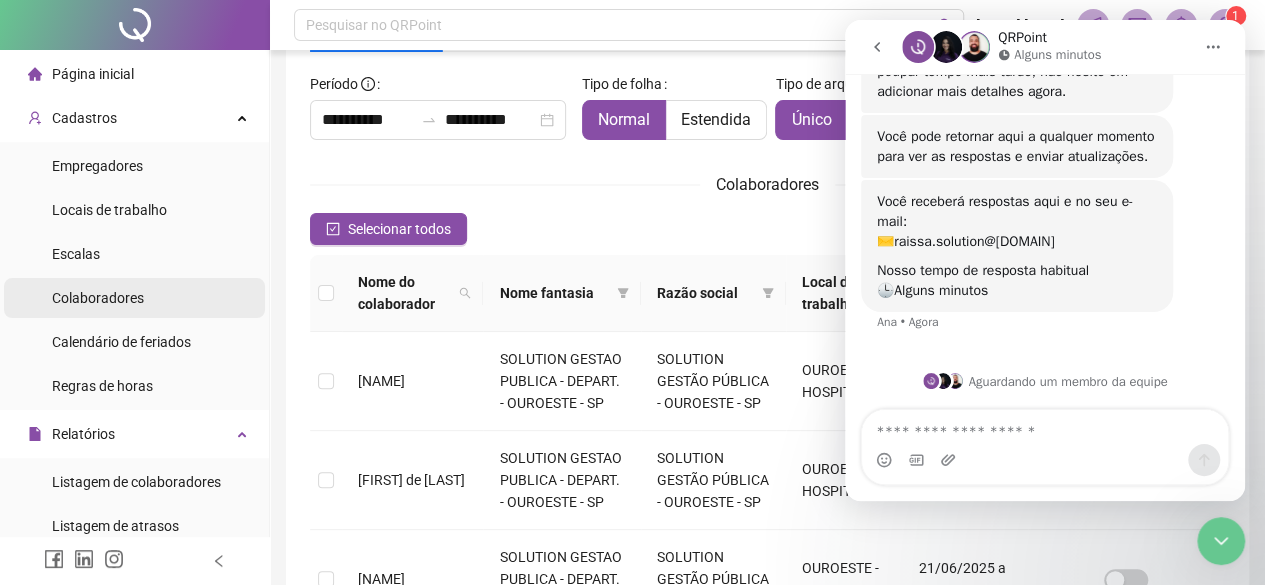 click on "Colaboradores" at bounding box center [98, 298] 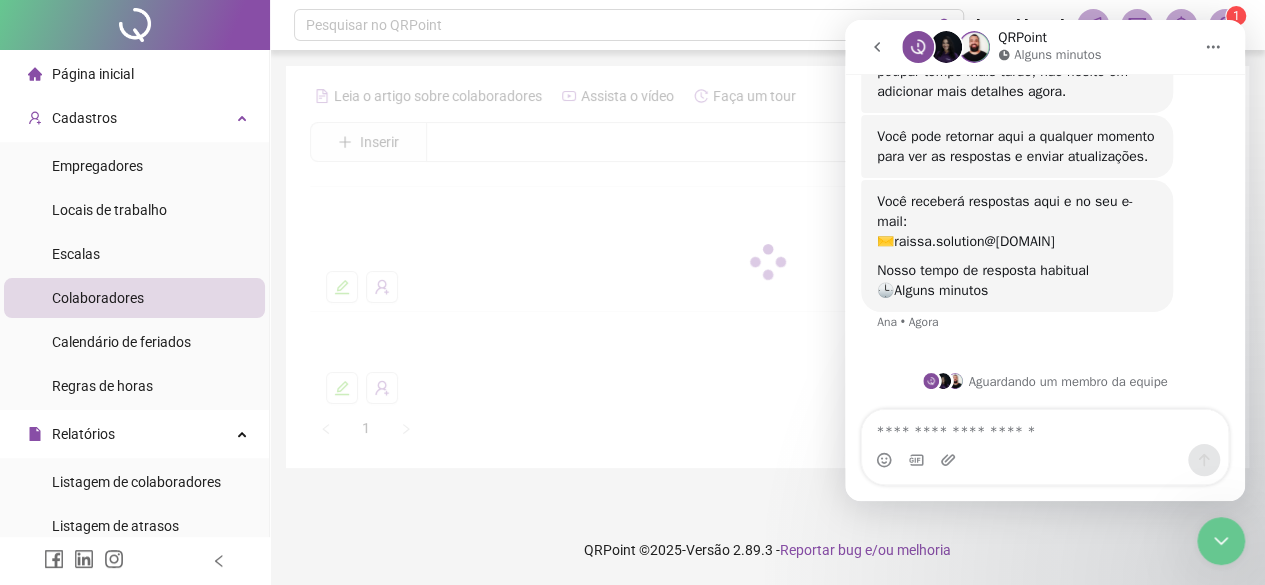 scroll, scrollTop: 0, scrollLeft: 0, axis: both 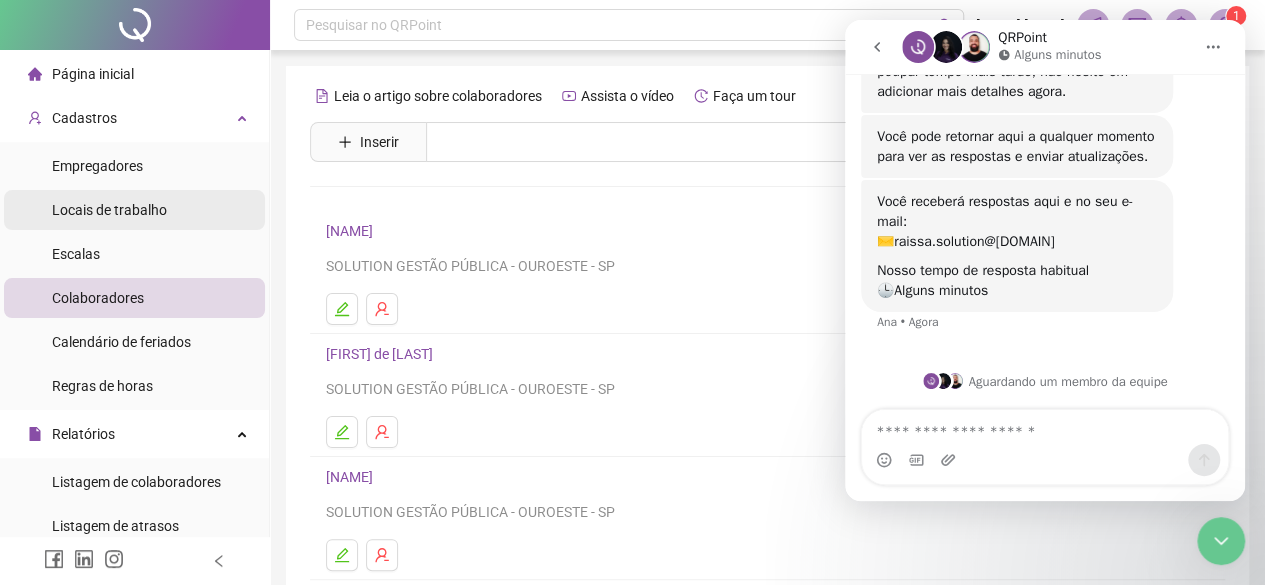 click on "Locais de trabalho" at bounding box center (134, 210) 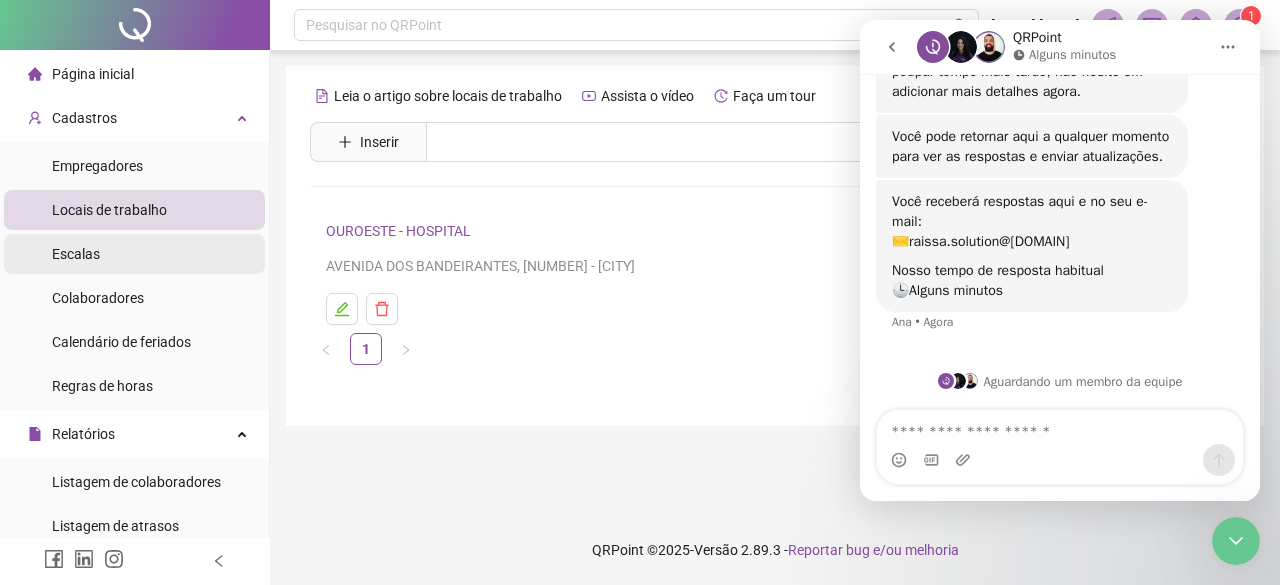 click on "Escalas" at bounding box center (76, 254) 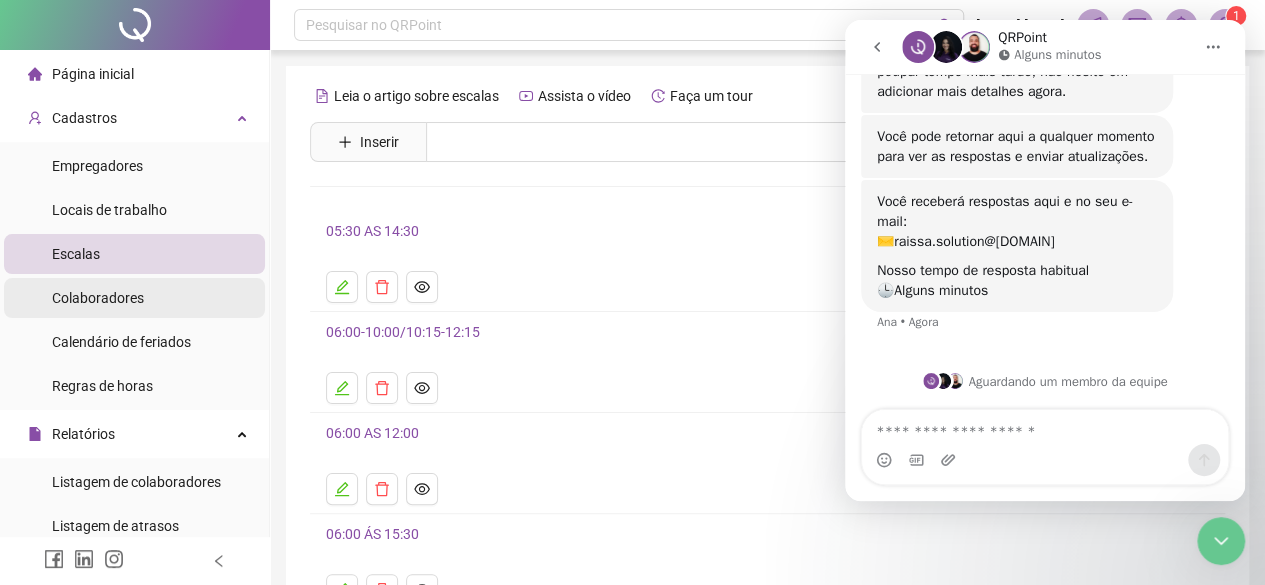 click on "Colaboradores" at bounding box center [98, 298] 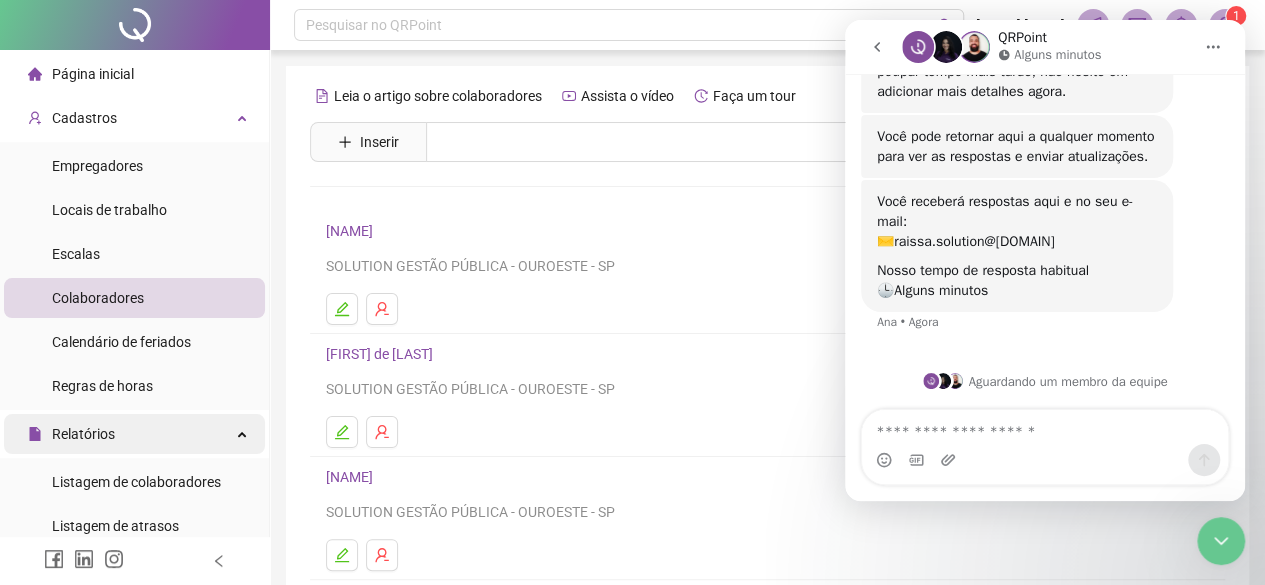 click on "Relatórios" at bounding box center [83, 434] 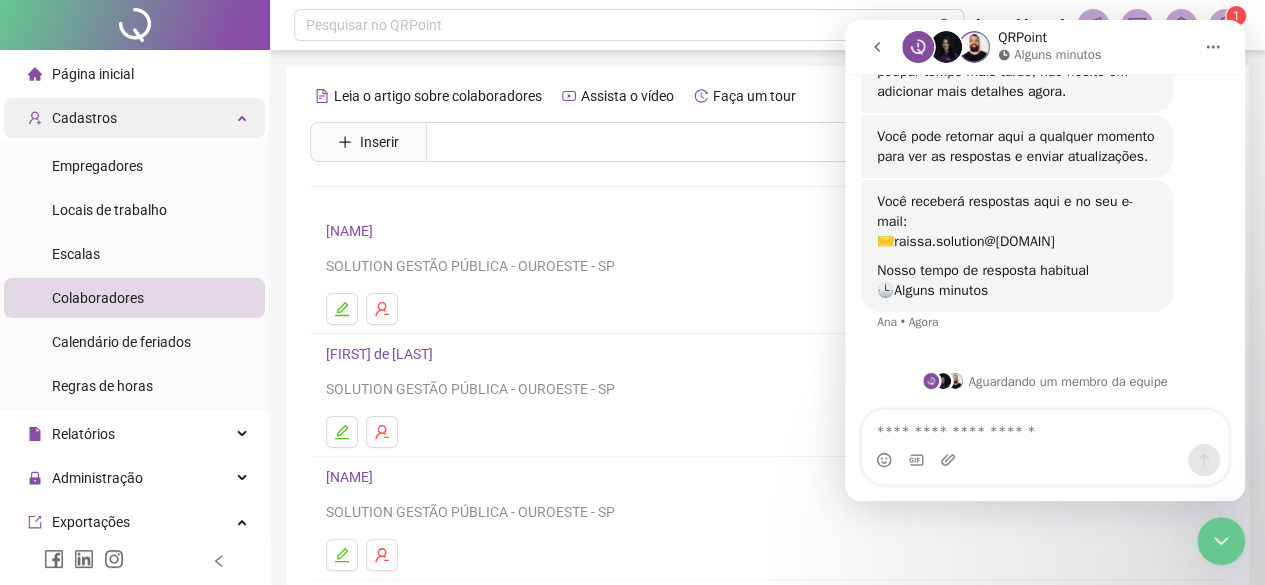 click on "Cadastros" at bounding box center (84, 118) 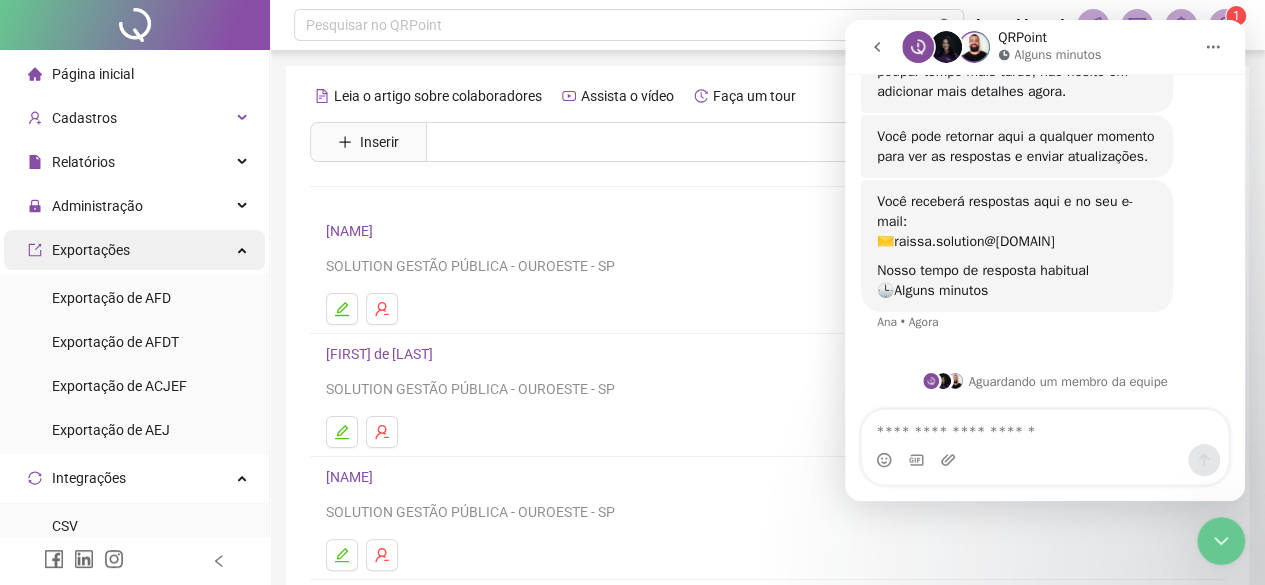 click on "Exportações" at bounding box center [79, 250] 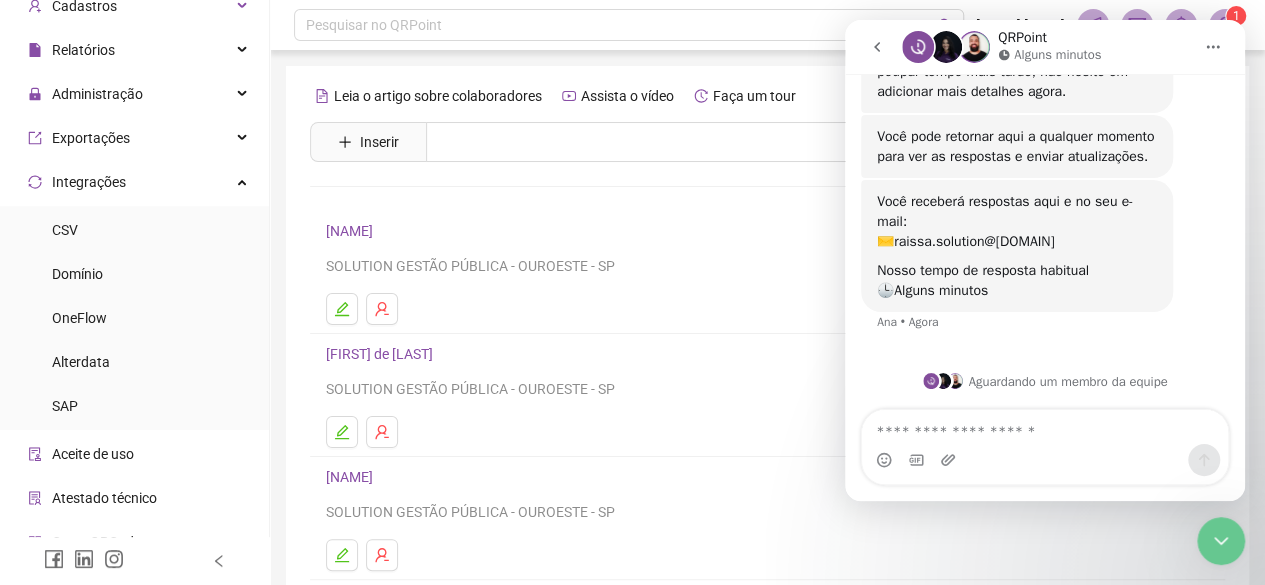 scroll, scrollTop: 80, scrollLeft: 0, axis: vertical 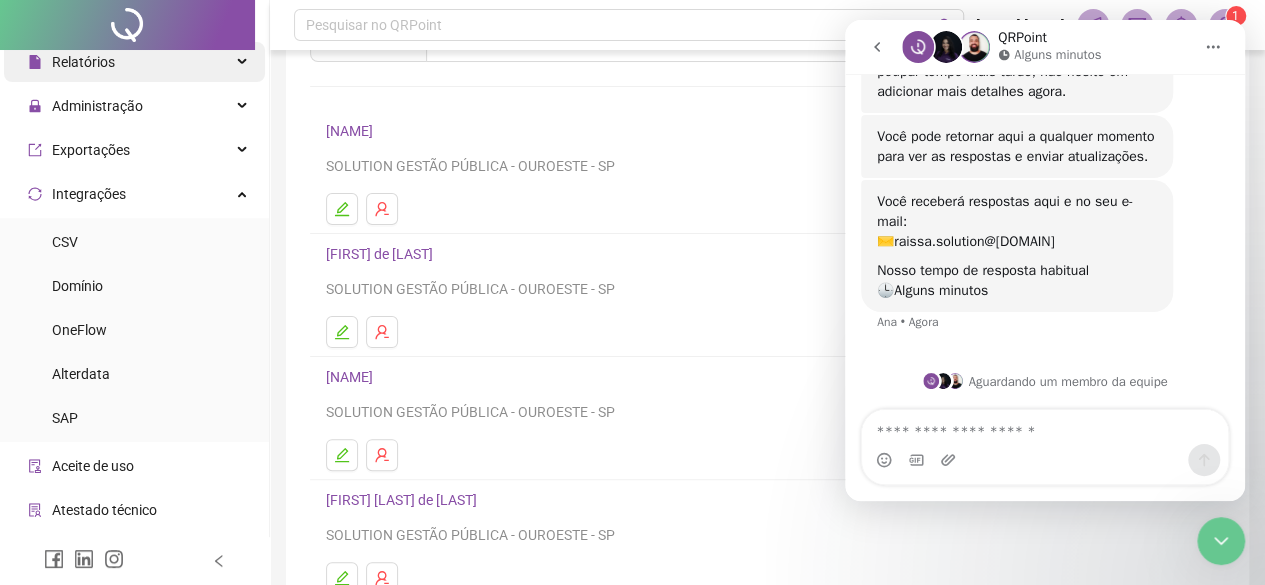 click on "Relatórios" at bounding box center (134, 62) 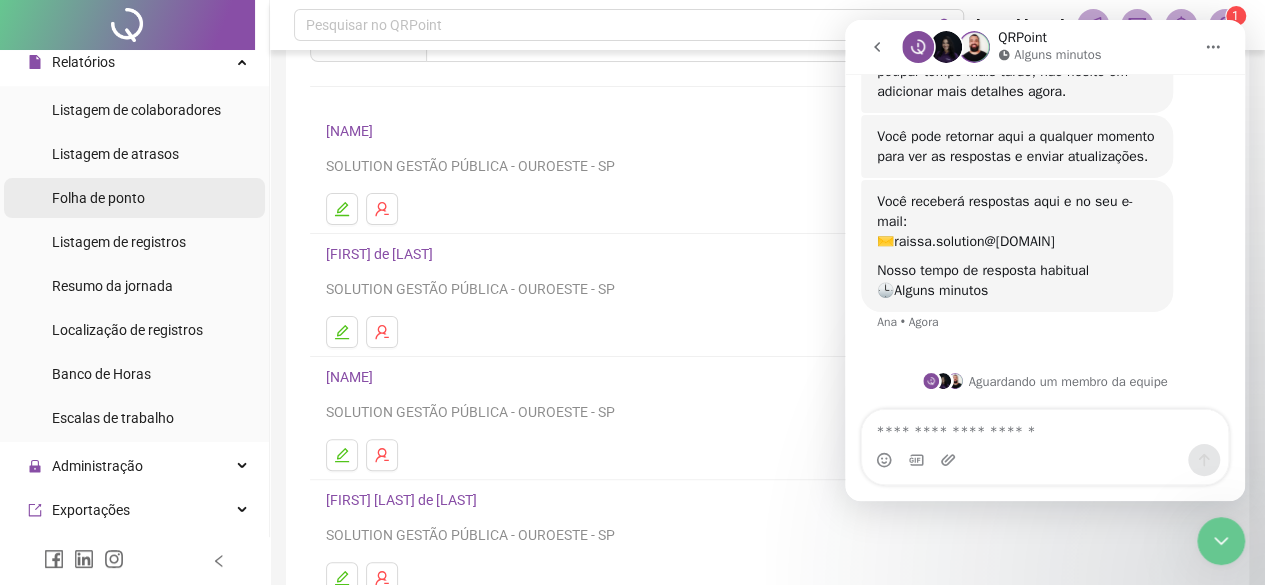 click on "Folha de ponto" at bounding box center [98, 198] 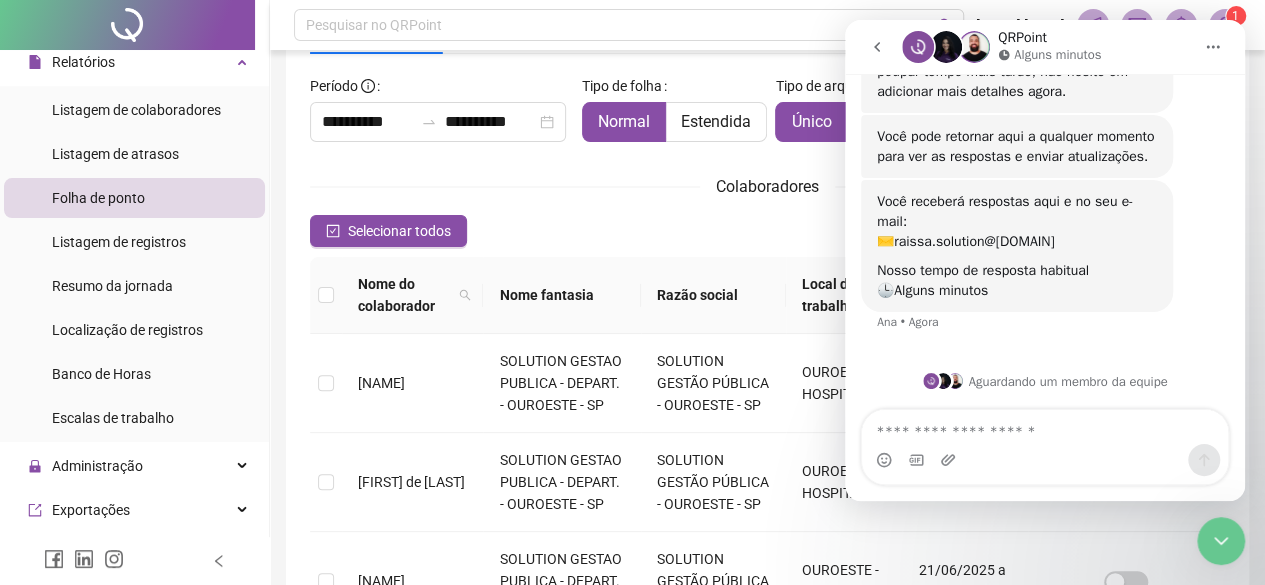 scroll, scrollTop: 100, scrollLeft: 0, axis: vertical 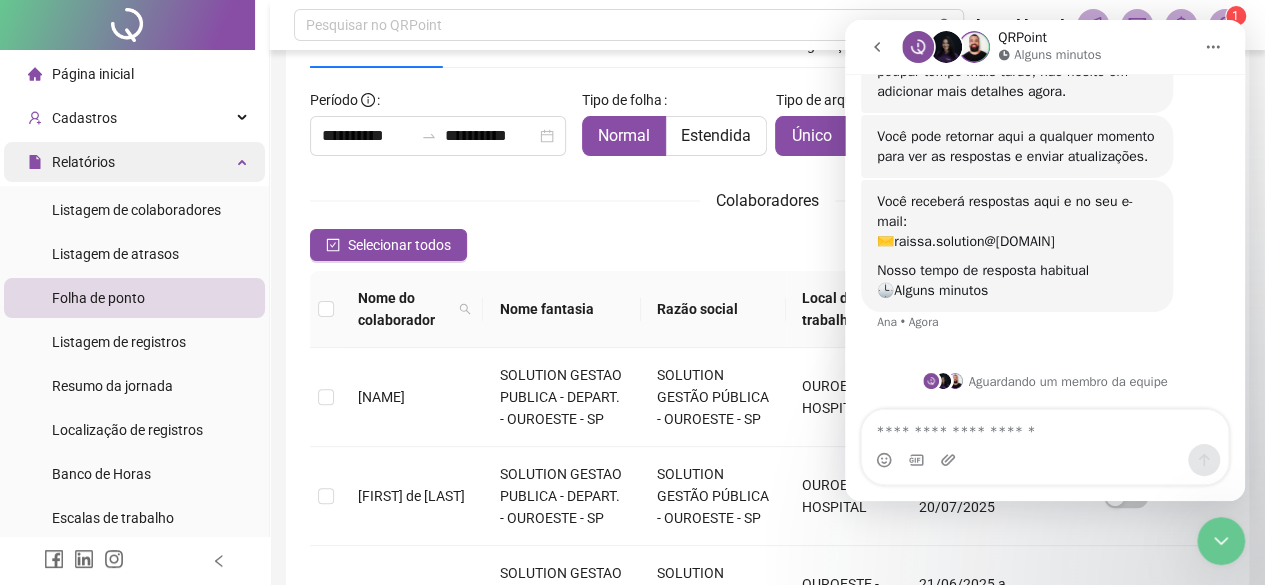 click on "Relatórios" at bounding box center [71, 162] 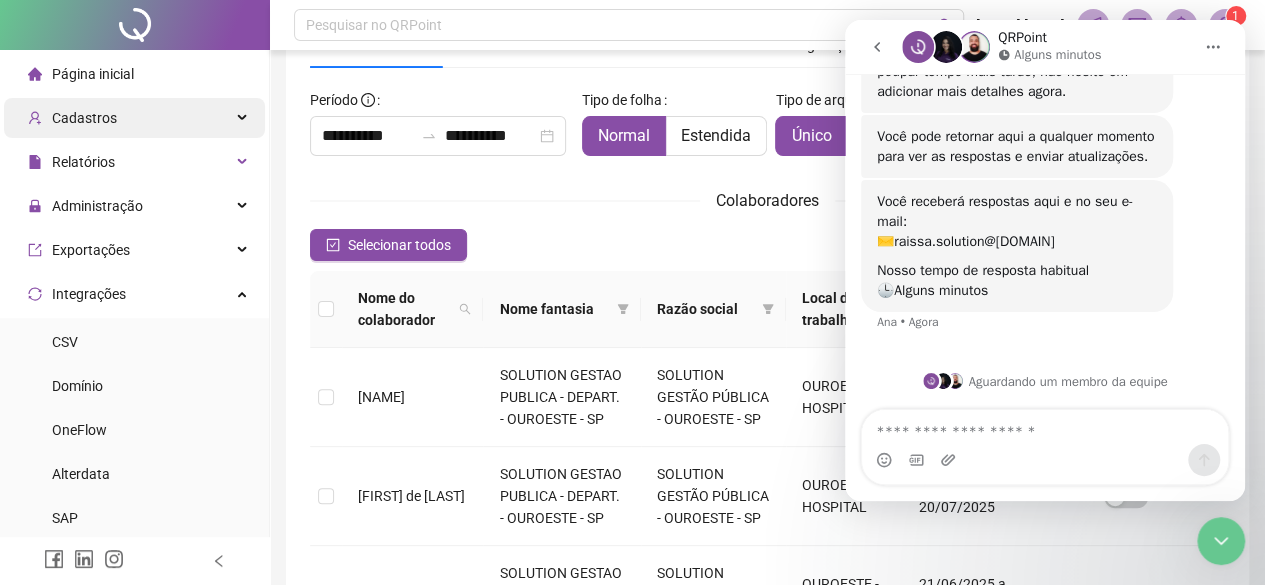 scroll, scrollTop: 116, scrollLeft: 0, axis: vertical 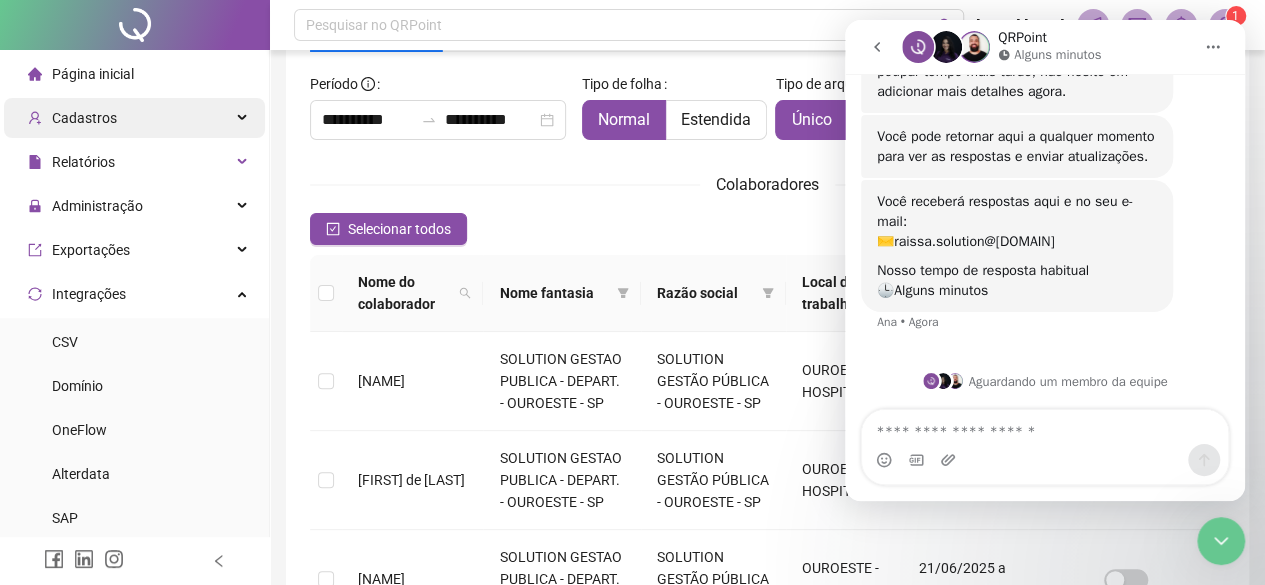 click on "Cadastros" at bounding box center (84, 118) 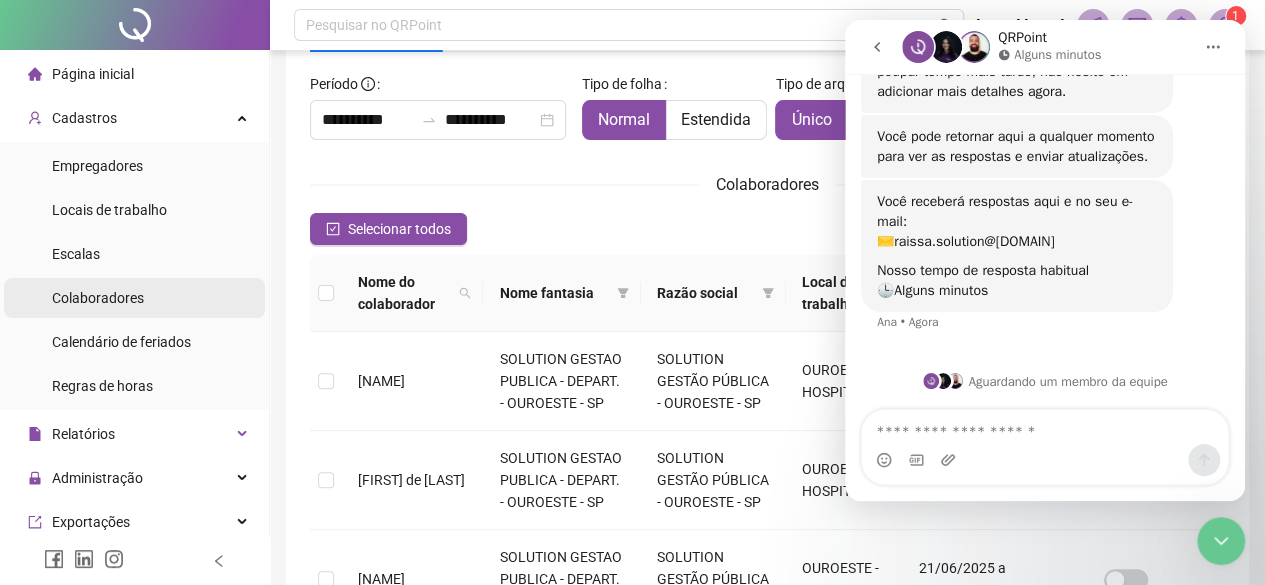 click on "Colaboradores" at bounding box center (98, 298) 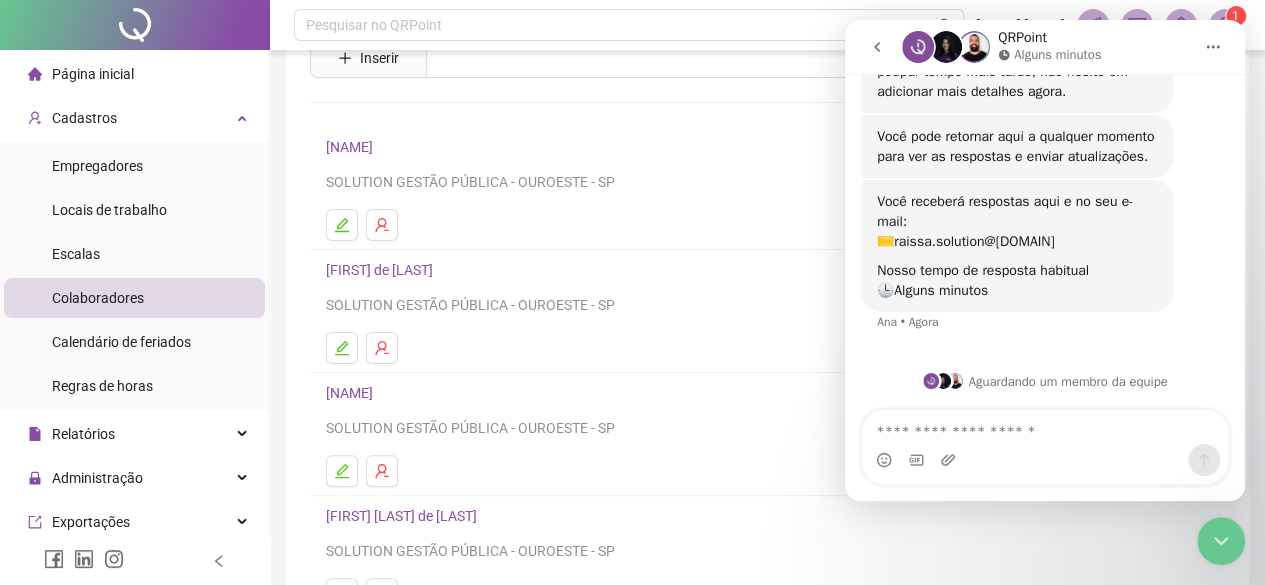 scroll, scrollTop: 100, scrollLeft: 0, axis: vertical 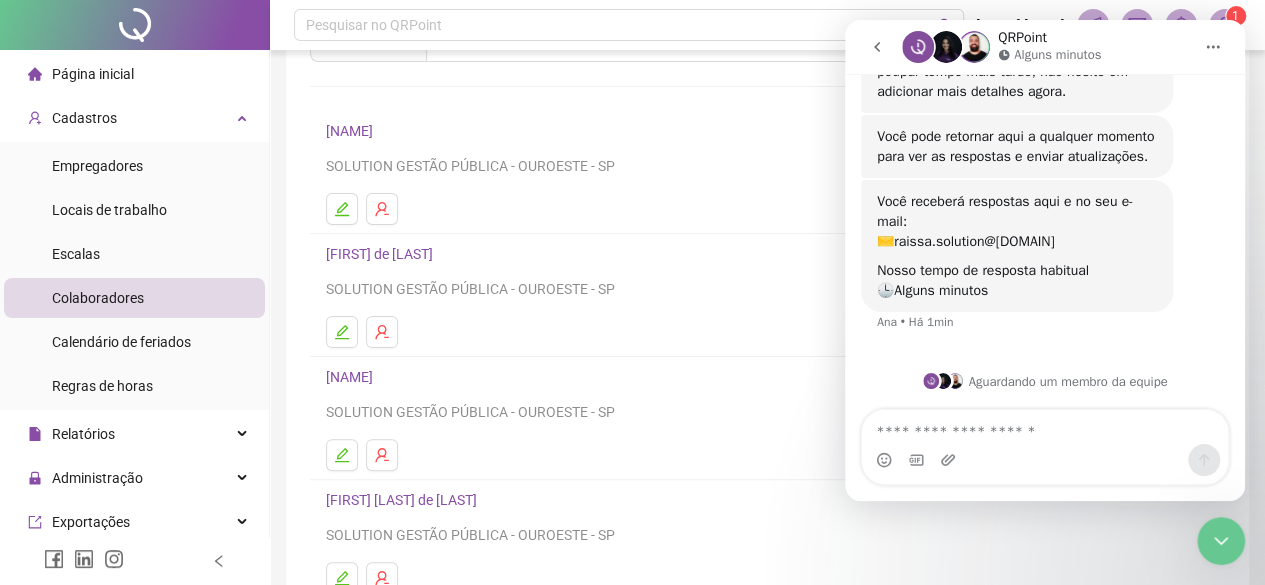 click at bounding box center [1045, 460] 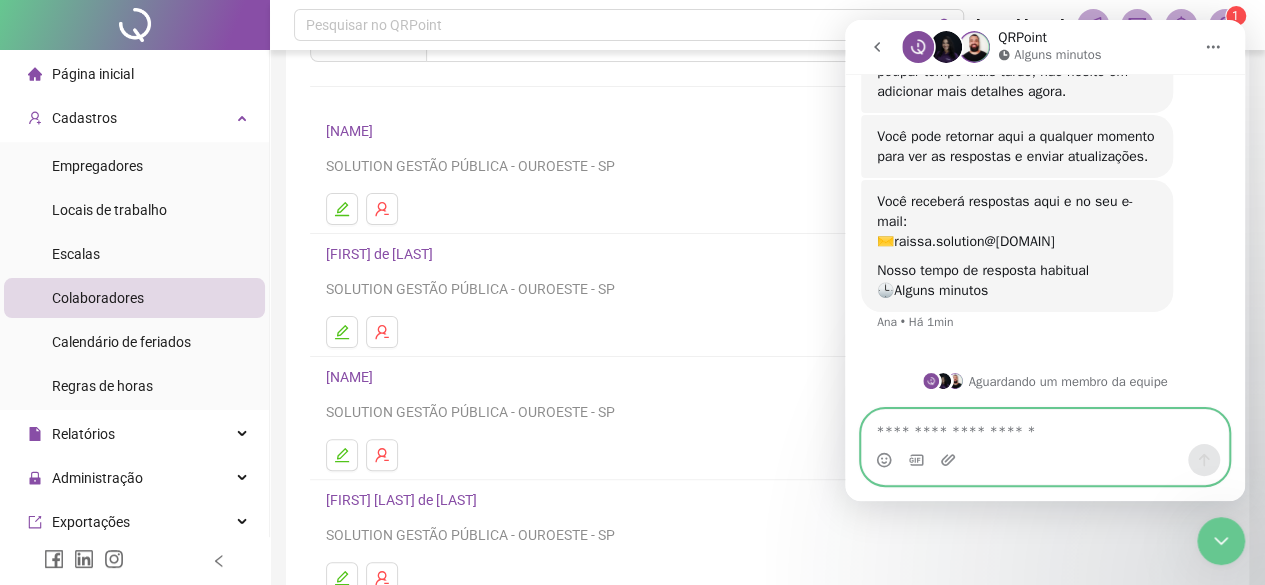 click at bounding box center (1045, 427) 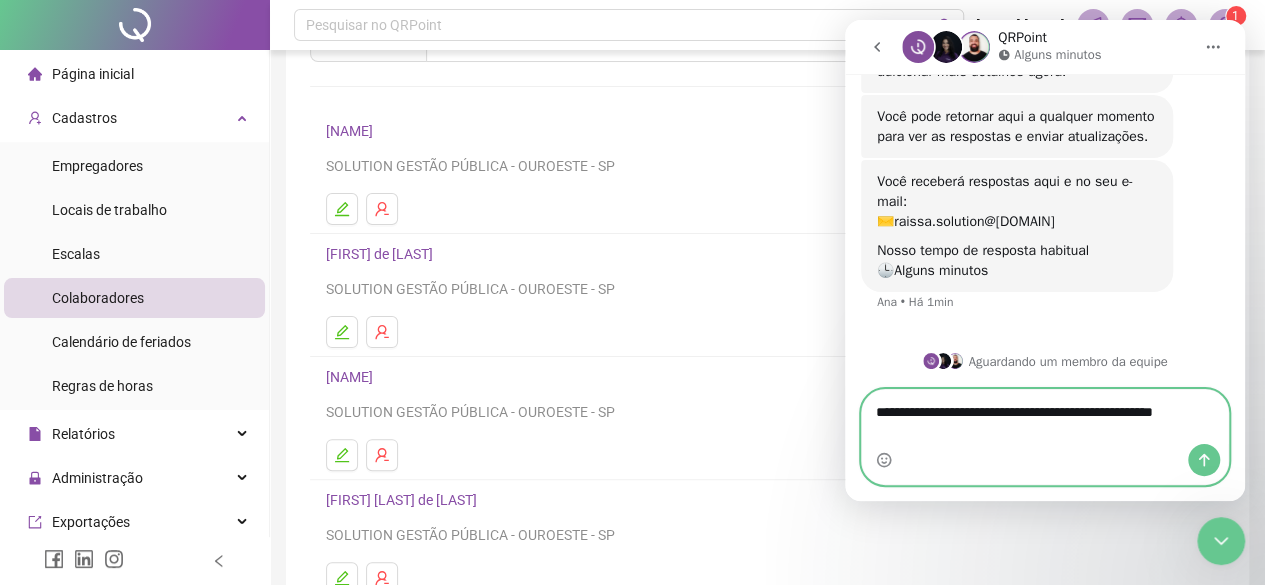 scroll, scrollTop: 505, scrollLeft: 0, axis: vertical 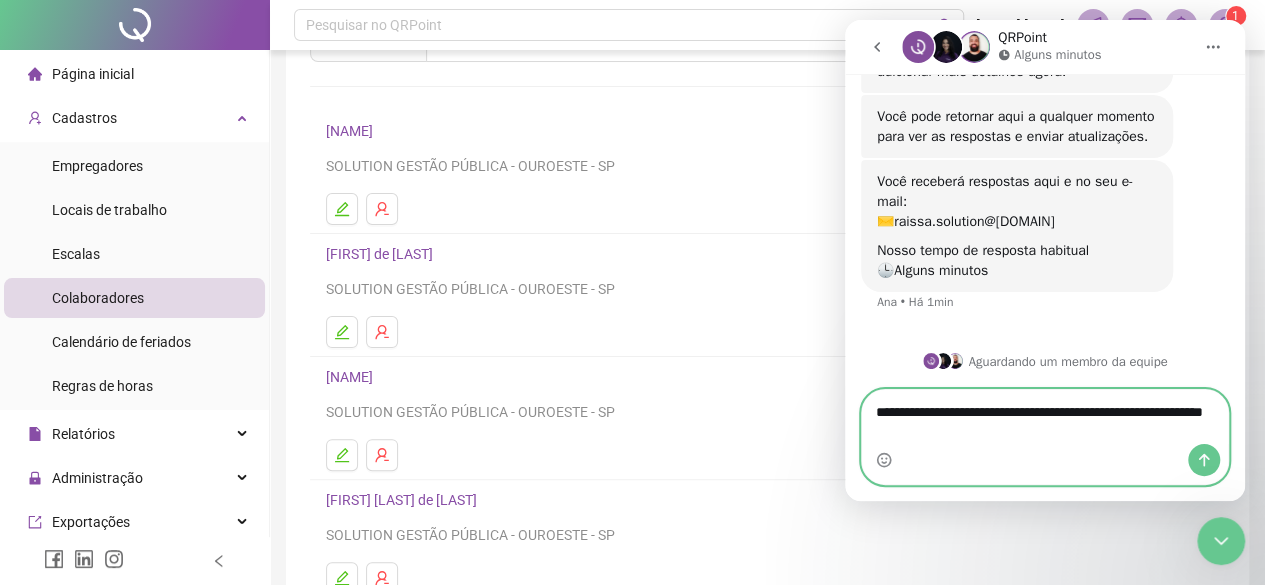 type on "**********" 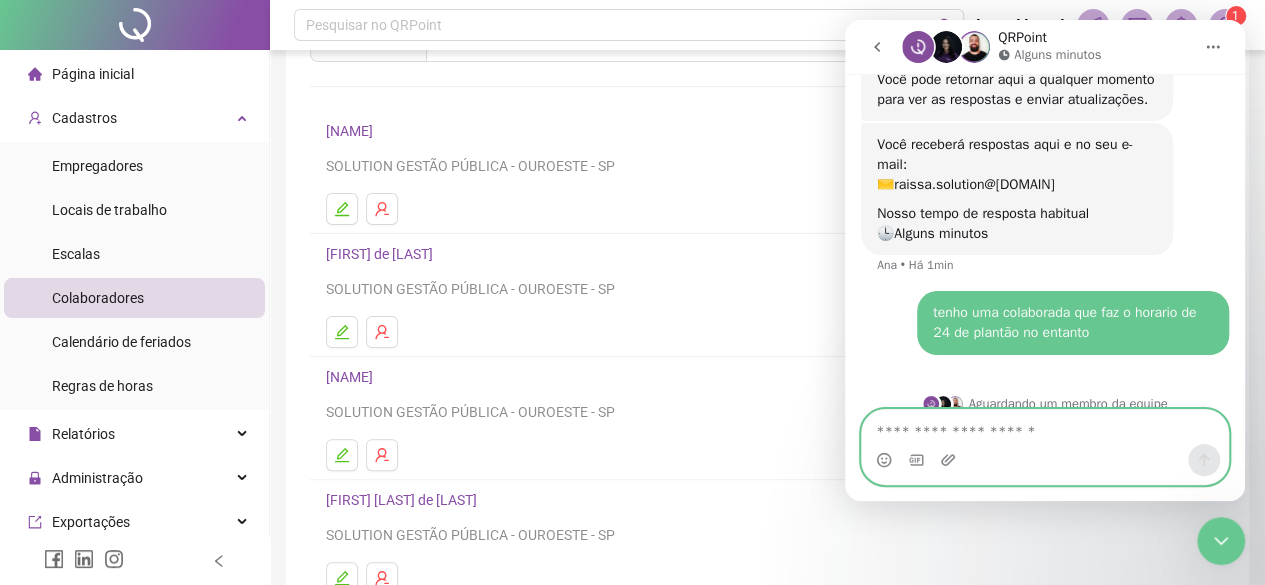 scroll, scrollTop: 564, scrollLeft: 0, axis: vertical 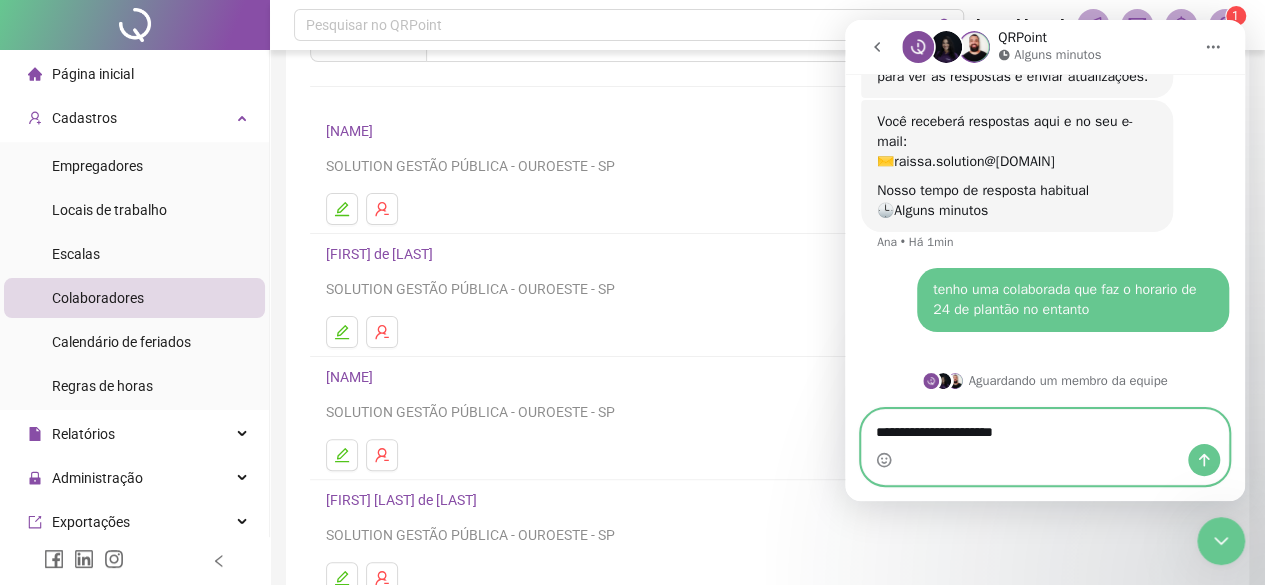 type on "**********" 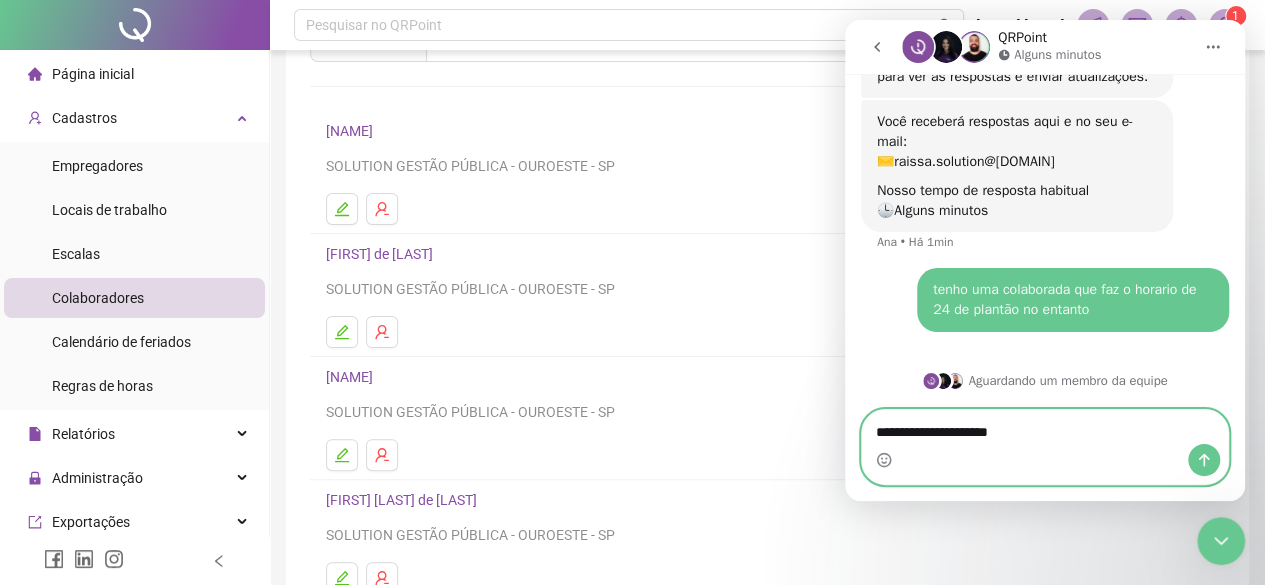 type 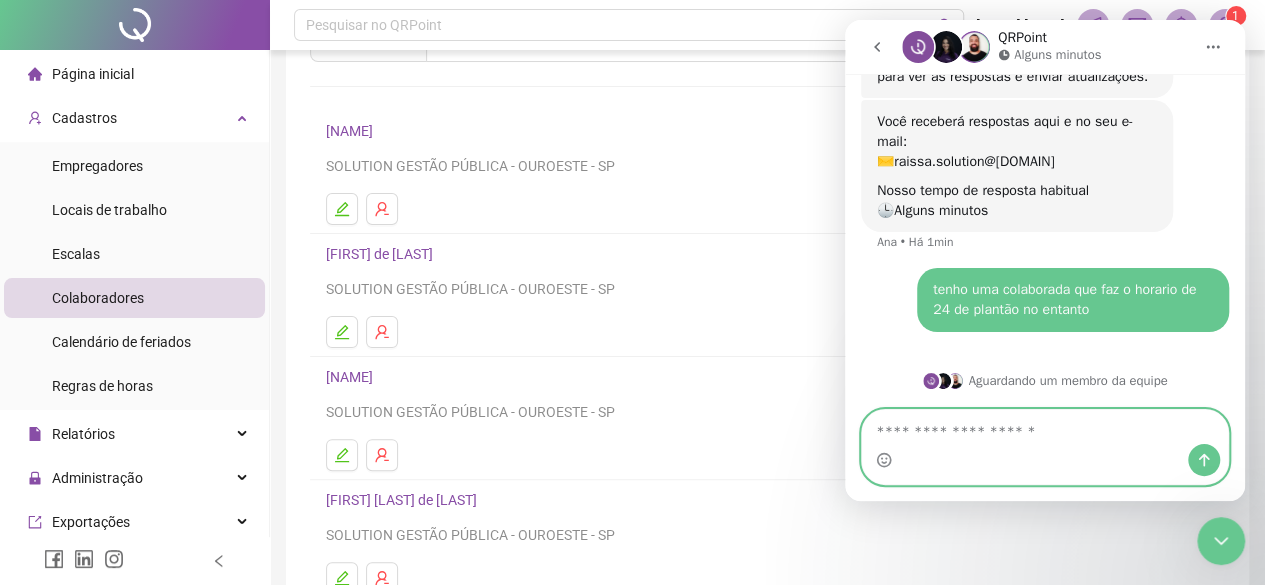 scroll, scrollTop: 610, scrollLeft: 0, axis: vertical 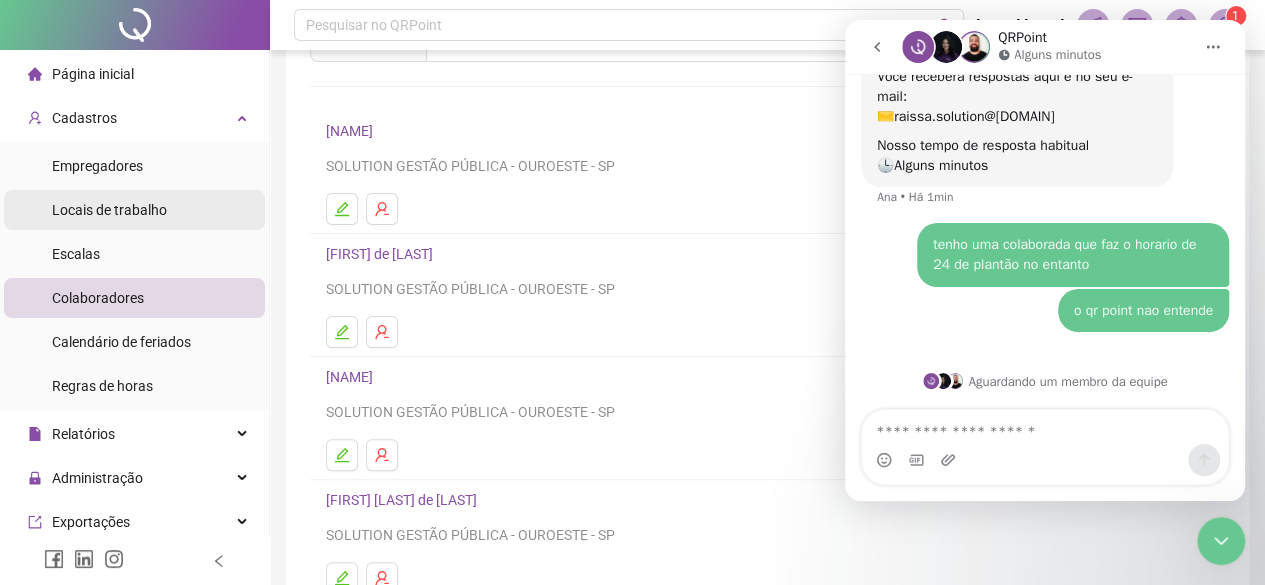 click on "Locais de trabalho" at bounding box center (109, 210) 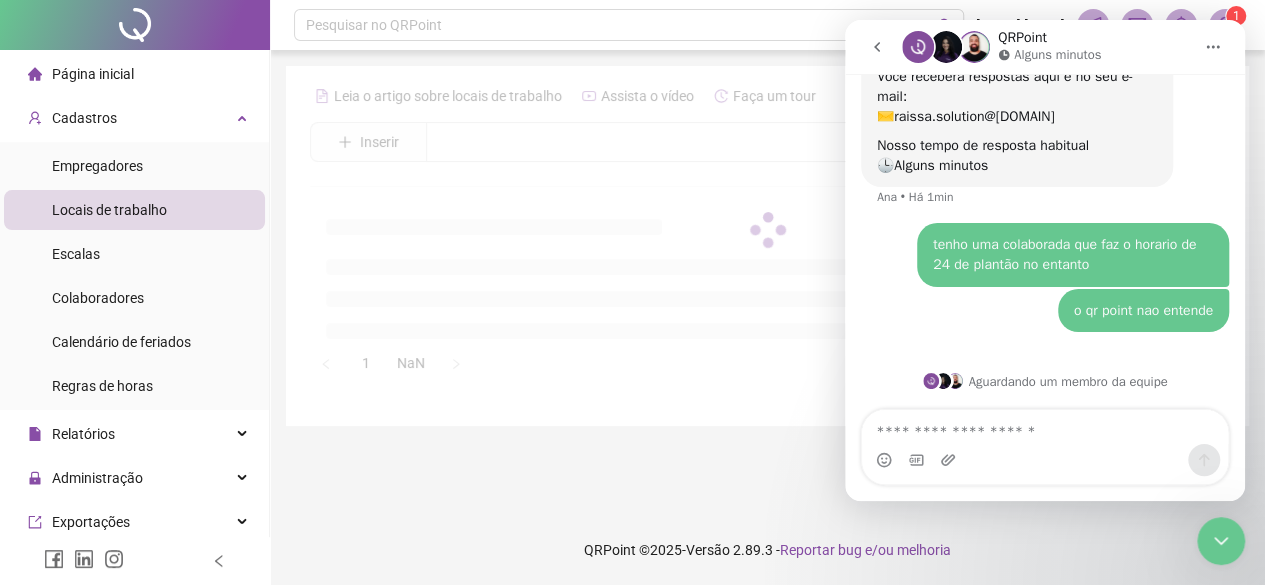 scroll, scrollTop: 0, scrollLeft: 0, axis: both 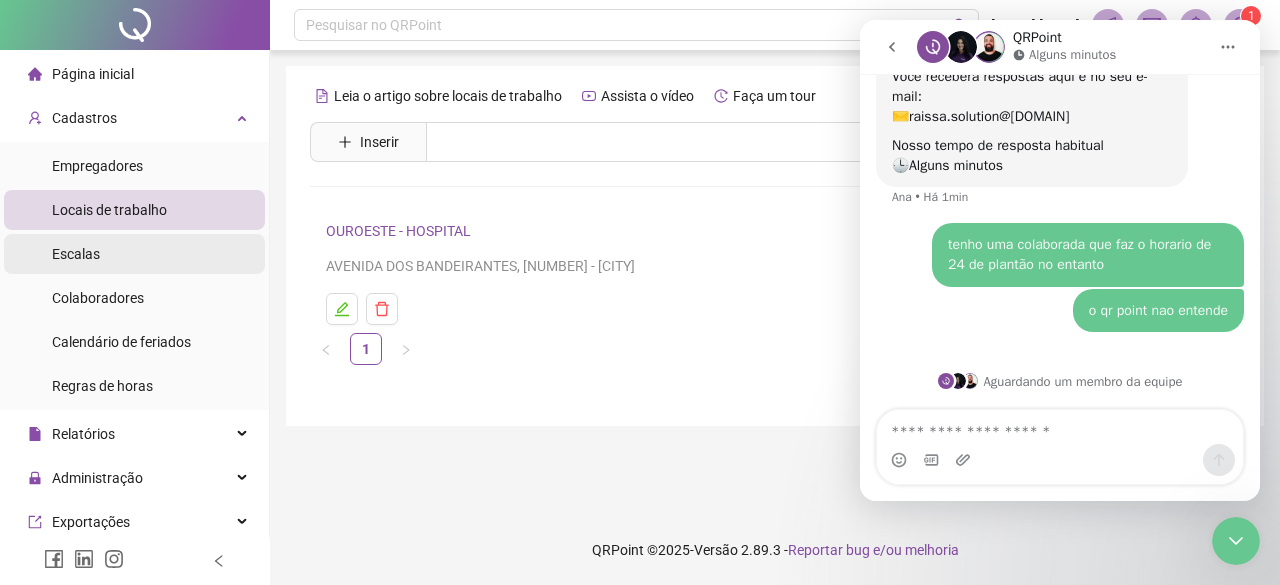 click on "Escalas" at bounding box center [76, 254] 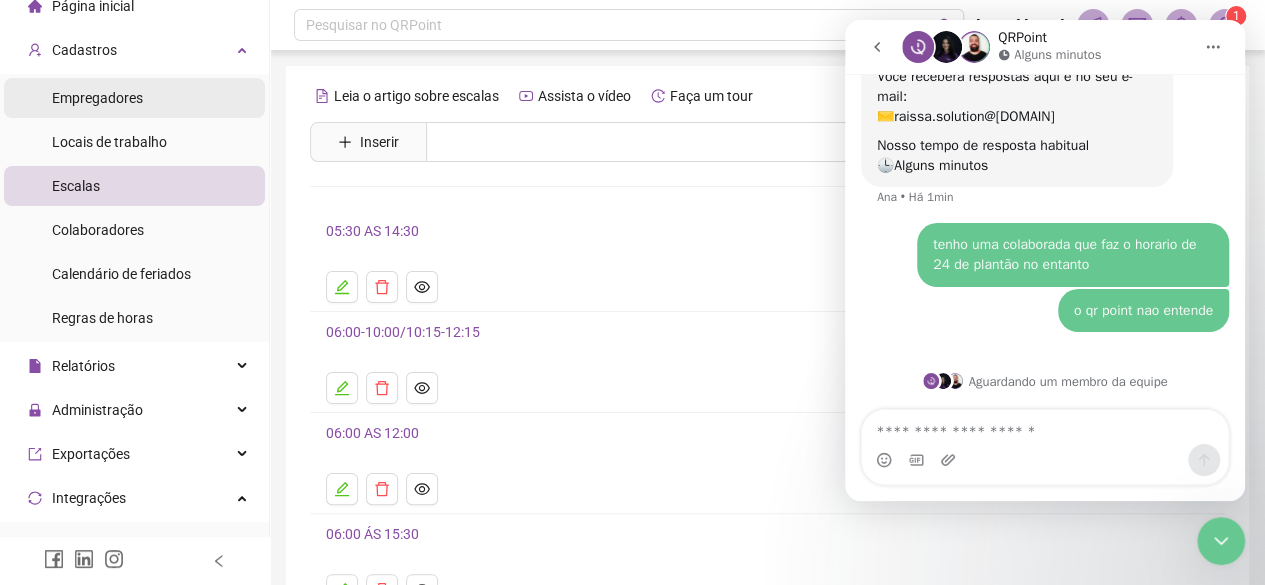 scroll, scrollTop: 0, scrollLeft: 0, axis: both 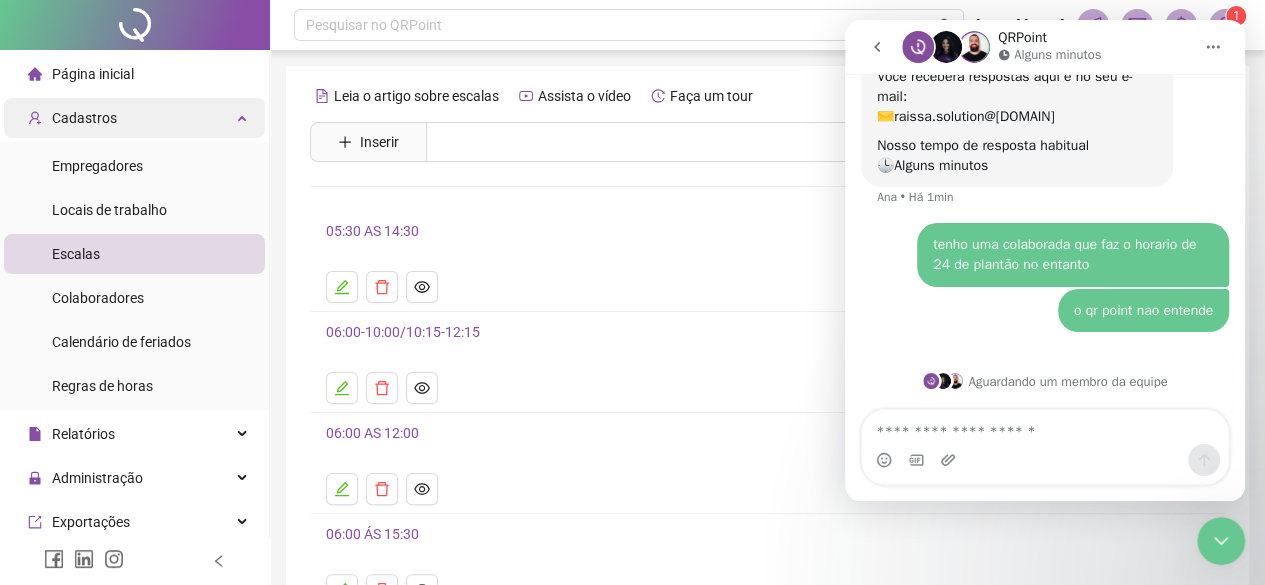 click on "Cadastros" at bounding box center [84, 118] 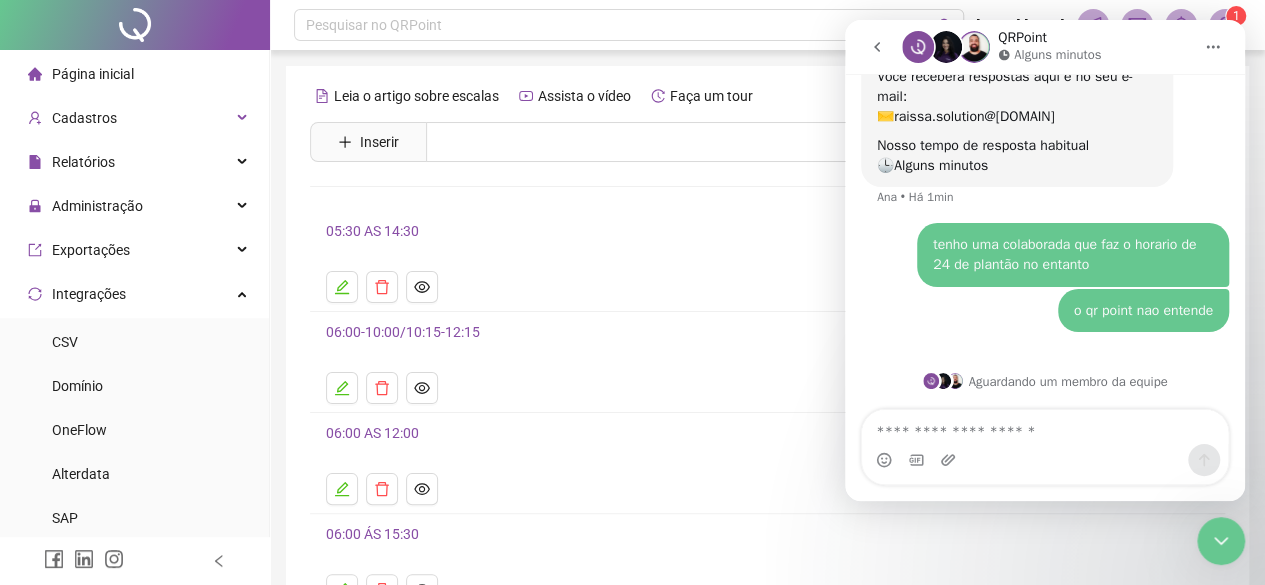 click on "Página inicial" at bounding box center (81, 74) 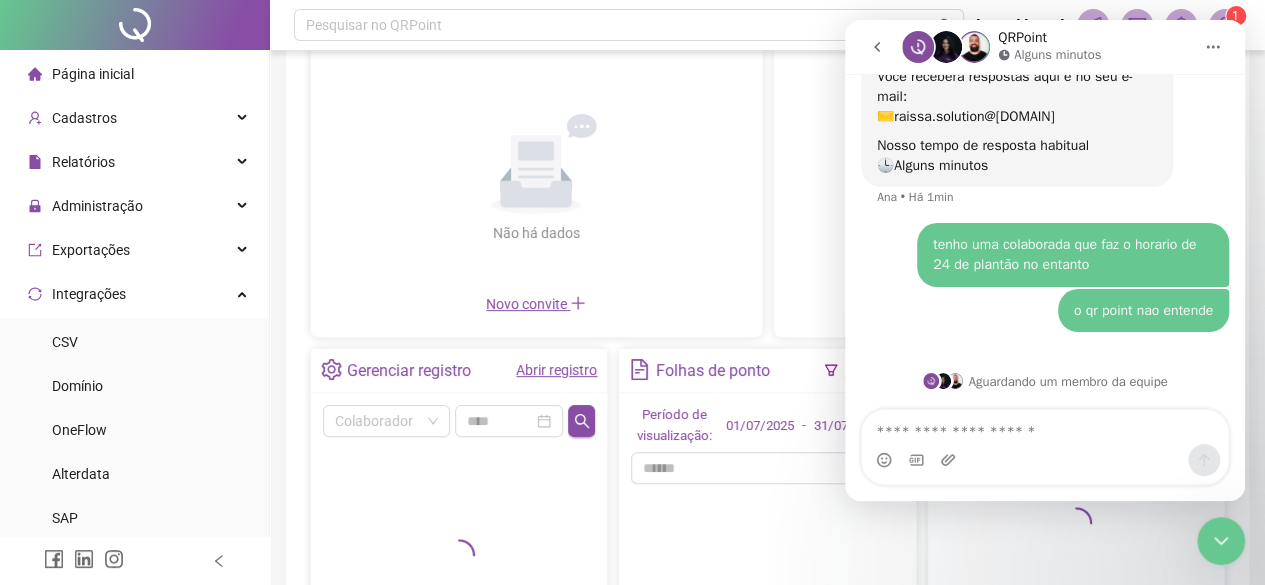 scroll, scrollTop: 200, scrollLeft: 0, axis: vertical 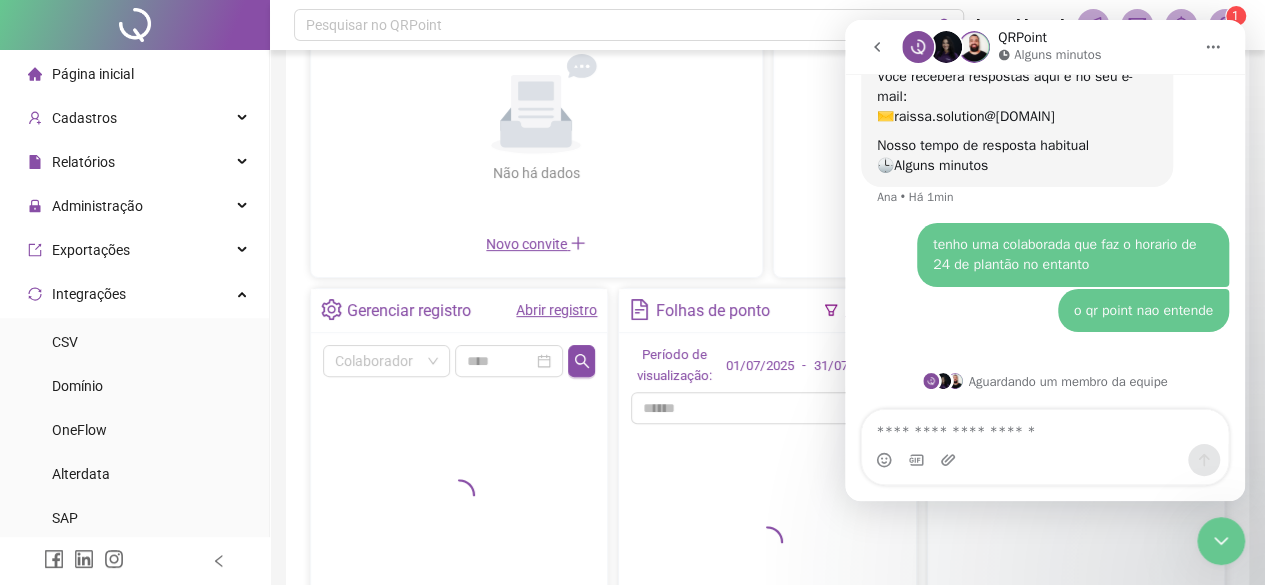 click on "Abrir registro" at bounding box center [556, 310] 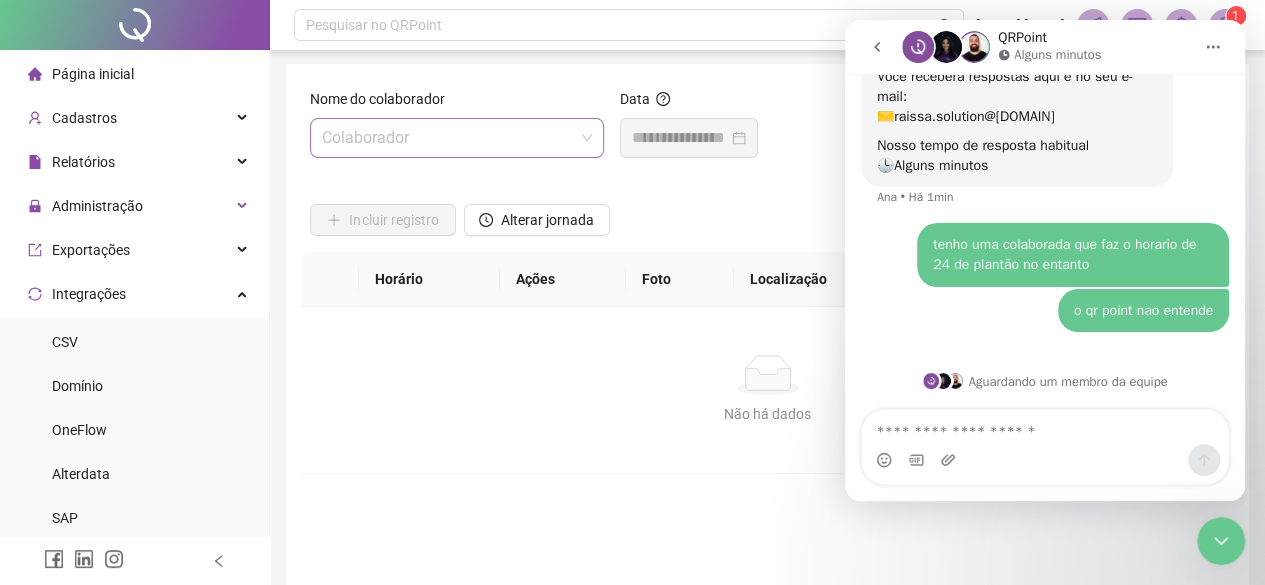 scroll, scrollTop: 0, scrollLeft: 0, axis: both 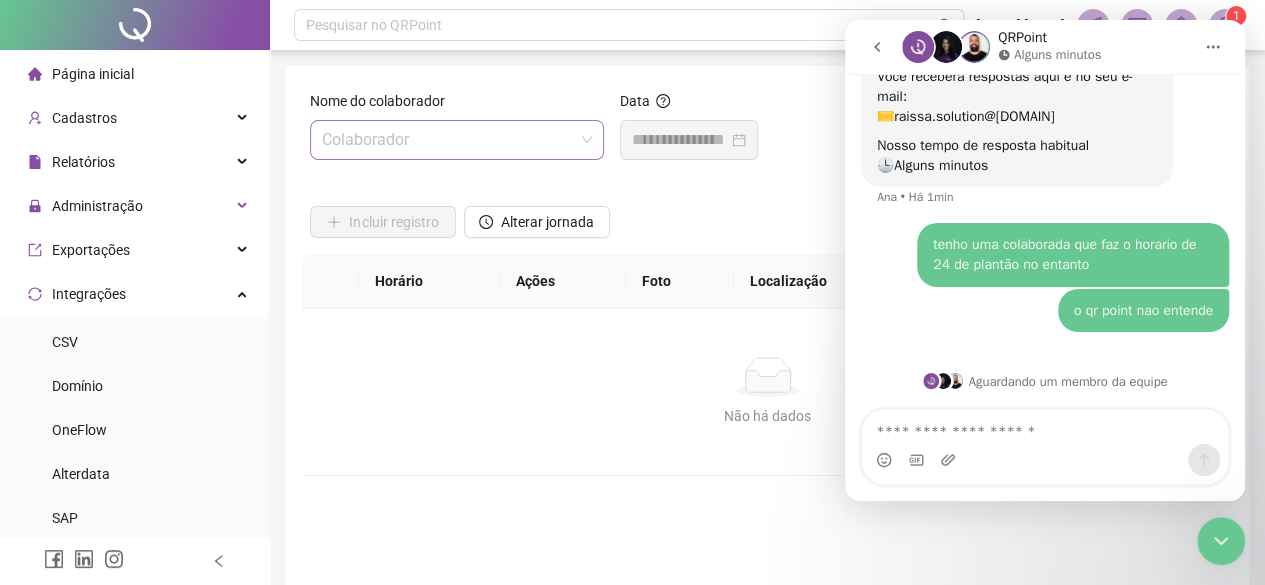 click at bounding box center (448, 140) 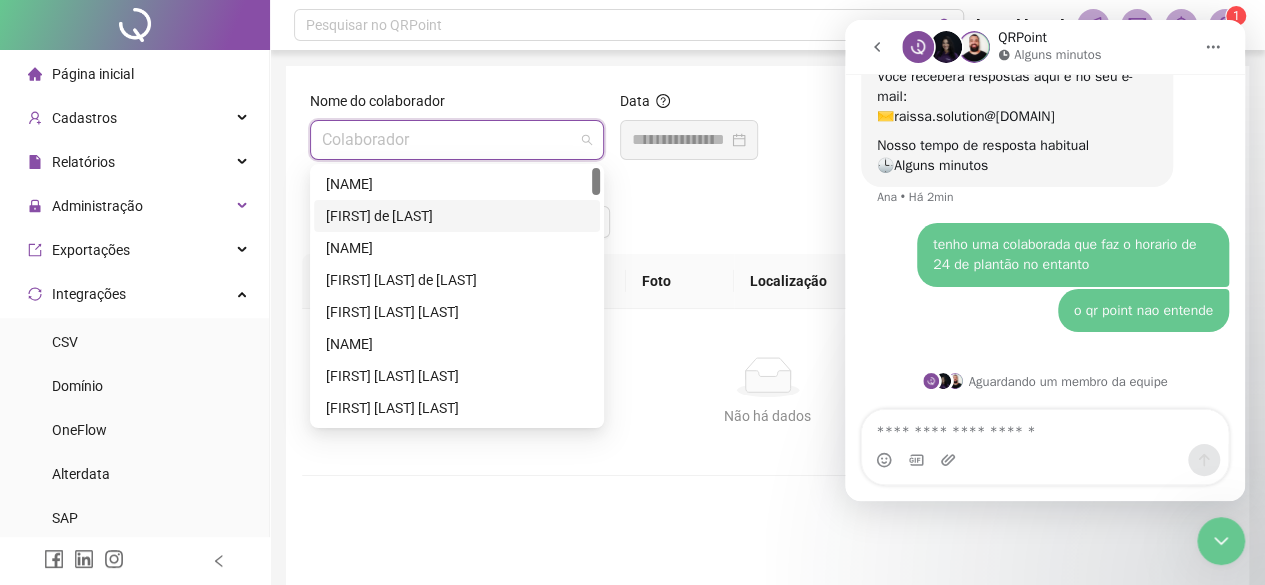 type on "*" 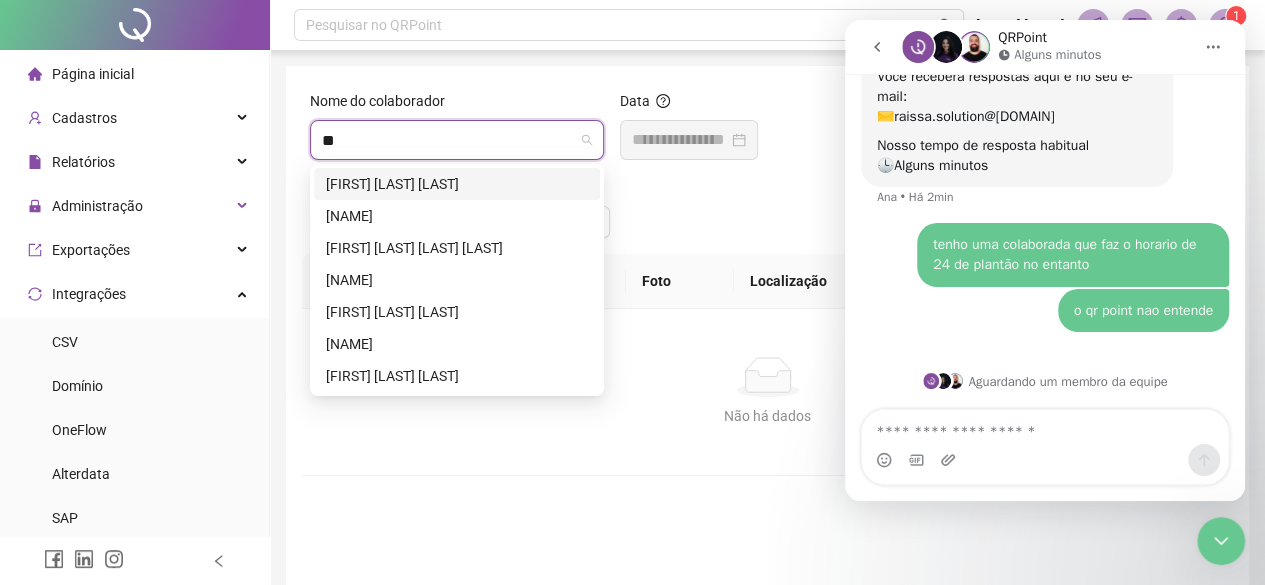 type on "***" 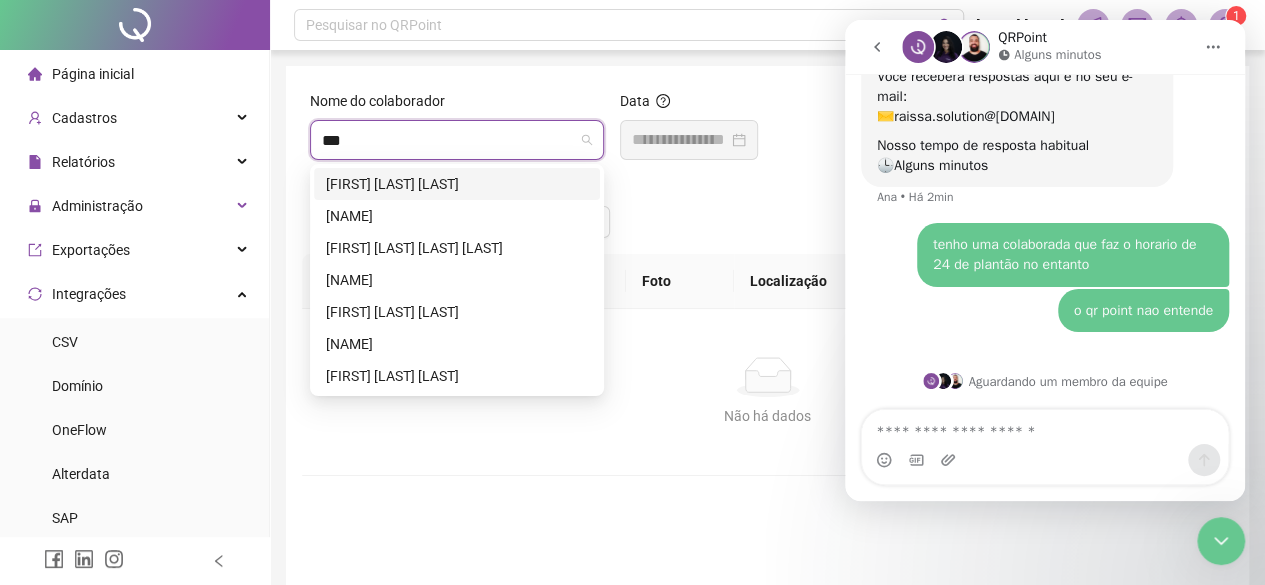click on "[FIRST] [LAST] [LAST]" at bounding box center [457, 184] 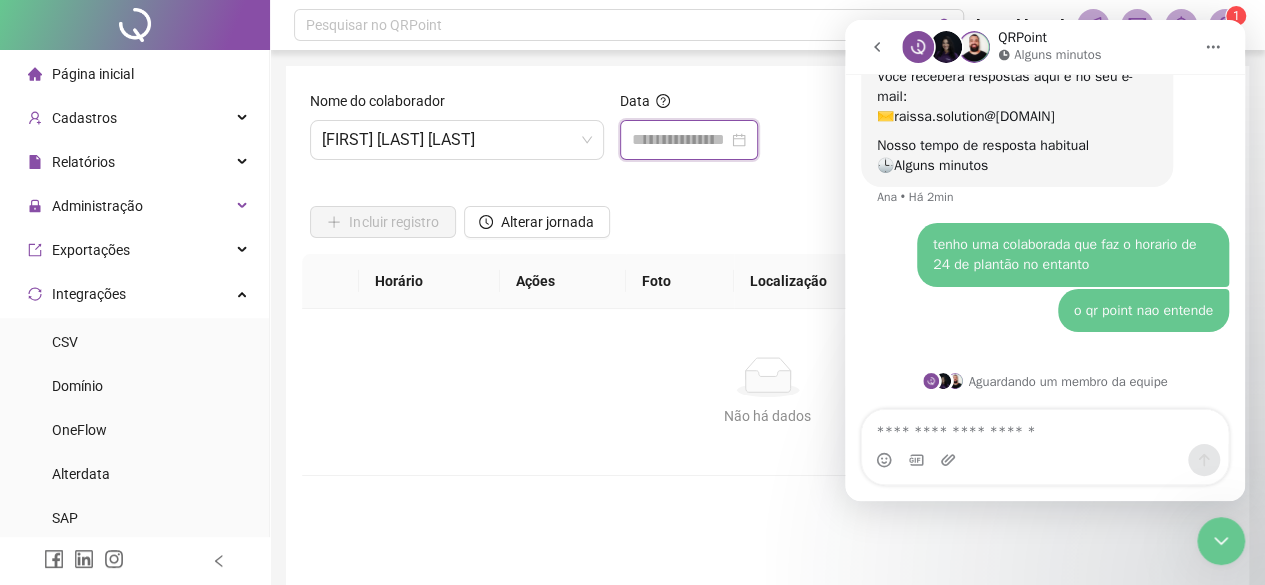 click at bounding box center [680, 140] 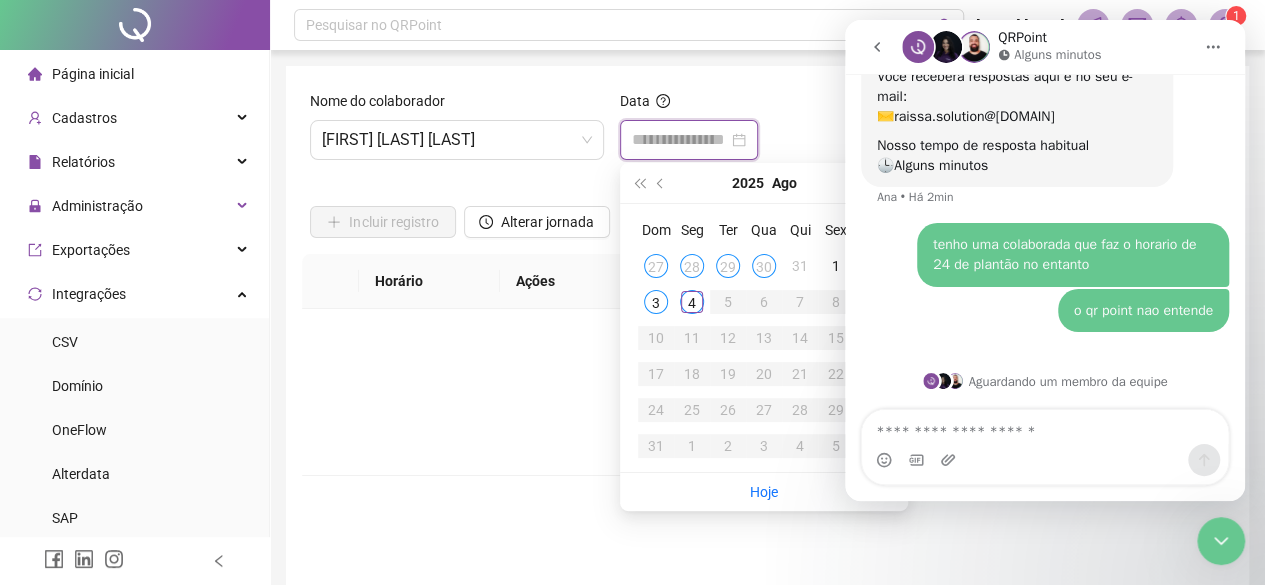 click at bounding box center [680, 140] 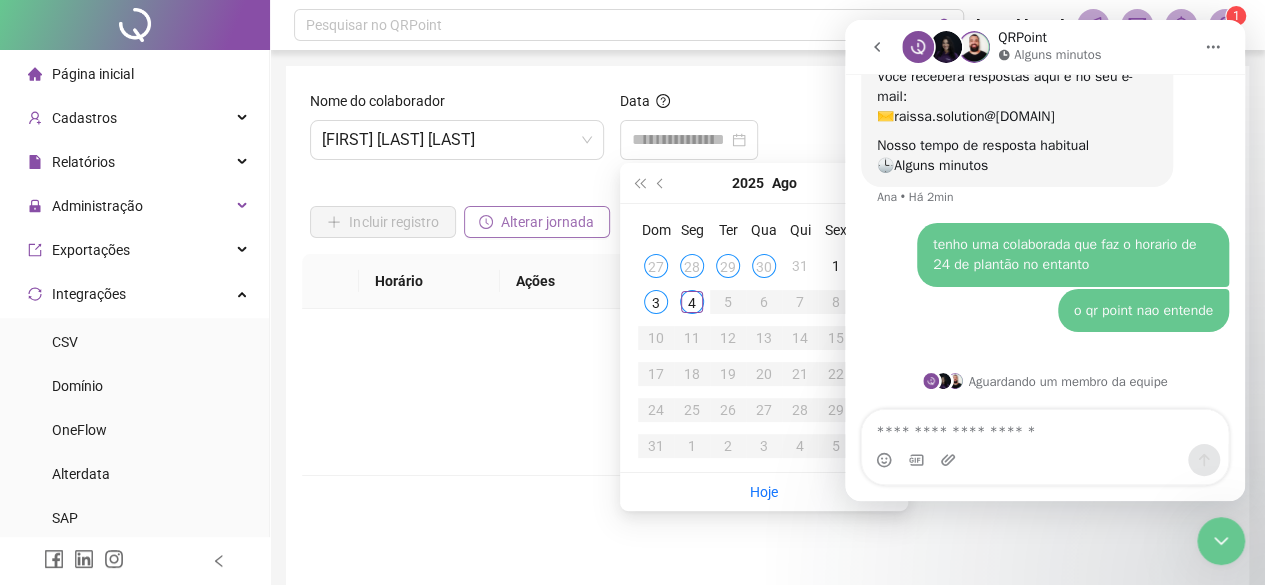 click on "Alterar jornada" at bounding box center [547, 222] 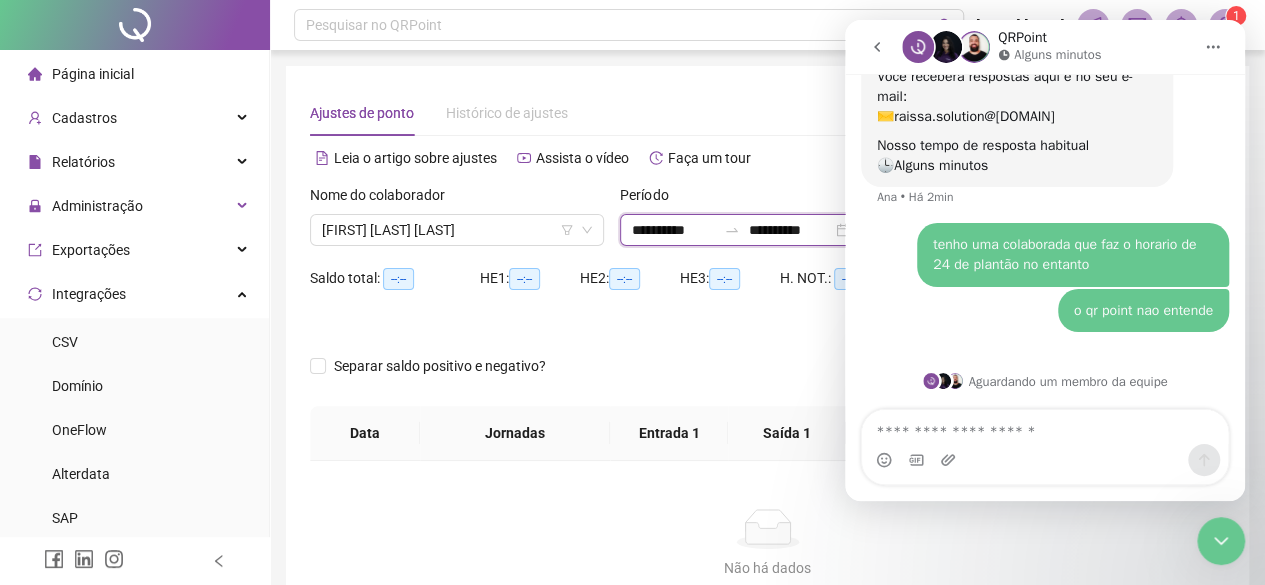 click on "**********" at bounding box center [674, 230] 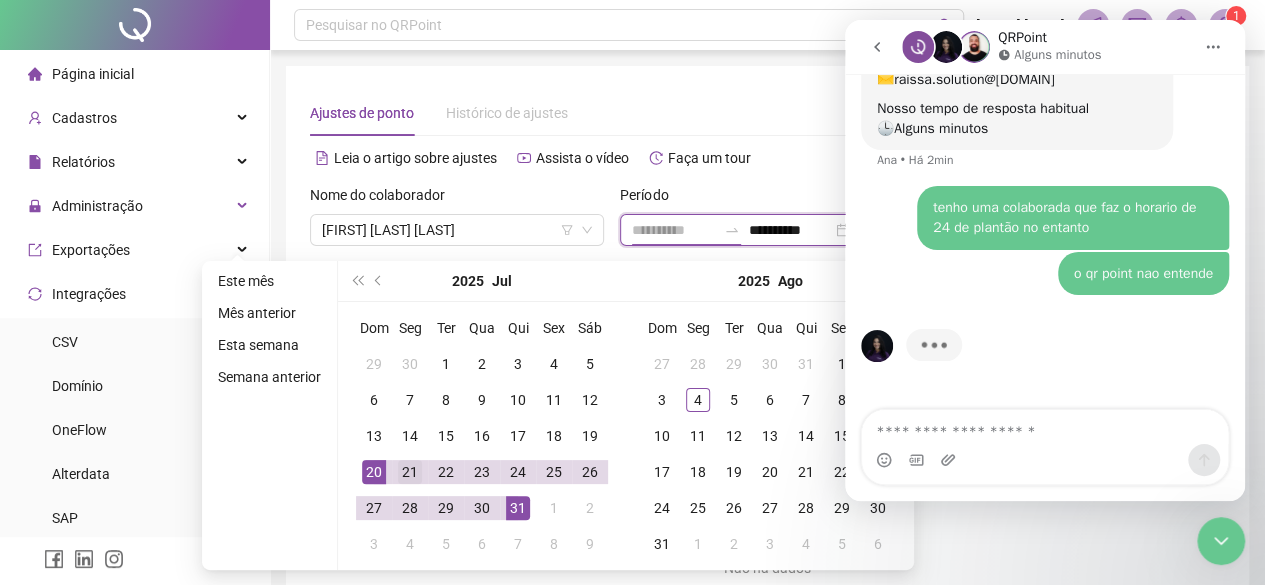 scroll, scrollTop: 686, scrollLeft: 0, axis: vertical 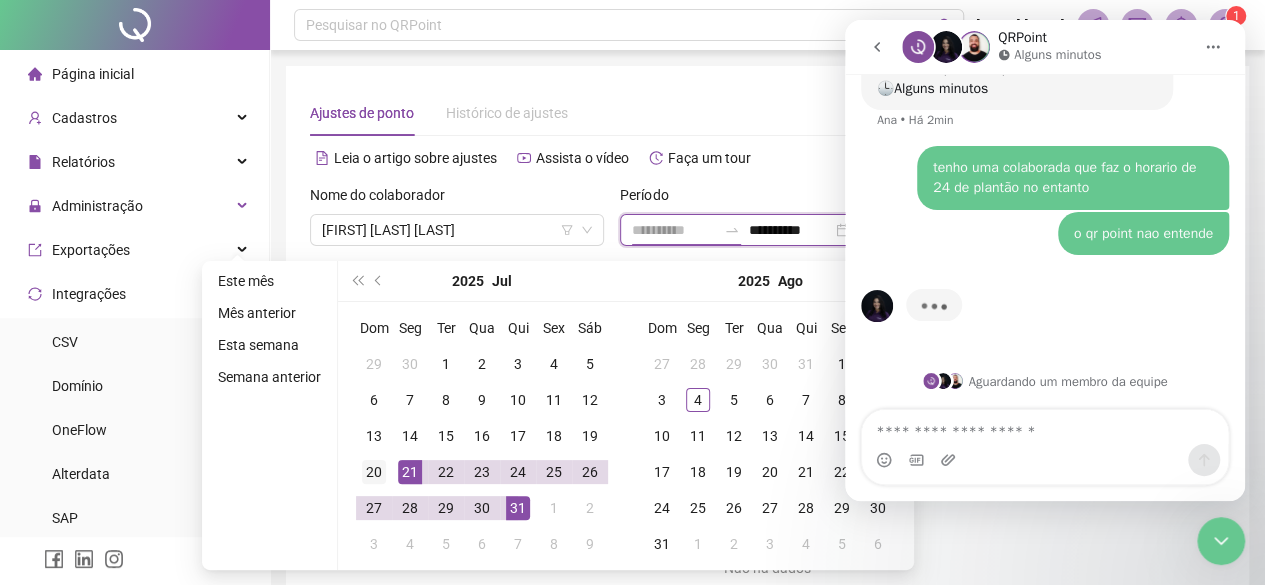 type on "**********" 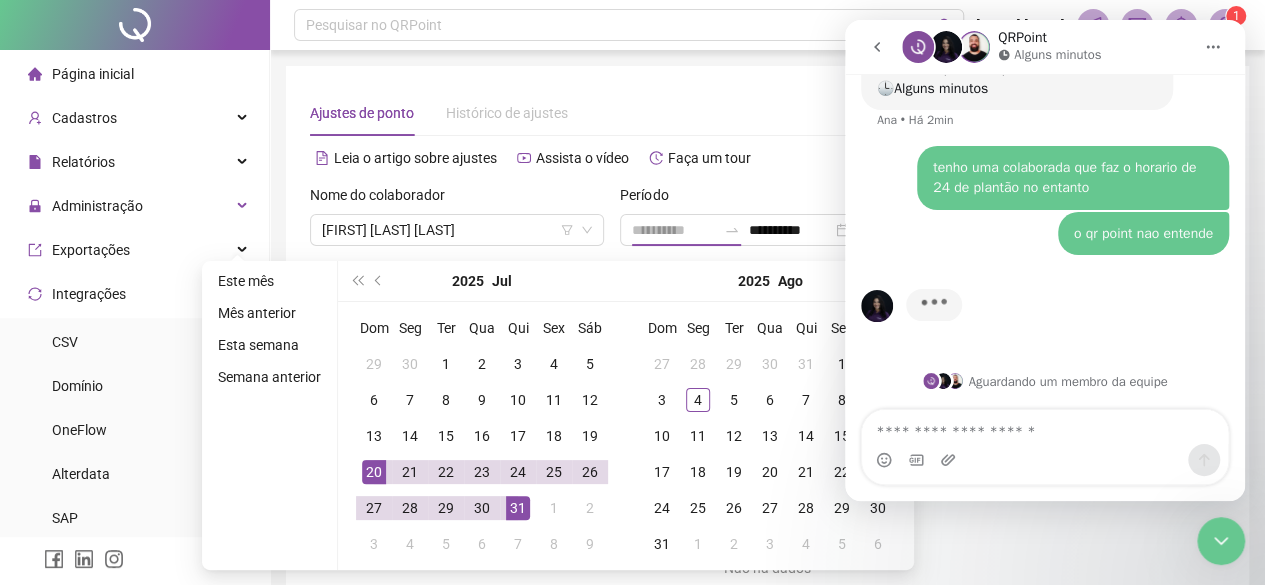 click on "20" at bounding box center [374, 472] 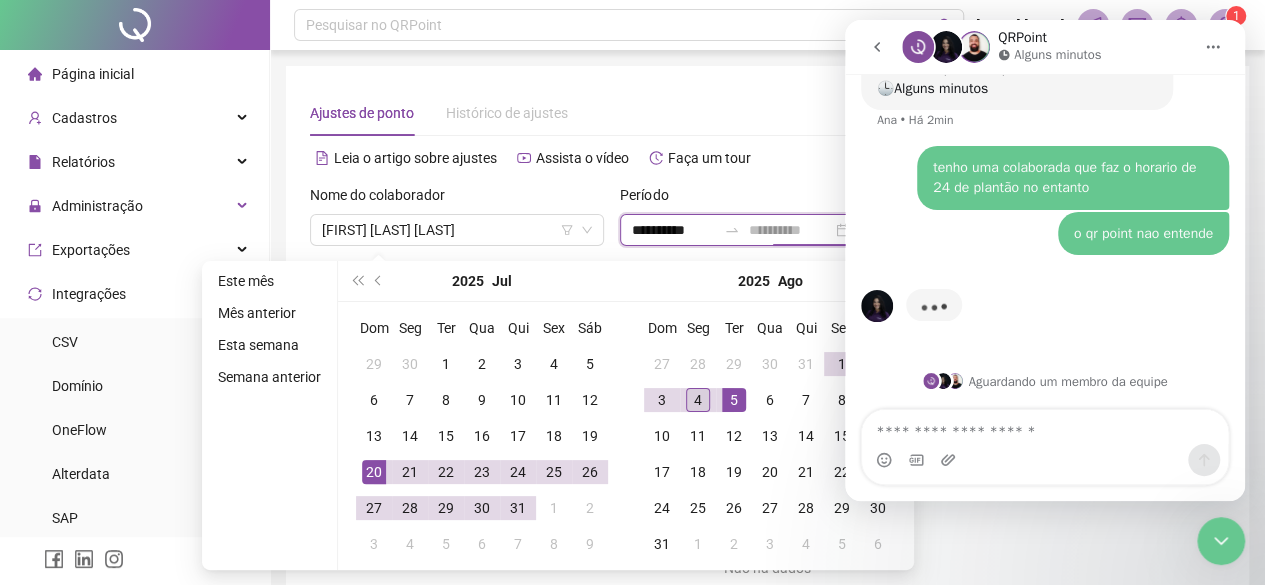 type on "**********" 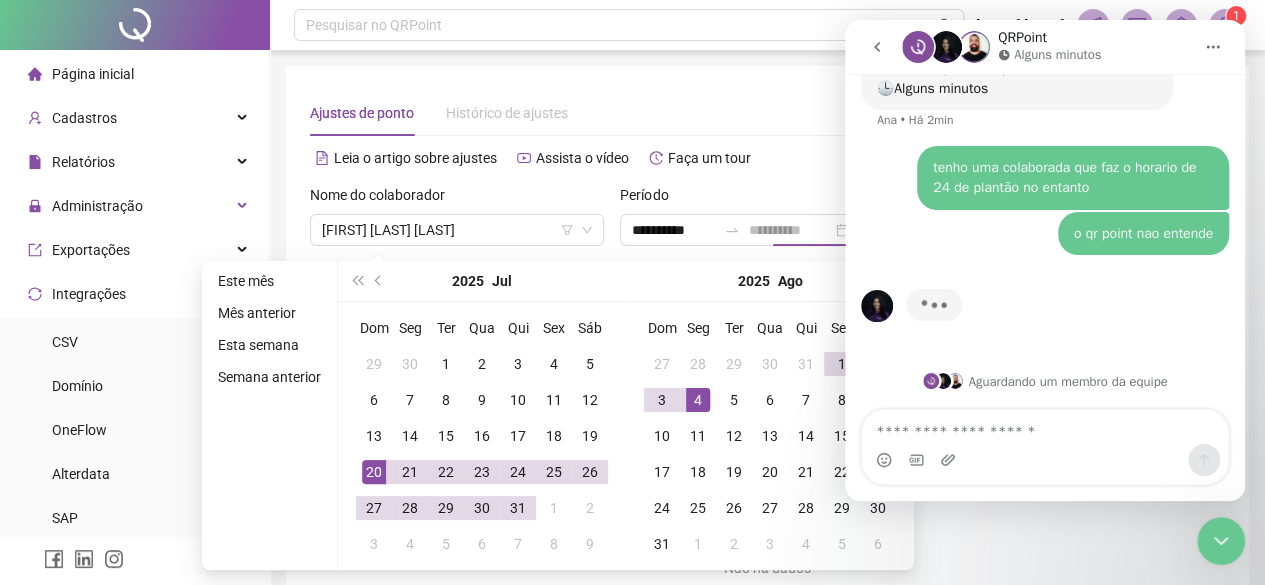 click on "4" at bounding box center [698, 400] 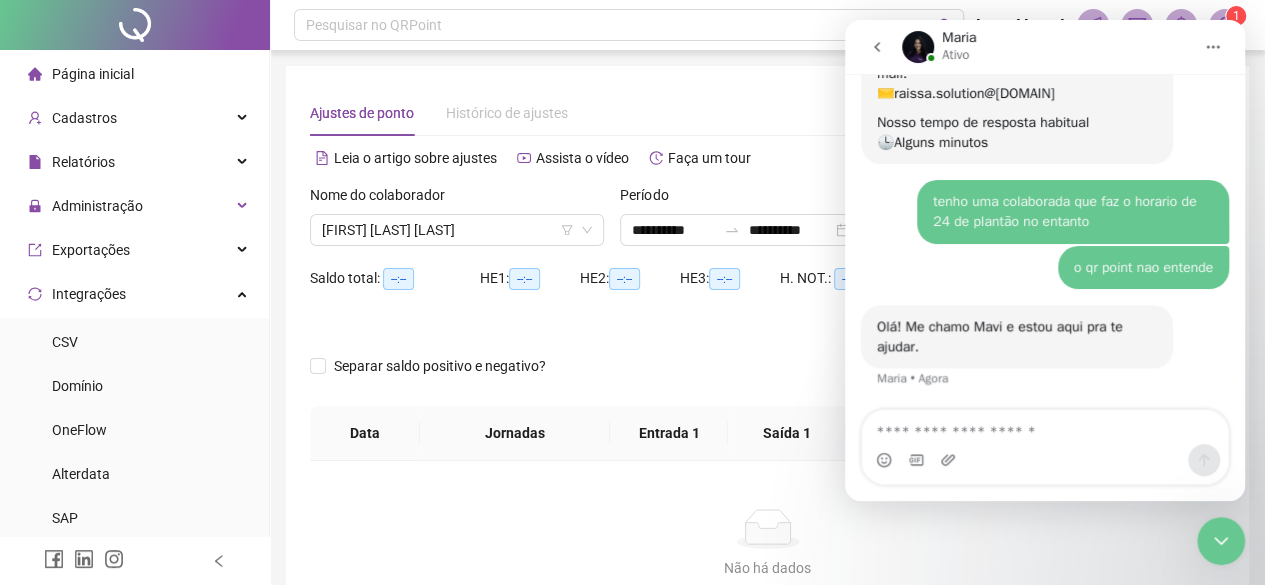scroll, scrollTop: 633, scrollLeft: 0, axis: vertical 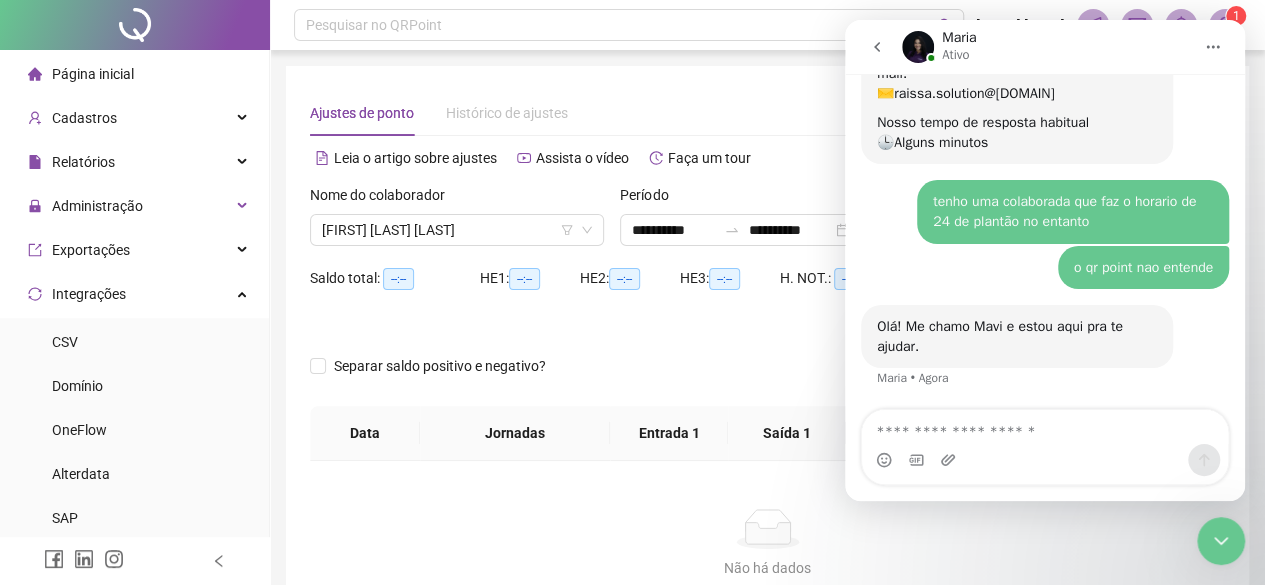 click on "Separar saldo positivo e negativo?" at bounding box center (767, 378) 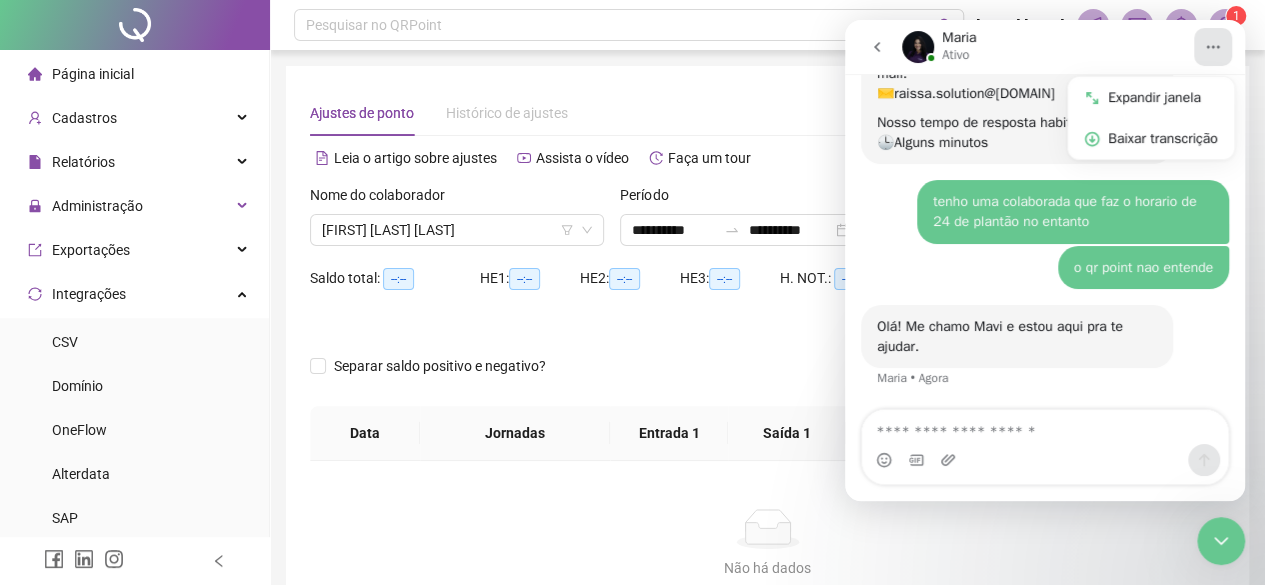 click at bounding box center (653, 334) 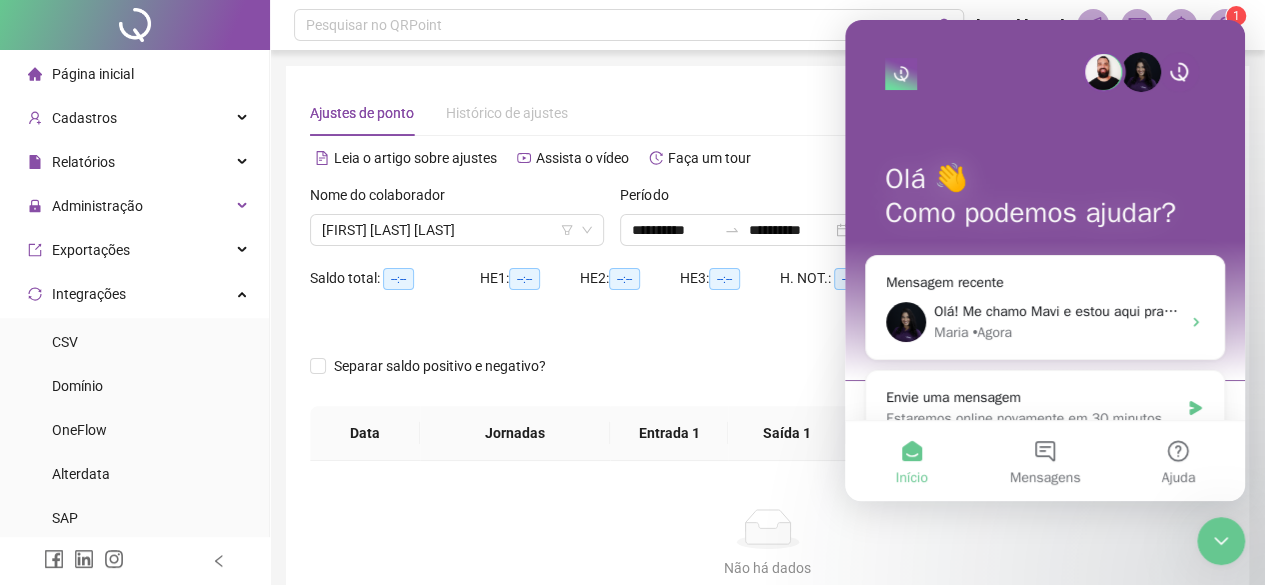 click on "Ajustes de ponto Histórico de ajustes" at bounding box center [767, 113] 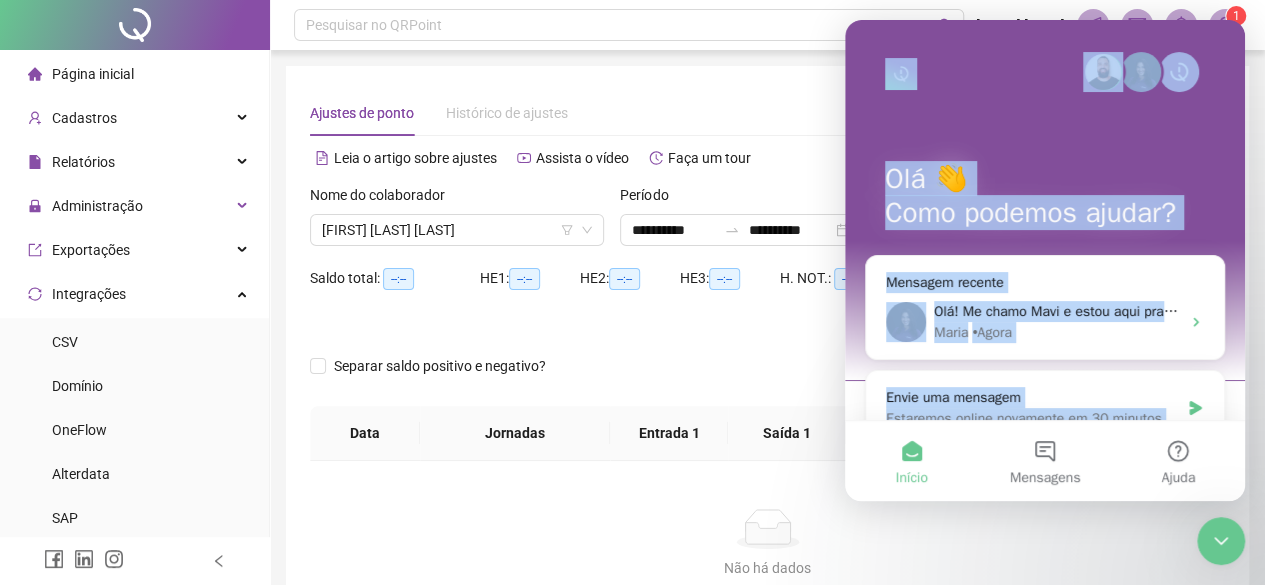 scroll, scrollTop: 299, scrollLeft: 0, axis: vertical 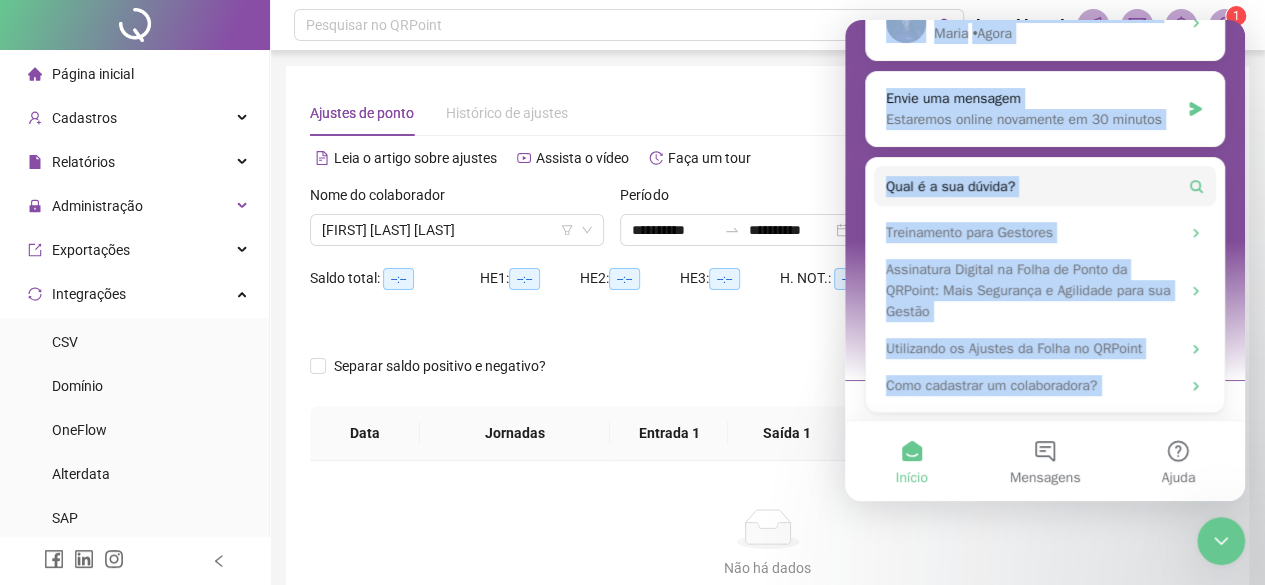 drag, startPoint x: 965, startPoint y: 47, endPoint x: 1591, endPoint y: 565, distance: 812.5269 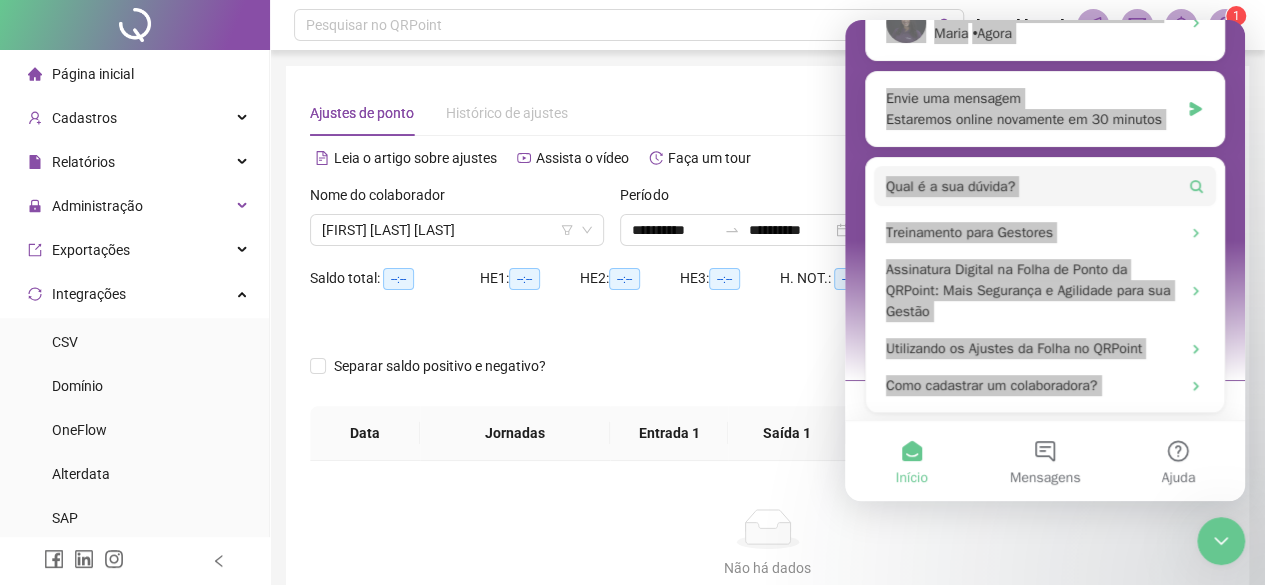 drag, startPoint x: 963, startPoint y: 529, endPoint x: 656, endPoint y: 502, distance: 308.185 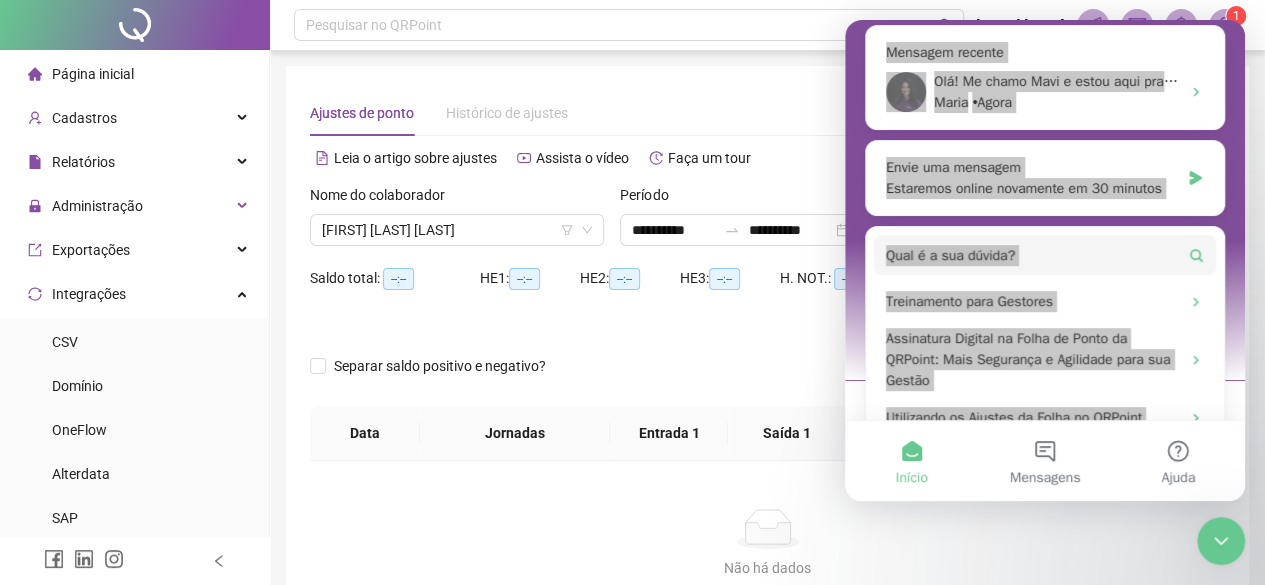 scroll, scrollTop: 199, scrollLeft: 0, axis: vertical 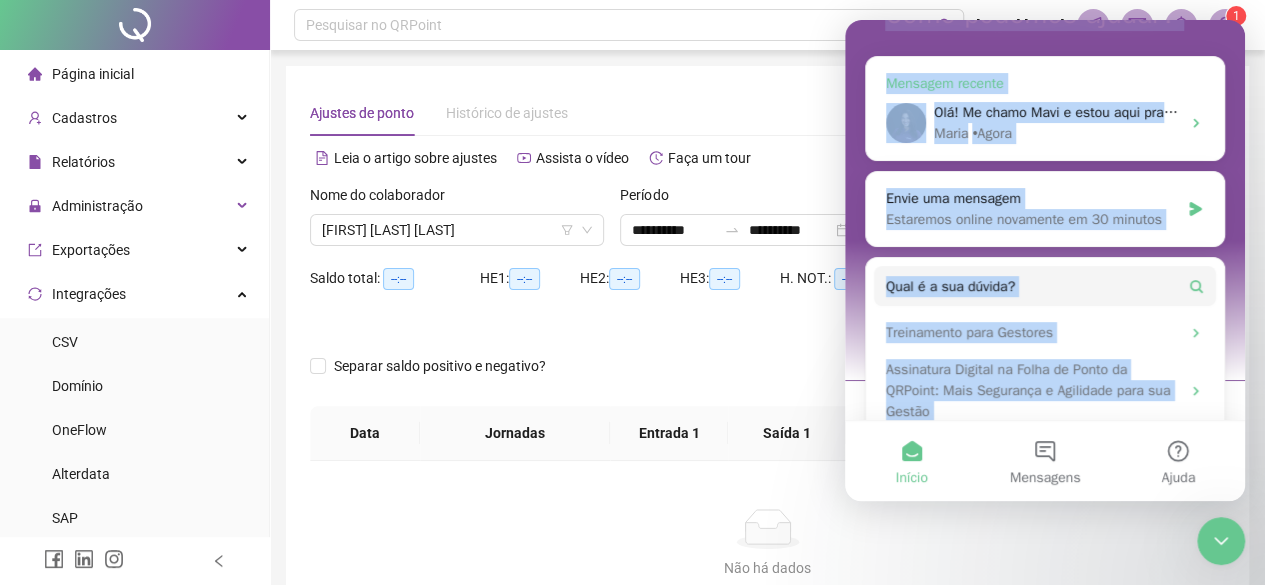 click on "Olá! Me chamo Mavi e estou aqui pra te ajudar." at bounding box center (1057, 112) 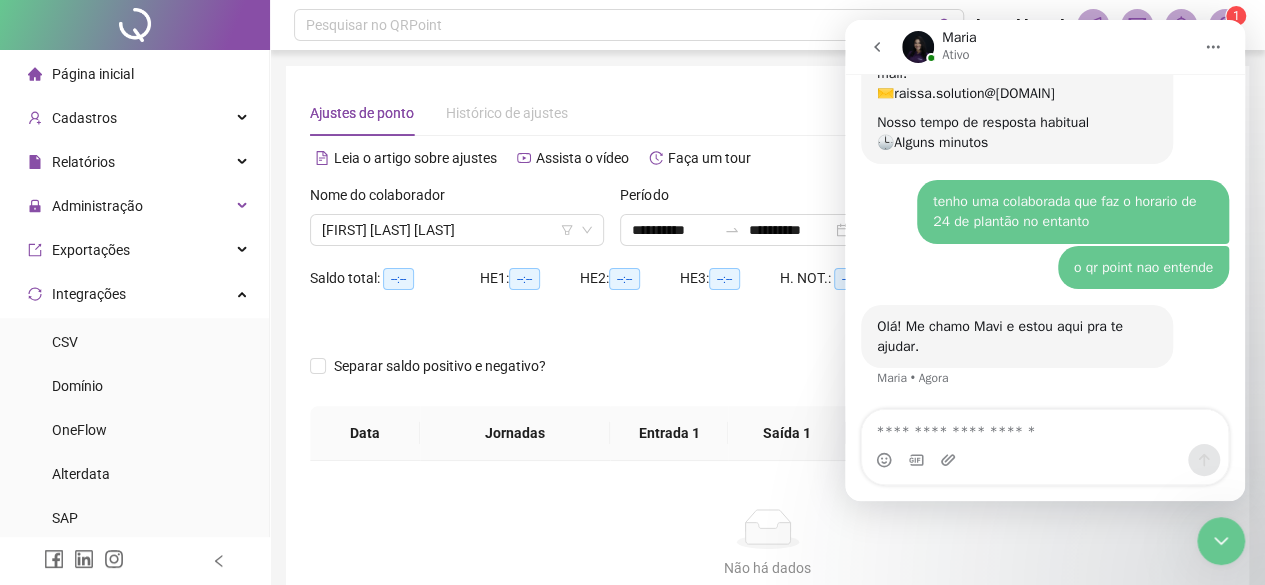 scroll, scrollTop: 633, scrollLeft: 0, axis: vertical 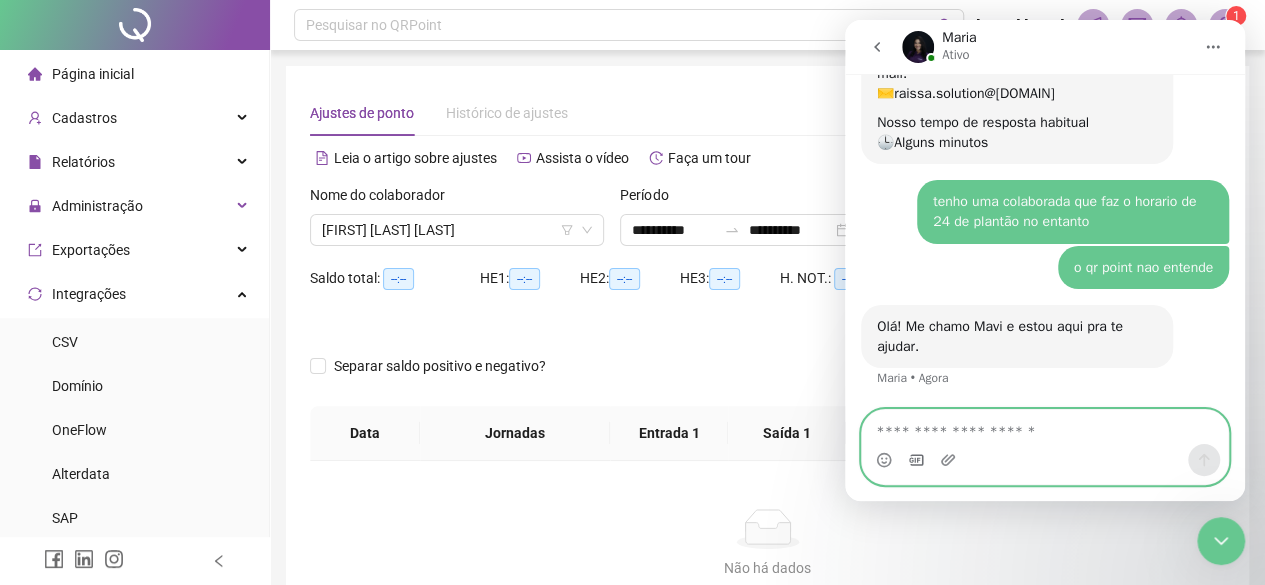click 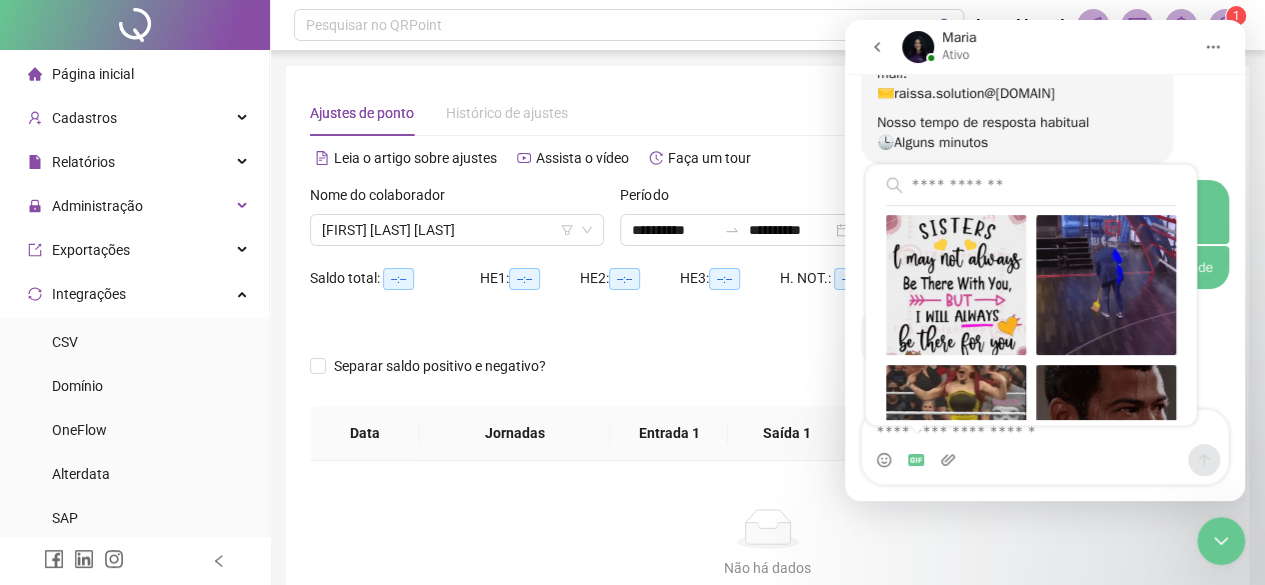 click at bounding box center [1045, 460] 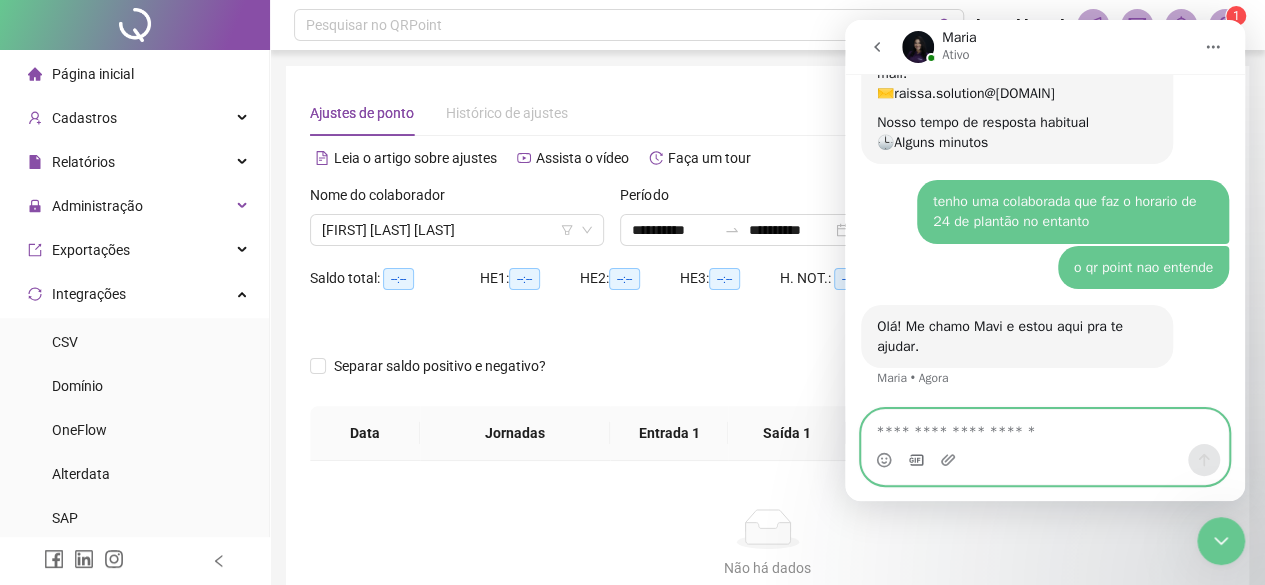 click at bounding box center (1045, 427) 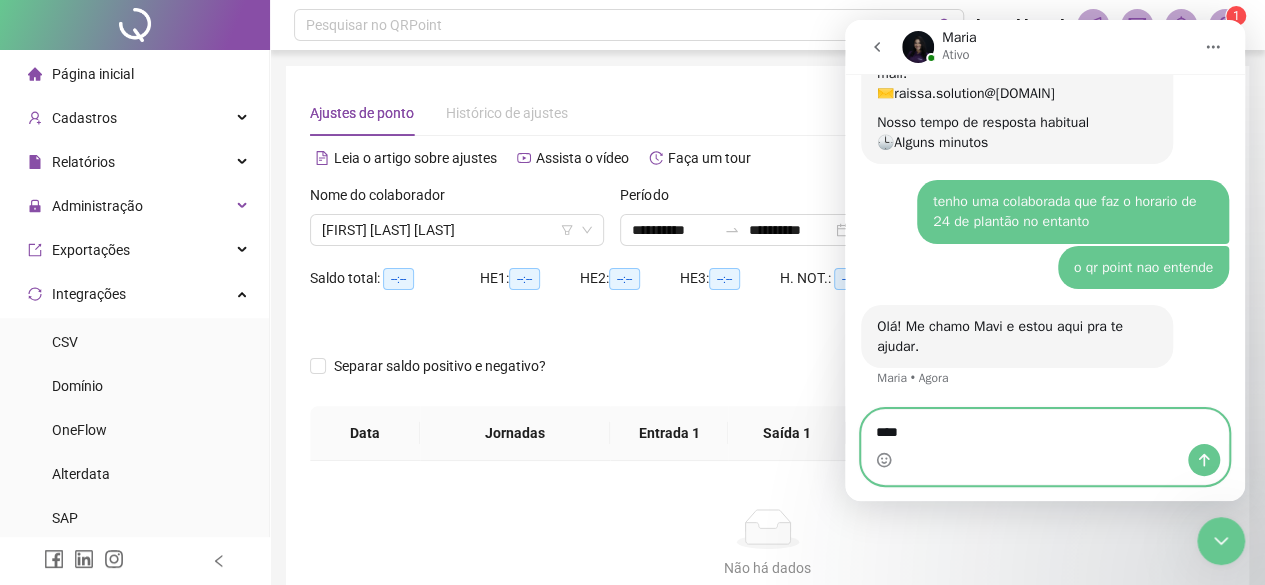 type on "****" 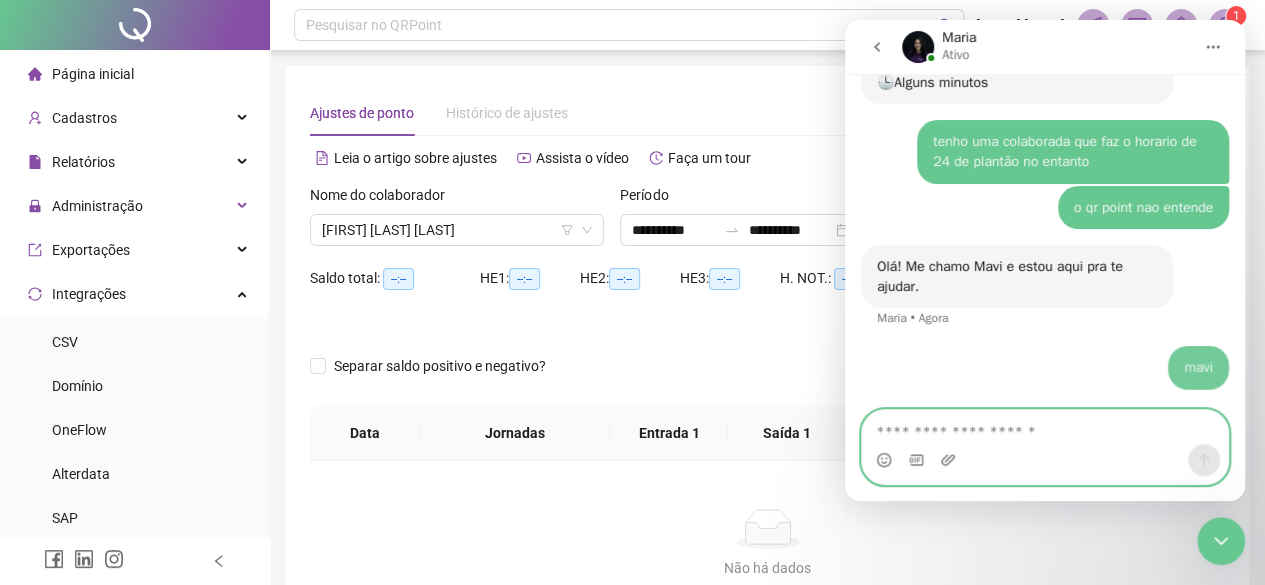 scroll, scrollTop: 692, scrollLeft: 0, axis: vertical 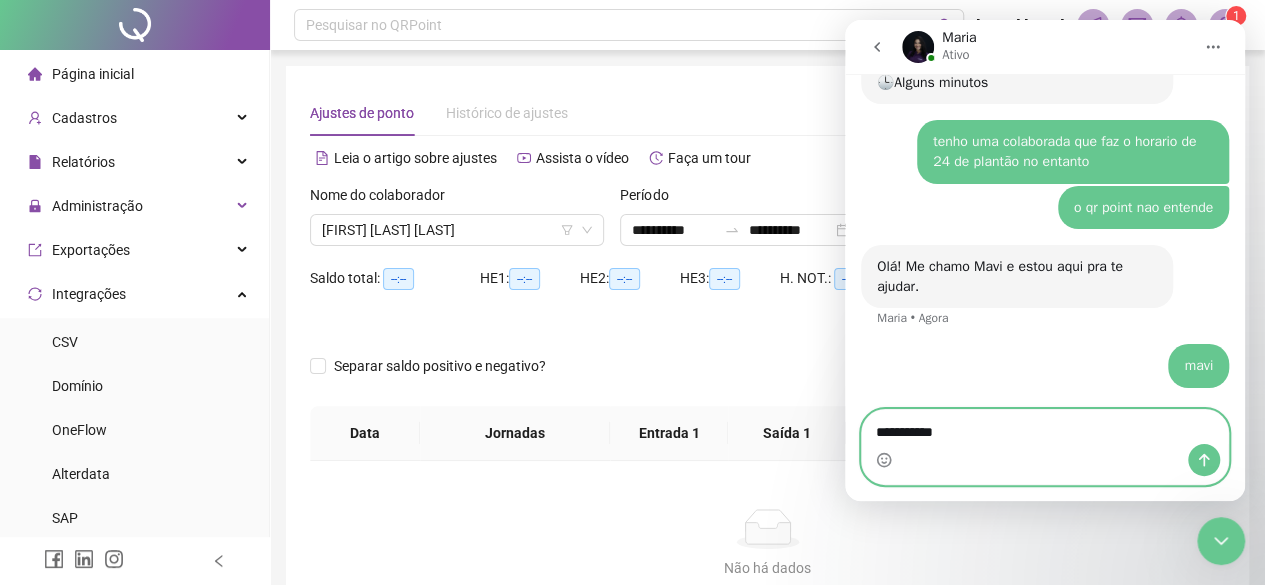 type on "**********" 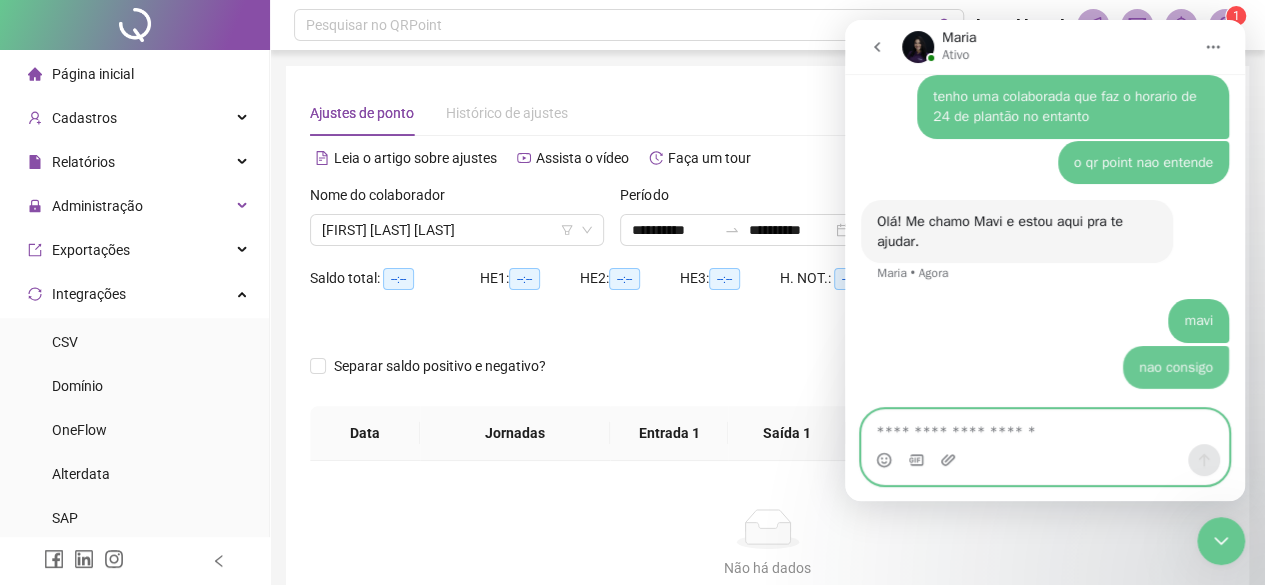 scroll, scrollTop: 738, scrollLeft: 0, axis: vertical 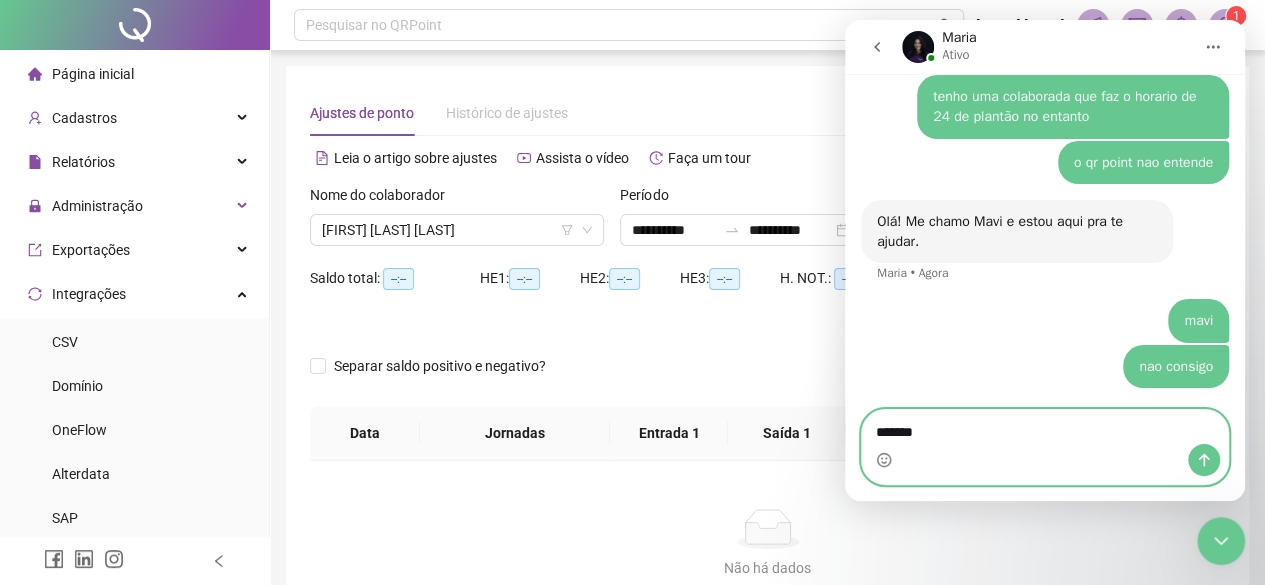 type on "********" 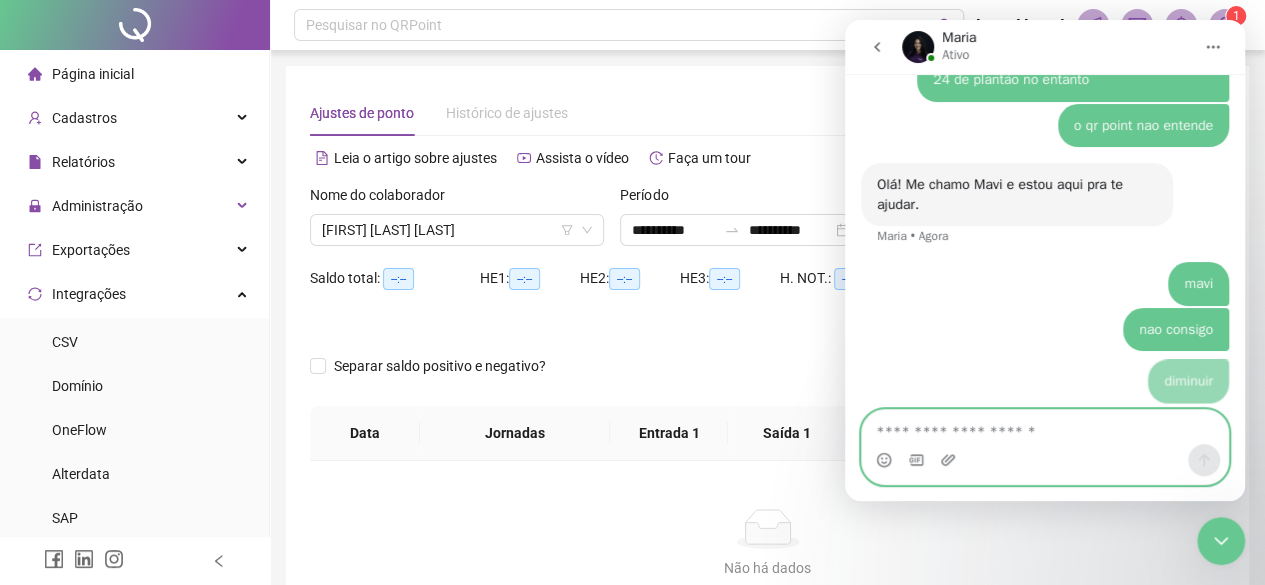 scroll, scrollTop: 784, scrollLeft: 0, axis: vertical 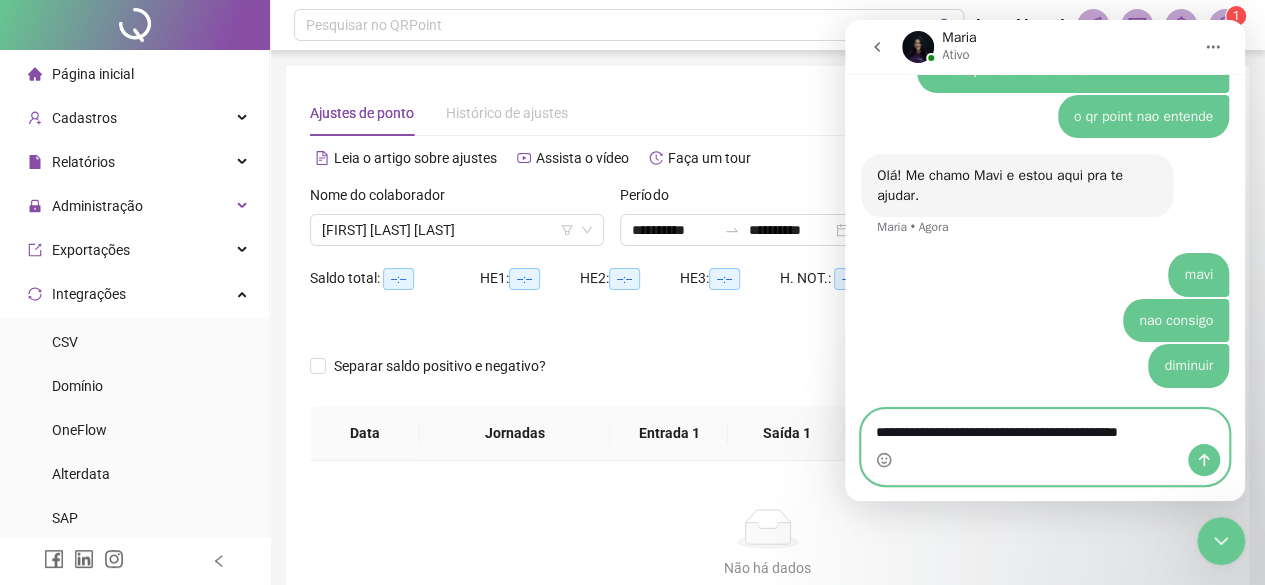 type on "**********" 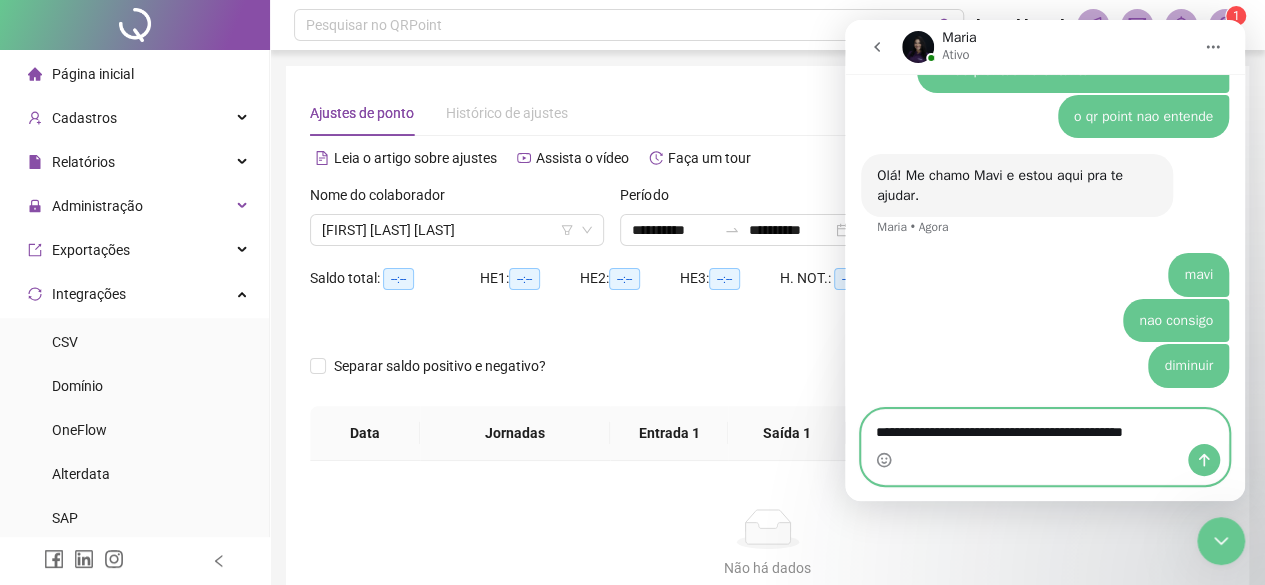 type 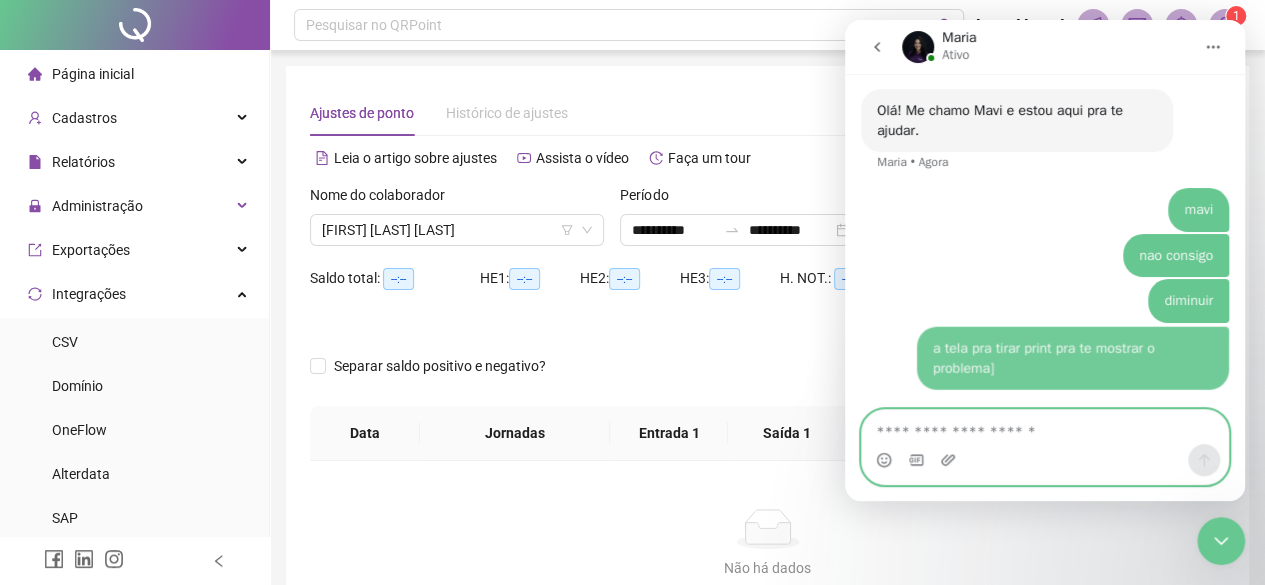 scroll, scrollTop: 849, scrollLeft: 0, axis: vertical 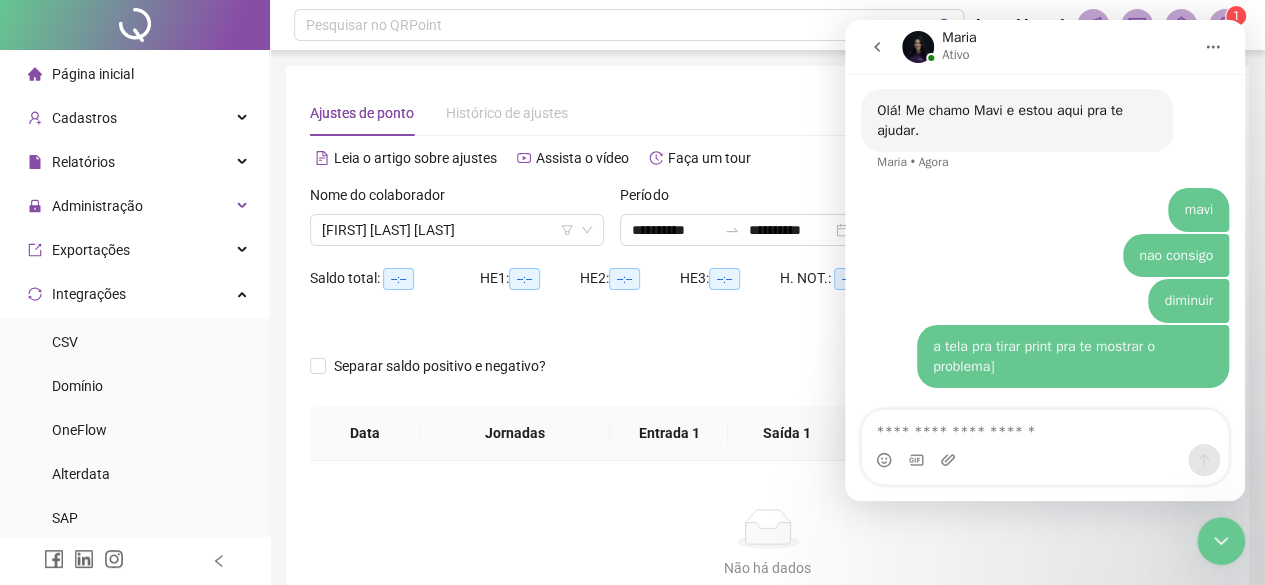 click 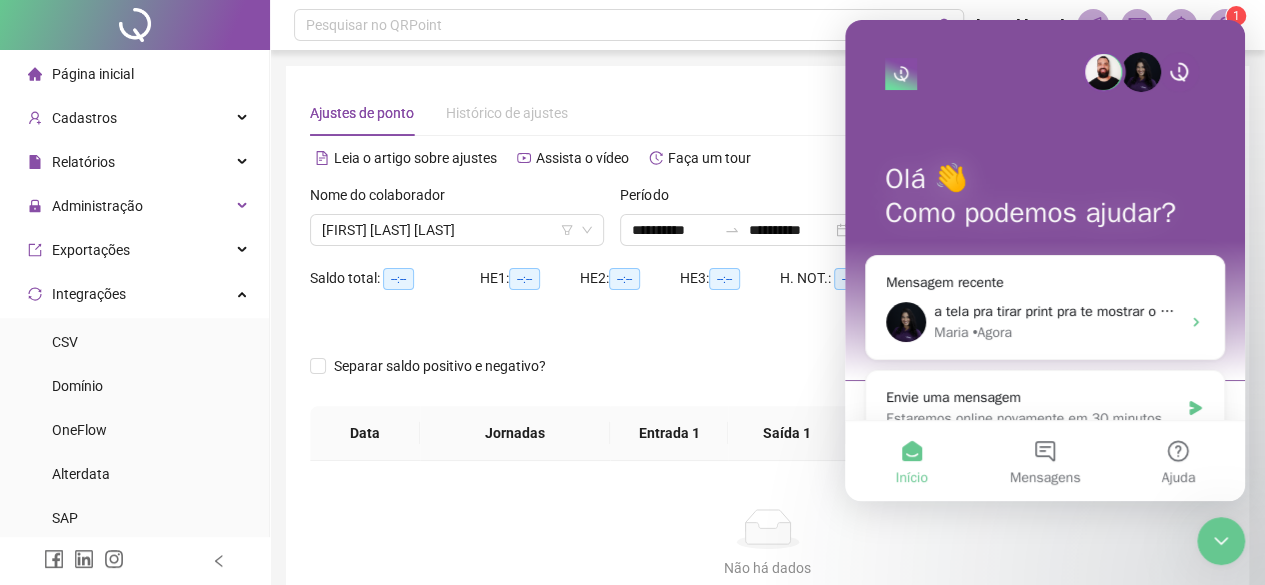 click at bounding box center (901, 74) 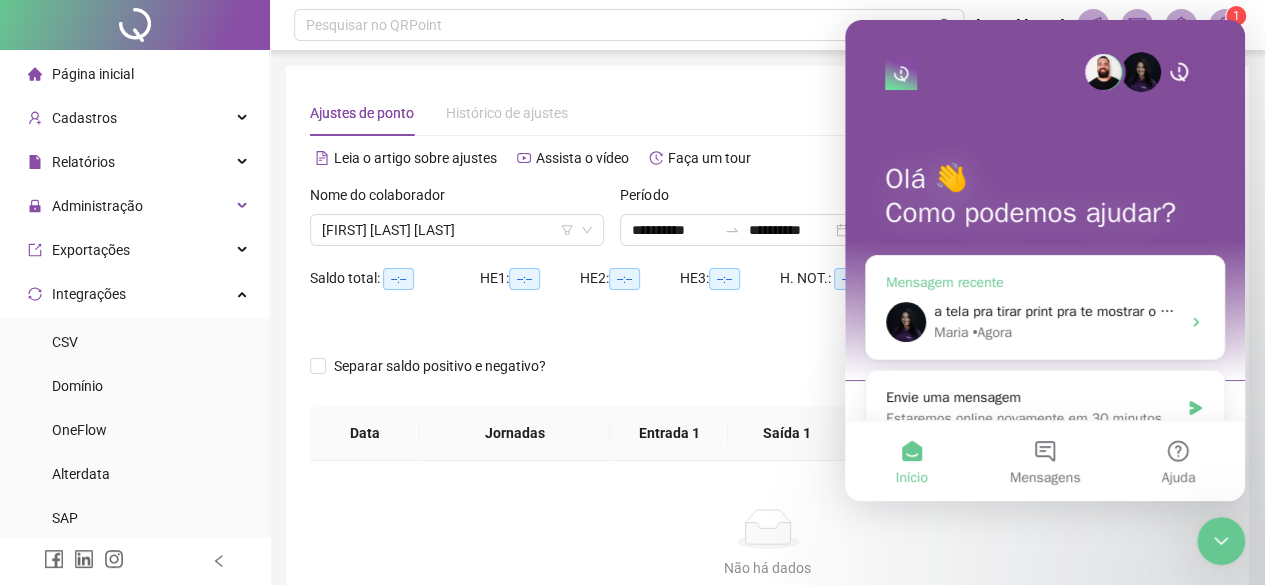 click on "a tela pra tirar print pra te mostrar o problema]" at bounding box center [1077, 311] 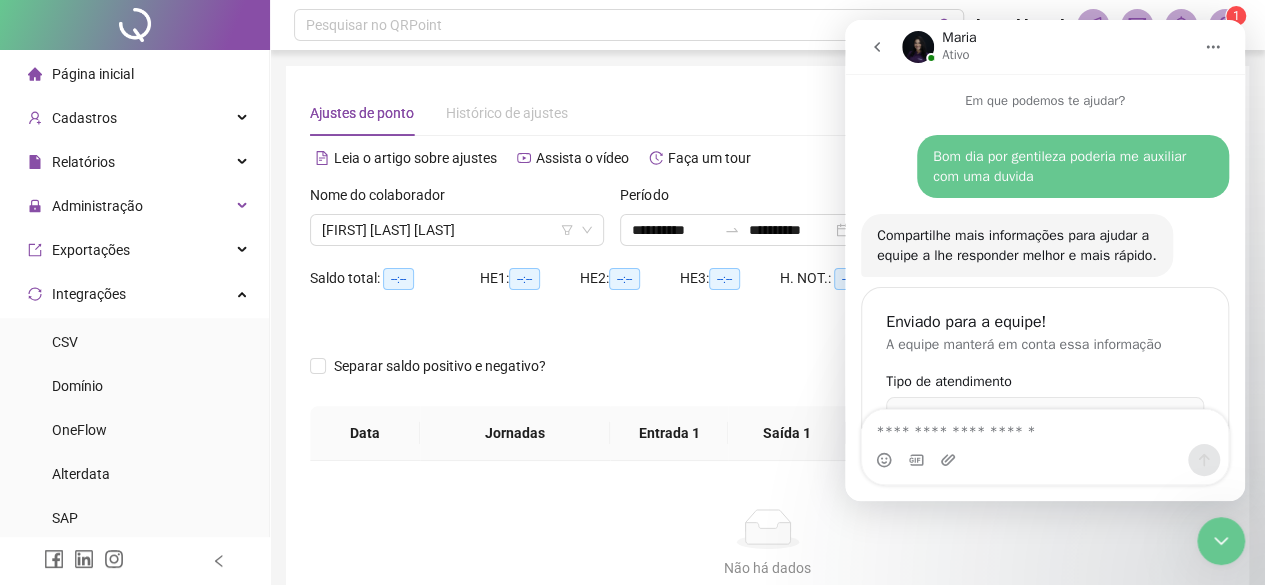 scroll, scrollTop: 0, scrollLeft: 0, axis: both 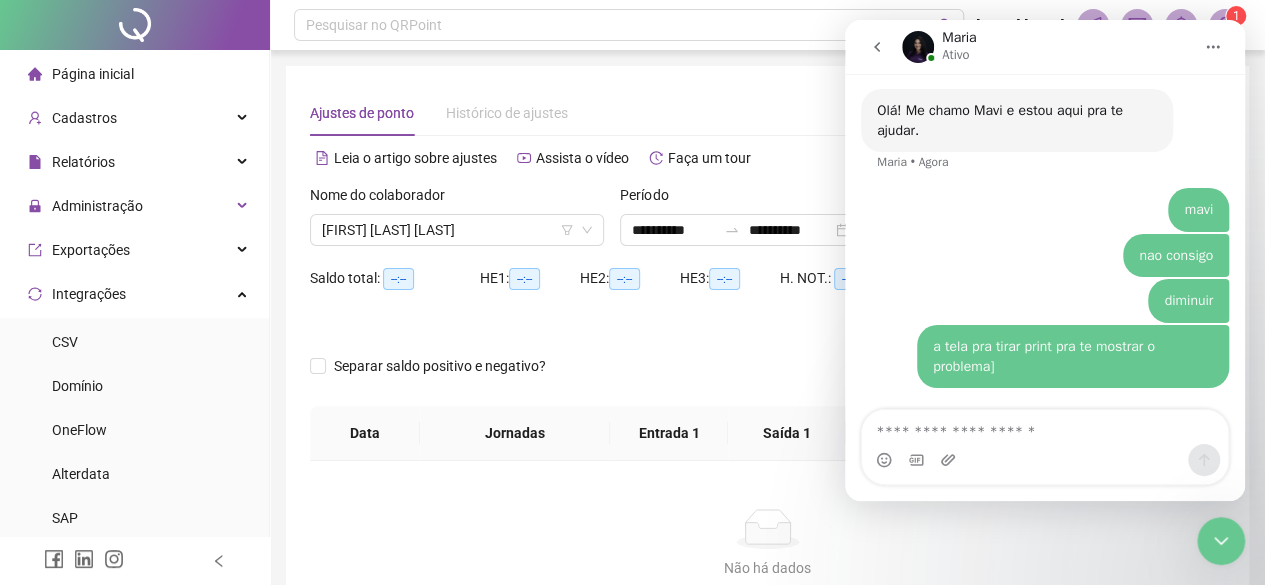 click at bounding box center [1213, 47] 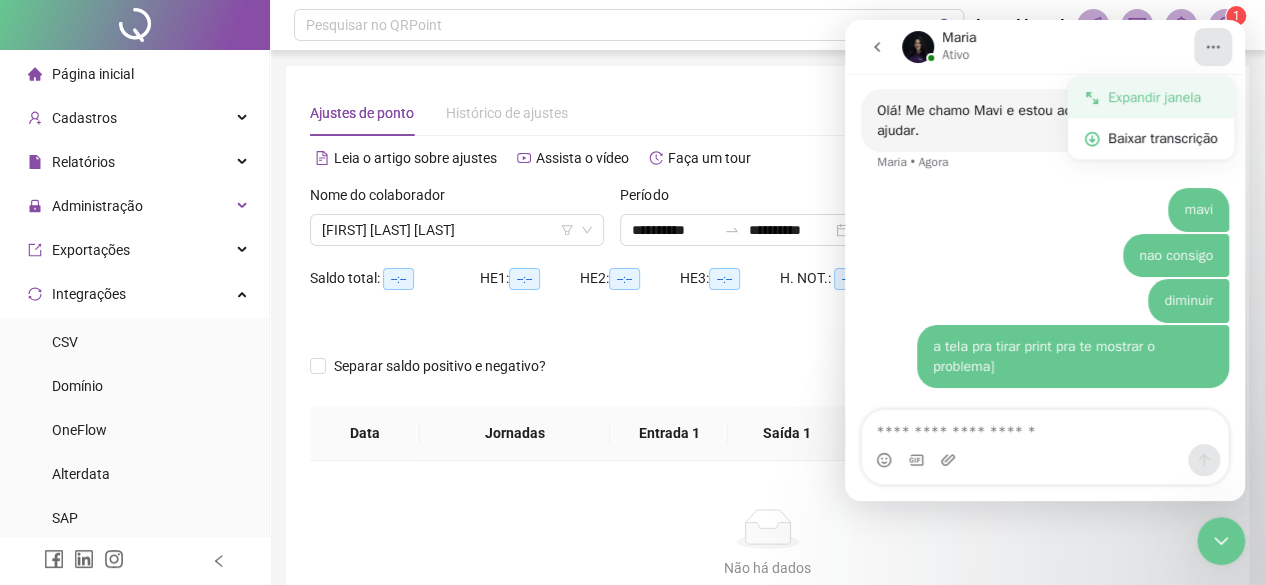 click on "Expandir janela" at bounding box center (1163, 97) 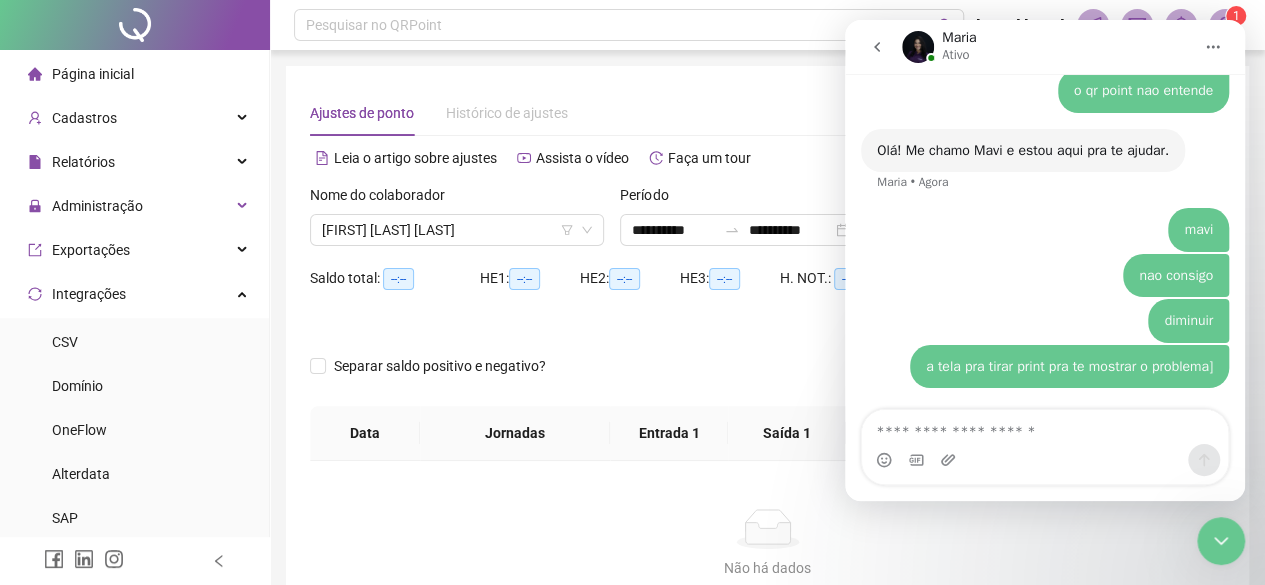 scroll, scrollTop: 692, scrollLeft: 0, axis: vertical 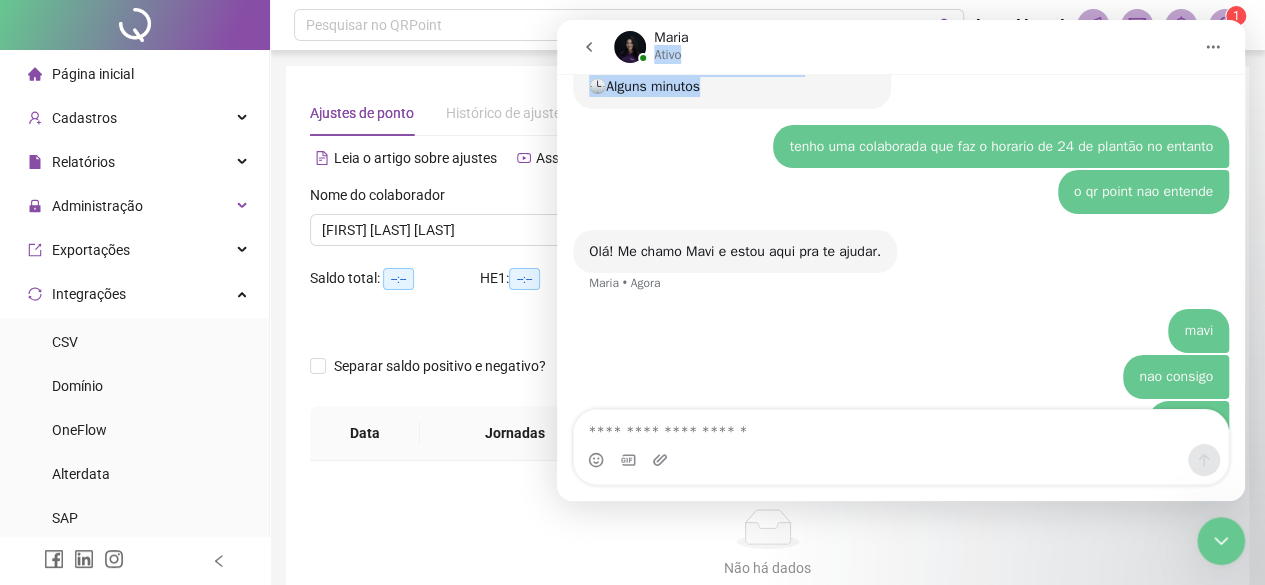 drag, startPoint x: 1057, startPoint y: 43, endPoint x: 780, endPoint y: 84, distance: 280.01785 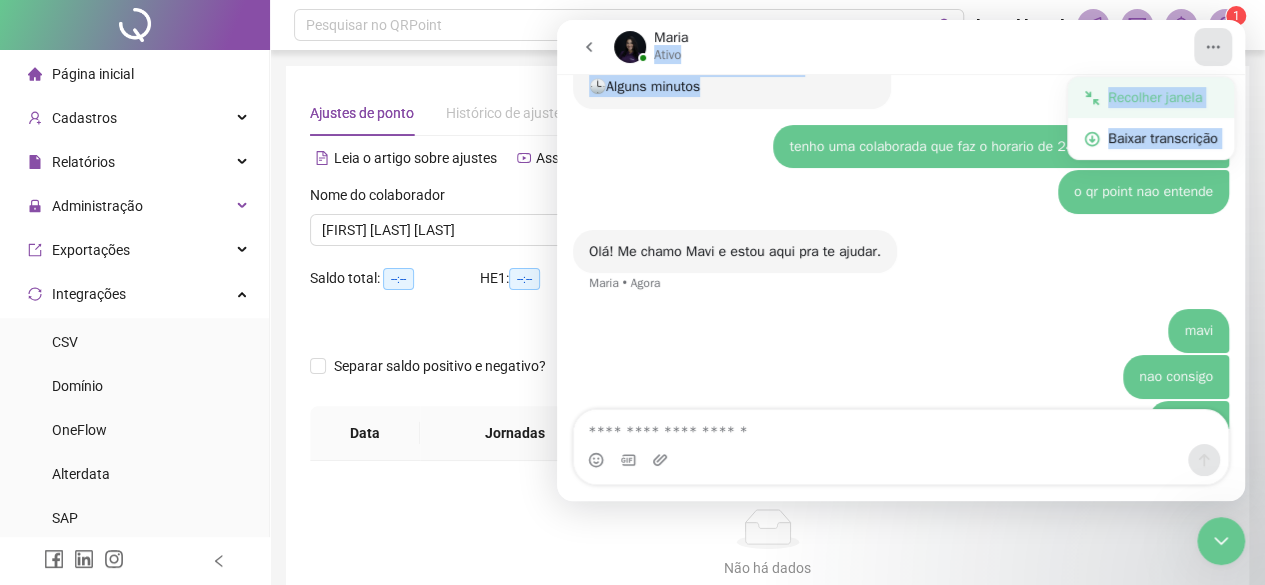 click on "Recolher janela" at bounding box center (1163, 97) 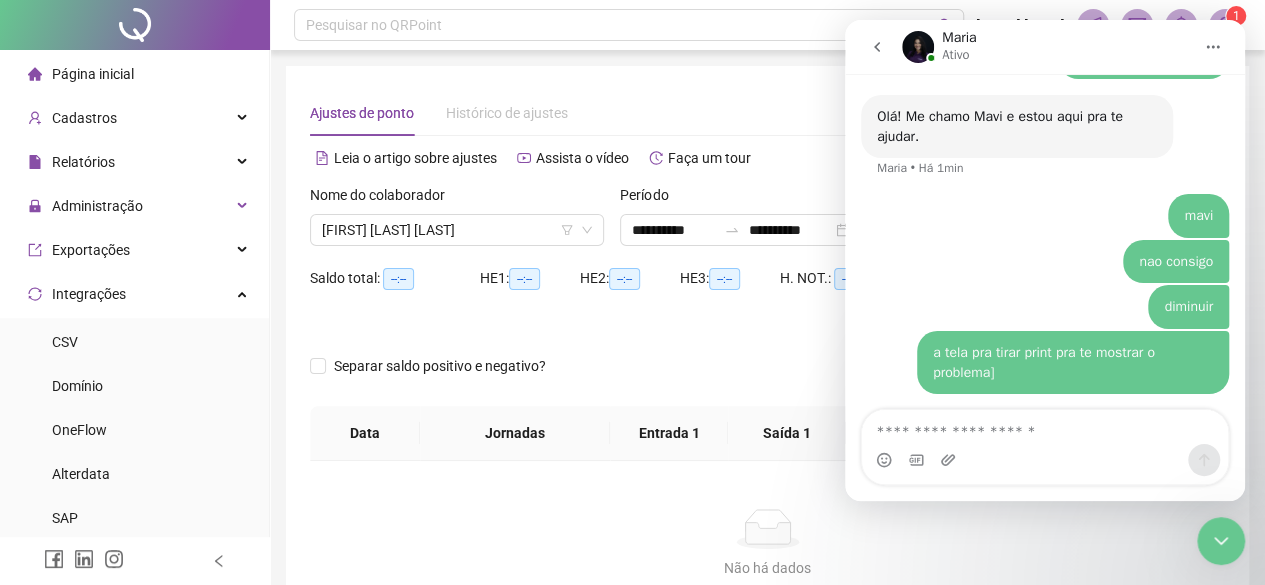 scroll, scrollTop: 849, scrollLeft: 0, axis: vertical 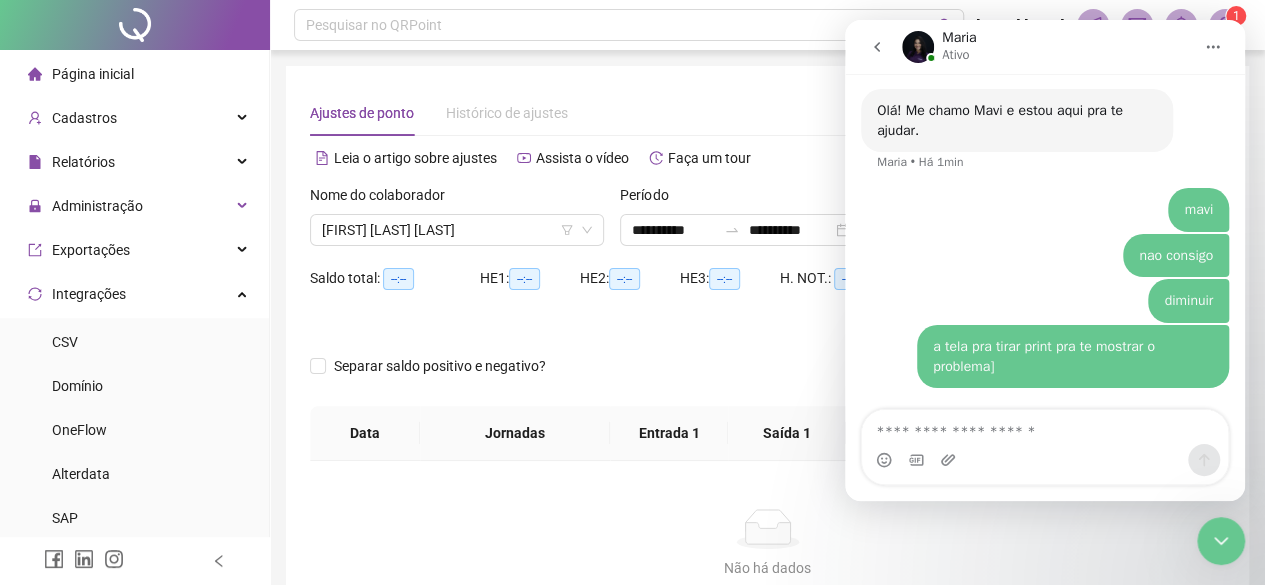 click at bounding box center [653, 334] 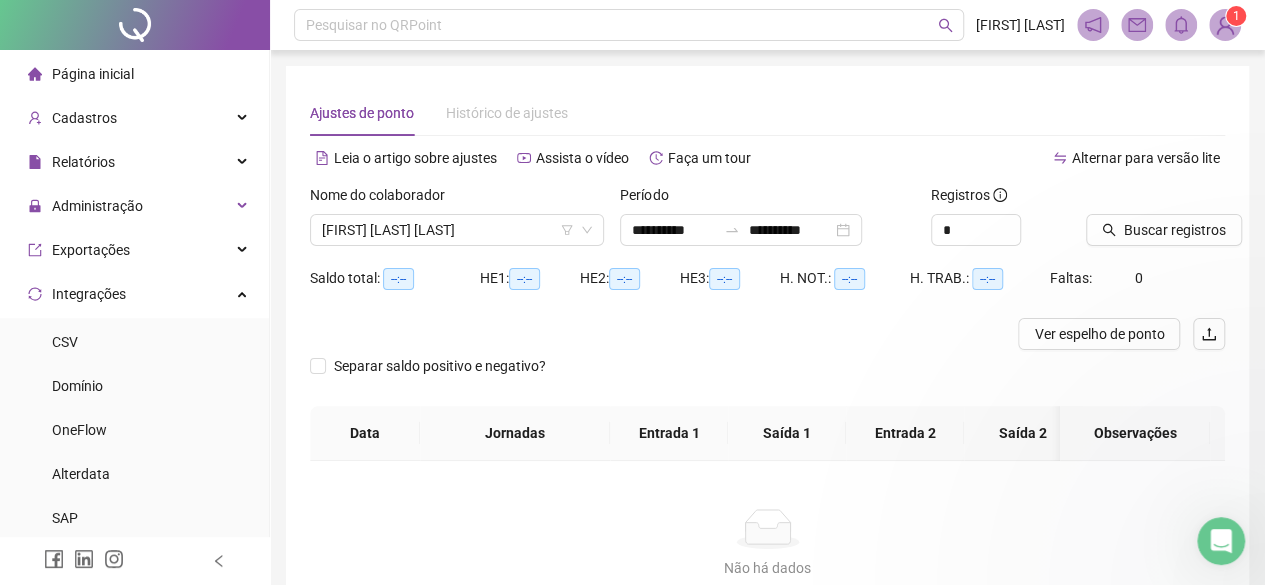 scroll, scrollTop: 0, scrollLeft: 0, axis: both 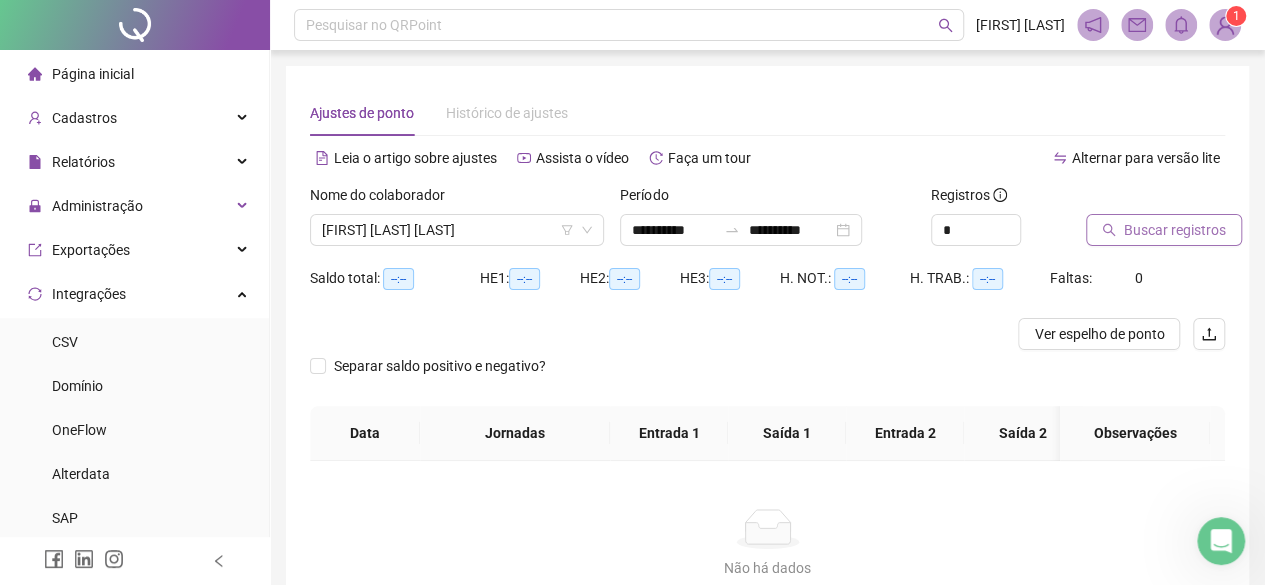 click on "Buscar registros" at bounding box center (1175, 230) 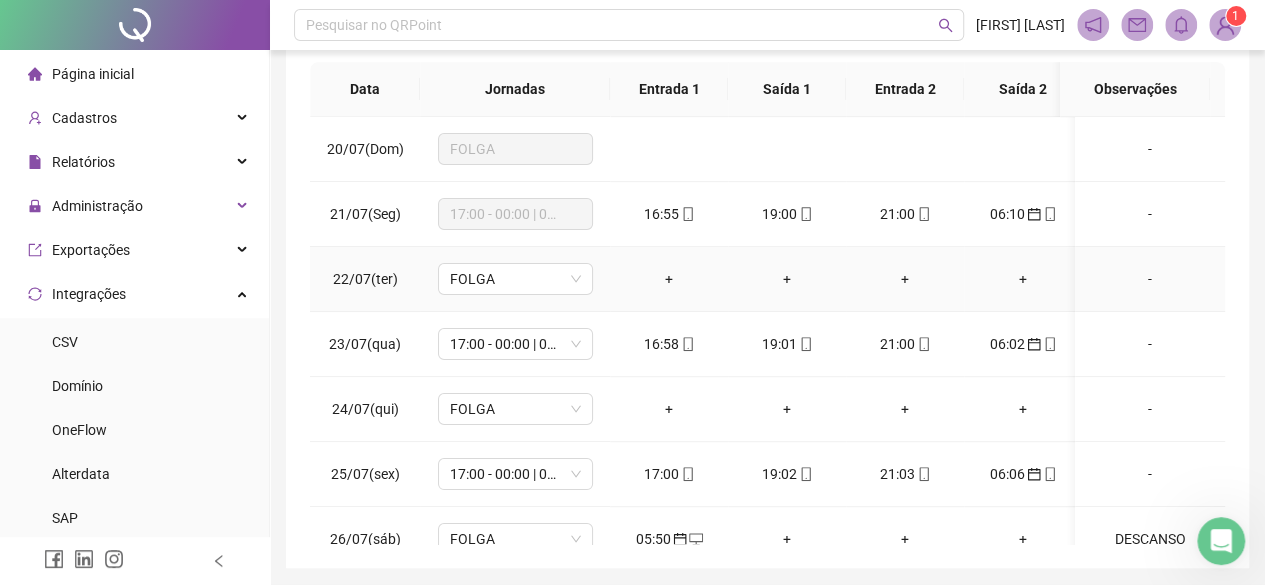 scroll, scrollTop: 336, scrollLeft: 0, axis: vertical 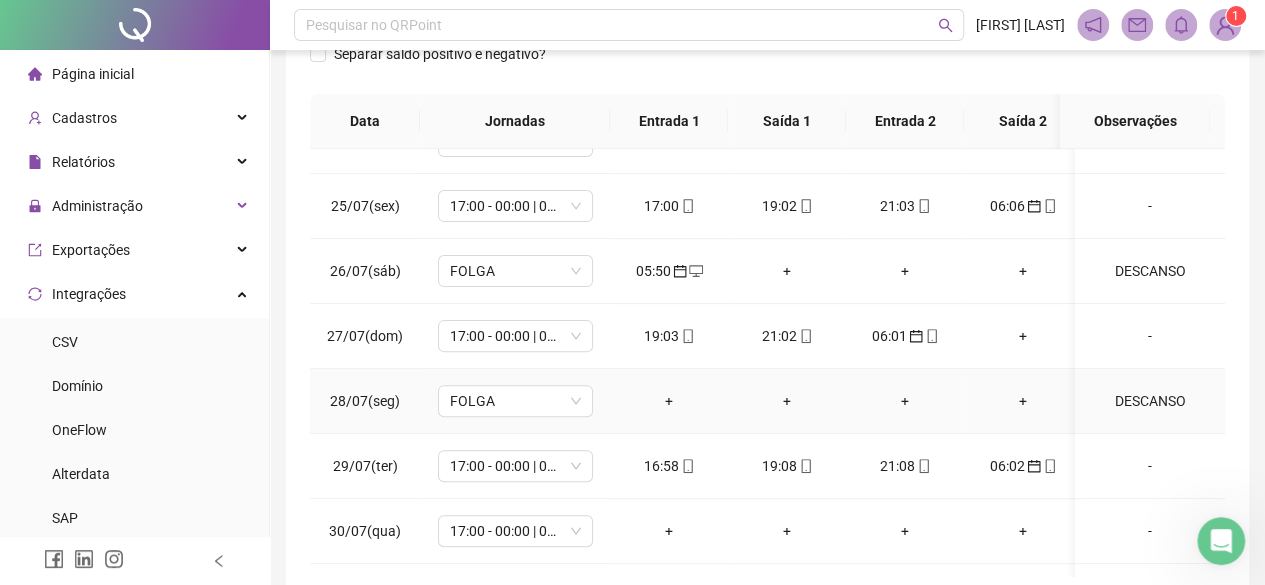 type 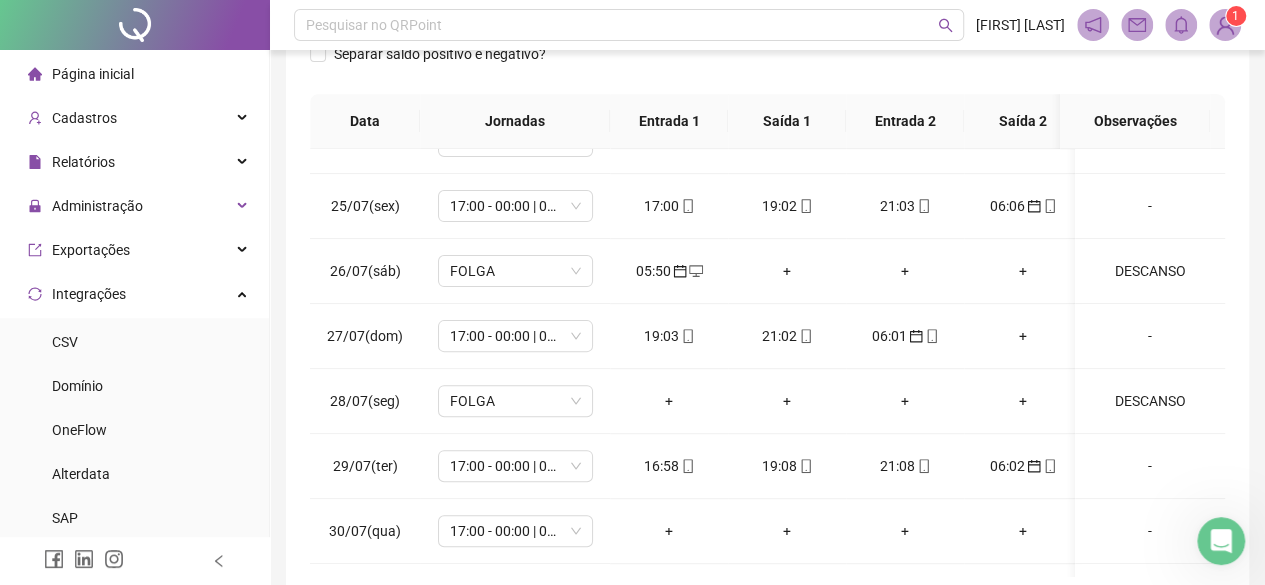 click at bounding box center (1221, 541) 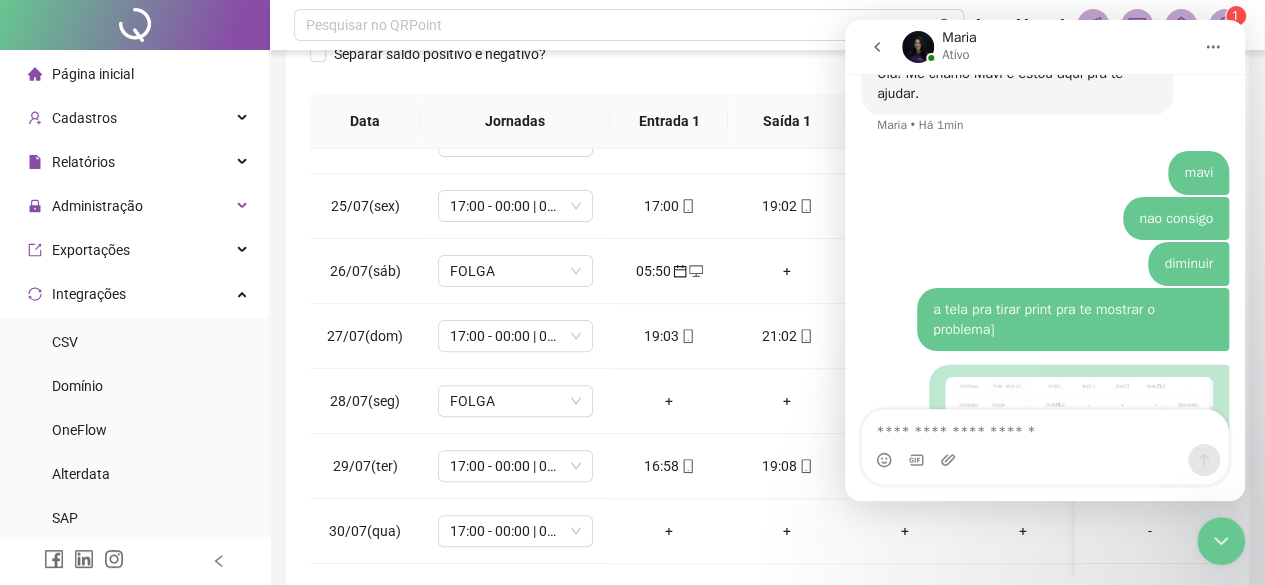 scroll, scrollTop: 987, scrollLeft: 0, axis: vertical 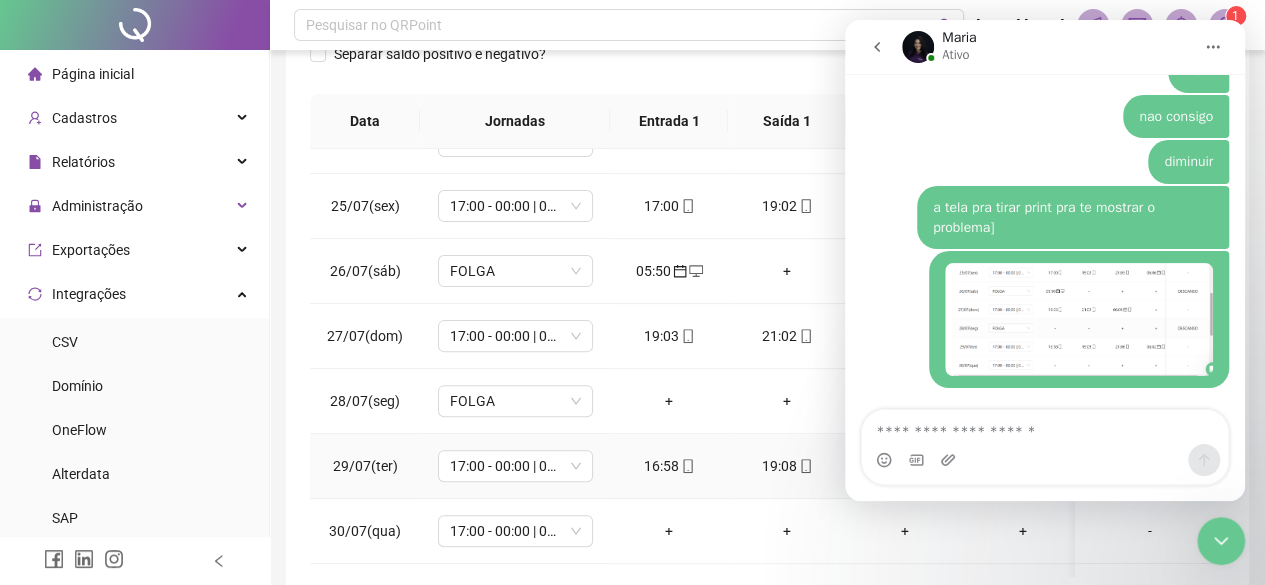 click on "16:58" at bounding box center (669, 466) 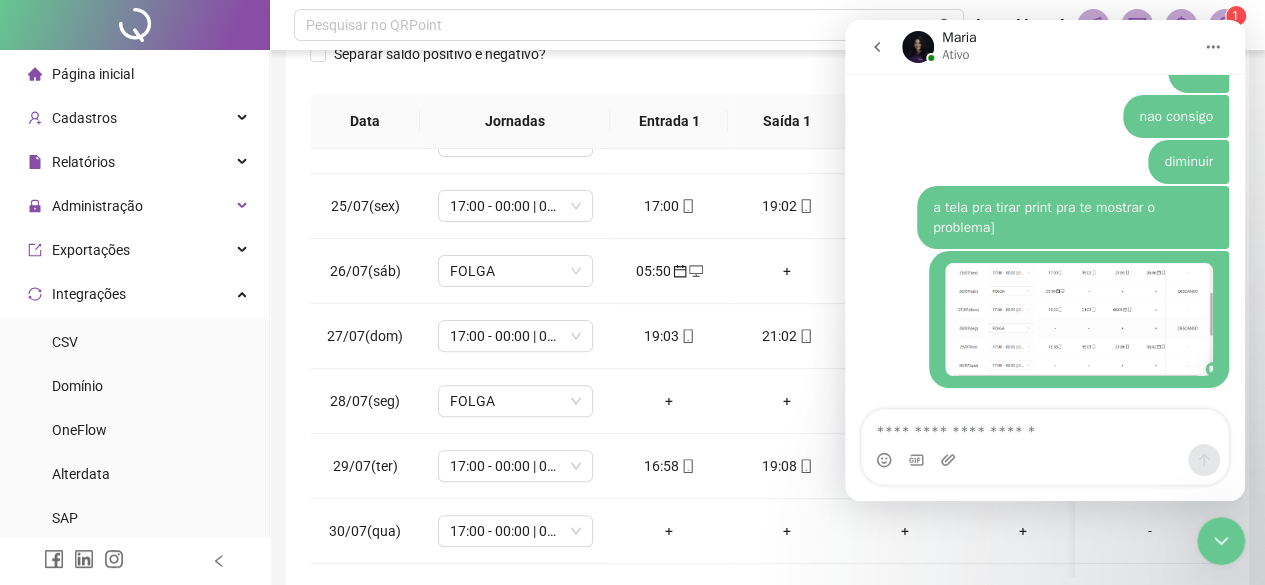 click 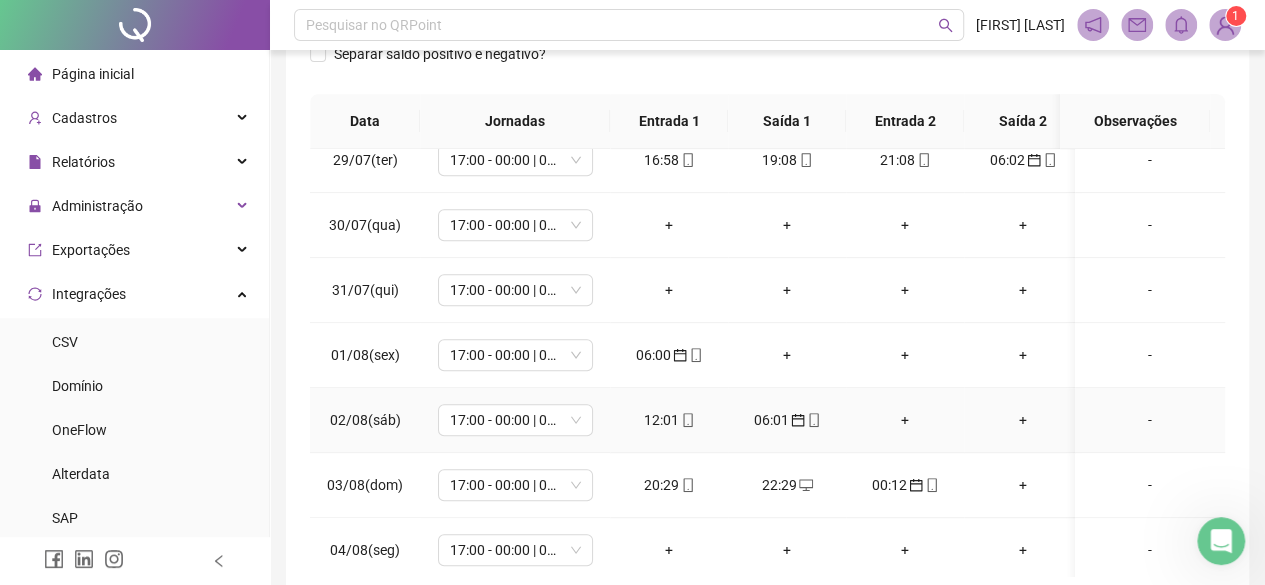 scroll, scrollTop: 623, scrollLeft: 0, axis: vertical 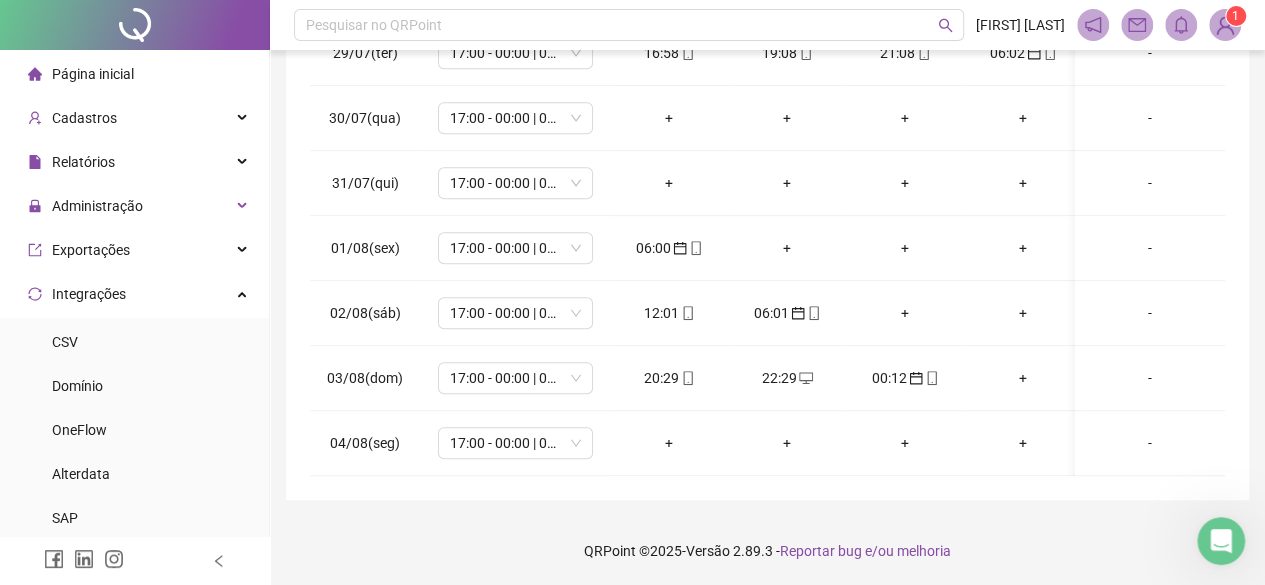 click 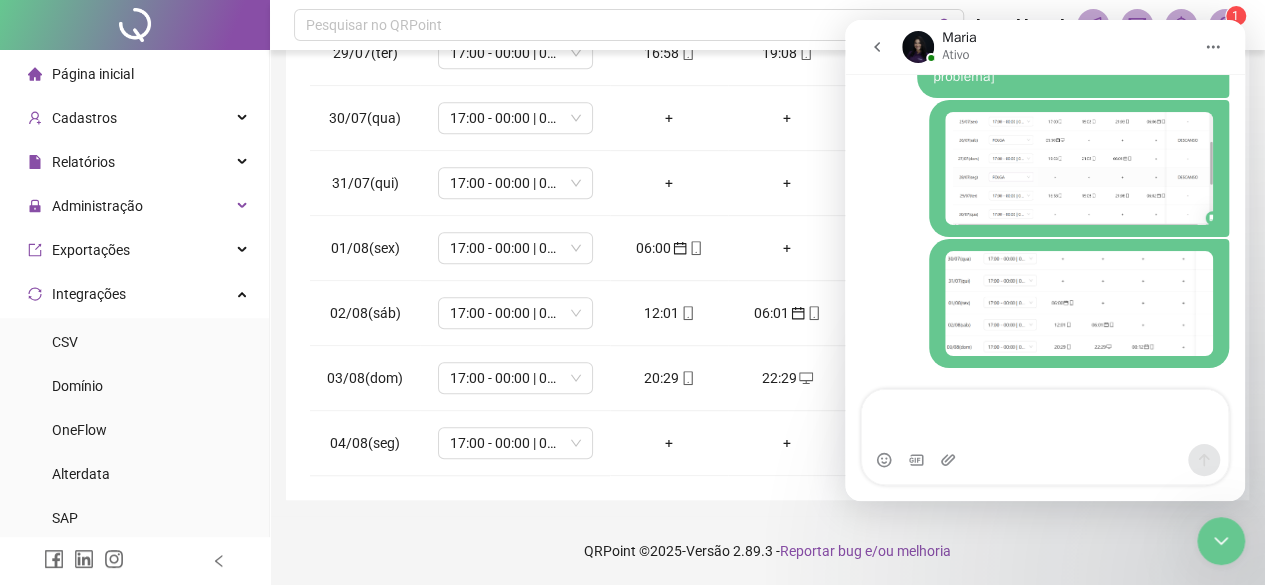 scroll, scrollTop: 1138, scrollLeft: 0, axis: vertical 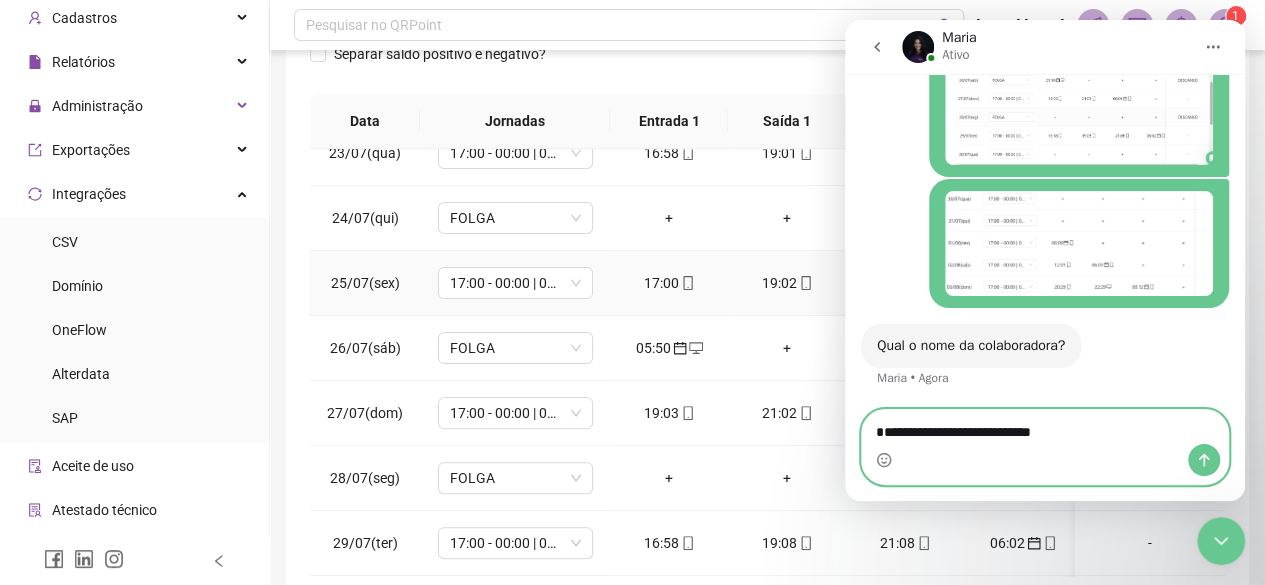 type on "**********" 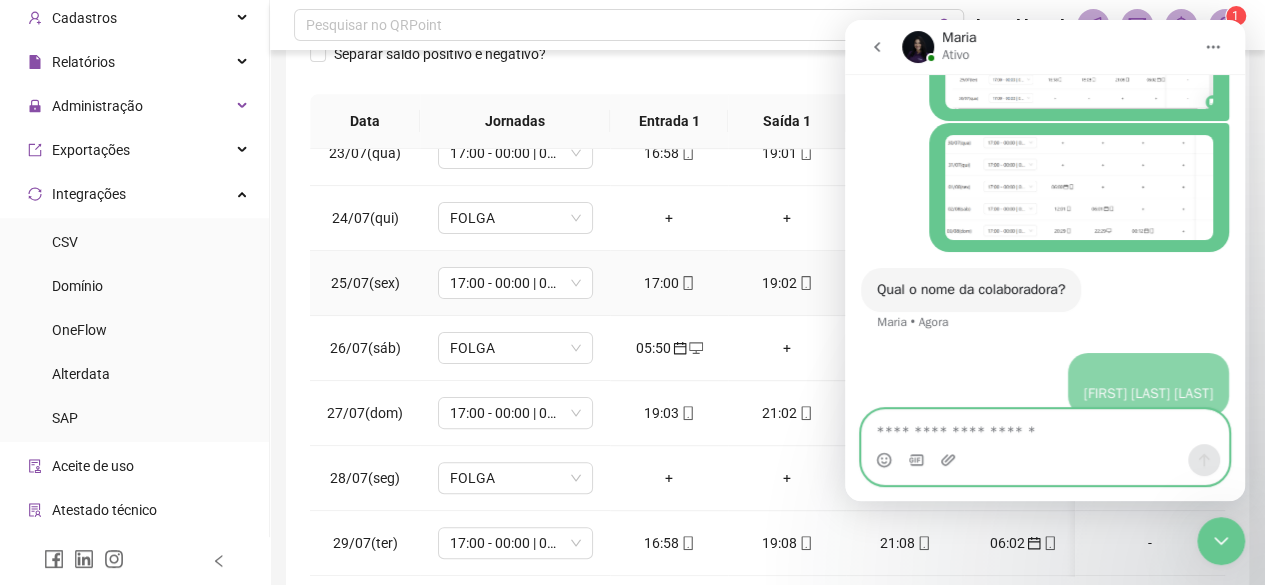 scroll, scrollTop: 1257, scrollLeft: 0, axis: vertical 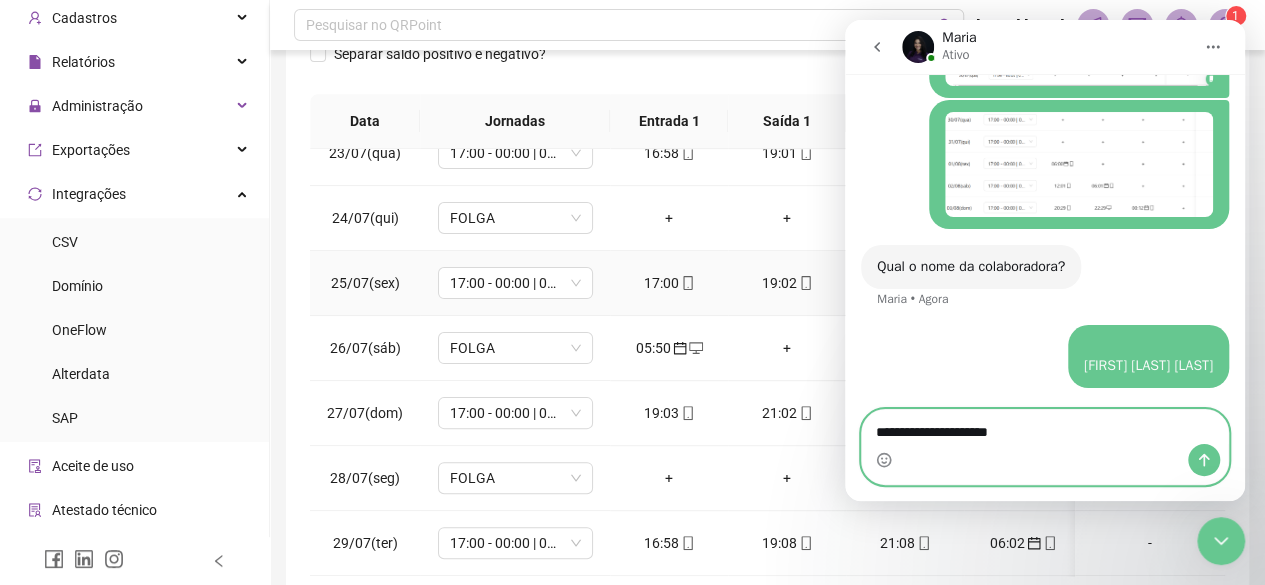 type on "**********" 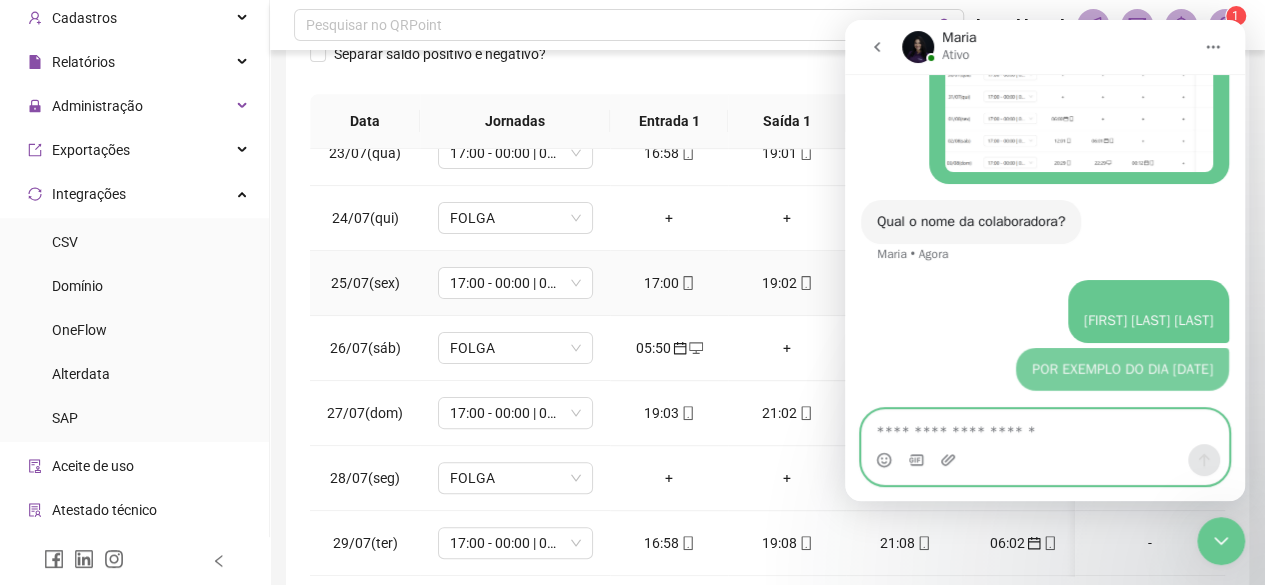scroll, scrollTop: 1303, scrollLeft: 0, axis: vertical 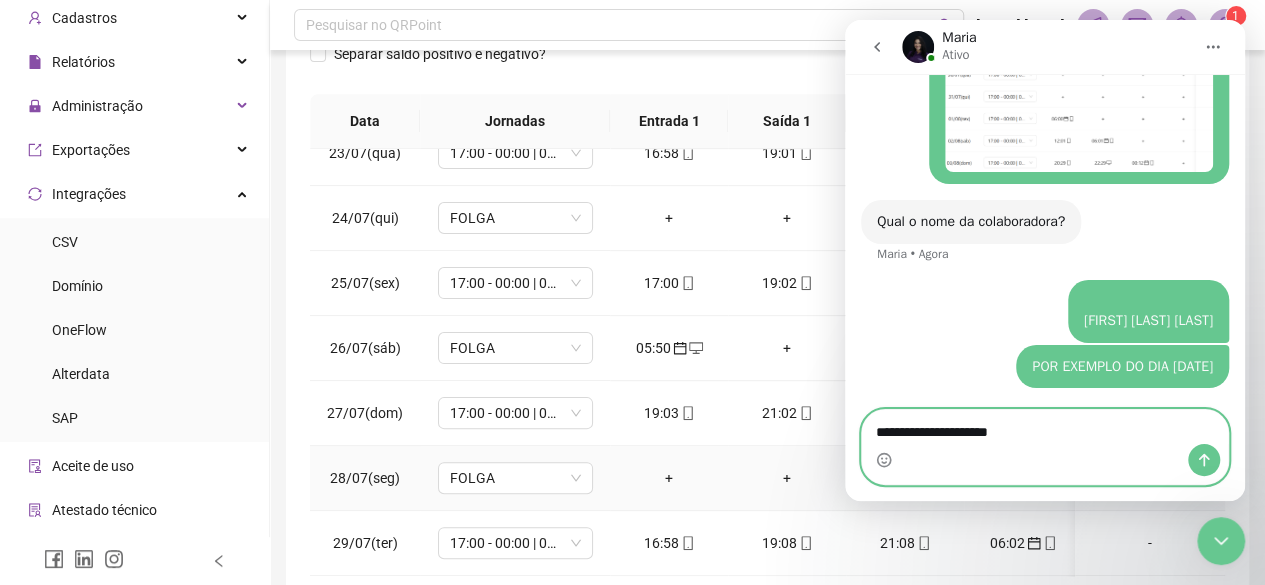 type on "**********" 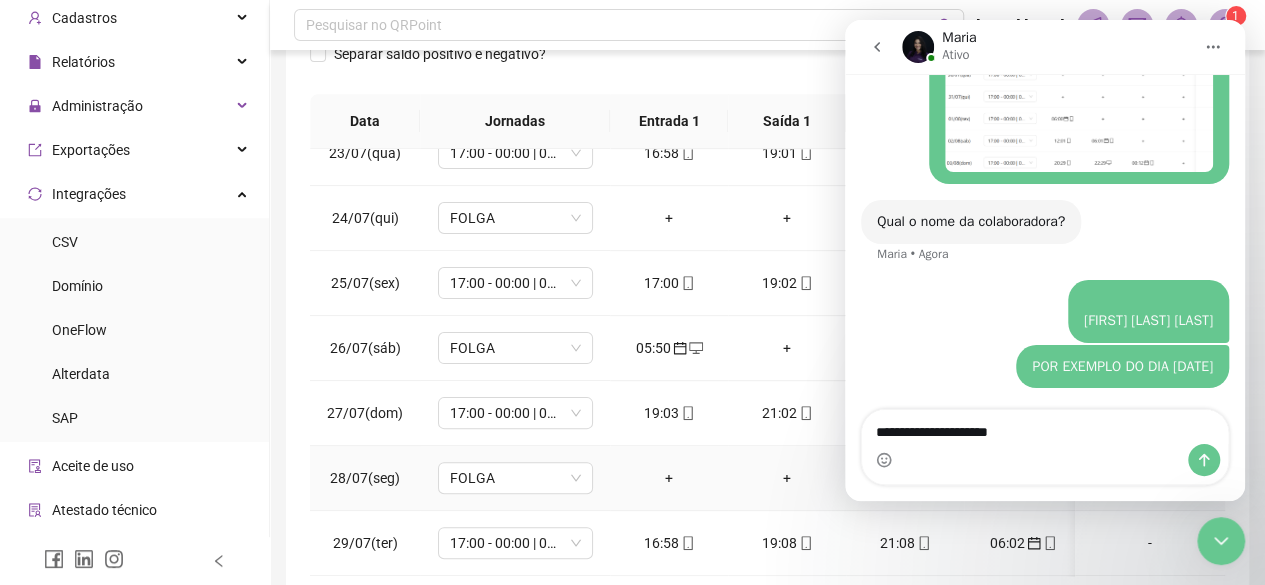 click on "28/07(seg)" at bounding box center [365, 478] 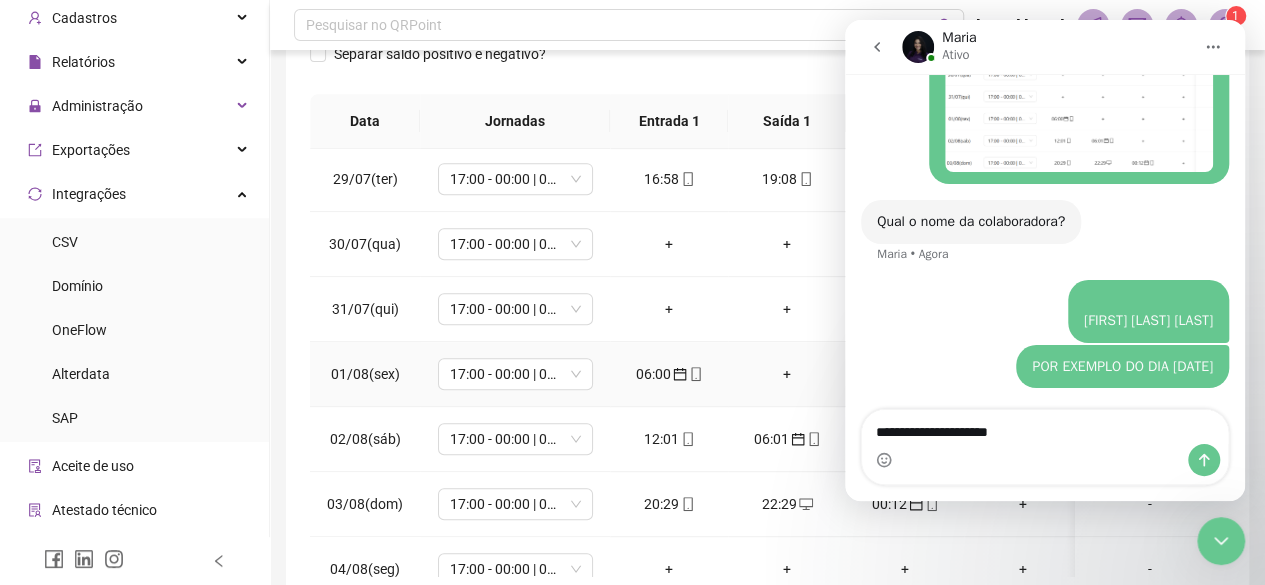 scroll, scrollTop: 623, scrollLeft: 0, axis: vertical 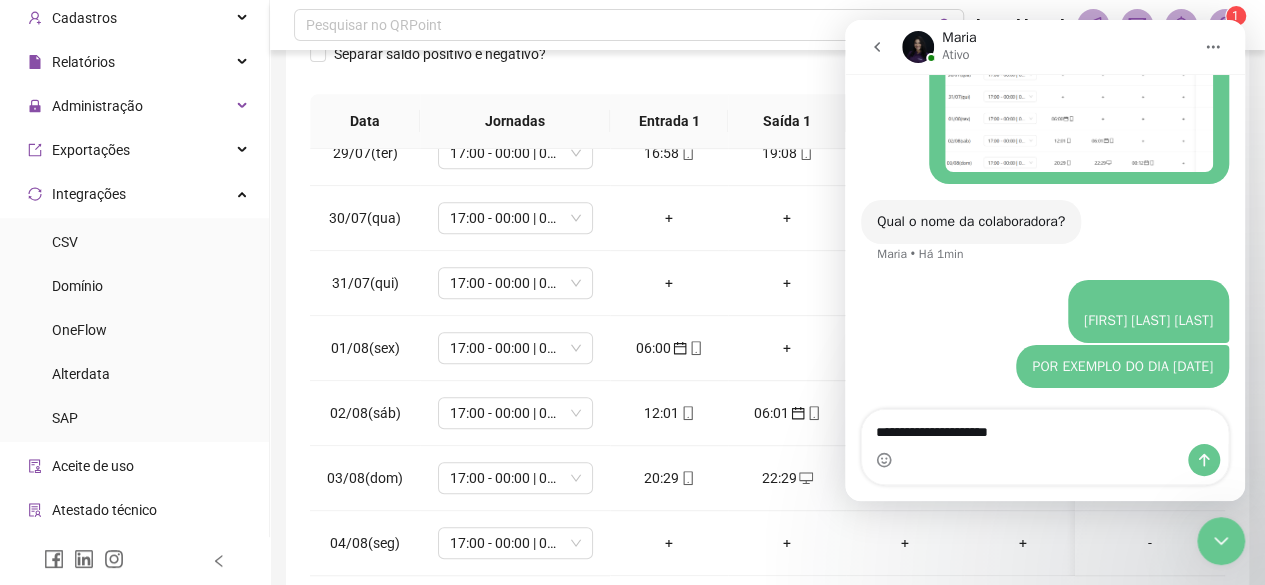 click 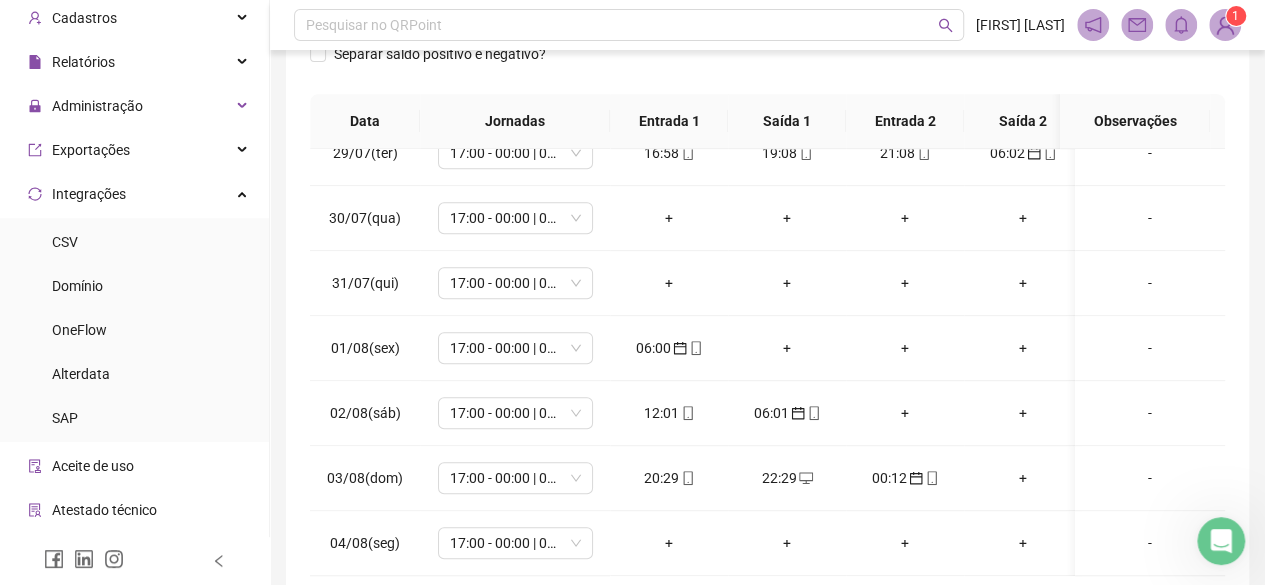 click 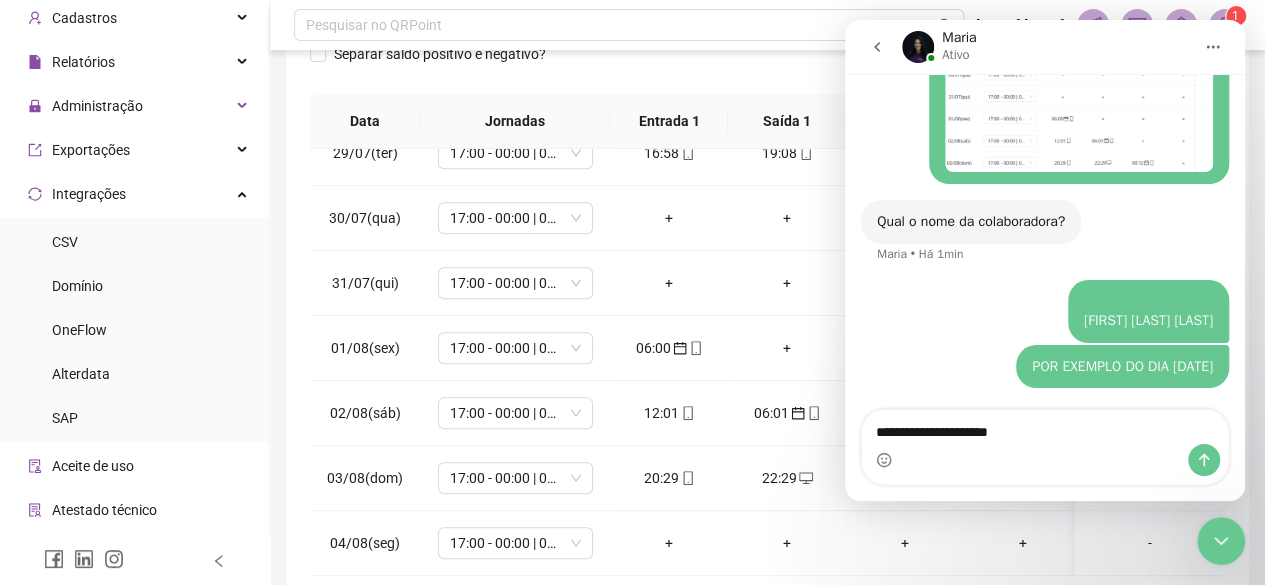 scroll, scrollTop: 1303, scrollLeft: 0, axis: vertical 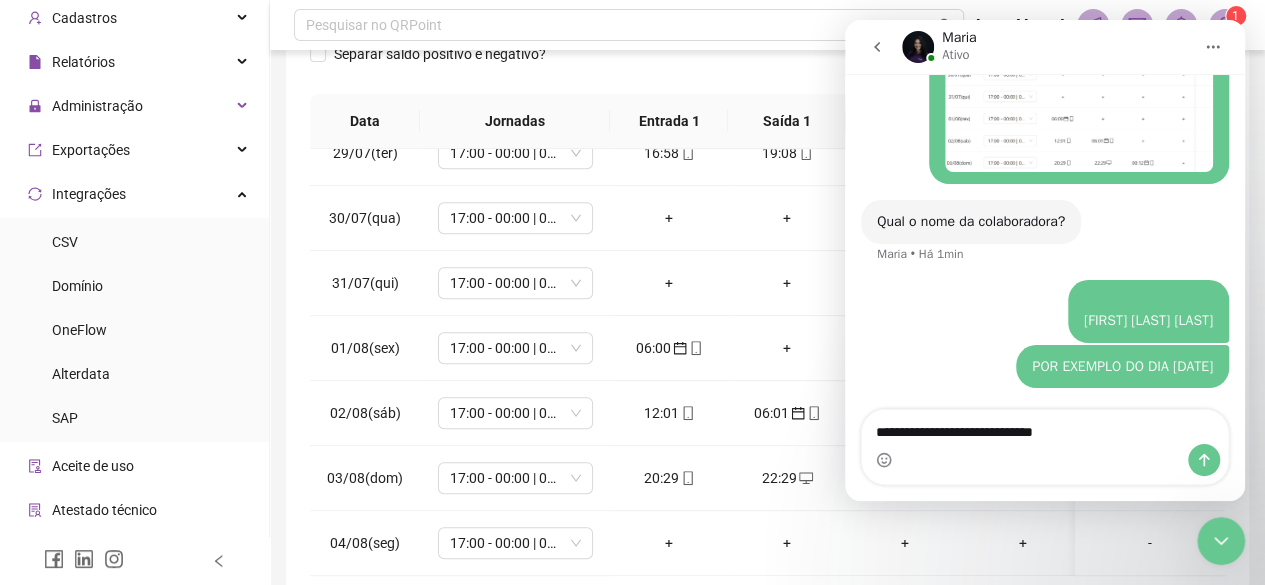 type on "**********" 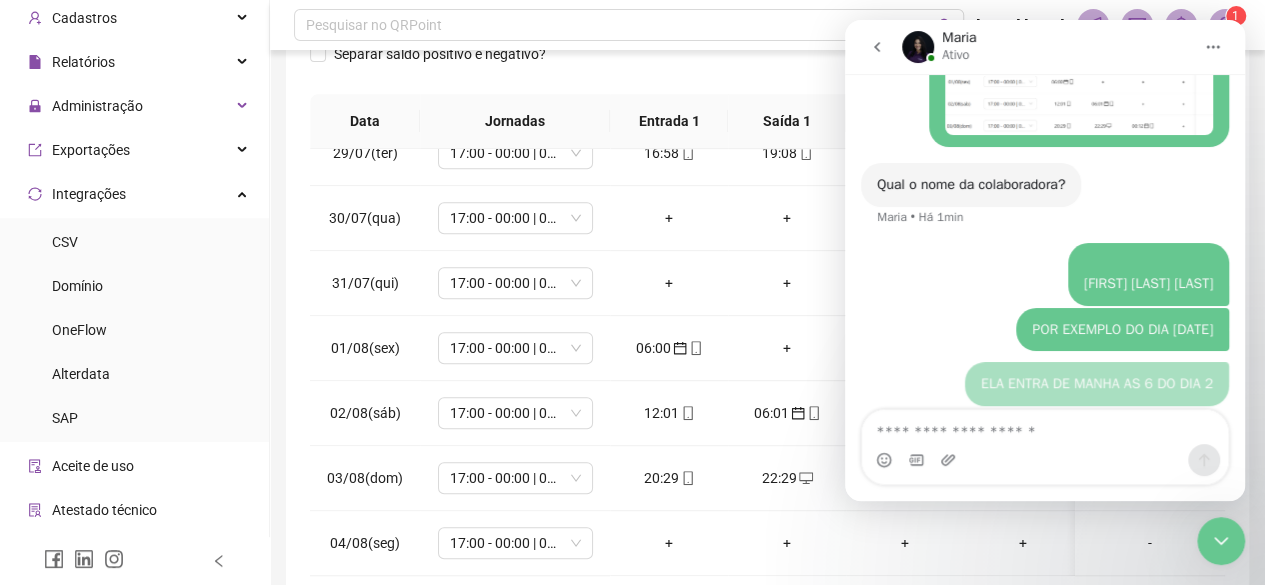 scroll, scrollTop: 1348, scrollLeft: 0, axis: vertical 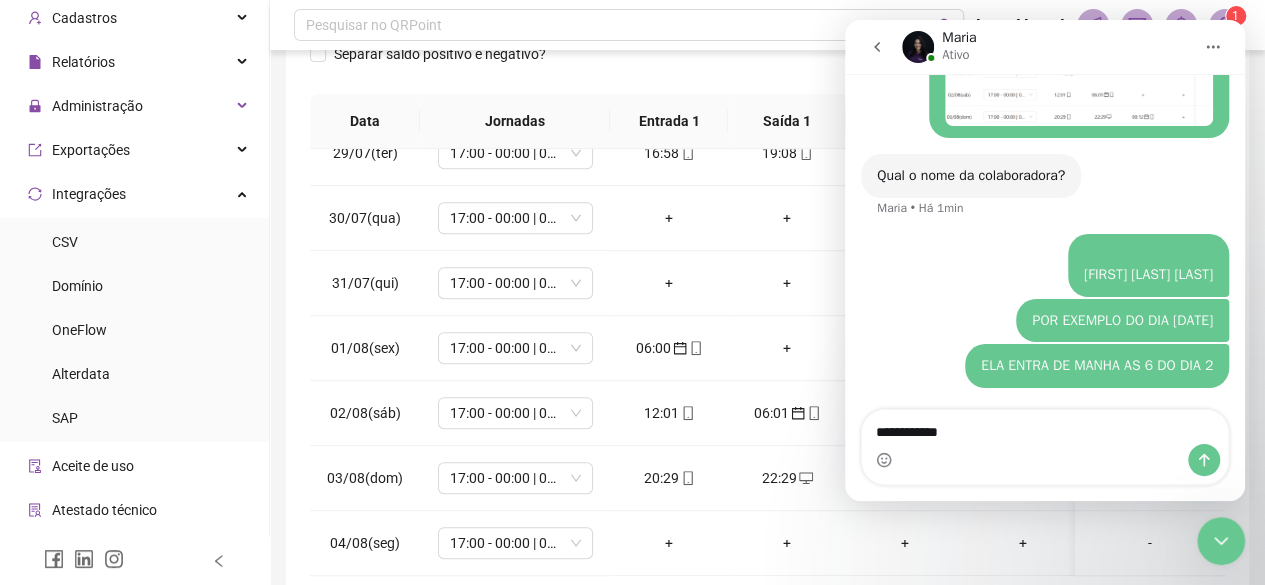 type on "**********" 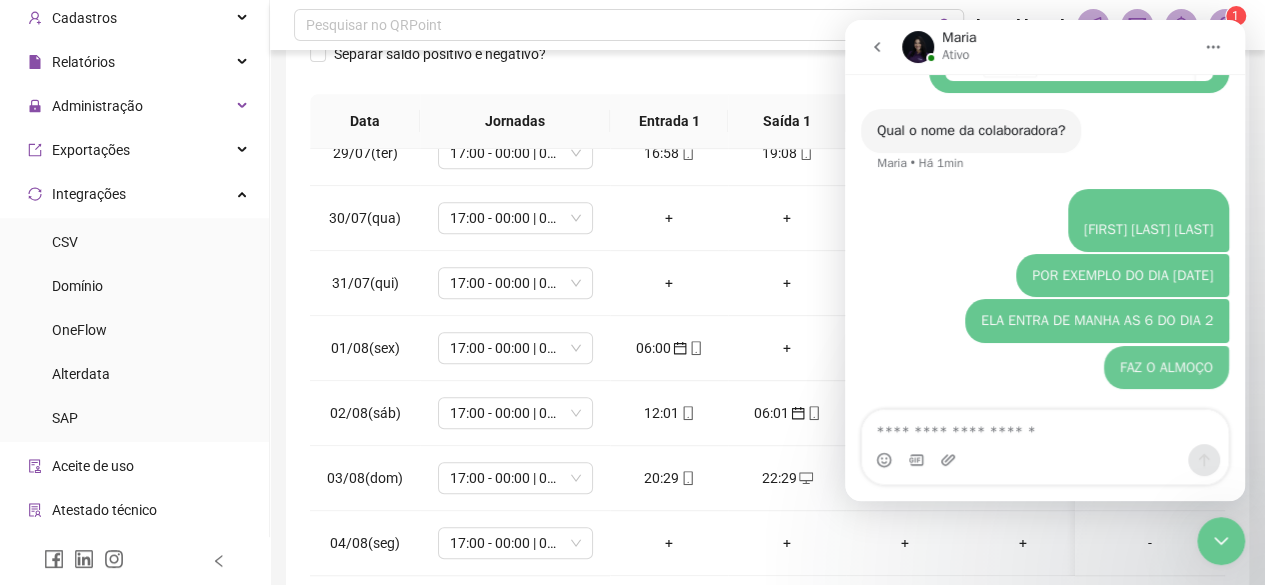 scroll, scrollTop: 1394, scrollLeft: 0, axis: vertical 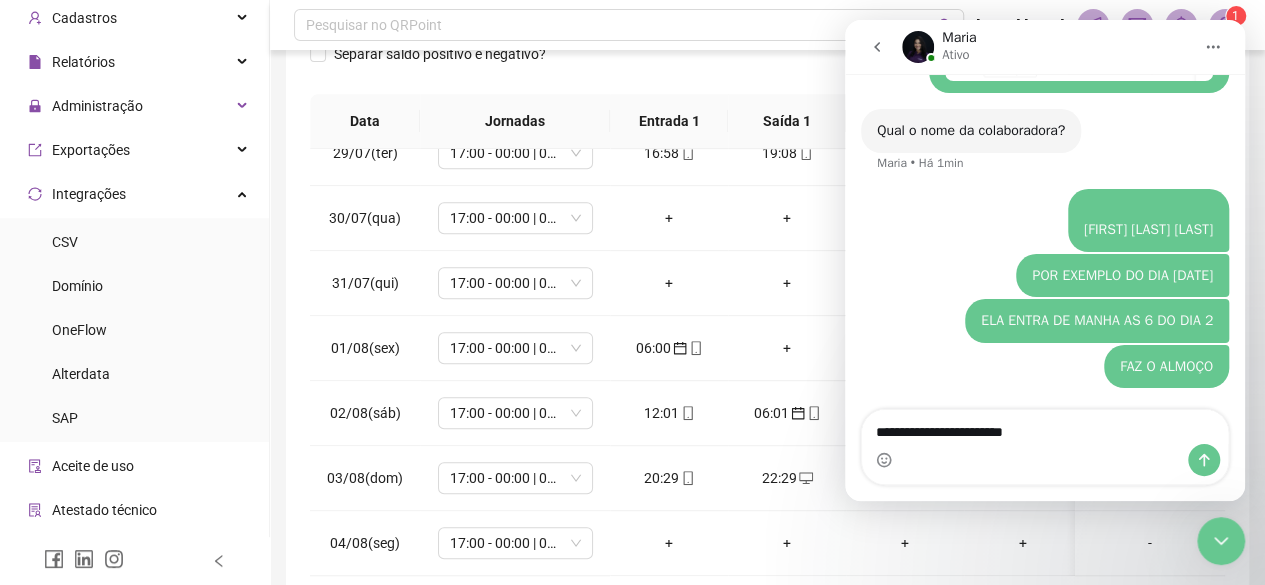 type on "**********" 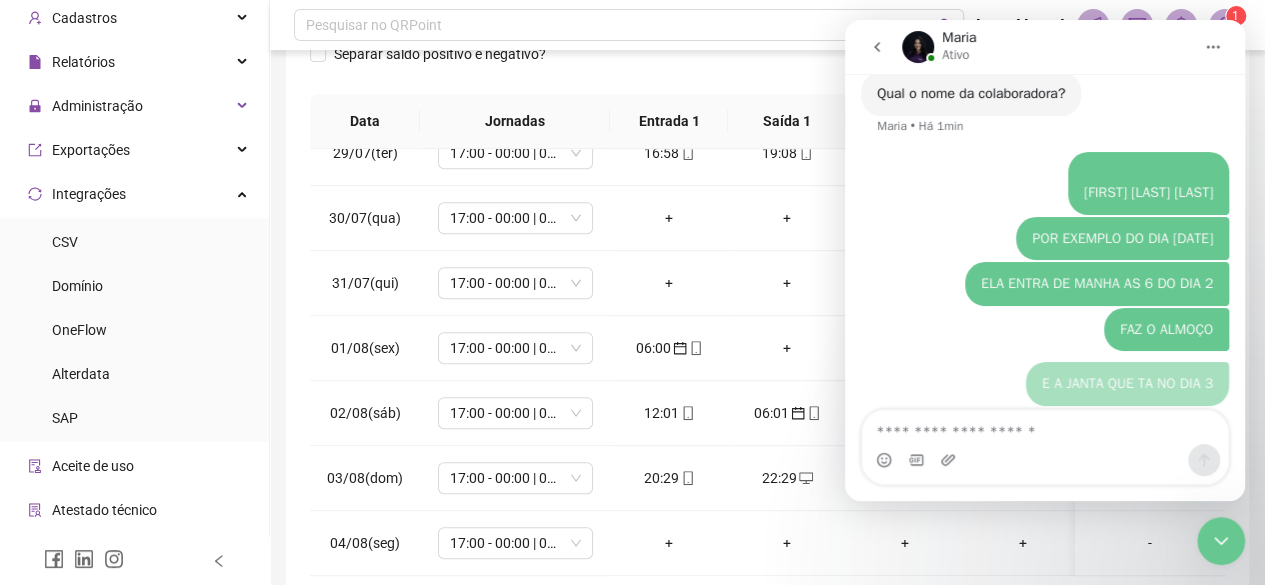 scroll, scrollTop: 1440, scrollLeft: 0, axis: vertical 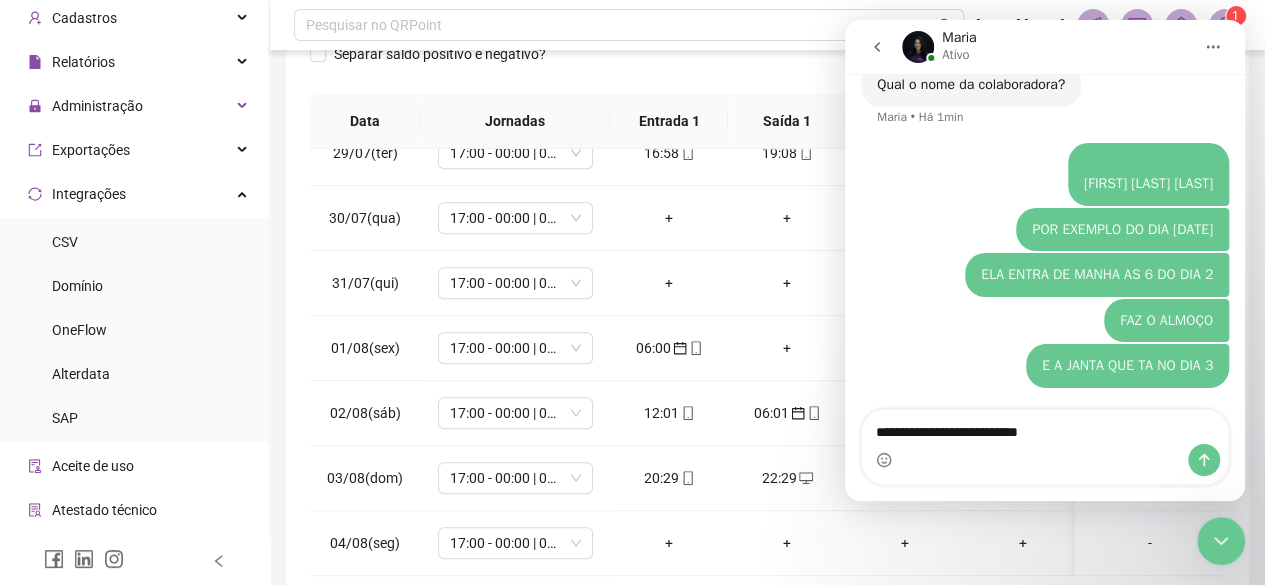 type on "**********" 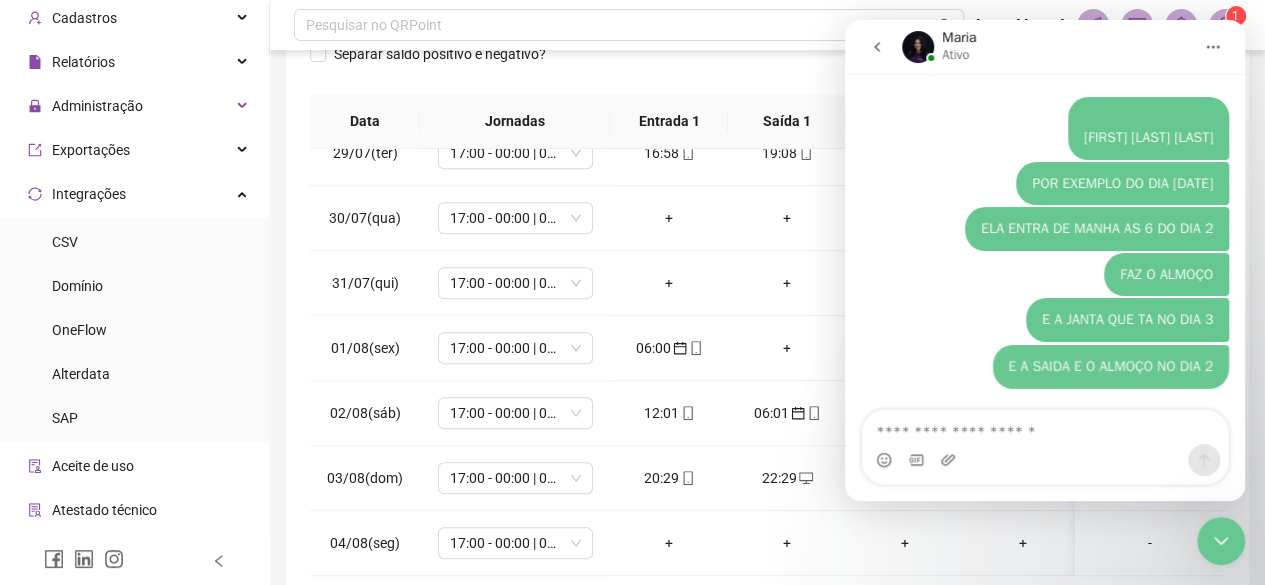 scroll, scrollTop: 1485, scrollLeft: 0, axis: vertical 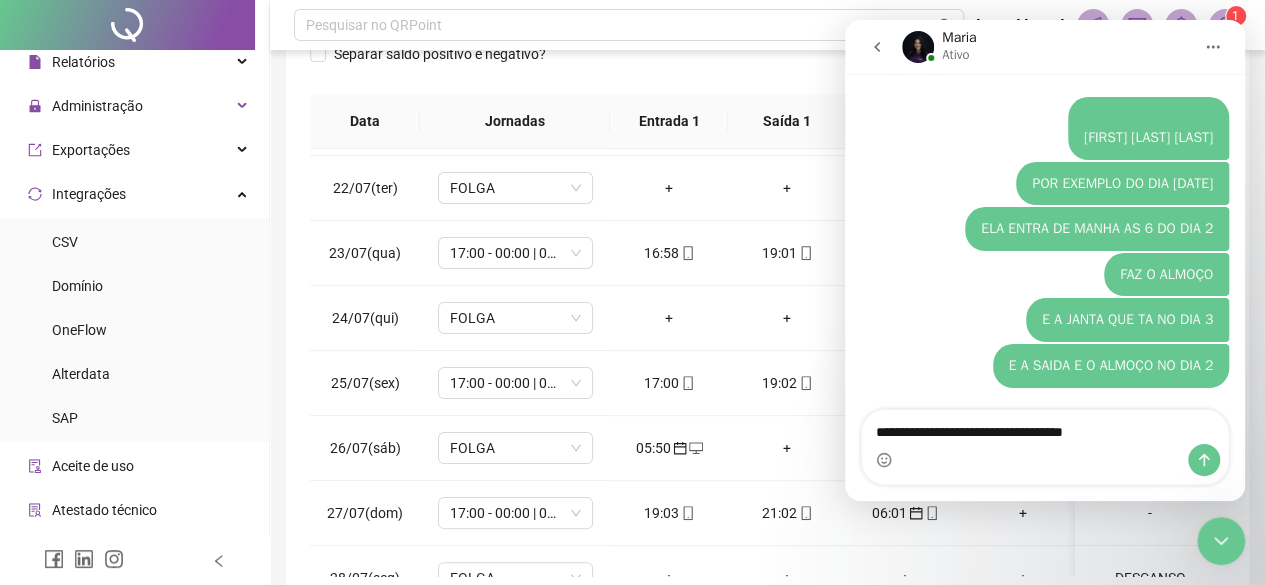 type on "**********" 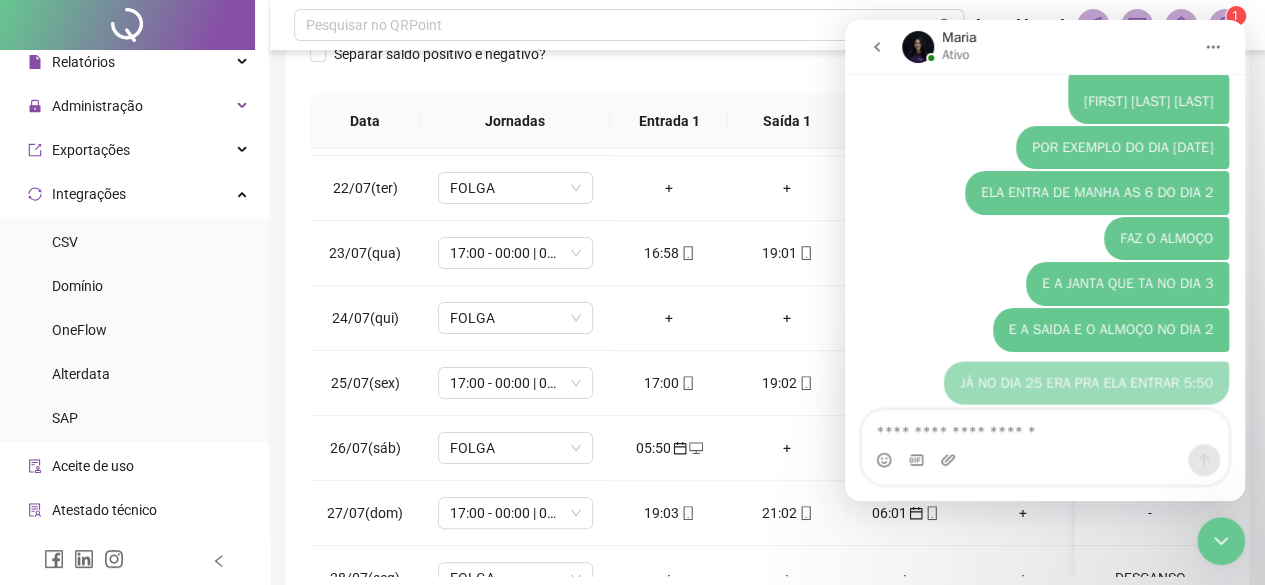 scroll, scrollTop: 1531, scrollLeft: 0, axis: vertical 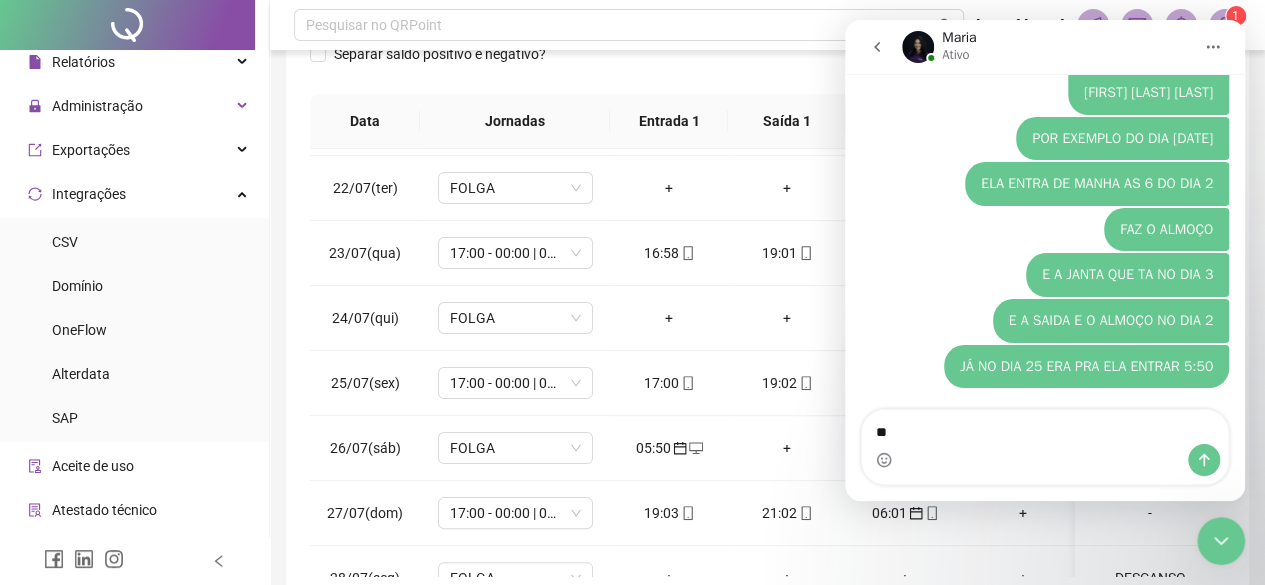 type on "*" 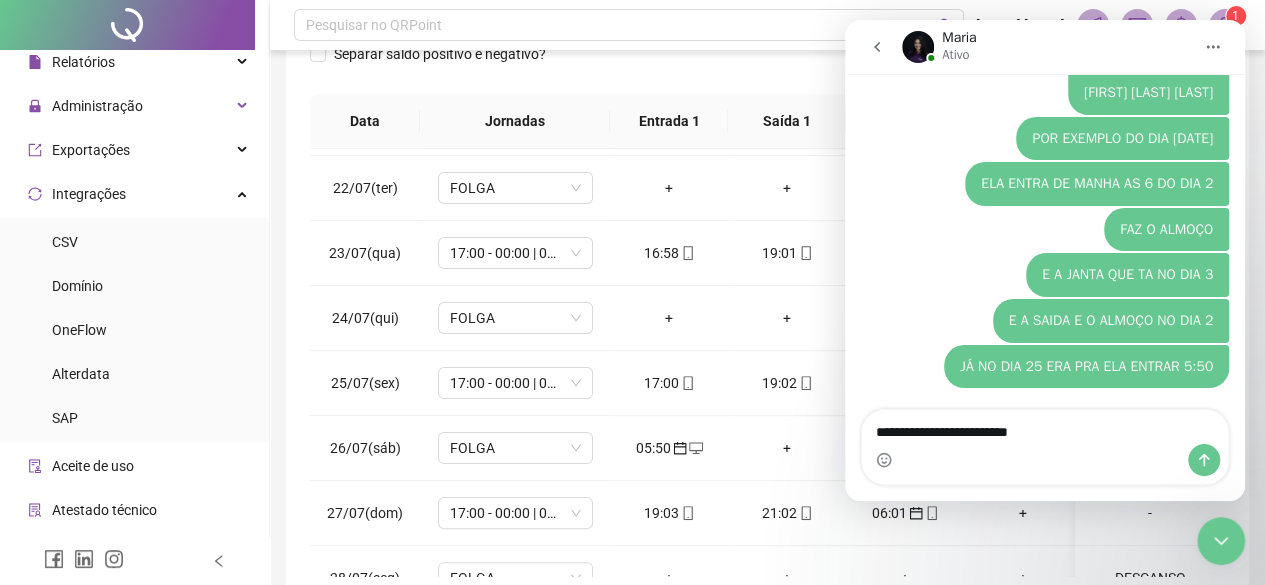 type on "**********" 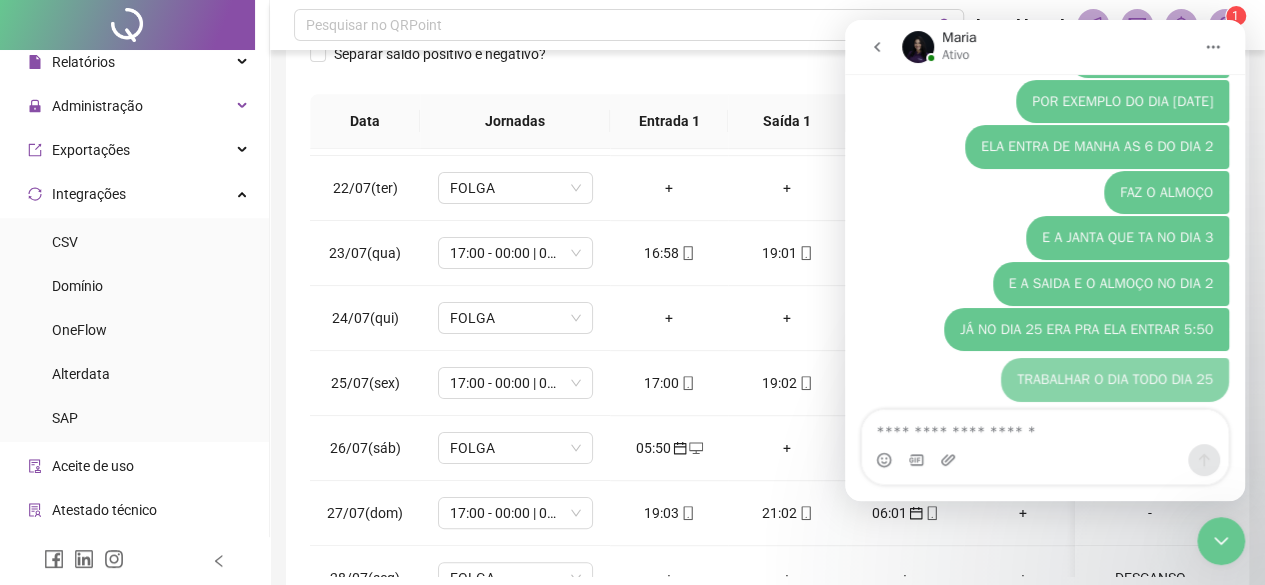scroll, scrollTop: 1576, scrollLeft: 0, axis: vertical 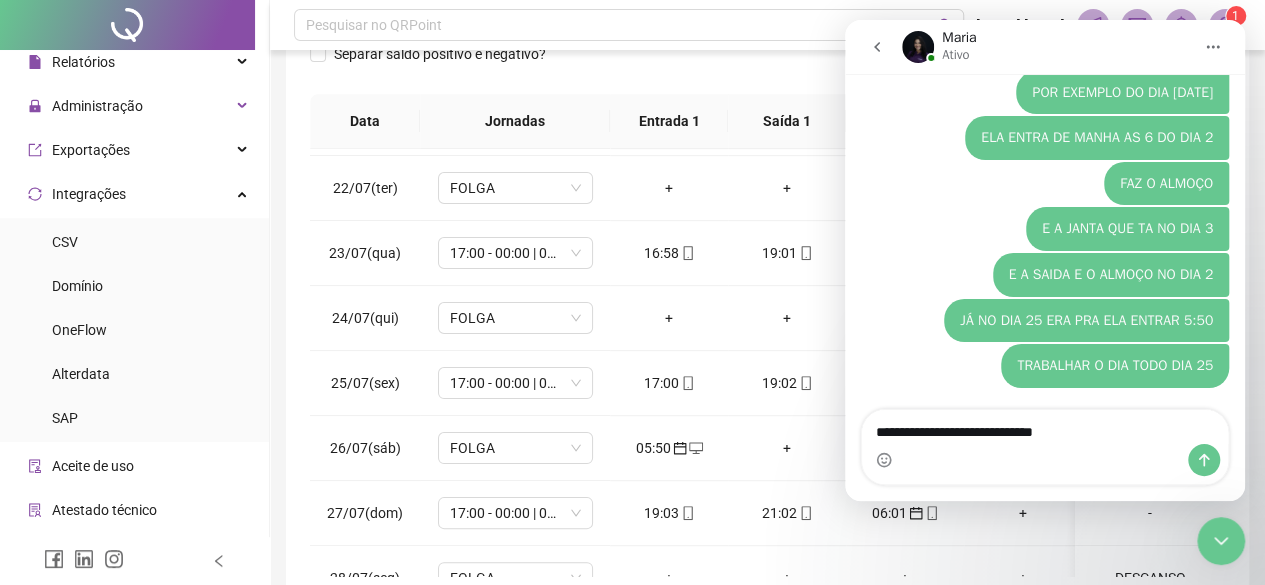 type on "**********" 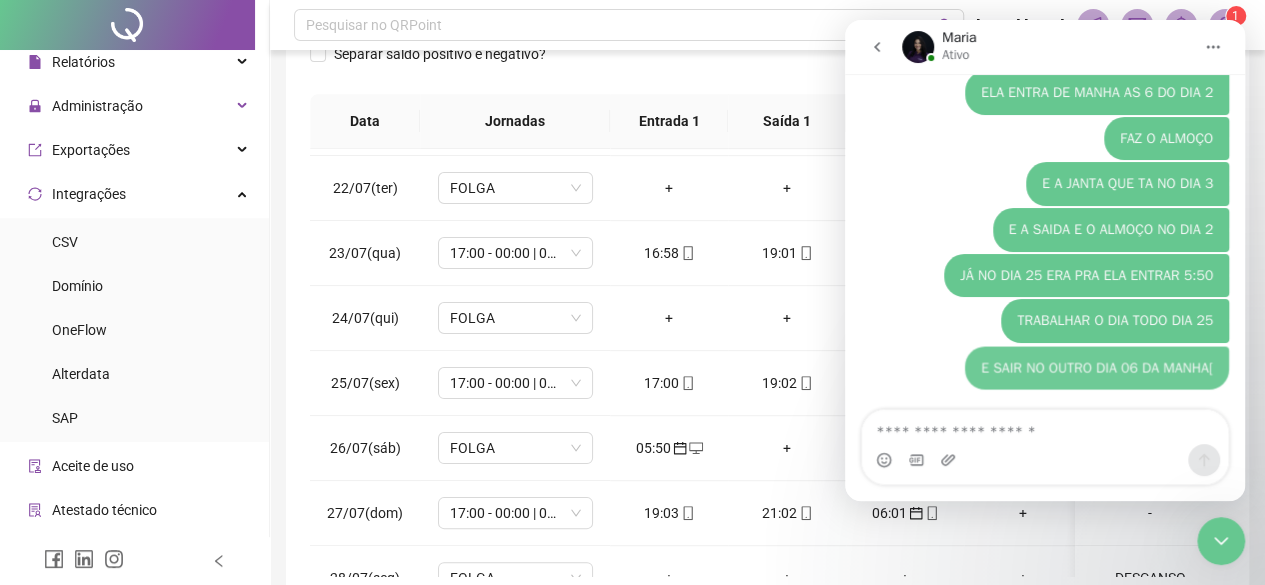 scroll, scrollTop: 1622, scrollLeft: 0, axis: vertical 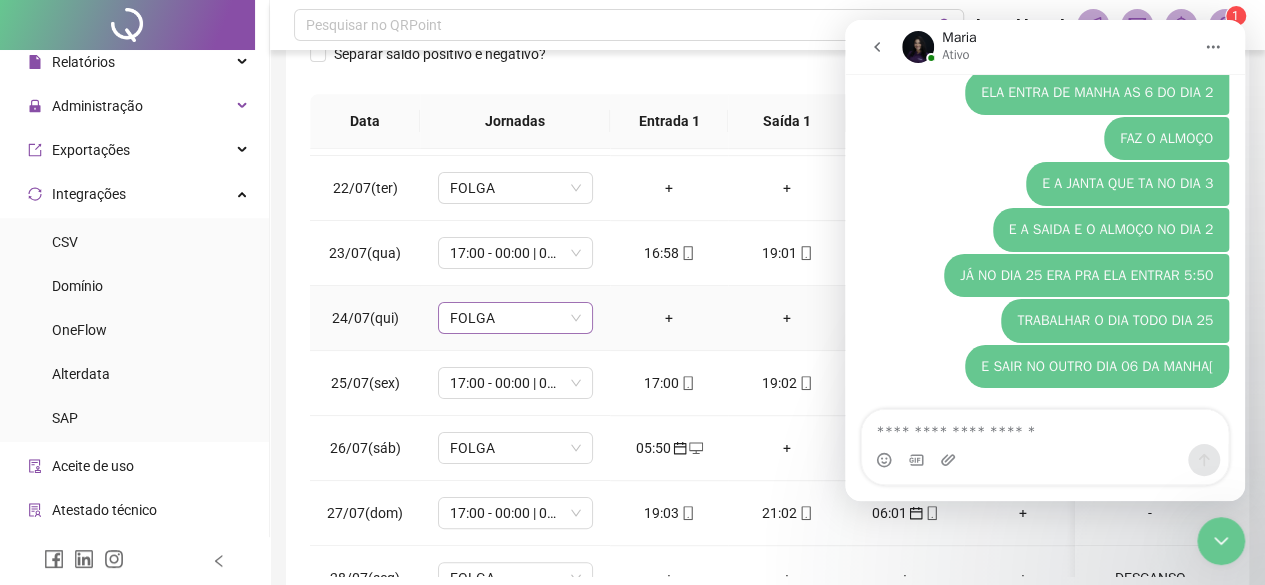type on "*" 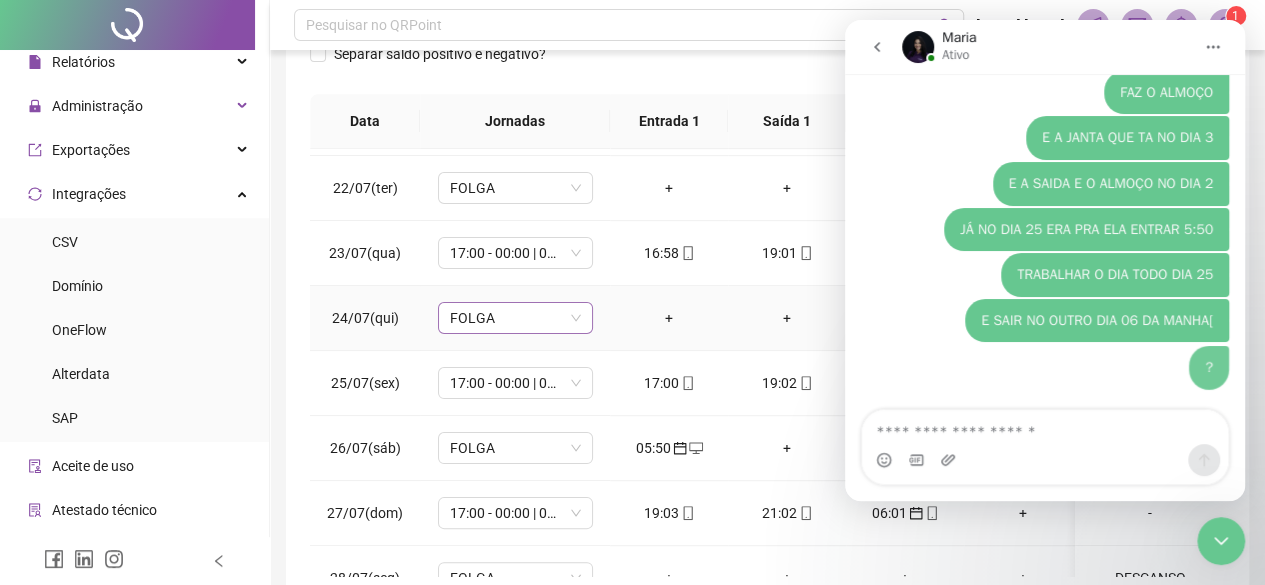 scroll, scrollTop: 1668, scrollLeft: 0, axis: vertical 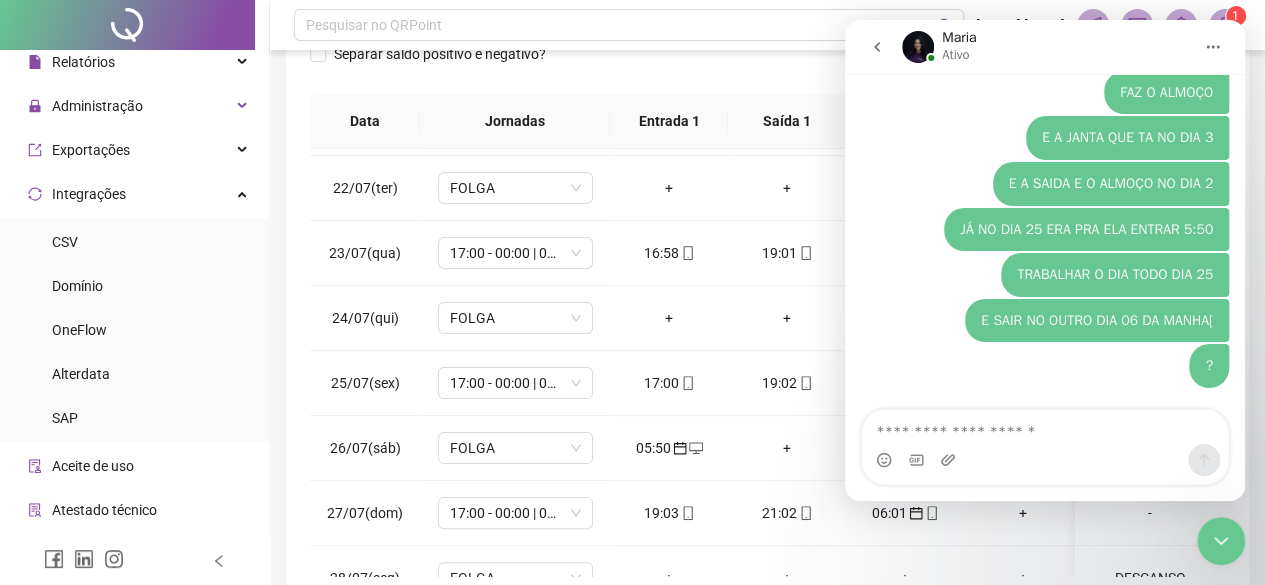 type 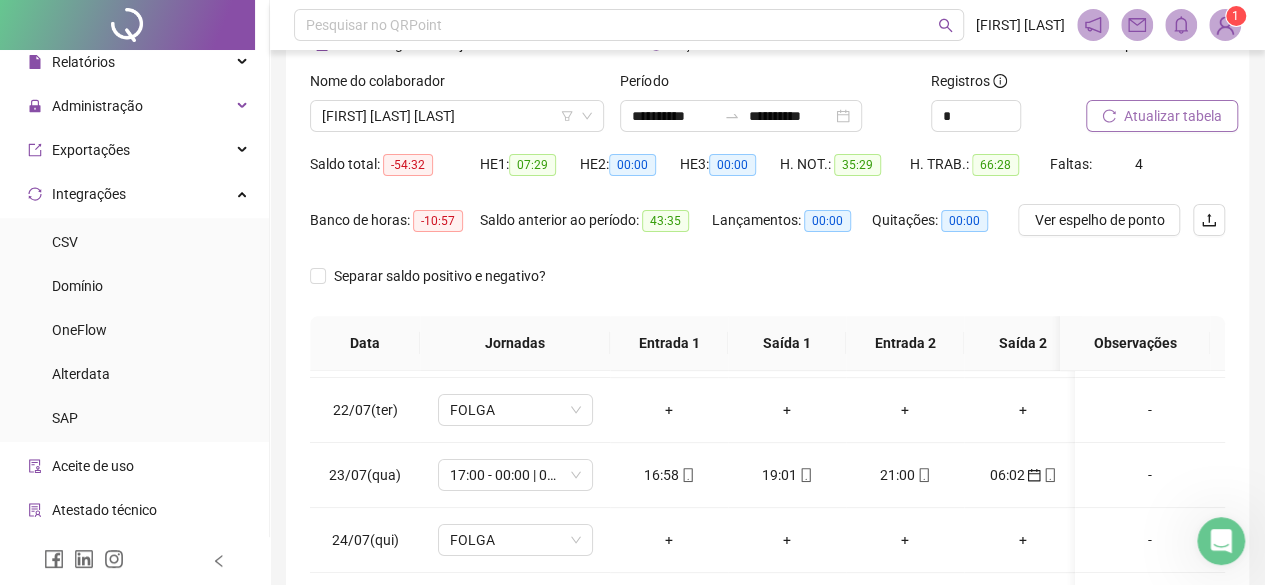 scroll, scrollTop: 136, scrollLeft: 0, axis: vertical 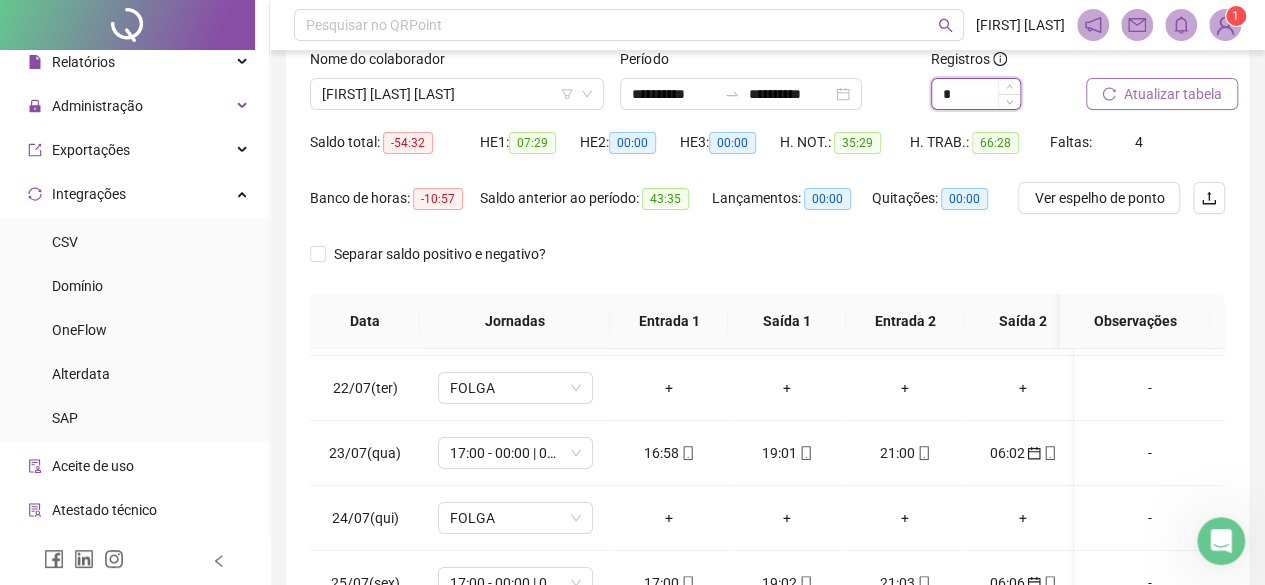 click on "*" at bounding box center [976, 94] 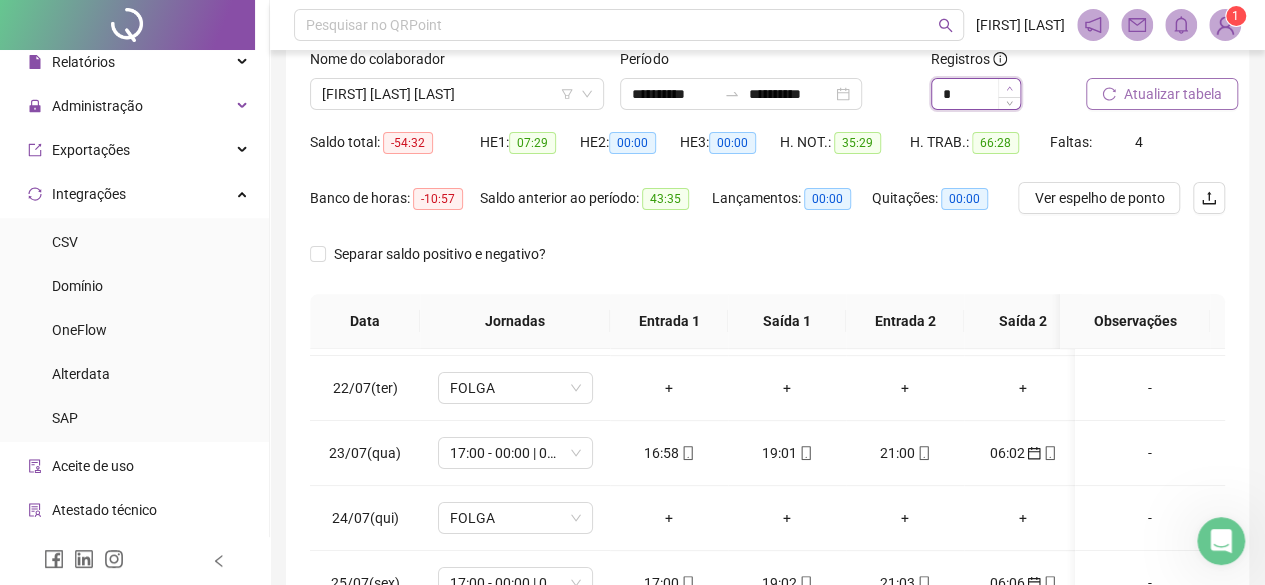 click at bounding box center [1009, 88] 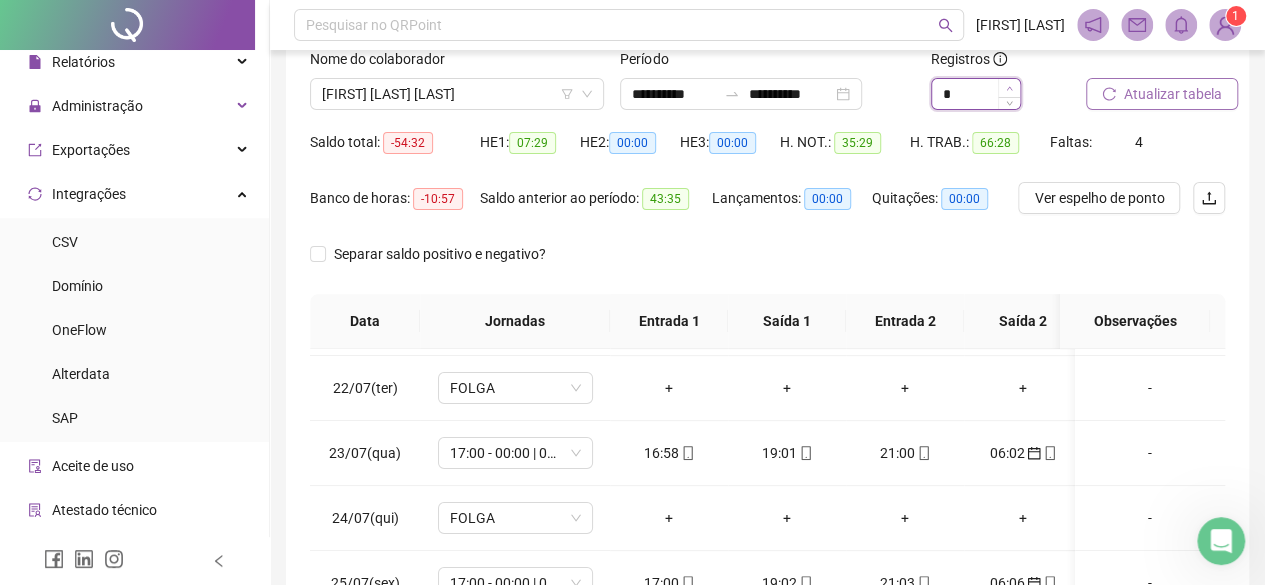 click at bounding box center (1009, 88) 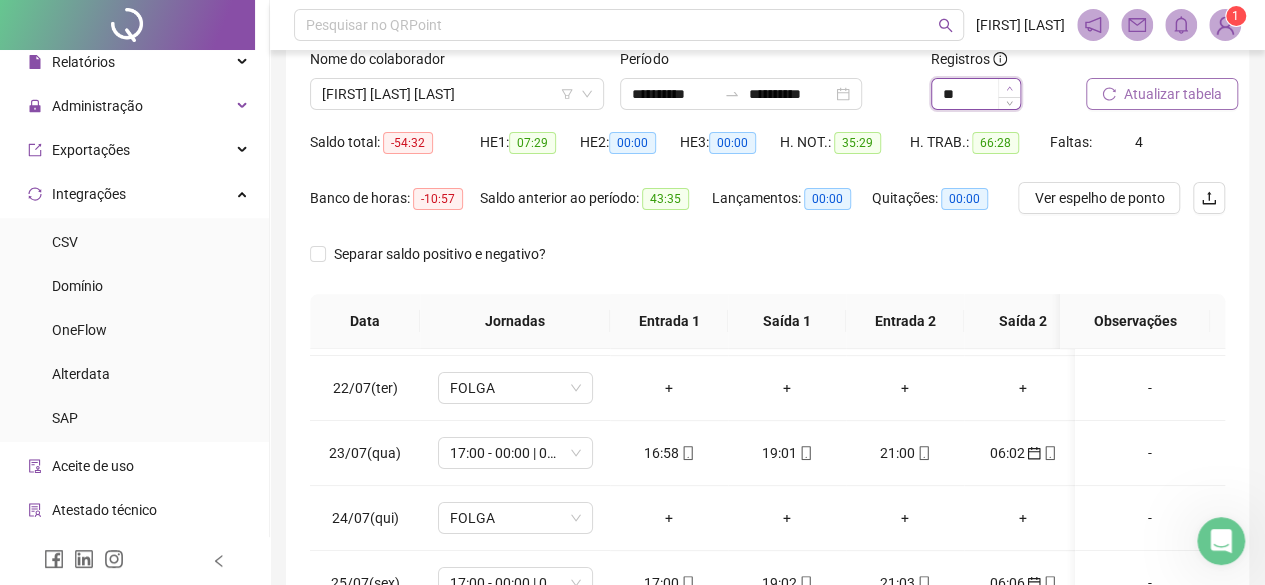 click at bounding box center (1009, 88) 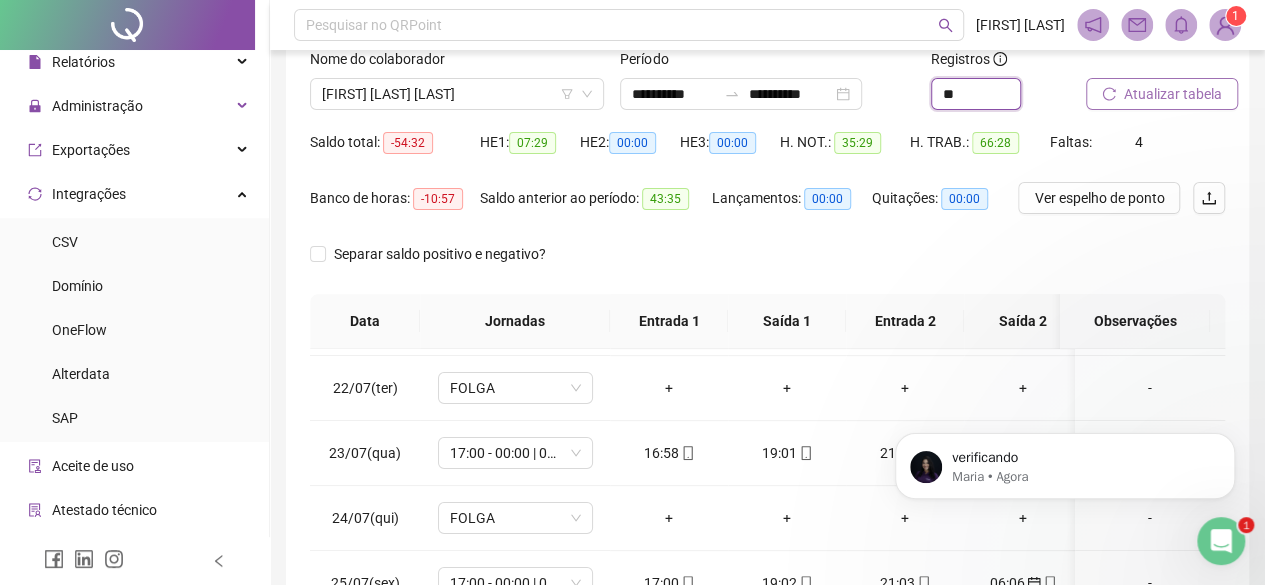 scroll, scrollTop: 1728, scrollLeft: 0, axis: vertical 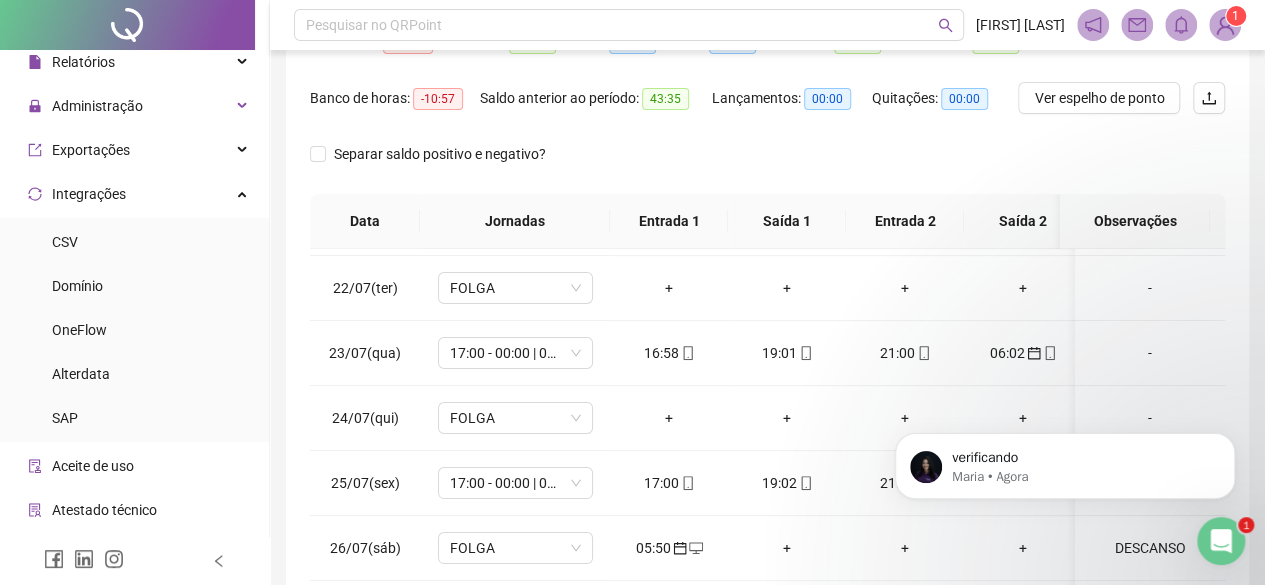 click on "1" at bounding box center (1221, 541) 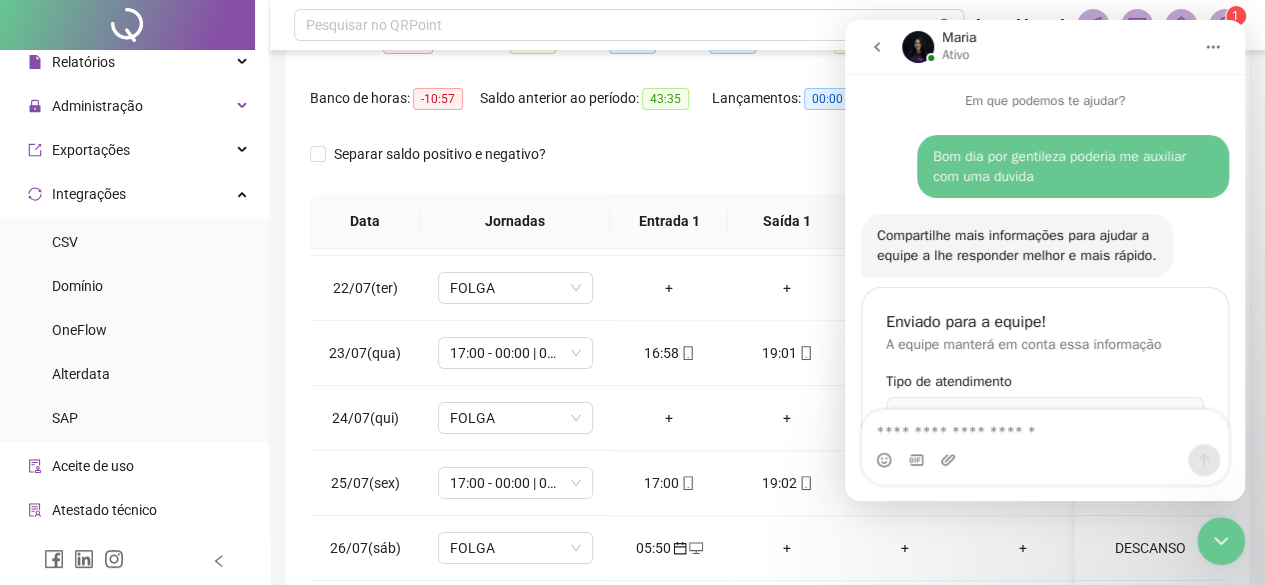 scroll, scrollTop: 108, scrollLeft: 0, axis: vertical 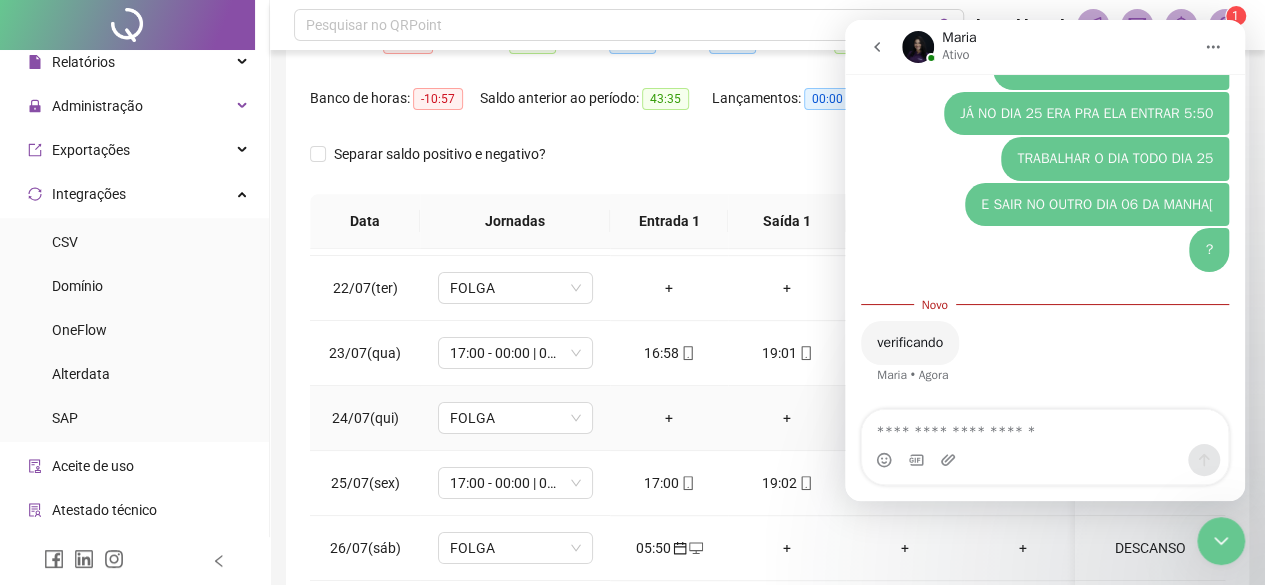 click on "+" at bounding box center (669, 418) 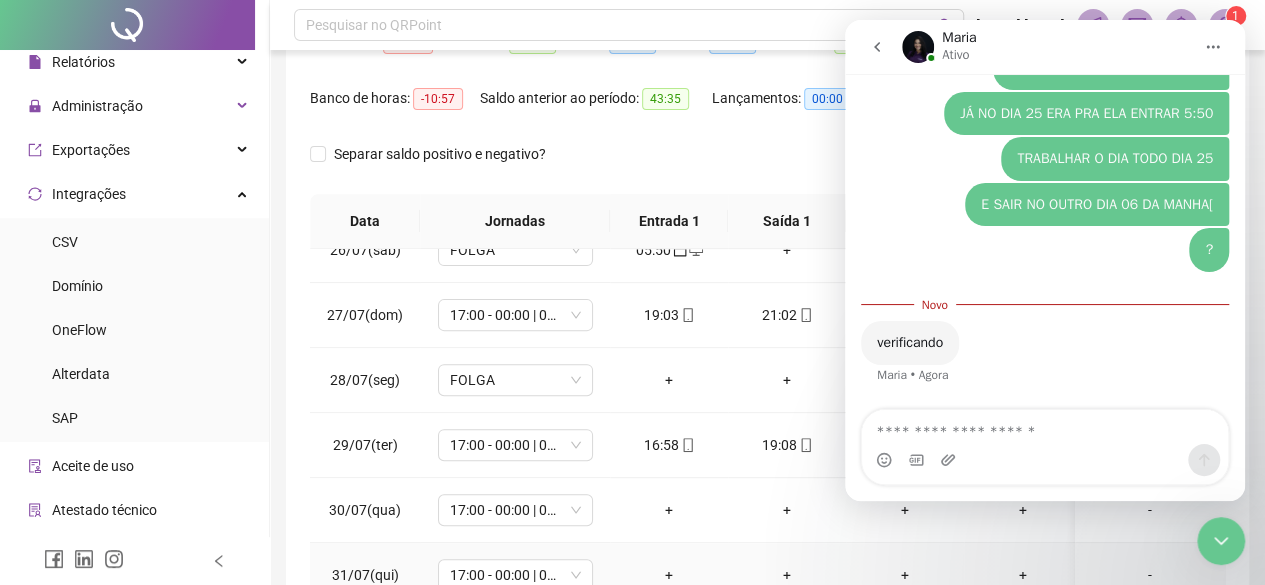 scroll, scrollTop: 423, scrollLeft: 0, axis: vertical 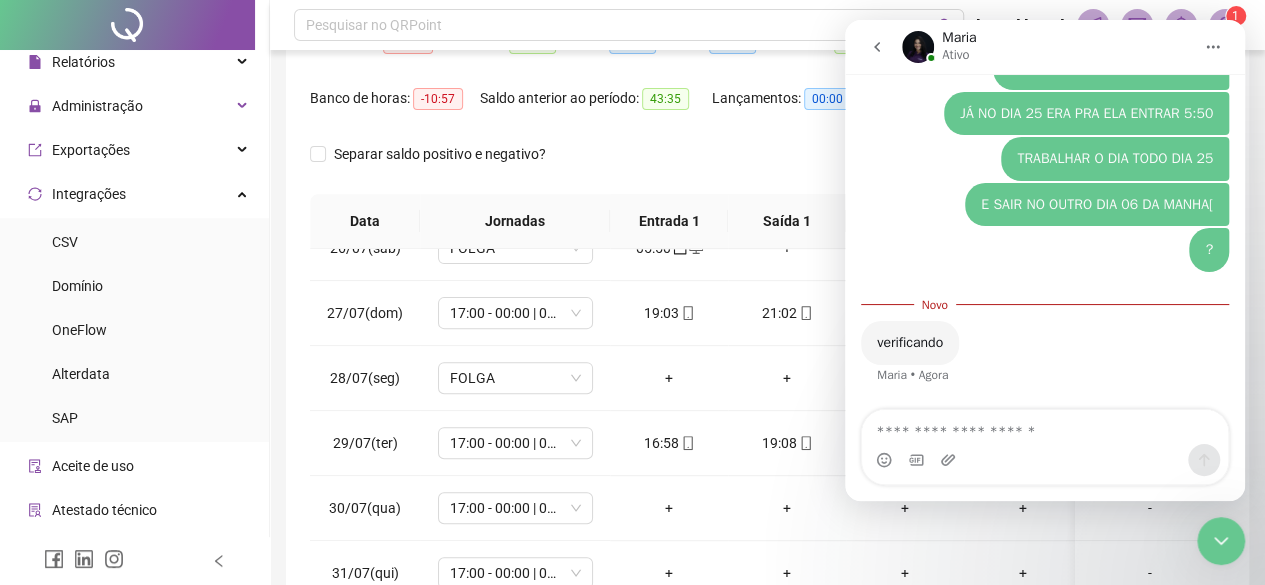 click 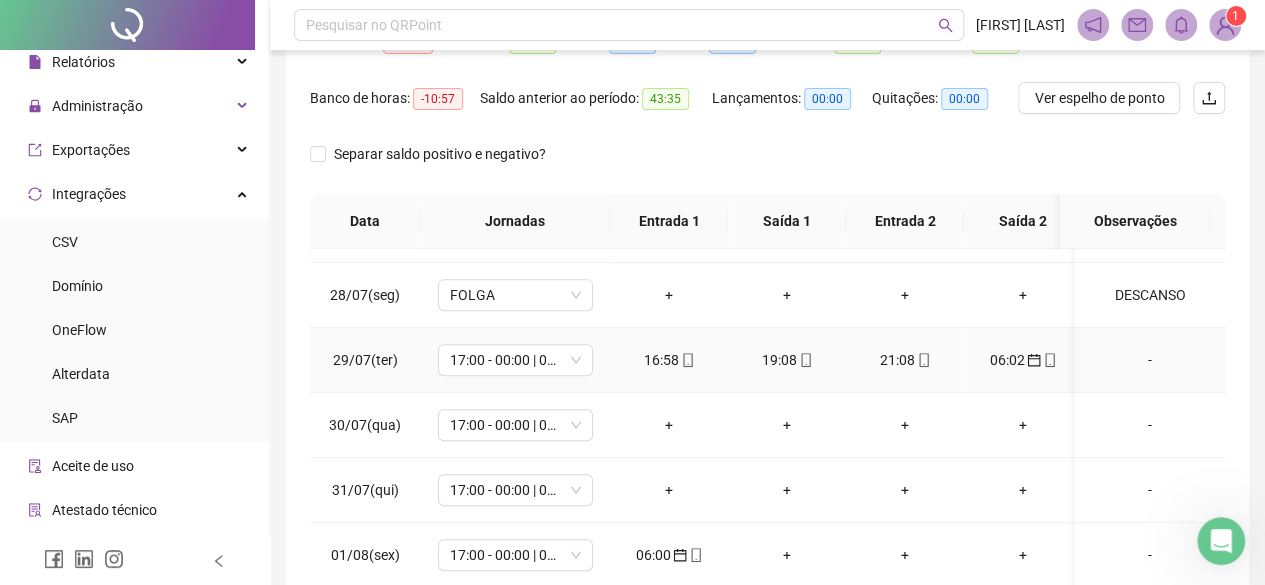 scroll, scrollTop: 623, scrollLeft: 0, axis: vertical 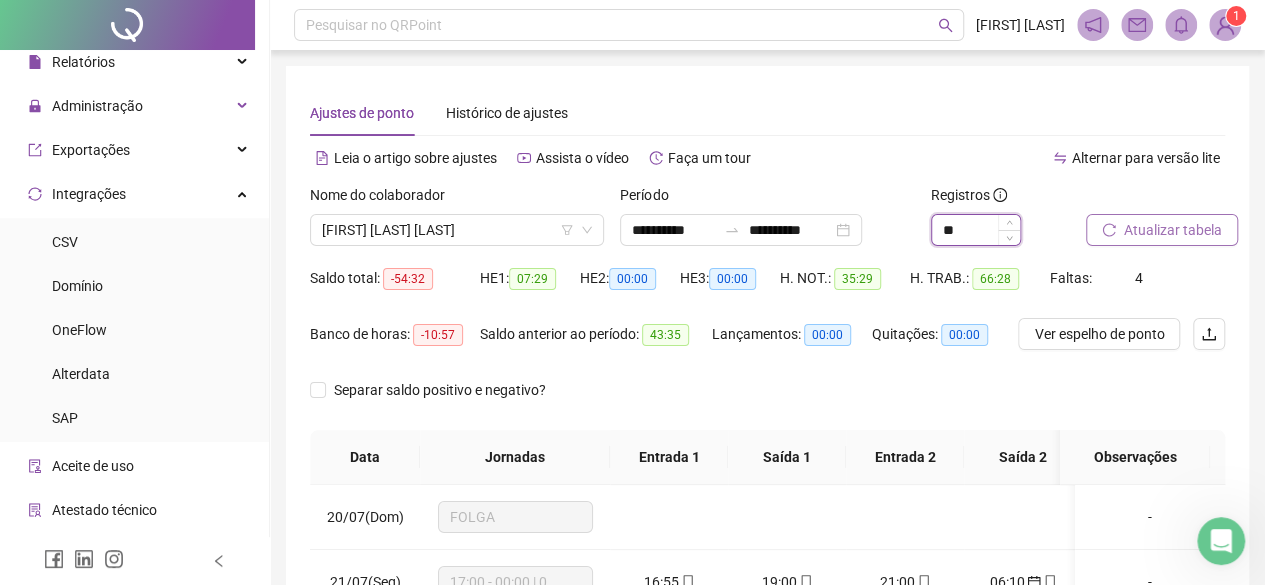 click on "**" at bounding box center (976, 230) 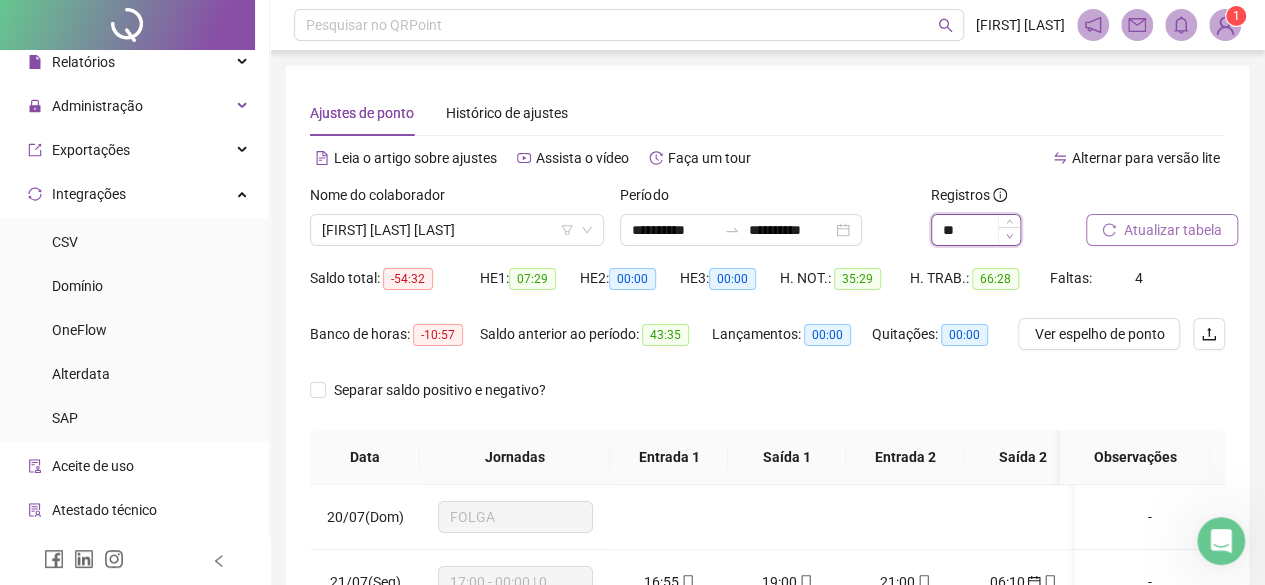 click at bounding box center [1009, 236] 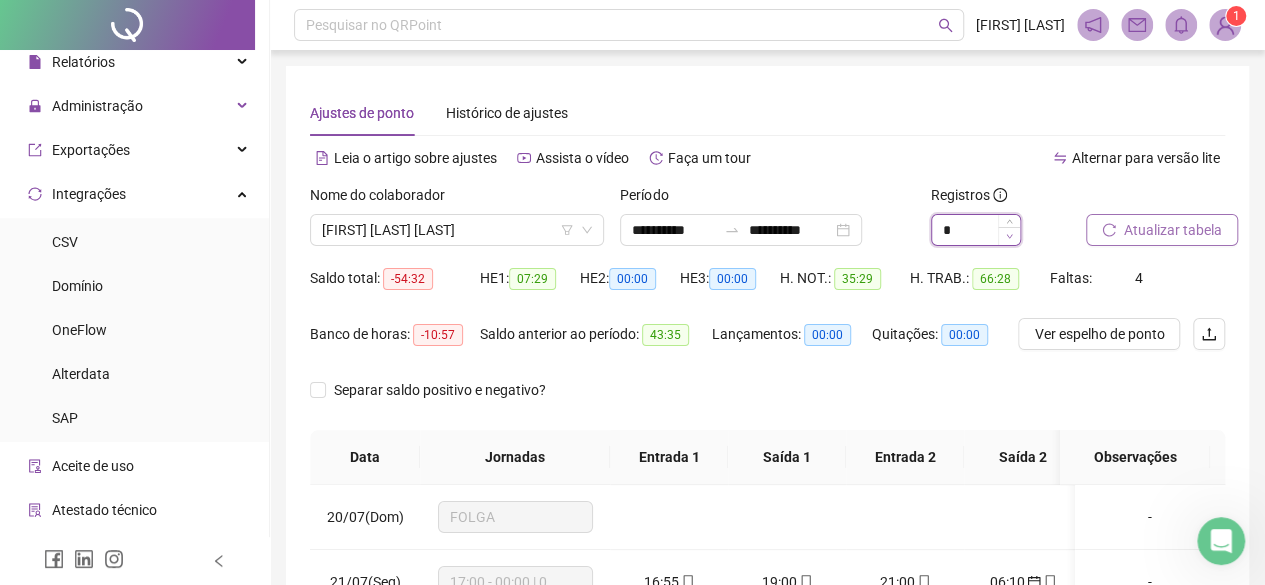click 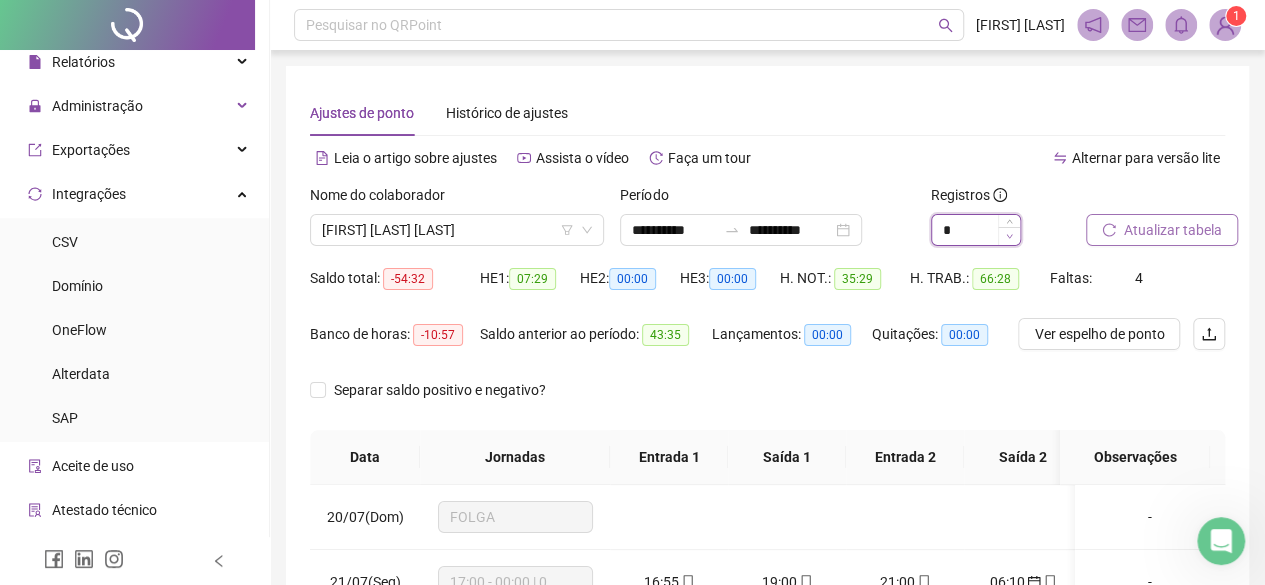 click 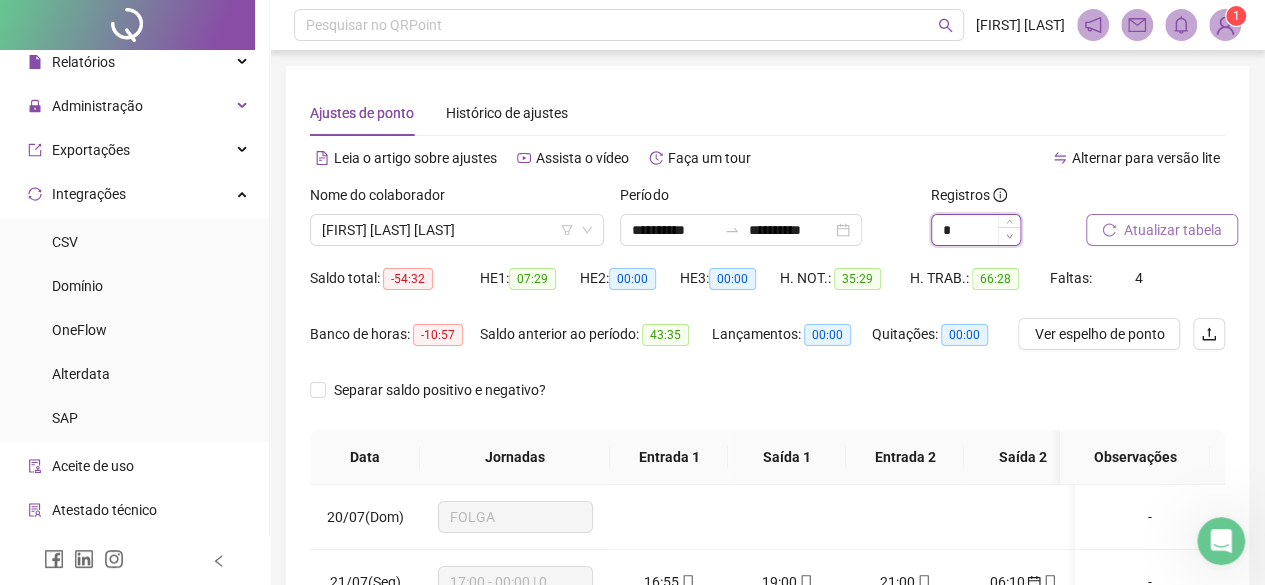 type on "*" 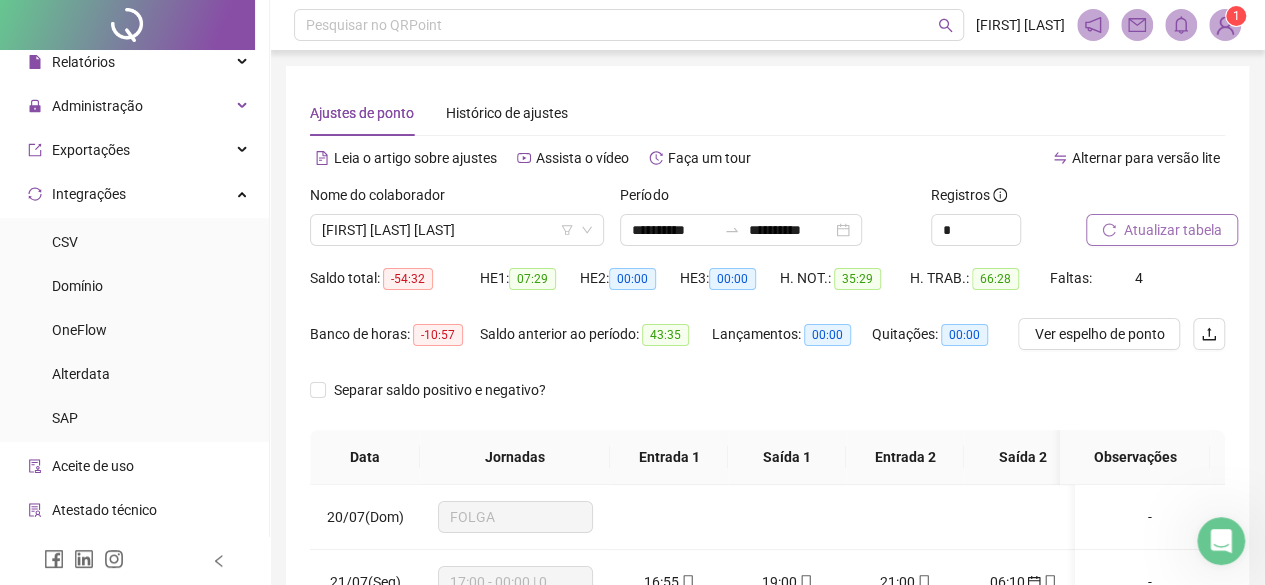 click on "Atualizar tabela" at bounding box center (1162, 230) 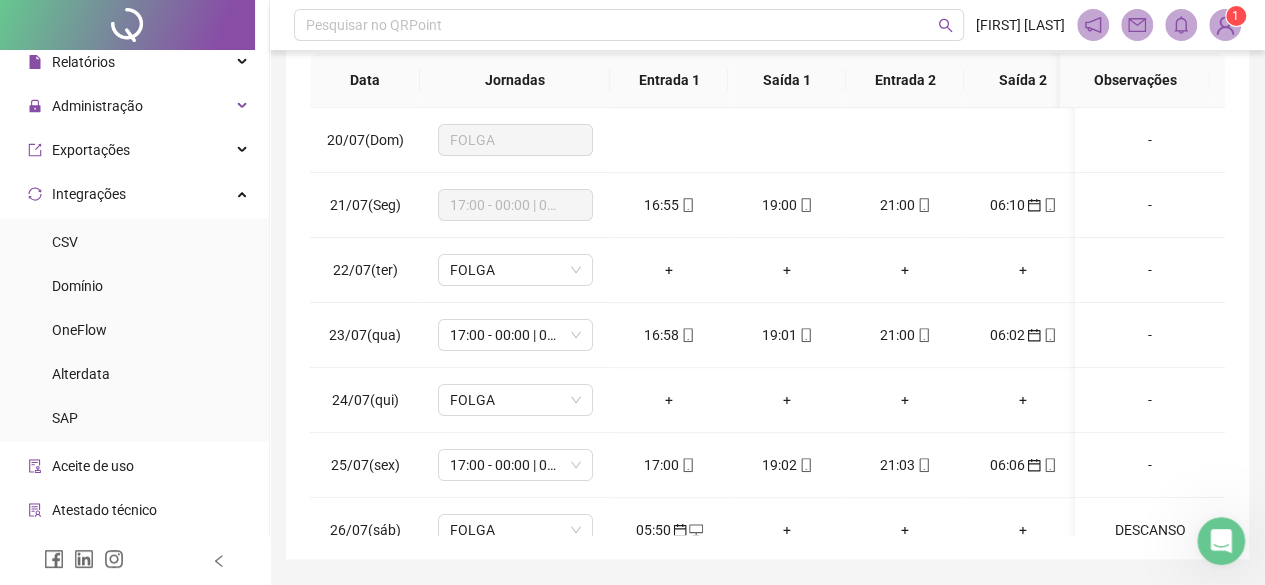 scroll, scrollTop: 336, scrollLeft: 0, axis: vertical 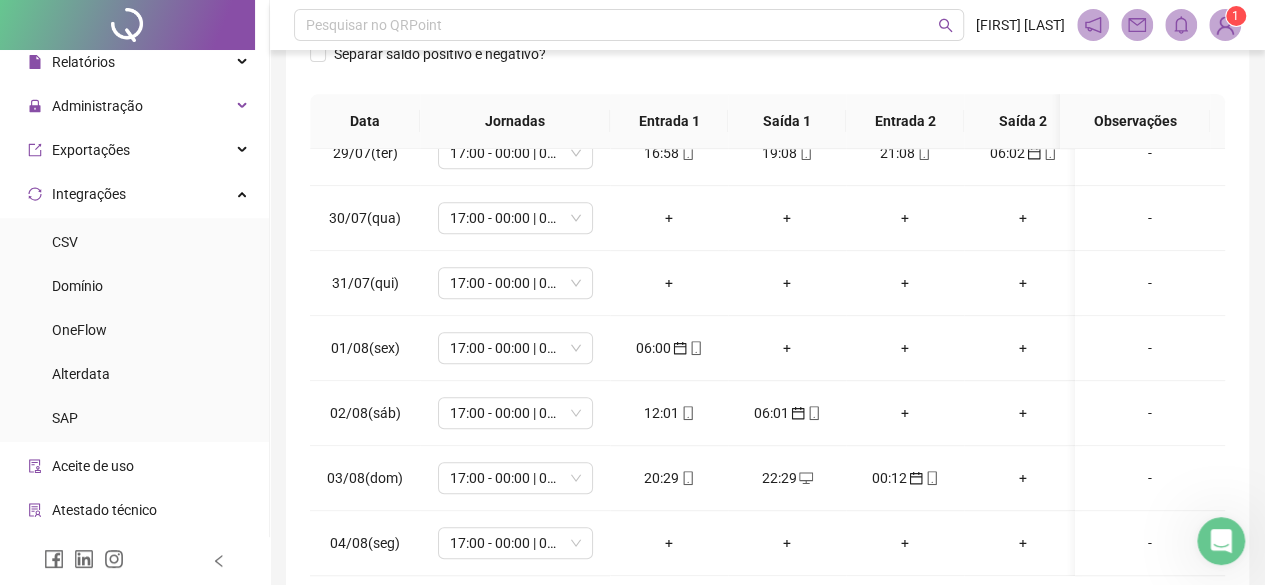 click 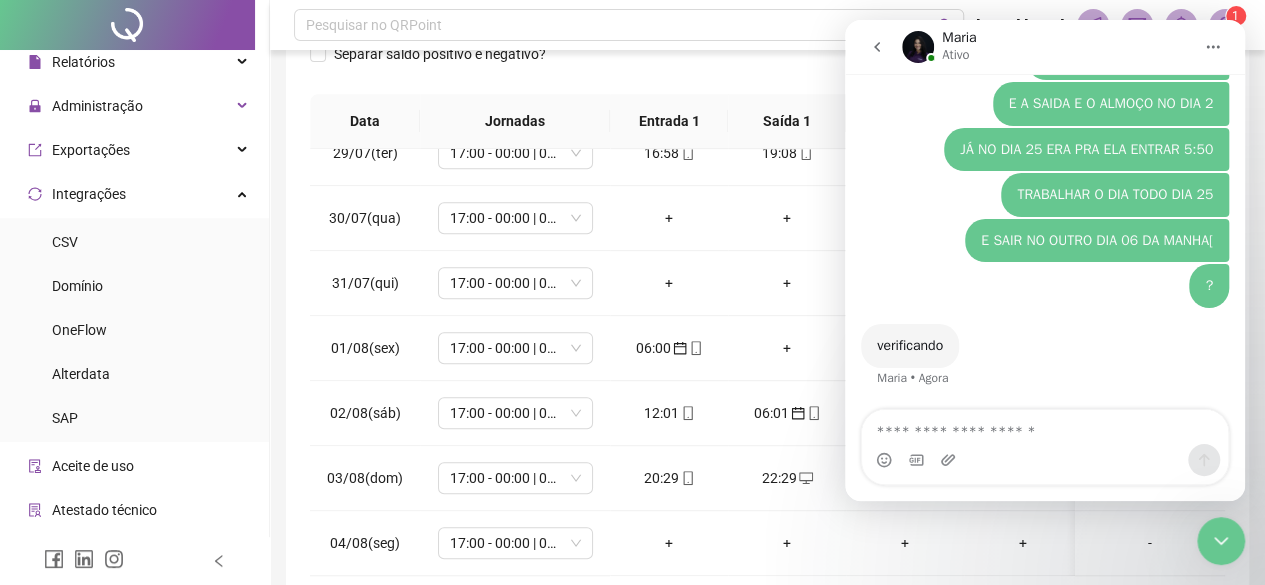 scroll, scrollTop: 1727, scrollLeft: 0, axis: vertical 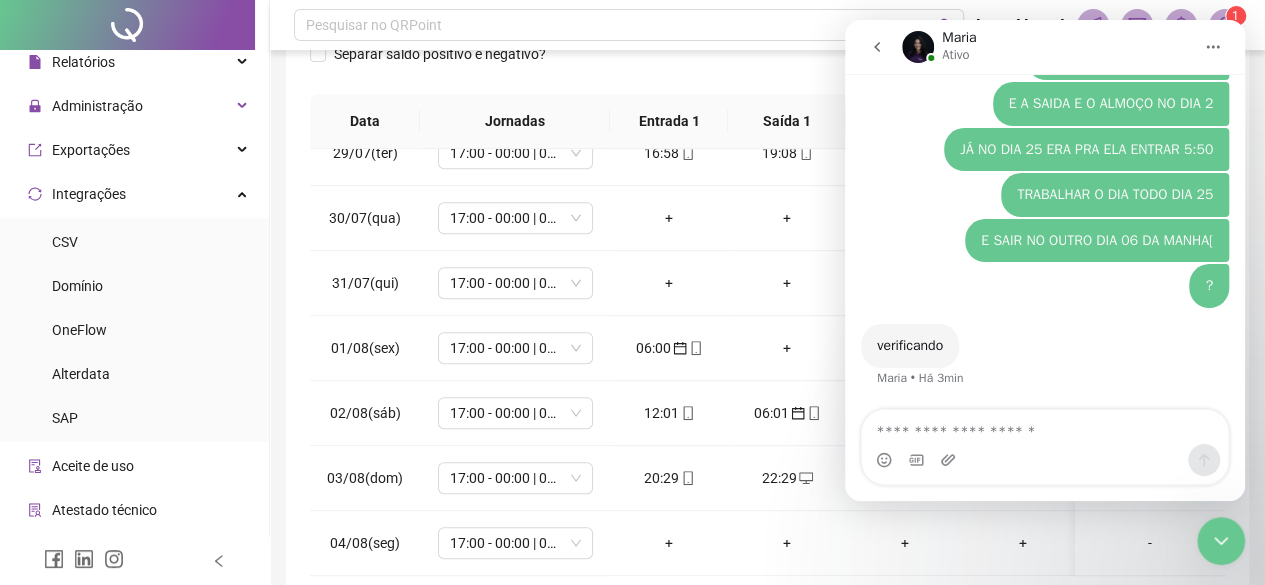 click on "TRABALHAR O DIA TODO DIA 25    •   Há 7min" at bounding box center [1045, 196] 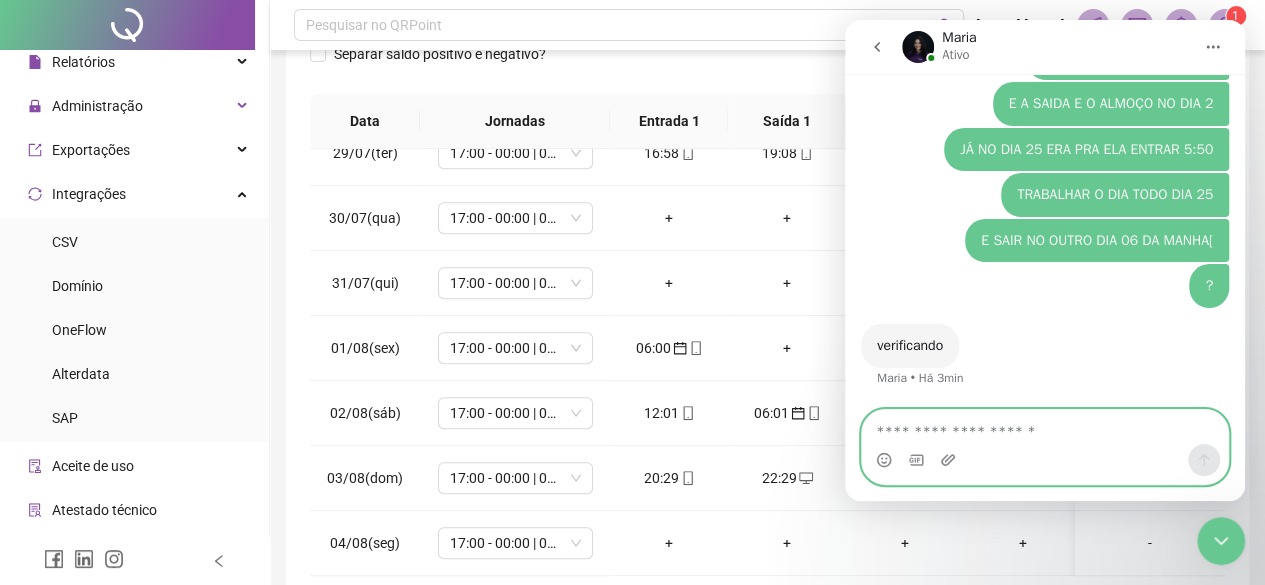 click at bounding box center [1045, 427] 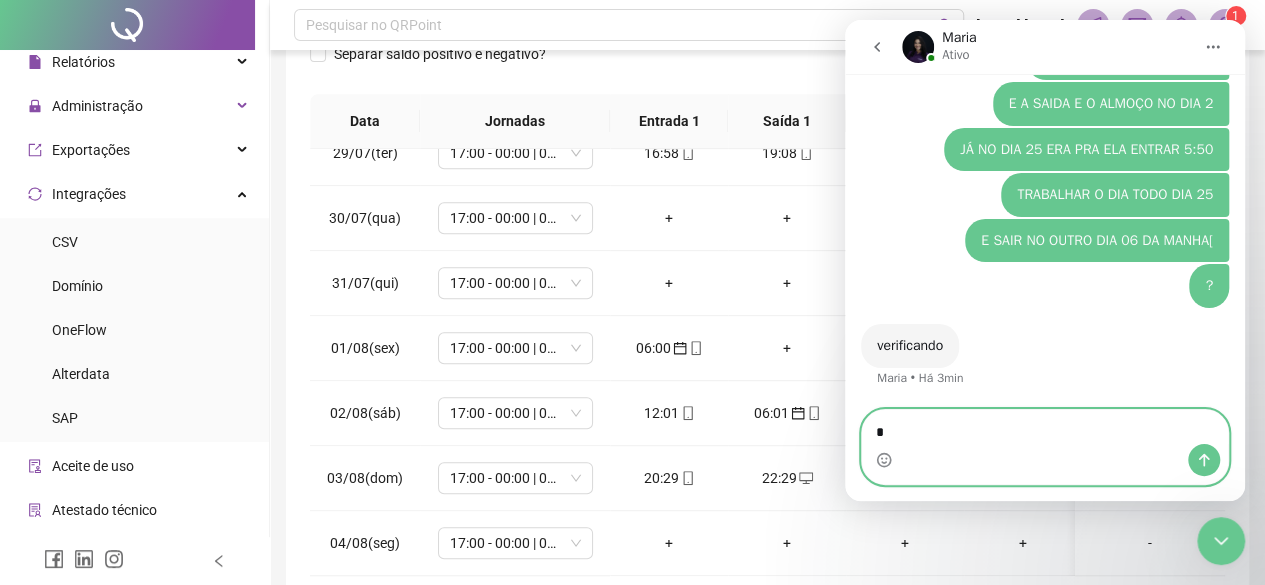 type on "**" 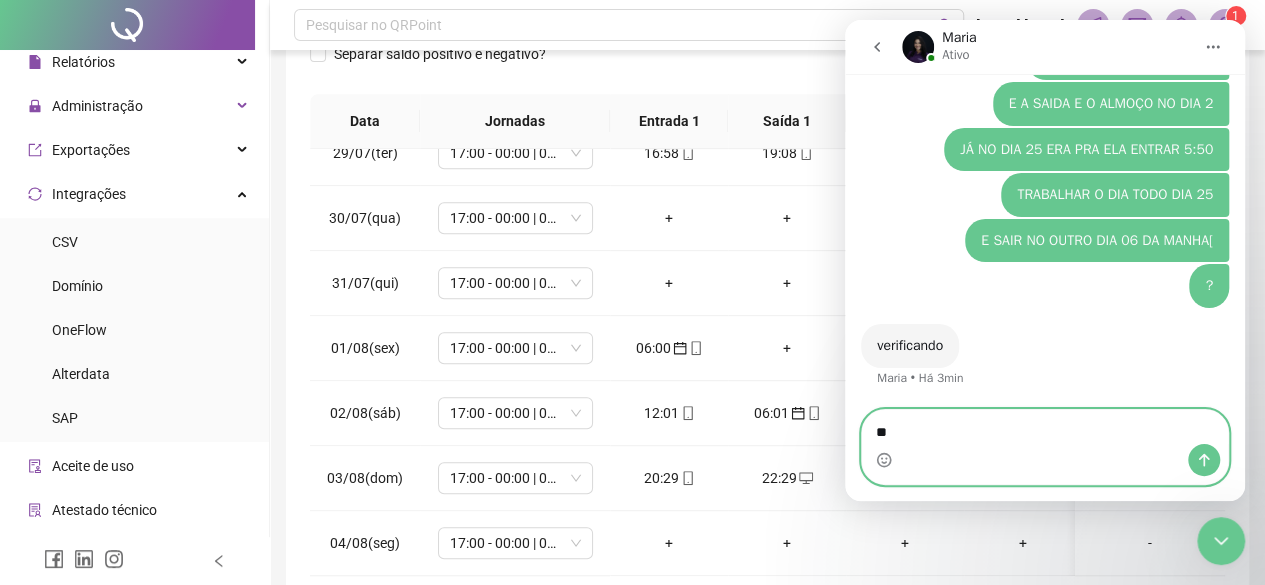 type 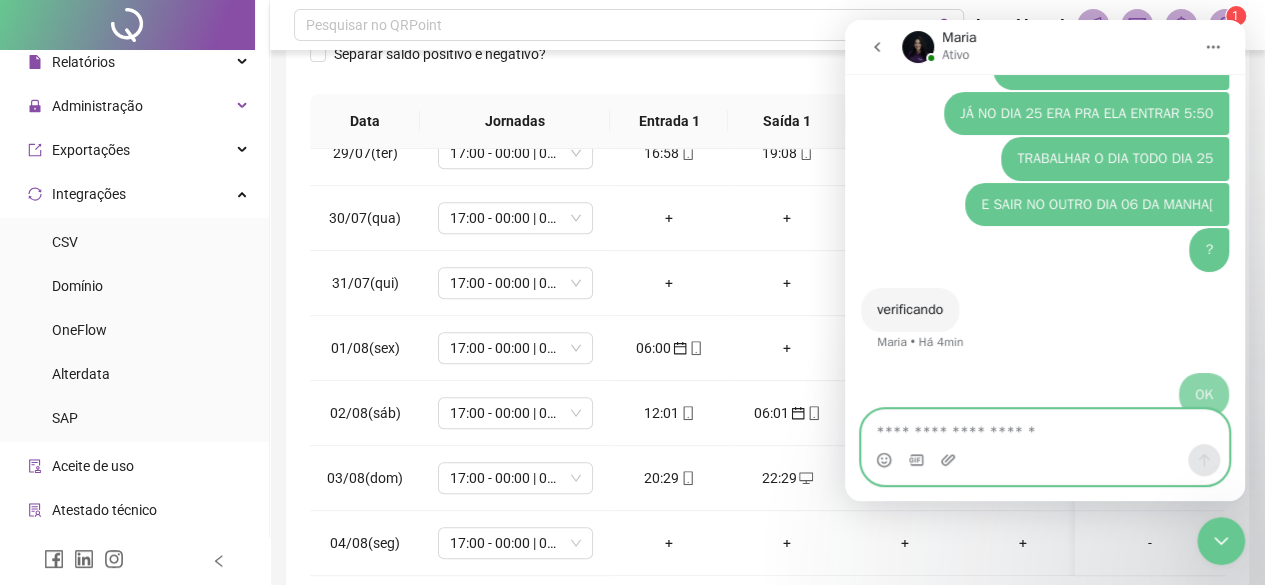 scroll, scrollTop: 1787, scrollLeft: 0, axis: vertical 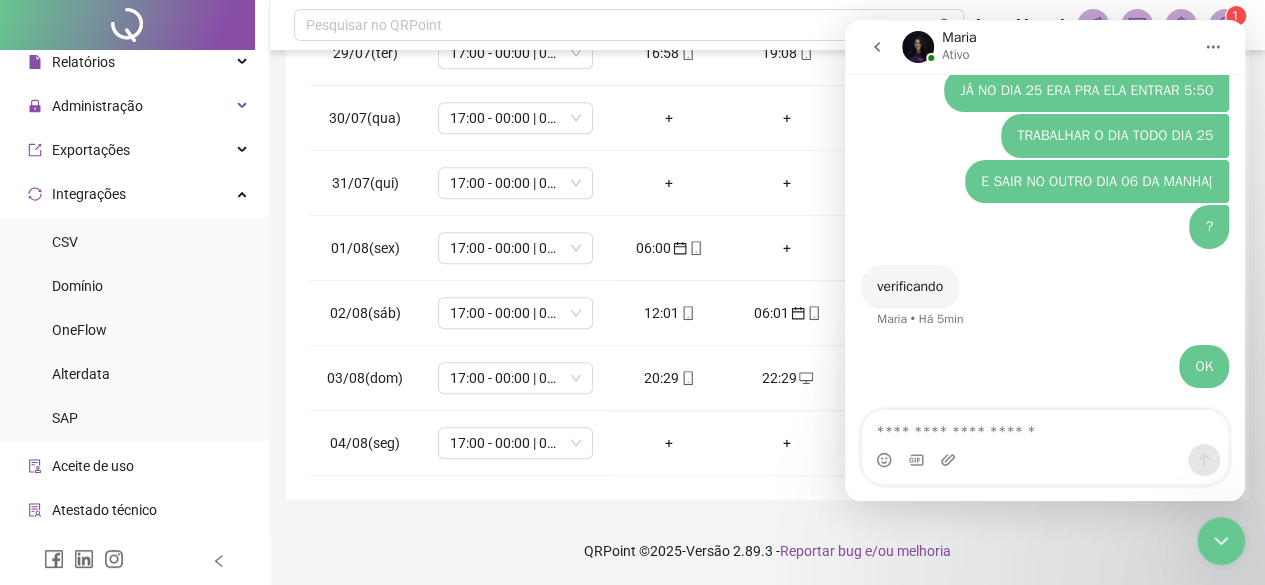 click 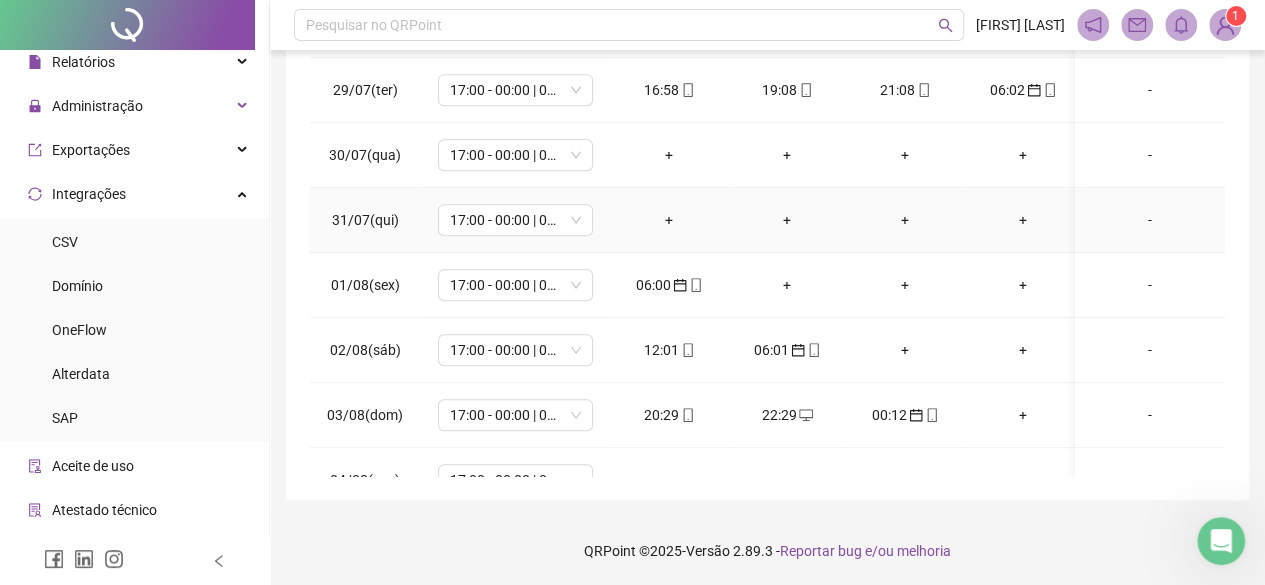 scroll, scrollTop: 523, scrollLeft: 0, axis: vertical 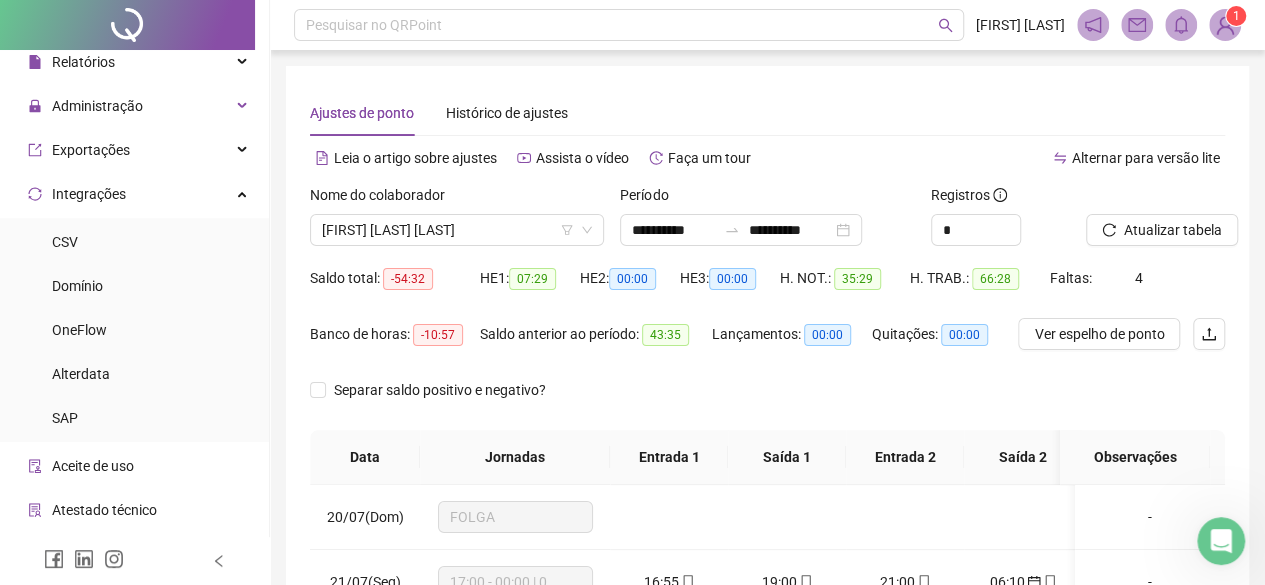 click 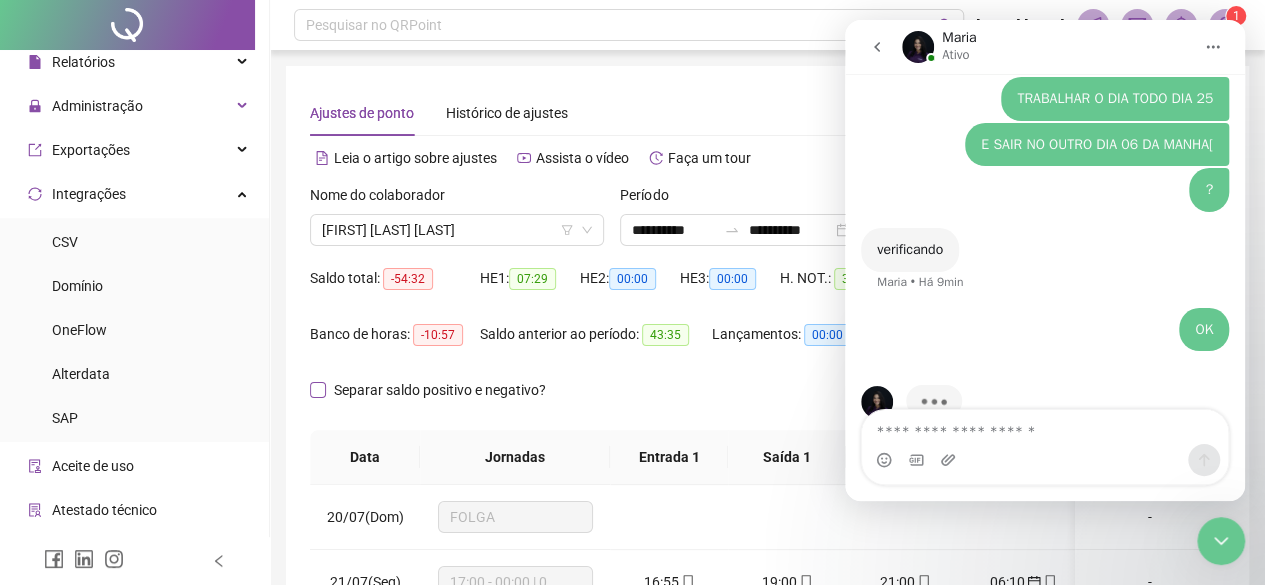 scroll, scrollTop: 1864, scrollLeft: 0, axis: vertical 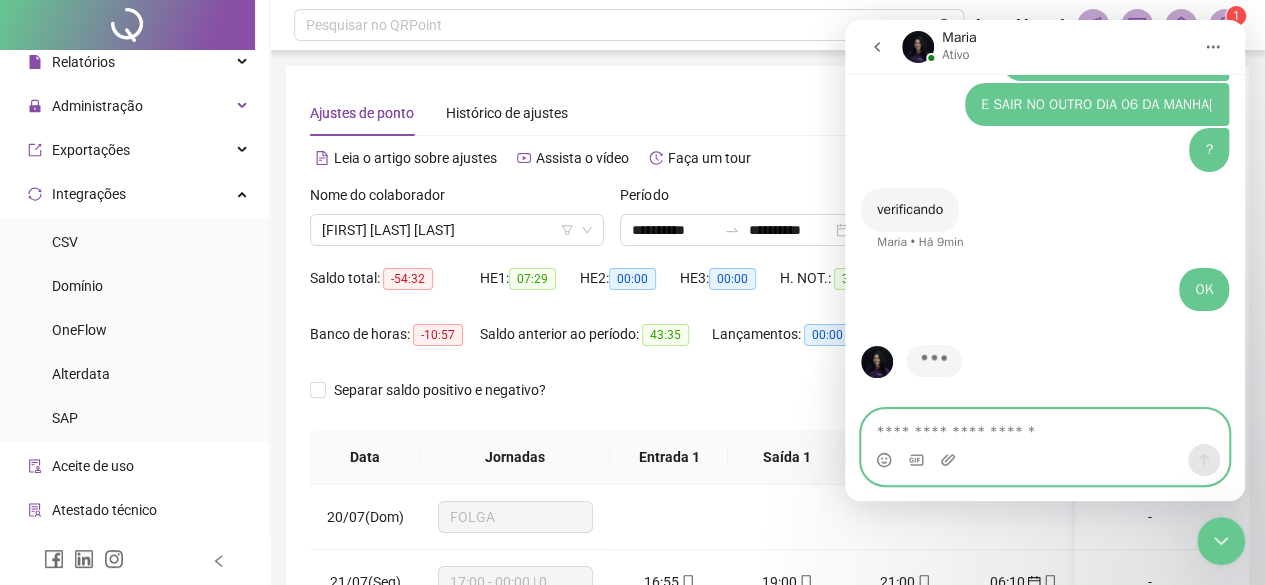 click at bounding box center [1045, 427] 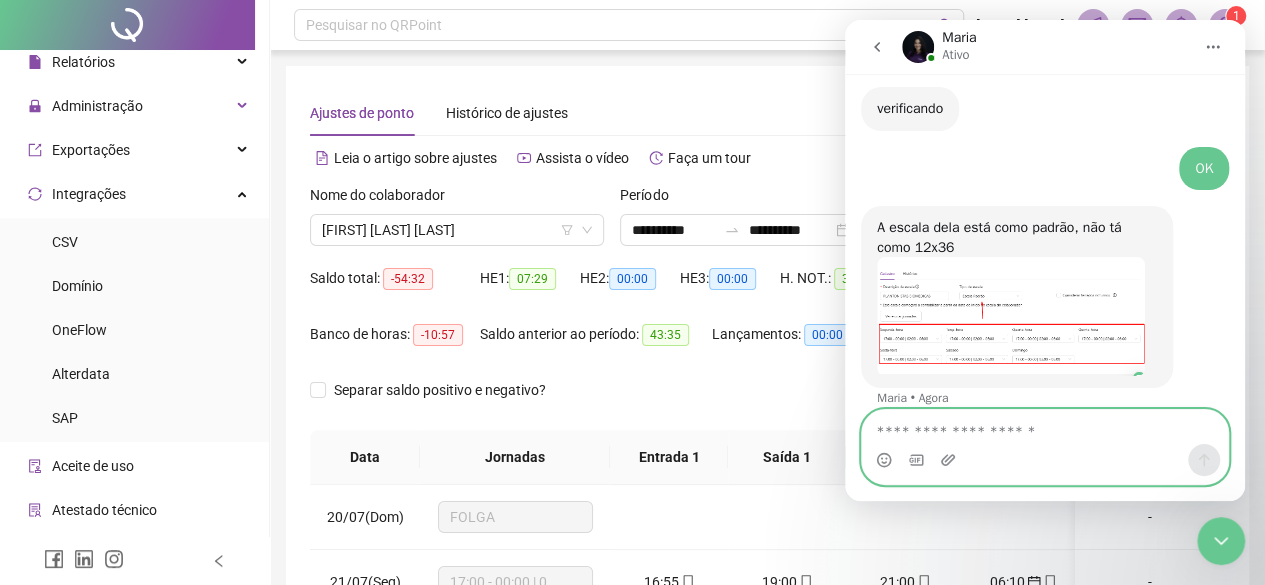 scroll, scrollTop: 1984, scrollLeft: 0, axis: vertical 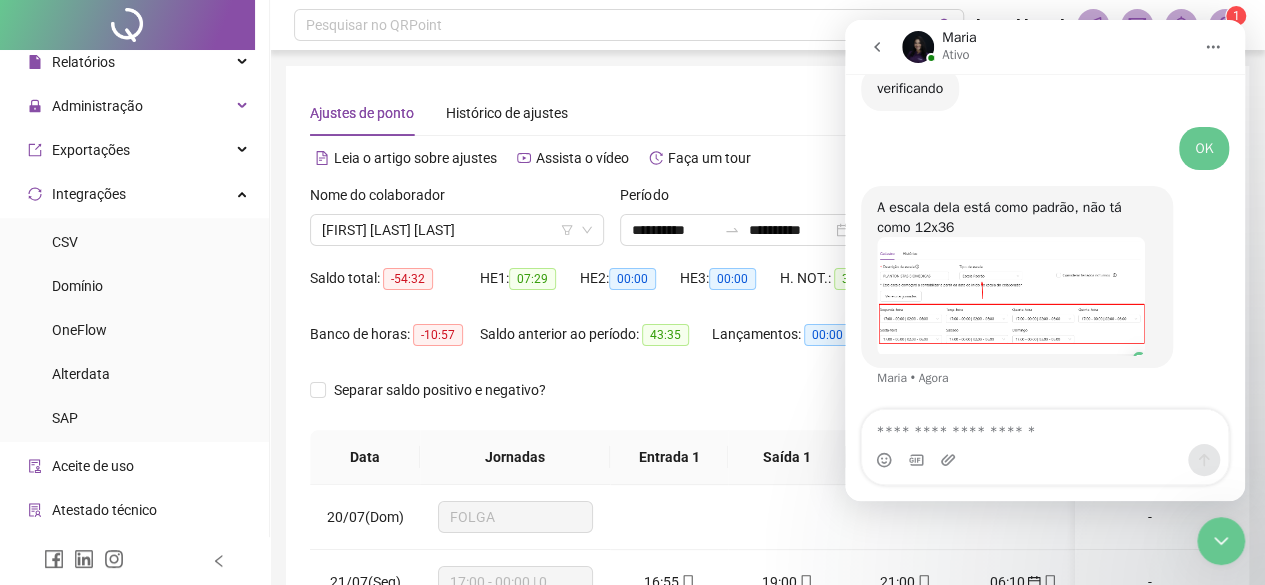 click at bounding box center [1011, 296] 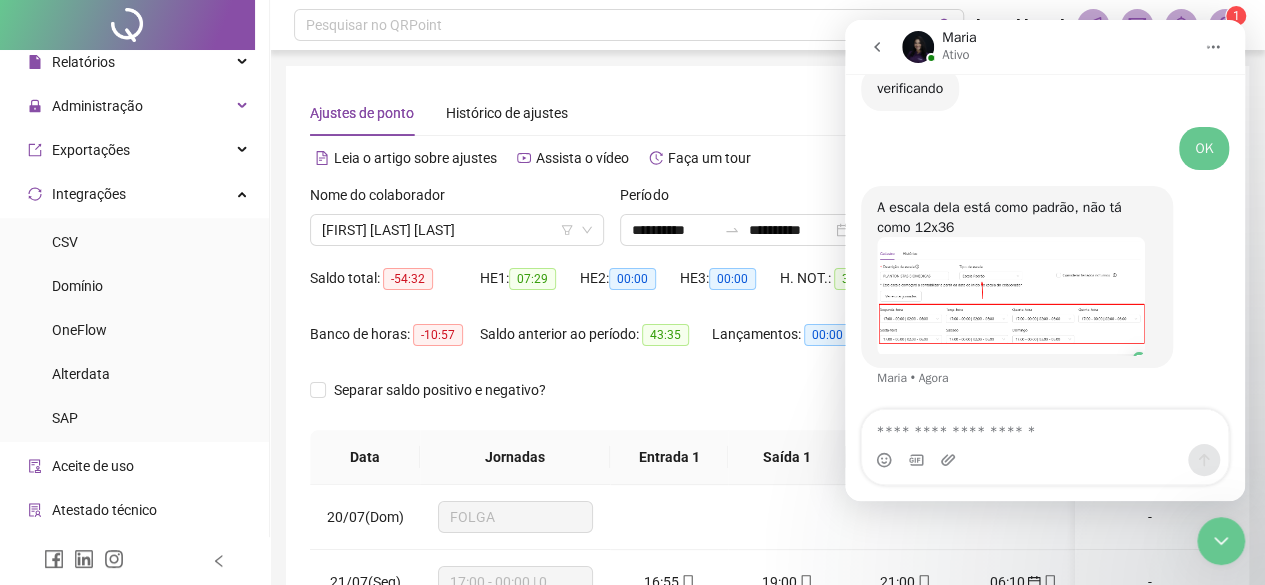 scroll, scrollTop: 0, scrollLeft: 0, axis: both 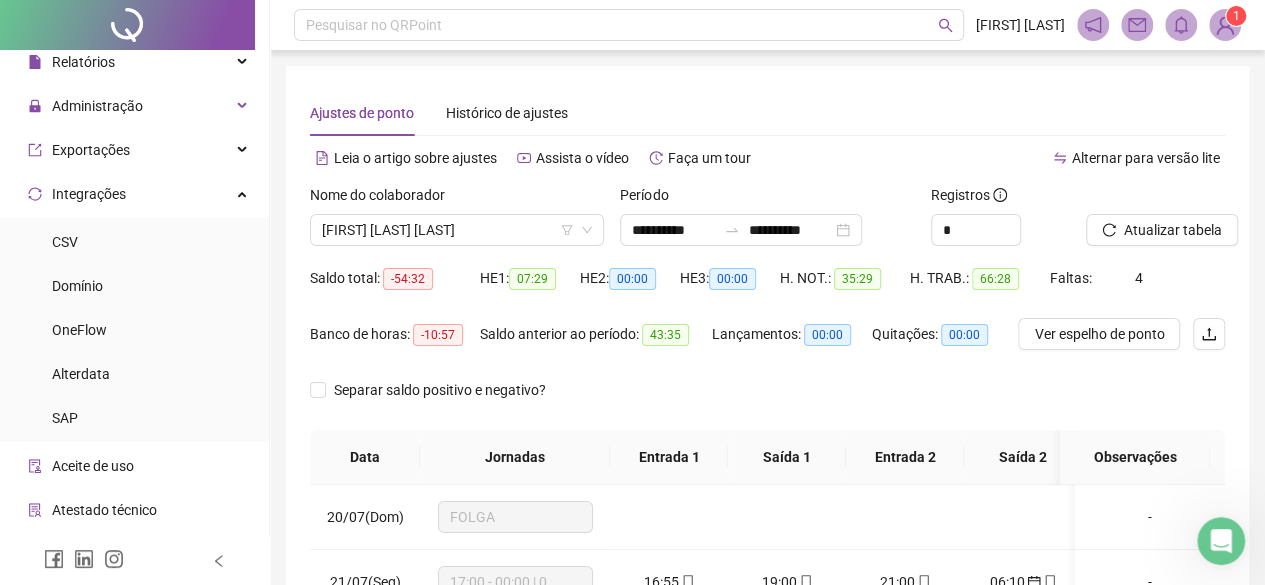 click at bounding box center [1221, 541] 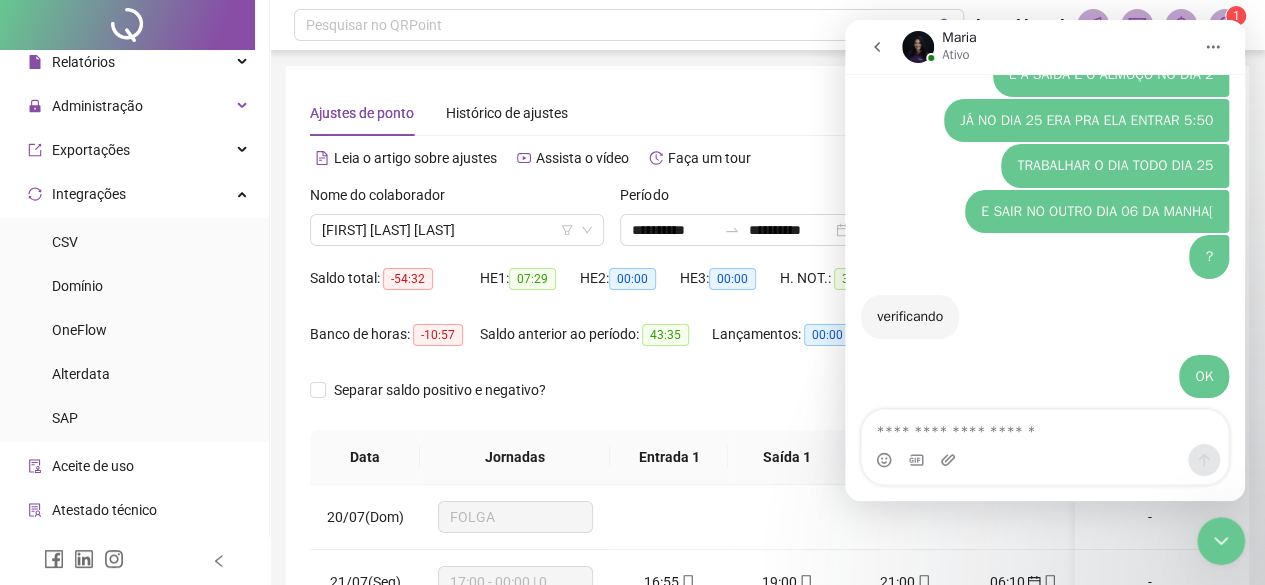 scroll, scrollTop: 1984, scrollLeft: 0, axis: vertical 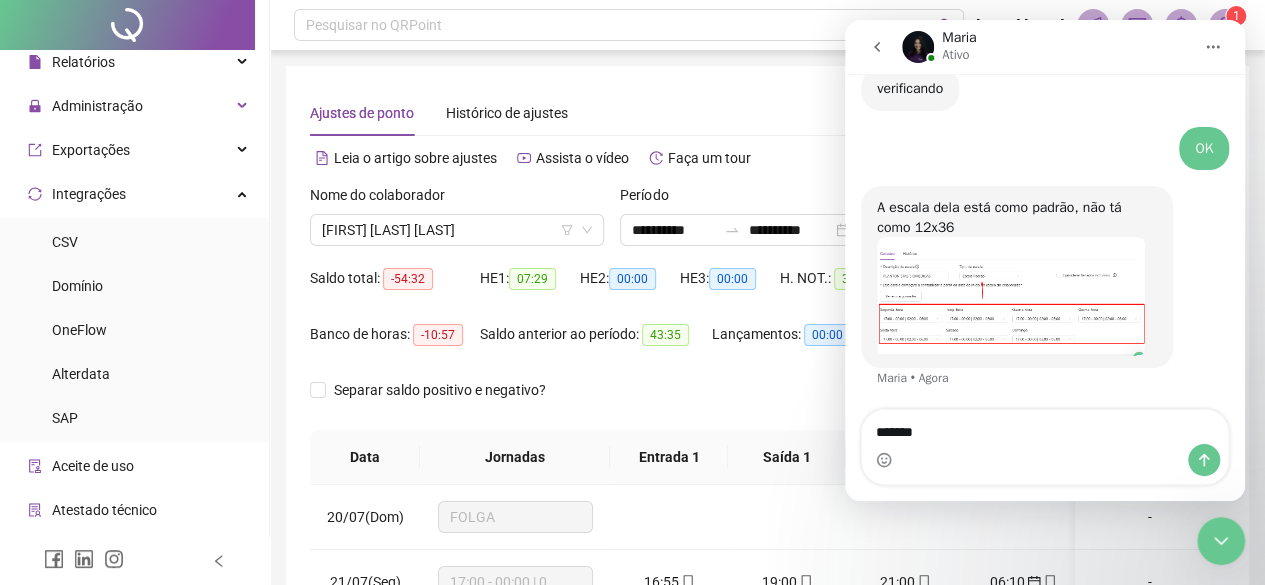 type on "*******" 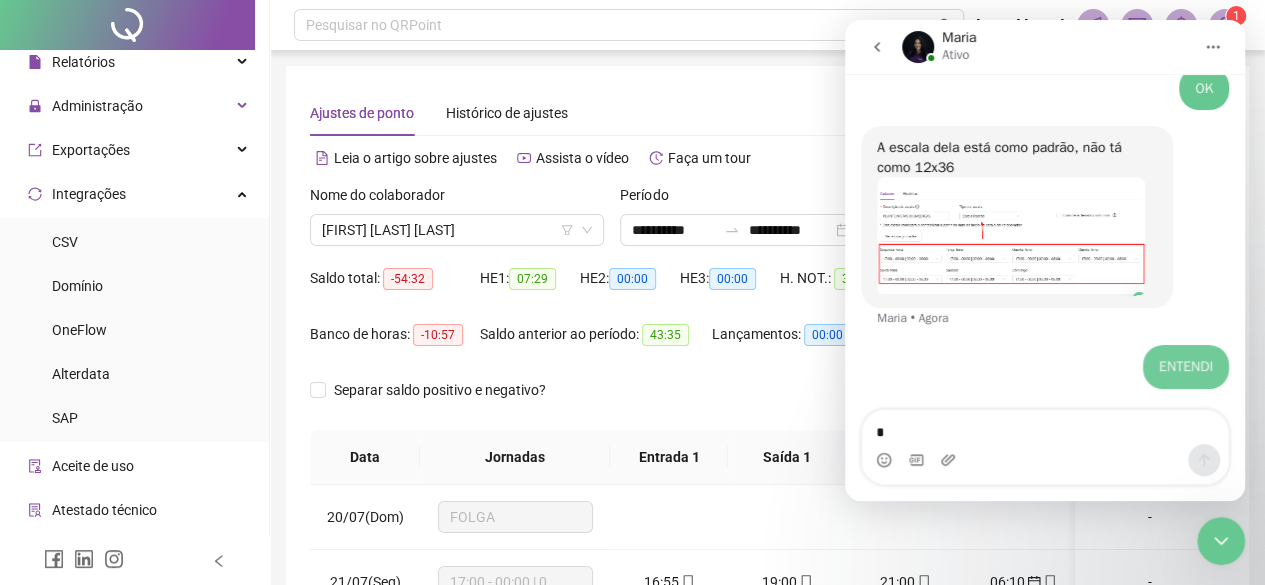 scroll, scrollTop: 2044, scrollLeft: 0, axis: vertical 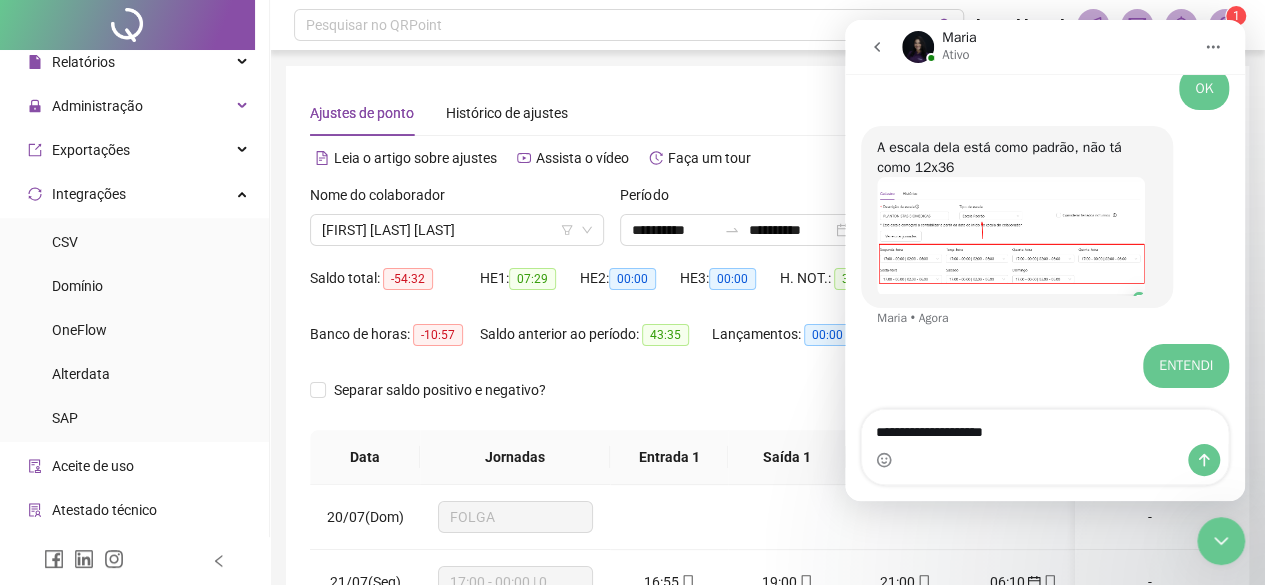 type on "**********" 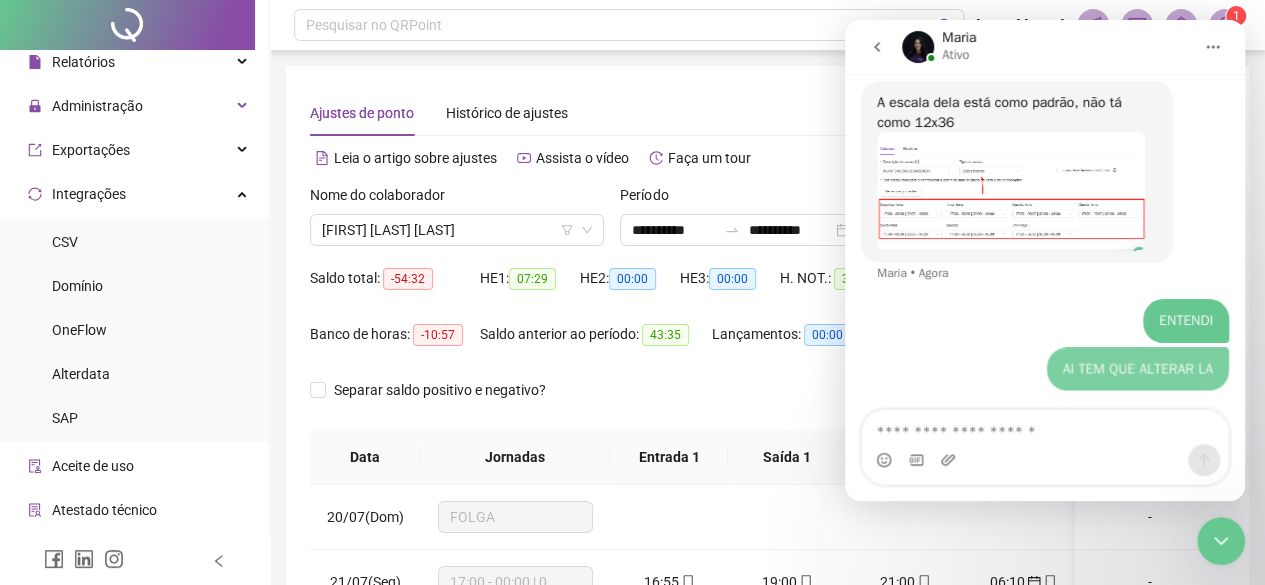 scroll, scrollTop: 2090, scrollLeft: 0, axis: vertical 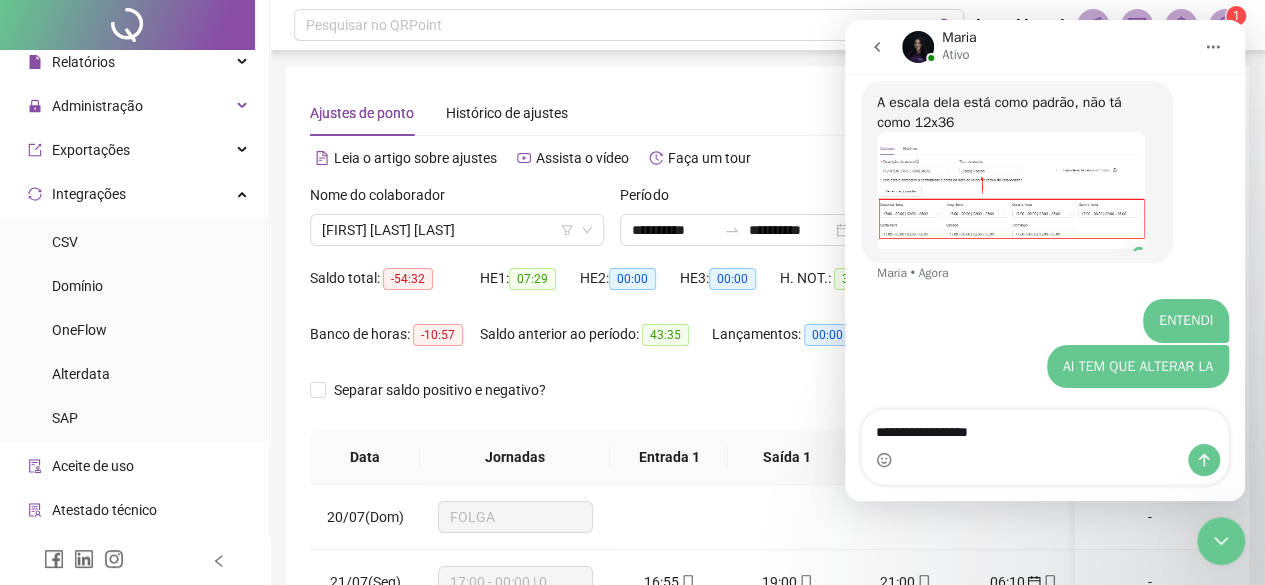 type on "**********" 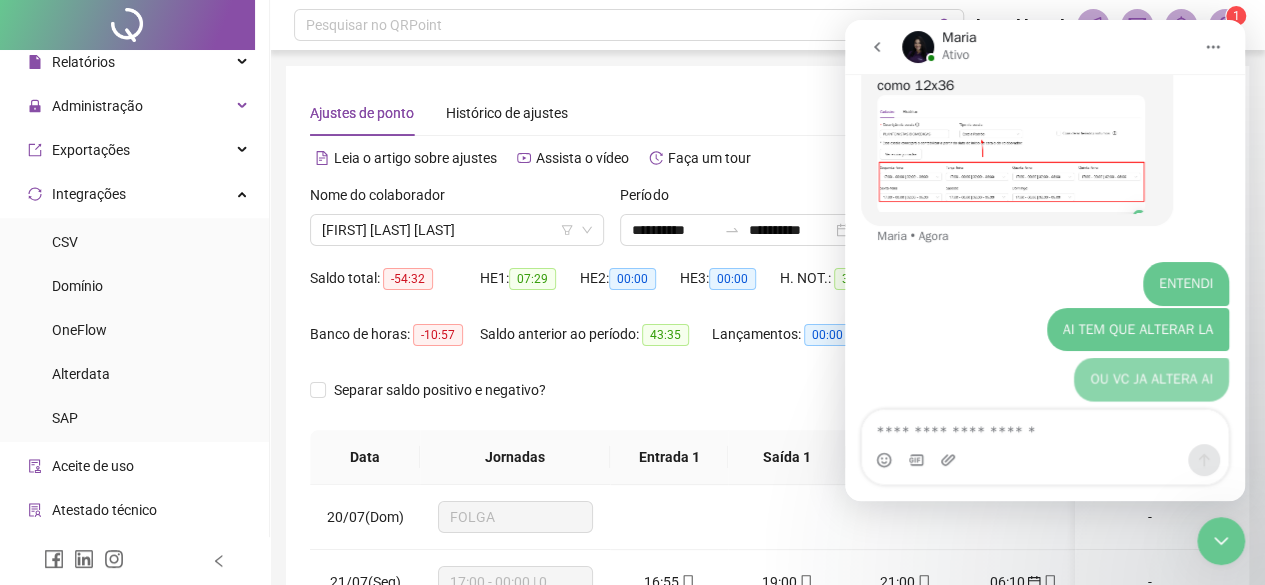 scroll, scrollTop: 2136, scrollLeft: 0, axis: vertical 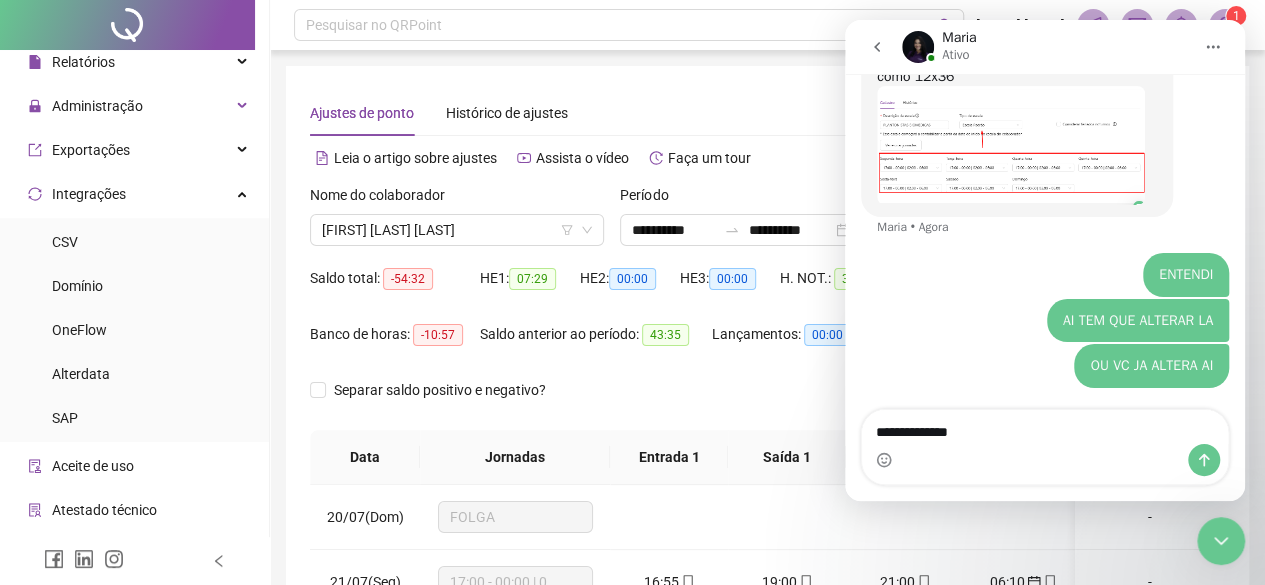 type on "**********" 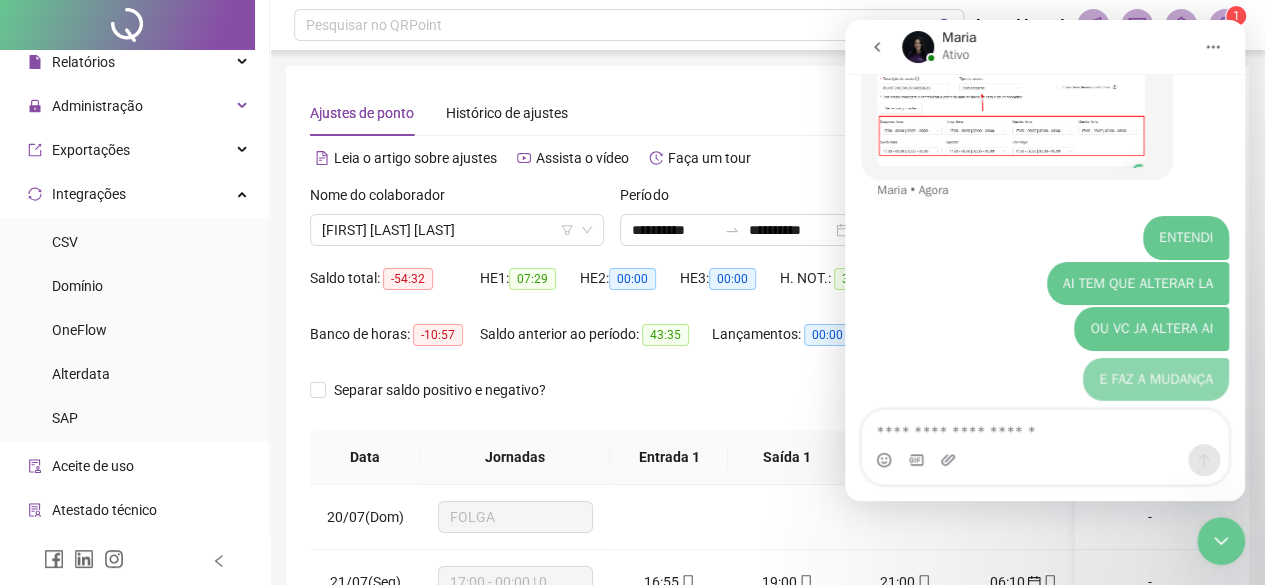 scroll, scrollTop: 2181, scrollLeft: 0, axis: vertical 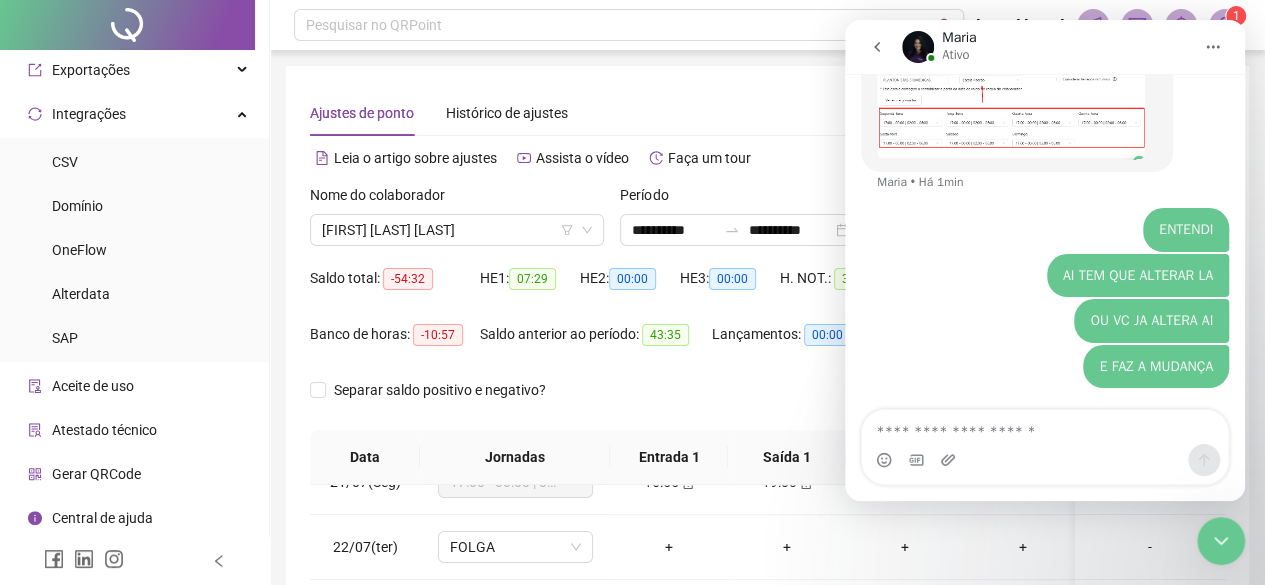 click at bounding box center (1045, 460) 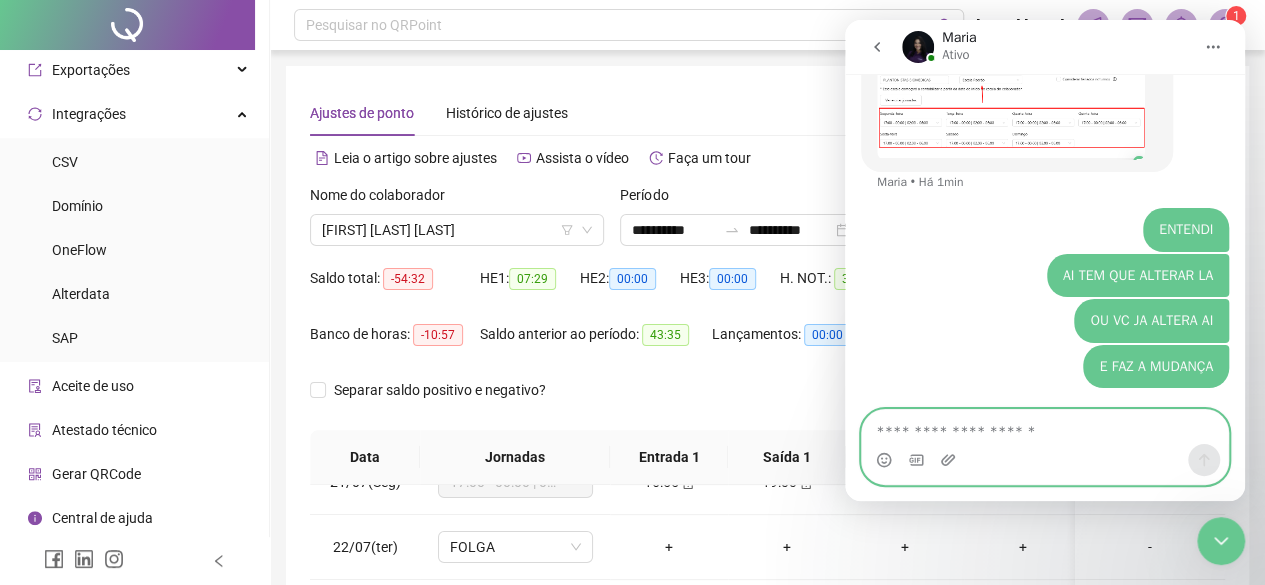 click at bounding box center [1045, 427] 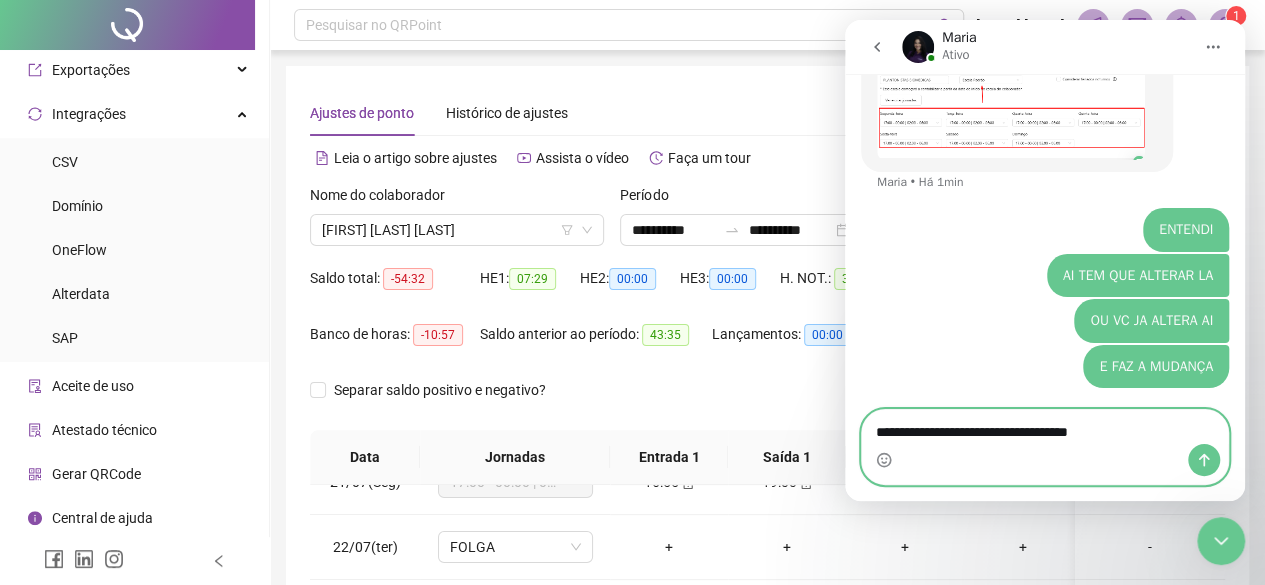 type on "**********" 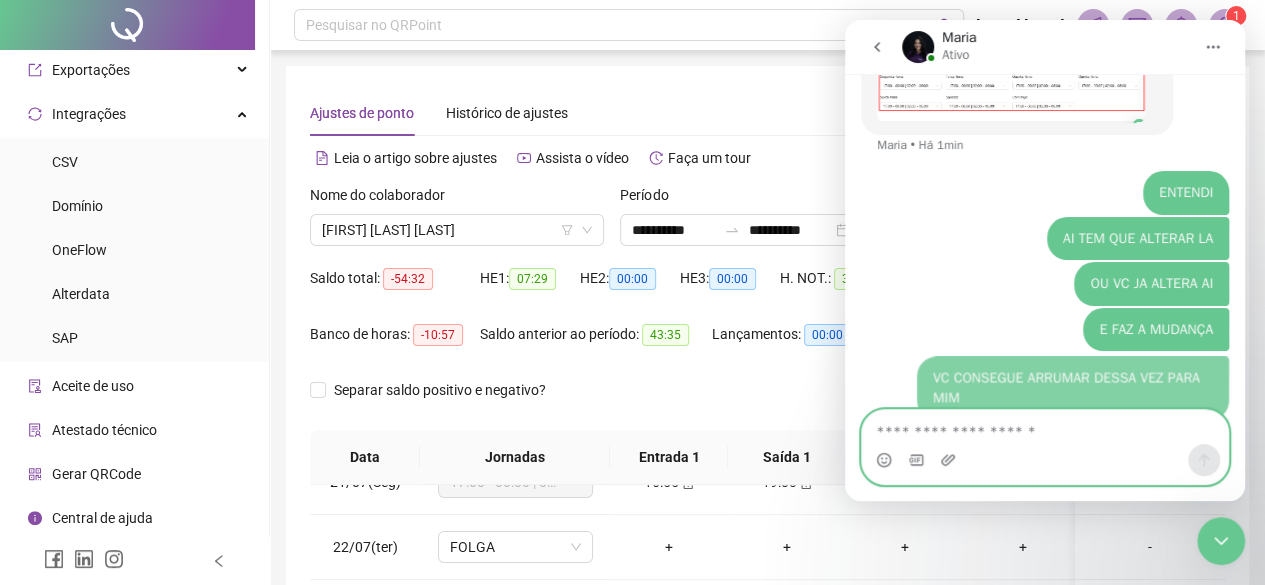 scroll, scrollTop: 2246, scrollLeft: 0, axis: vertical 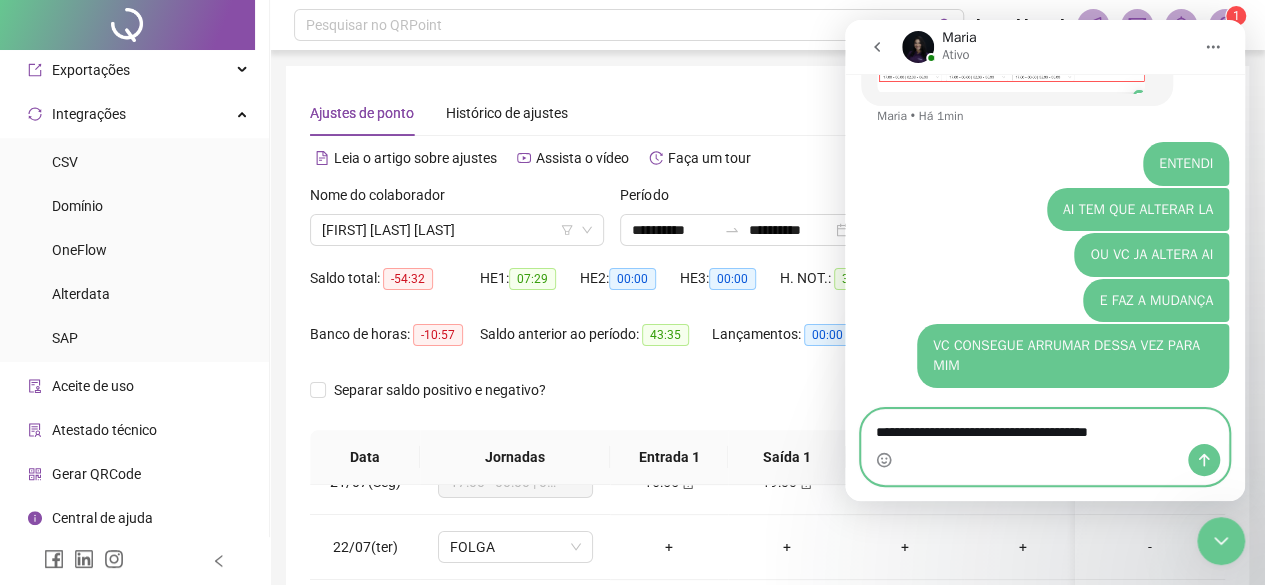 type on "**********" 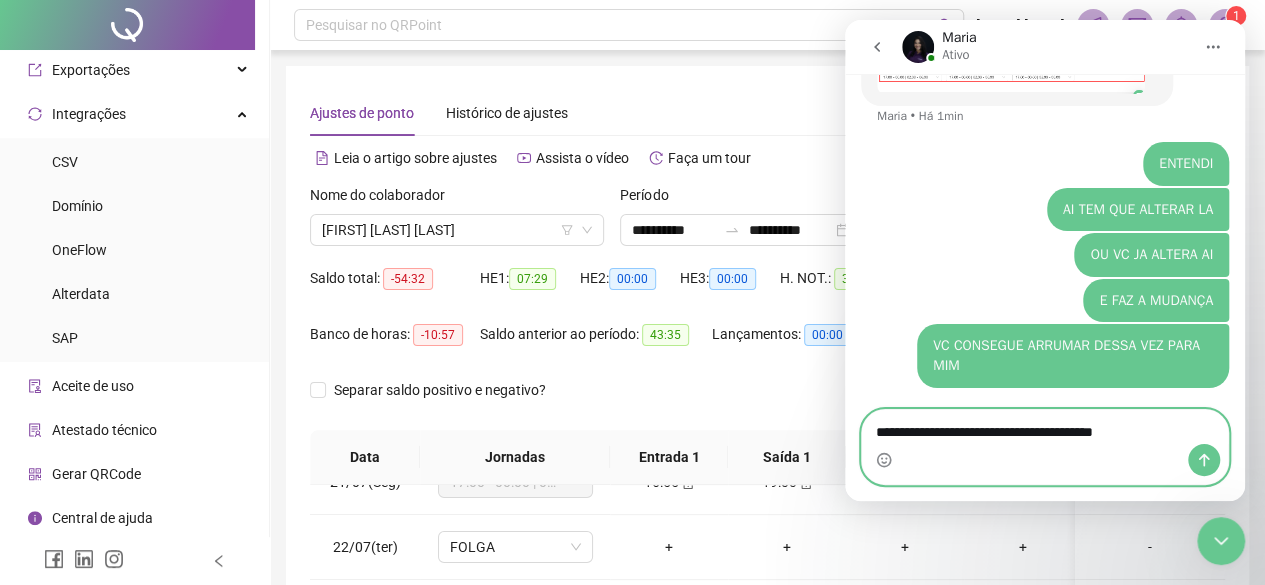 type 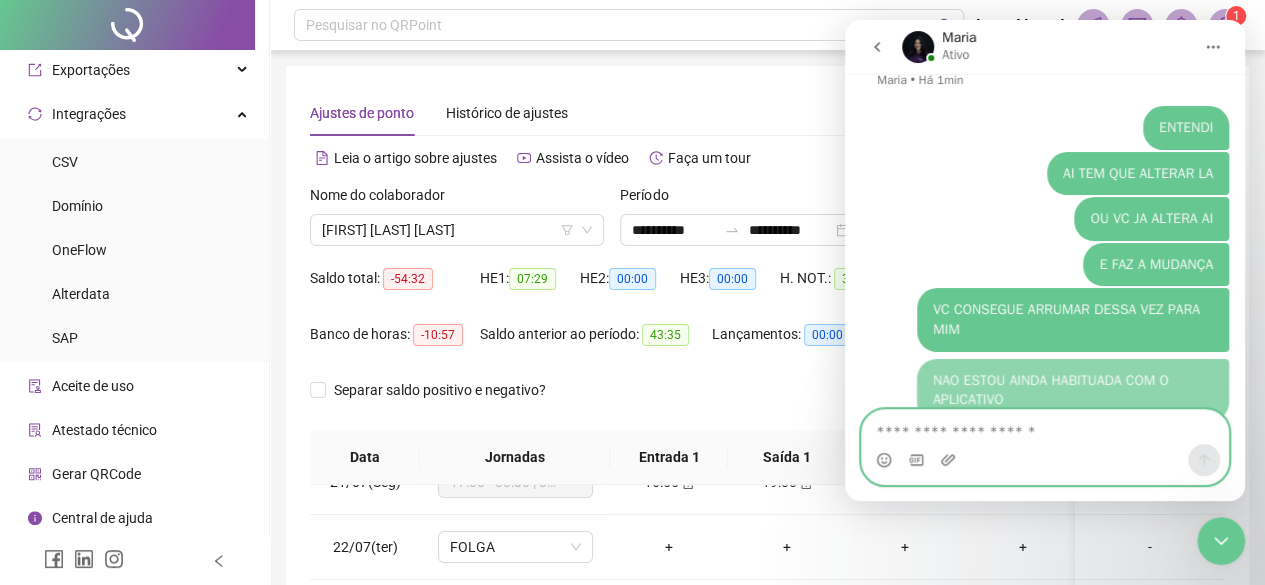 scroll, scrollTop: 2312, scrollLeft: 0, axis: vertical 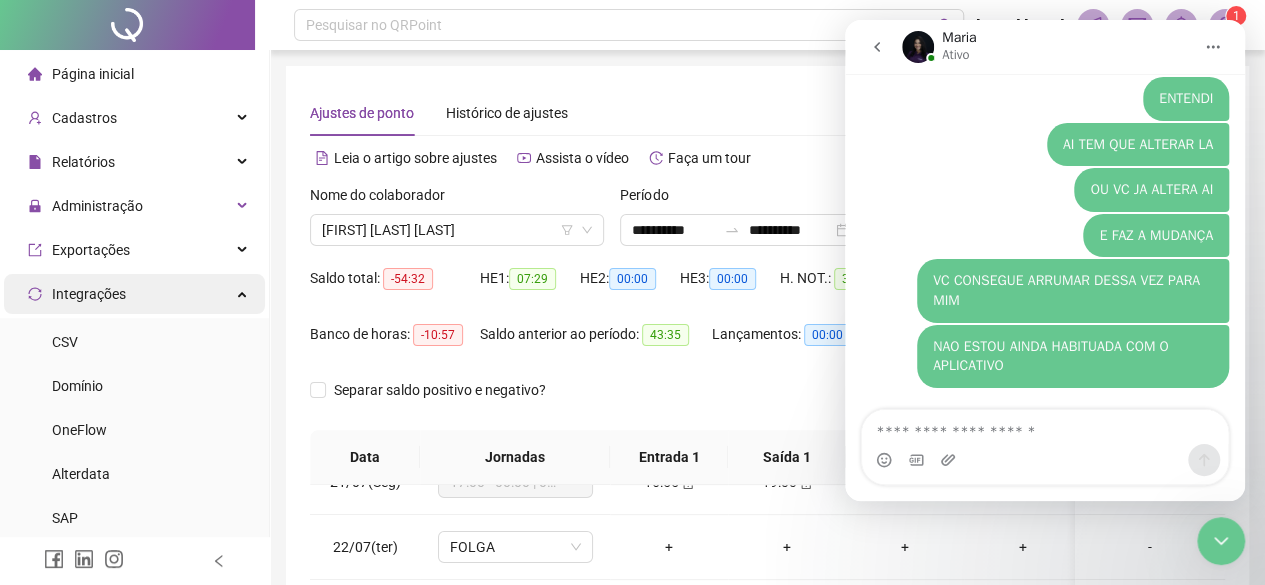 click on "Integrações" at bounding box center [134, 294] 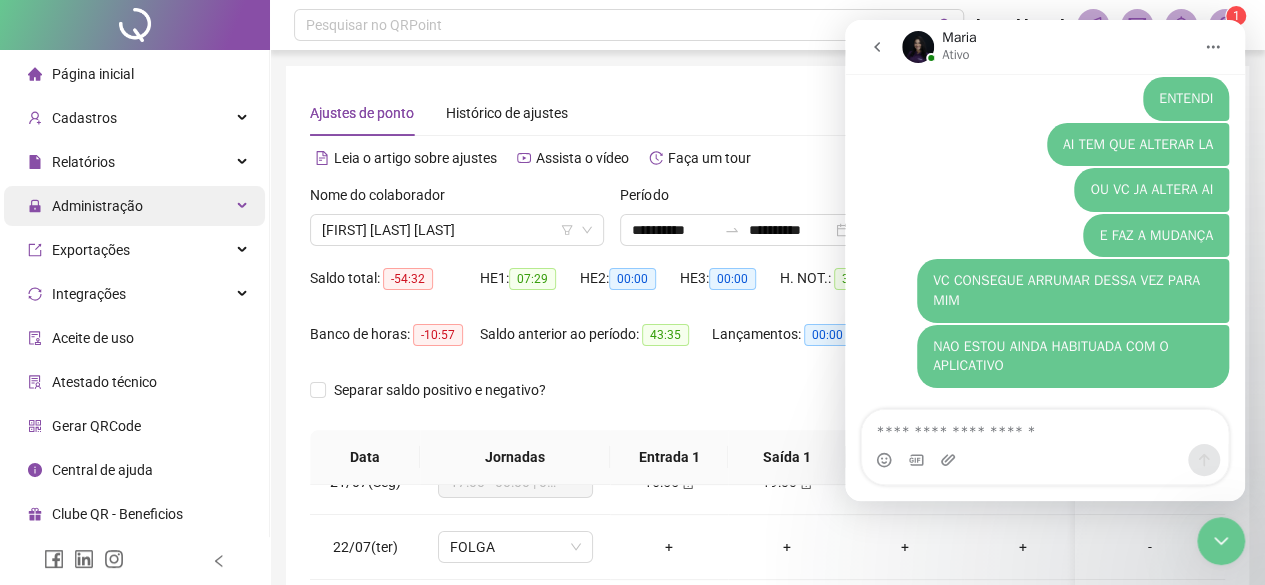 click on "Administração" at bounding box center [97, 206] 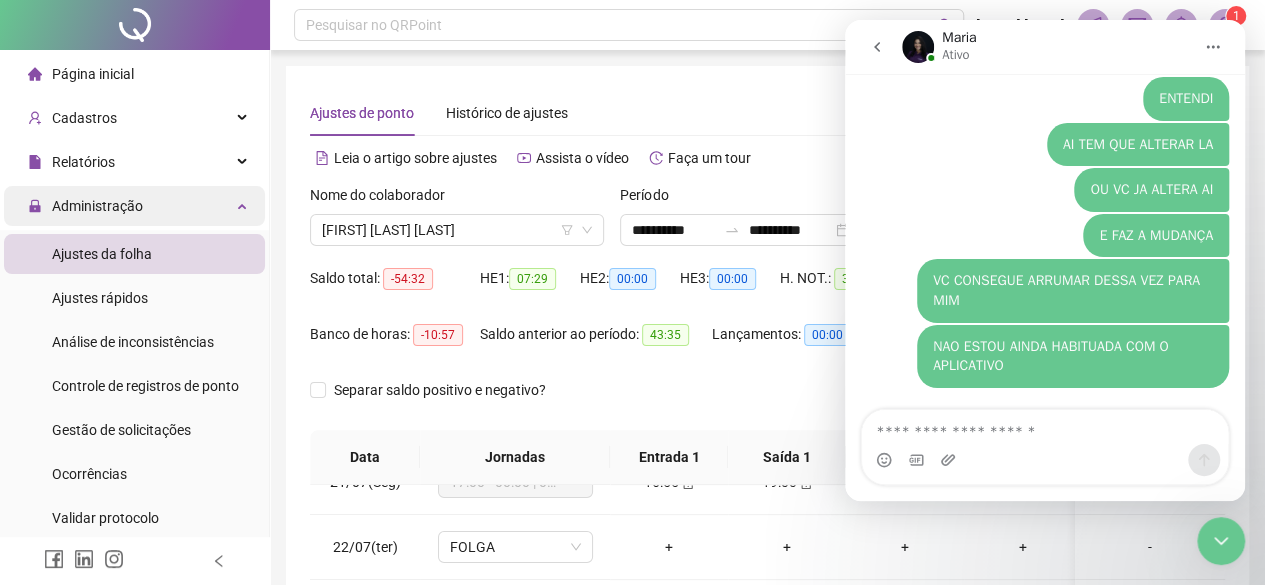 click on "Administração" at bounding box center [97, 206] 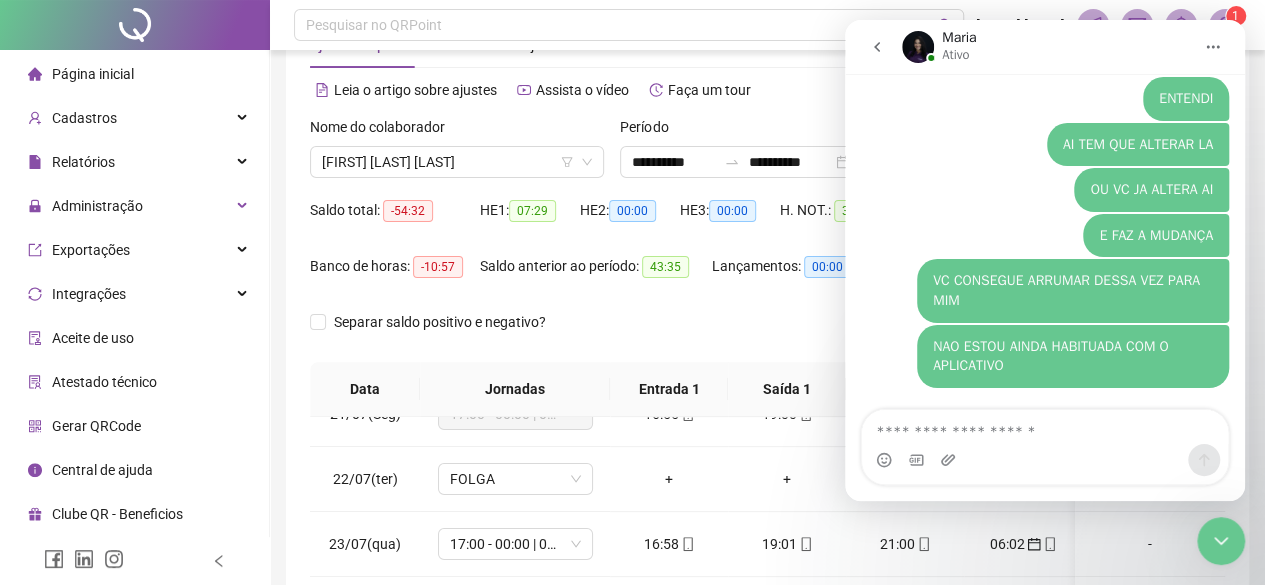 scroll, scrollTop: 100, scrollLeft: 0, axis: vertical 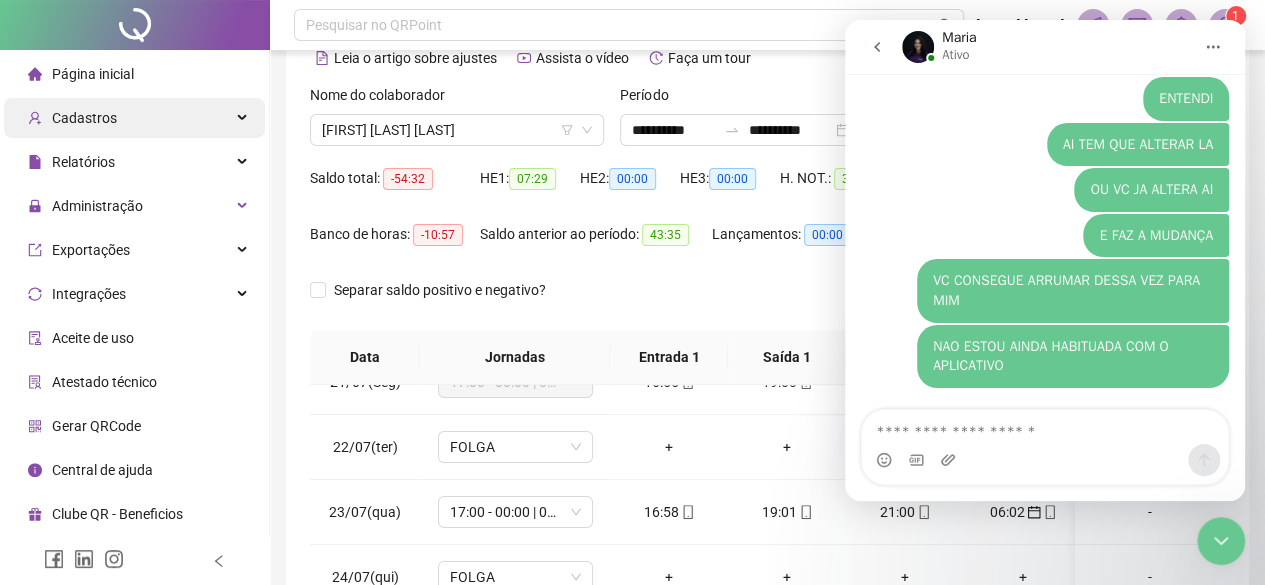 click on "Cadastros" at bounding box center [72, 118] 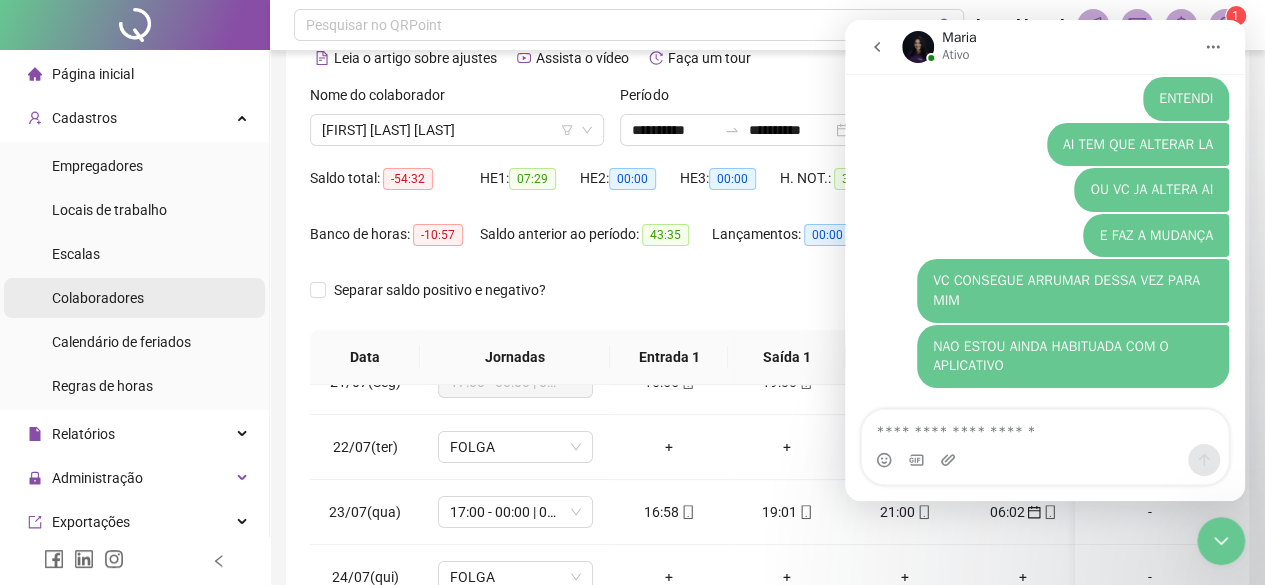 click on "Colaboradores" at bounding box center [98, 298] 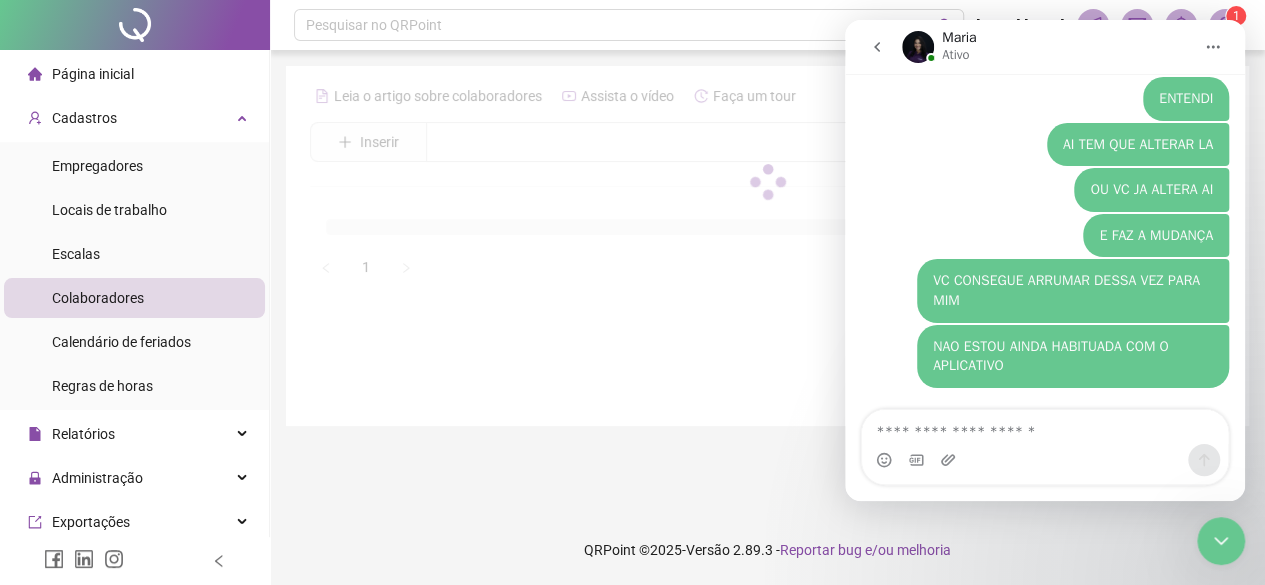 scroll, scrollTop: 0, scrollLeft: 0, axis: both 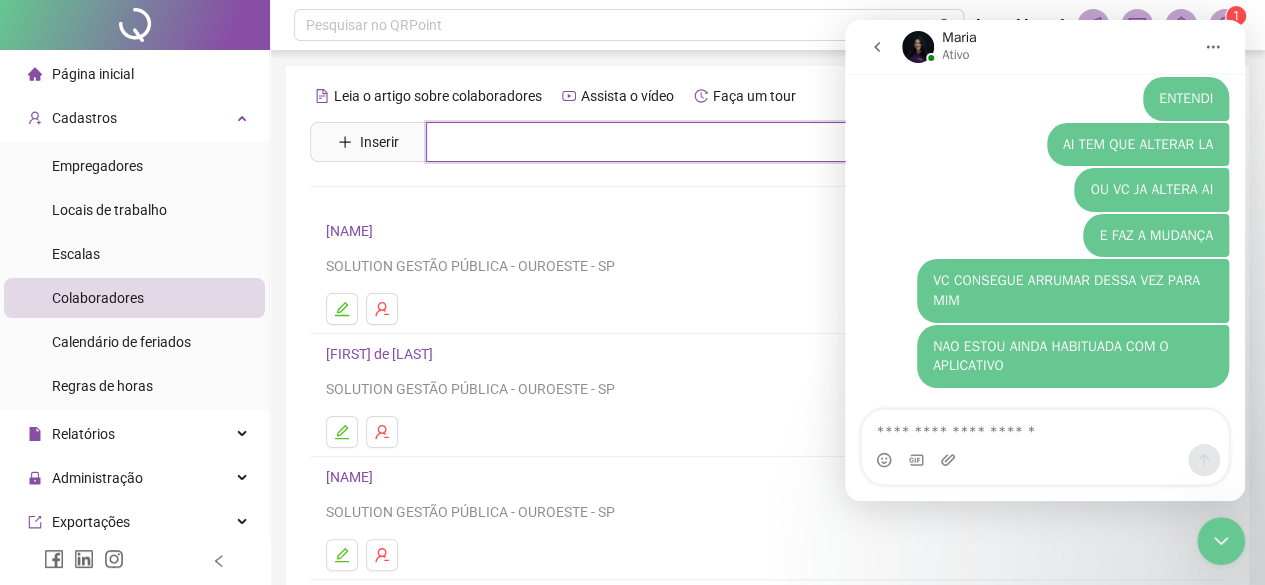 click at bounding box center [782, 142] 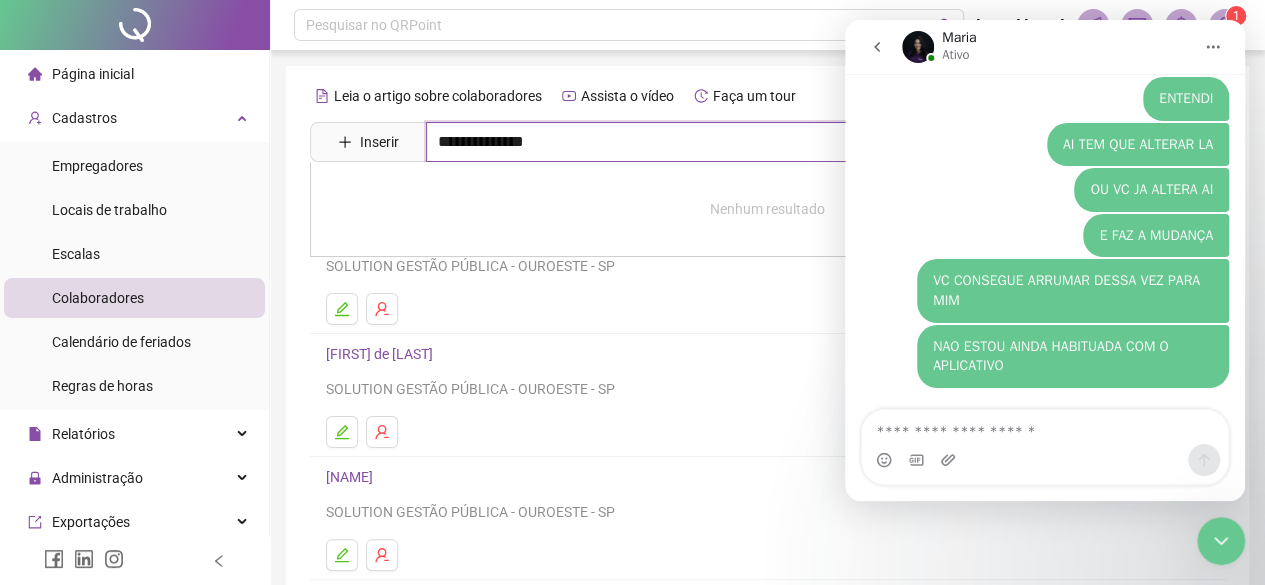 type on "**********" 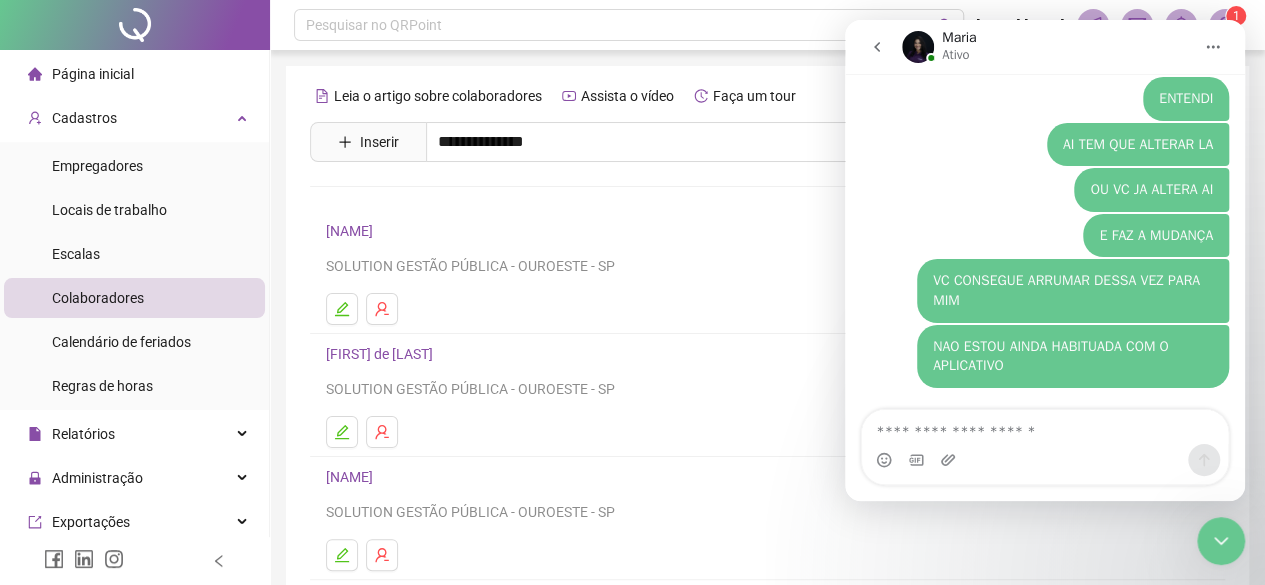 click on "[FIRST] [LAST] [LAST]" at bounding box center (413, 201) 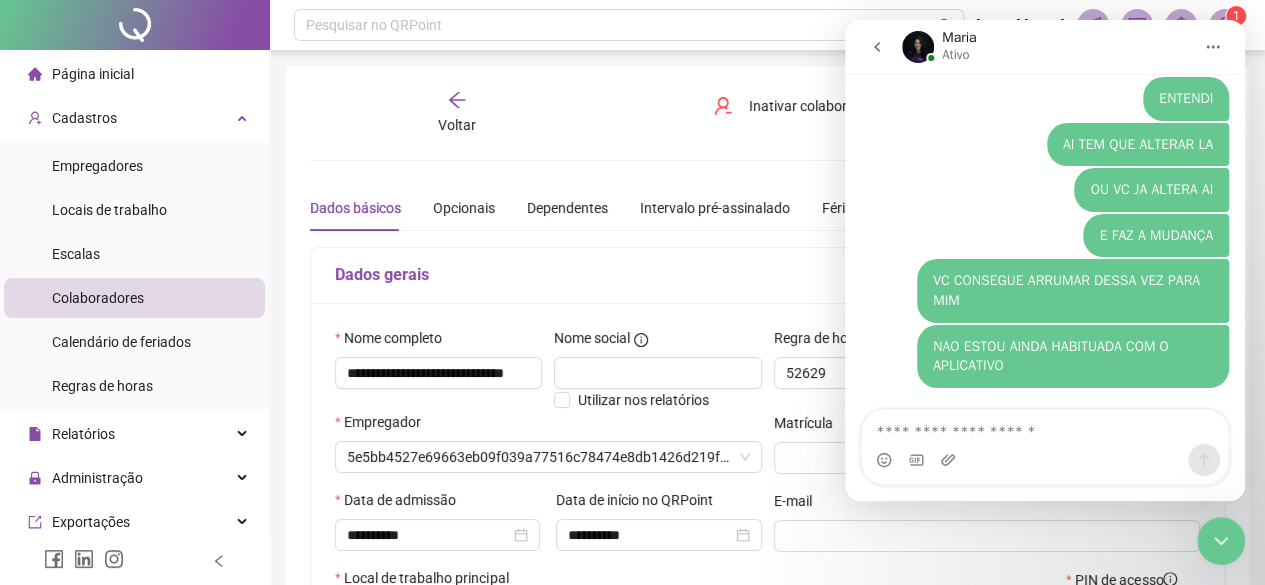 type on "**********" 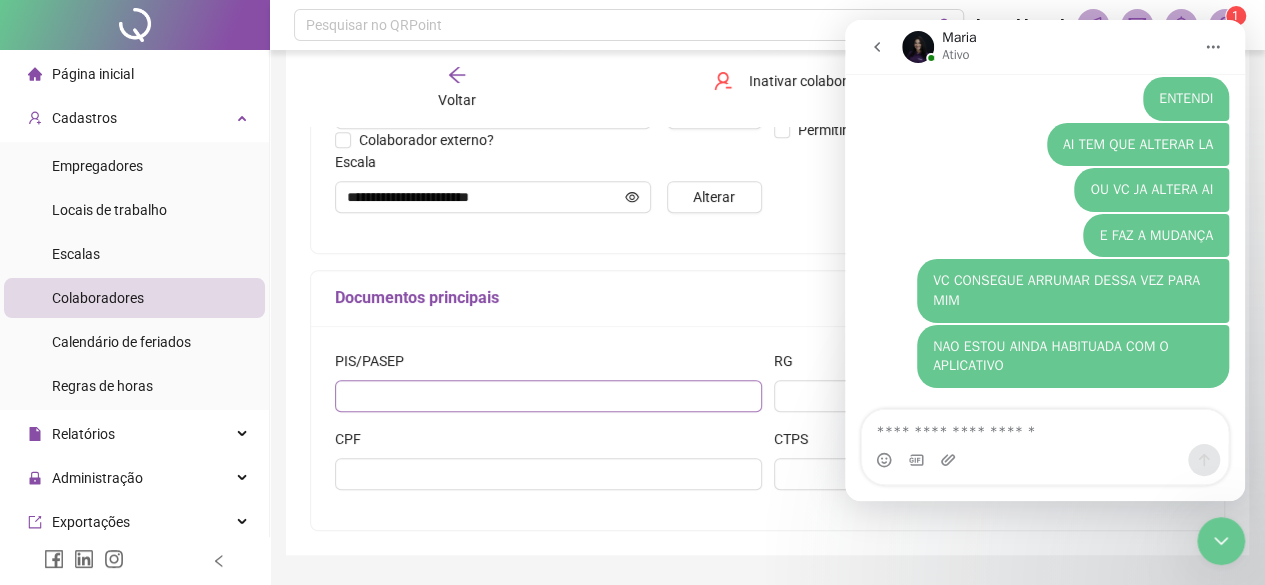 scroll, scrollTop: 500, scrollLeft: 0, axis: vertical 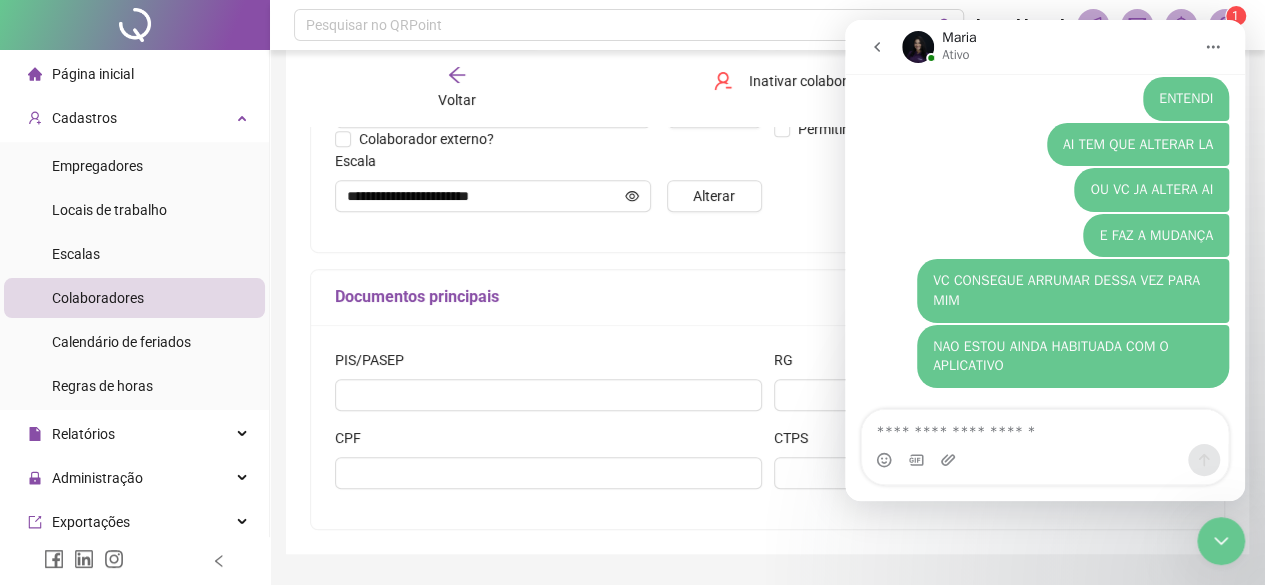 click 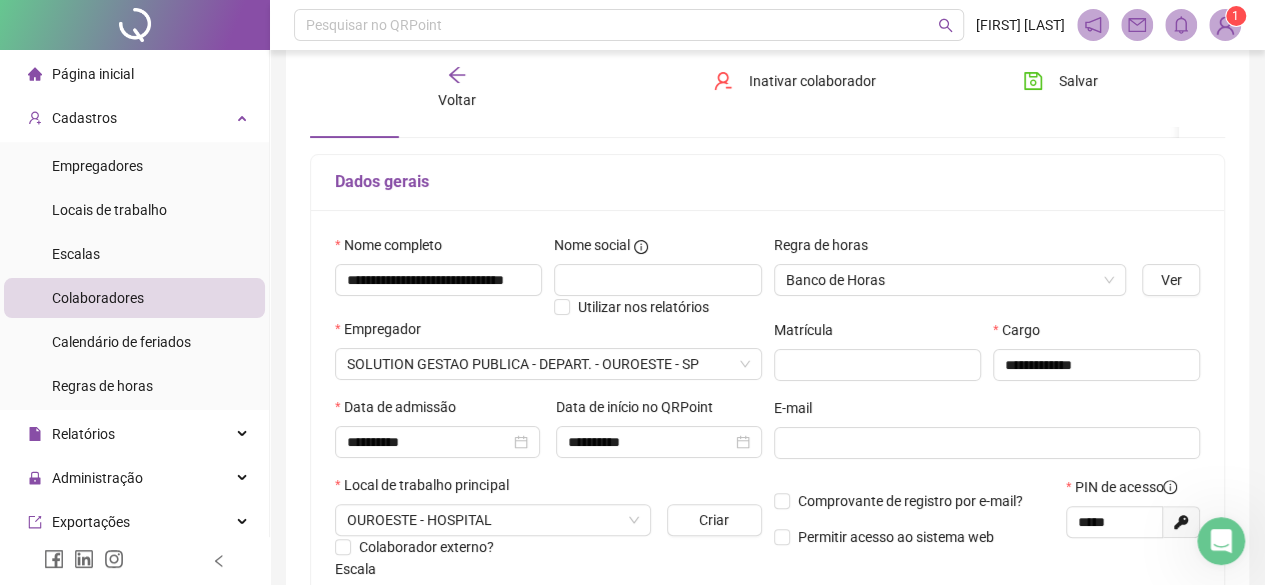 scroll, scrollTop: 100, scrollLeft: 0, axis: vertical 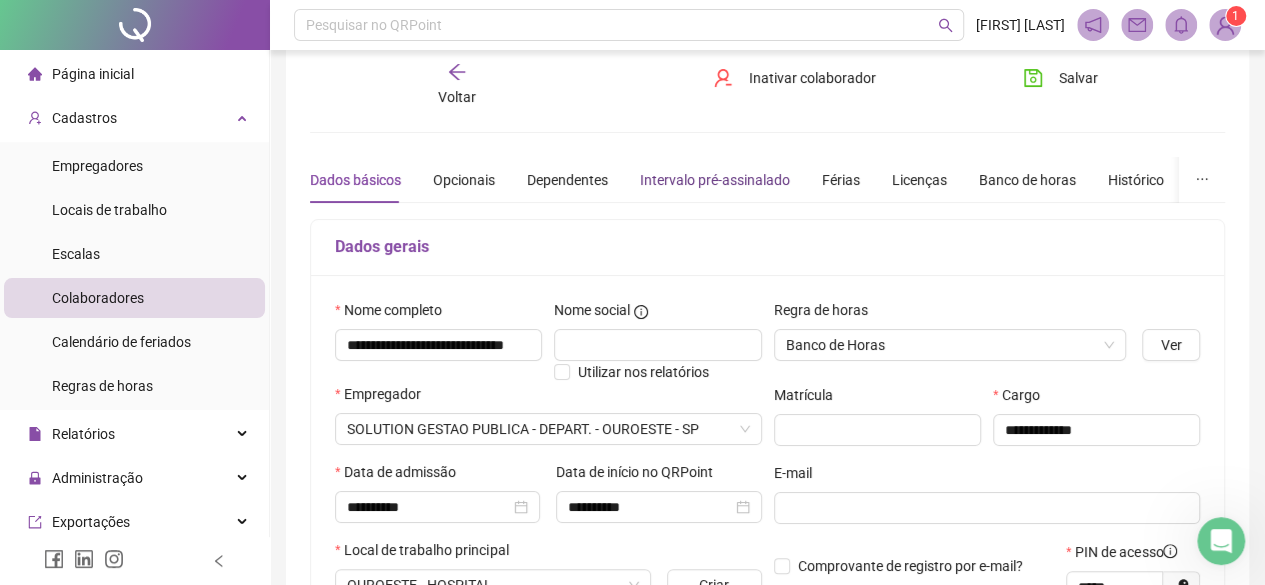 click on "Intervalo pré-assinalado" at bounding box center (715, 180) 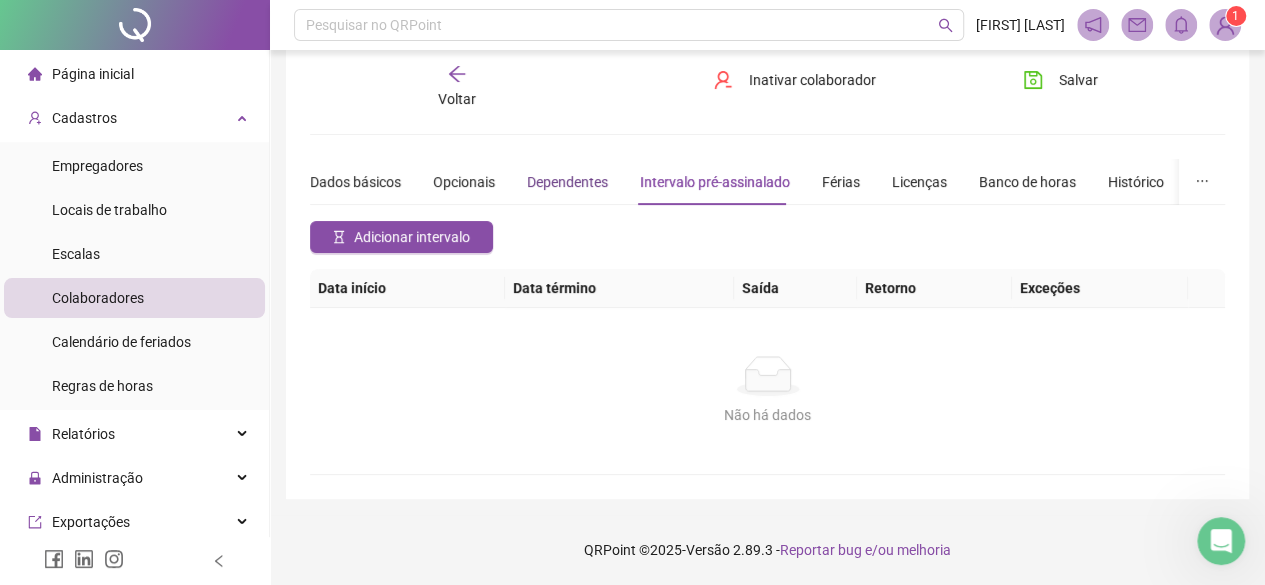 click on "Dependentes" at bounding box center (567, 182) 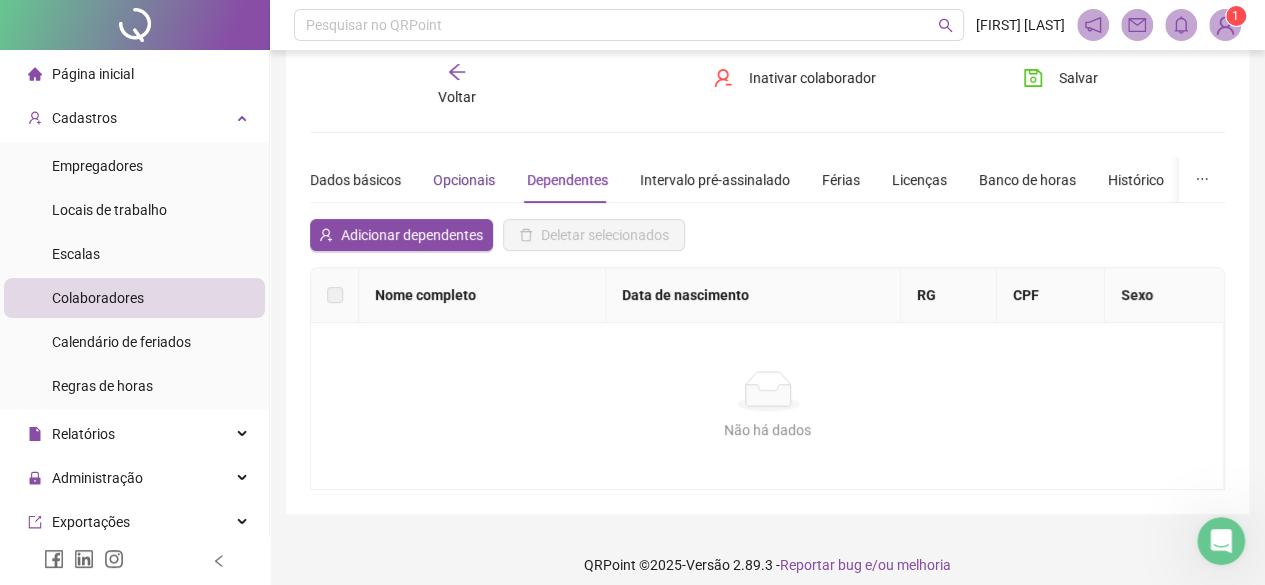click on "Opcionais" at bounding box center [464, 180] 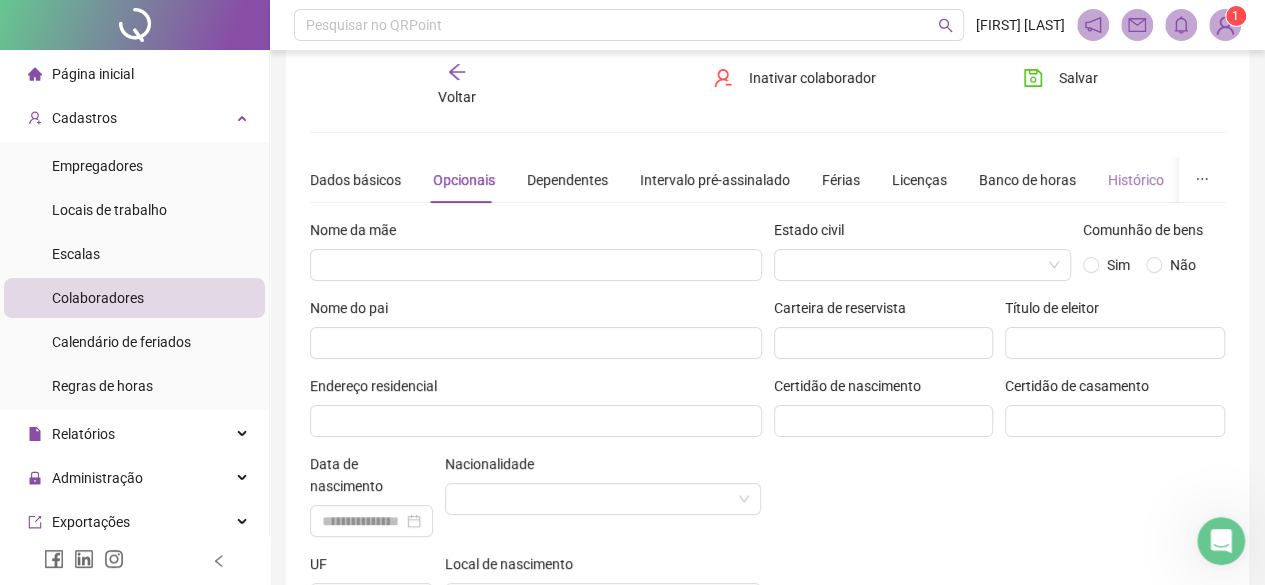 click on "Dados básicos Opcionais Dependentes Intervalo pré-assinalado Férias Licenças Banco de horas Histórico Apontamentos Integrações Preferências" at bounding box center (907, 180) 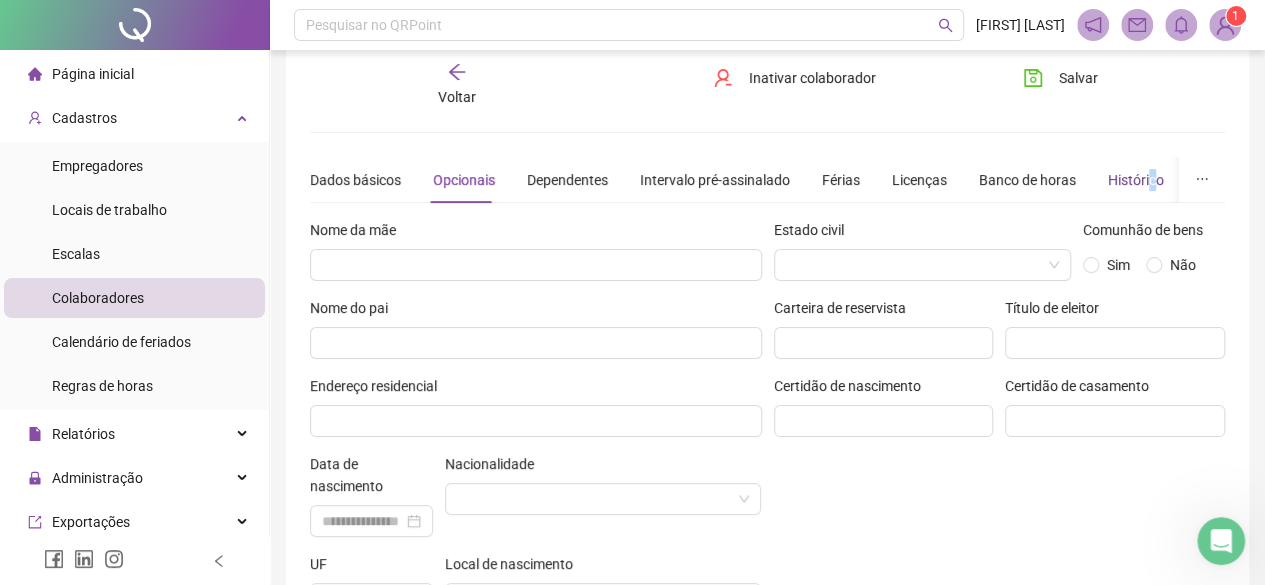click on "Histórico" at bounding box center (1136, 180) 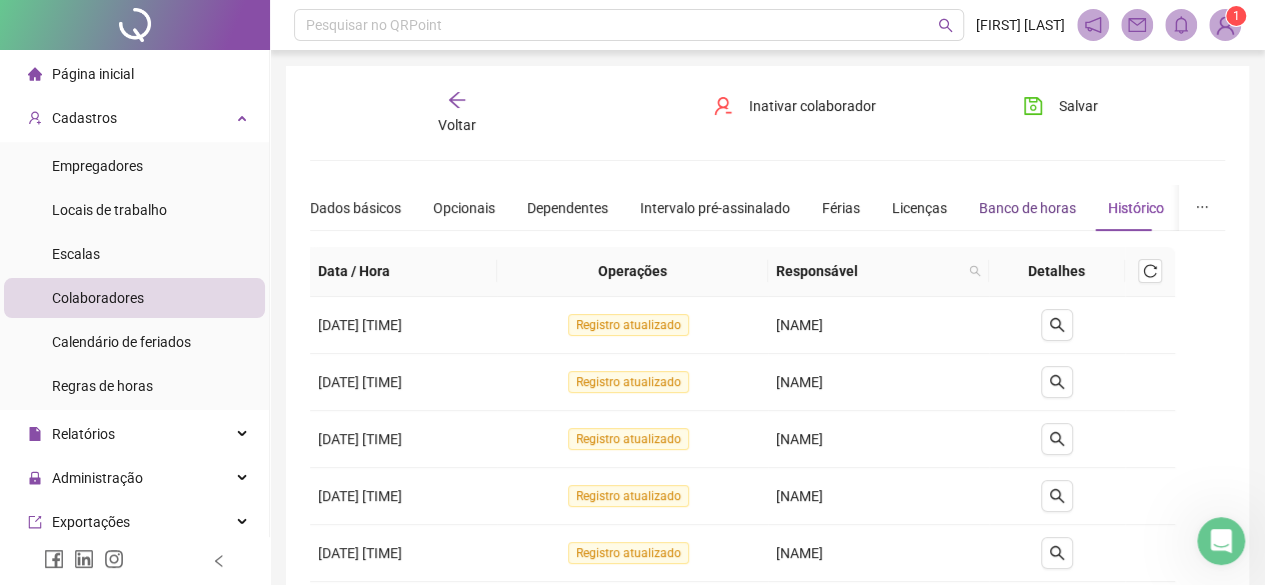 click on "Banco de horas" at bounding box center [1027, 208] 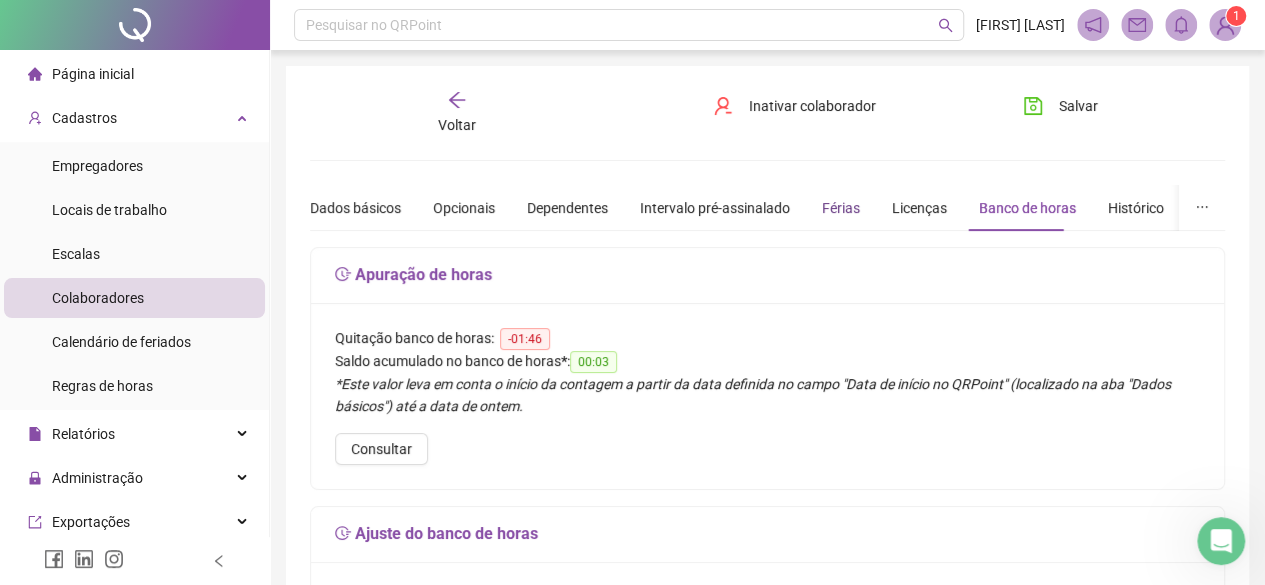 click on "Férias" at bounding box center [841, 208] 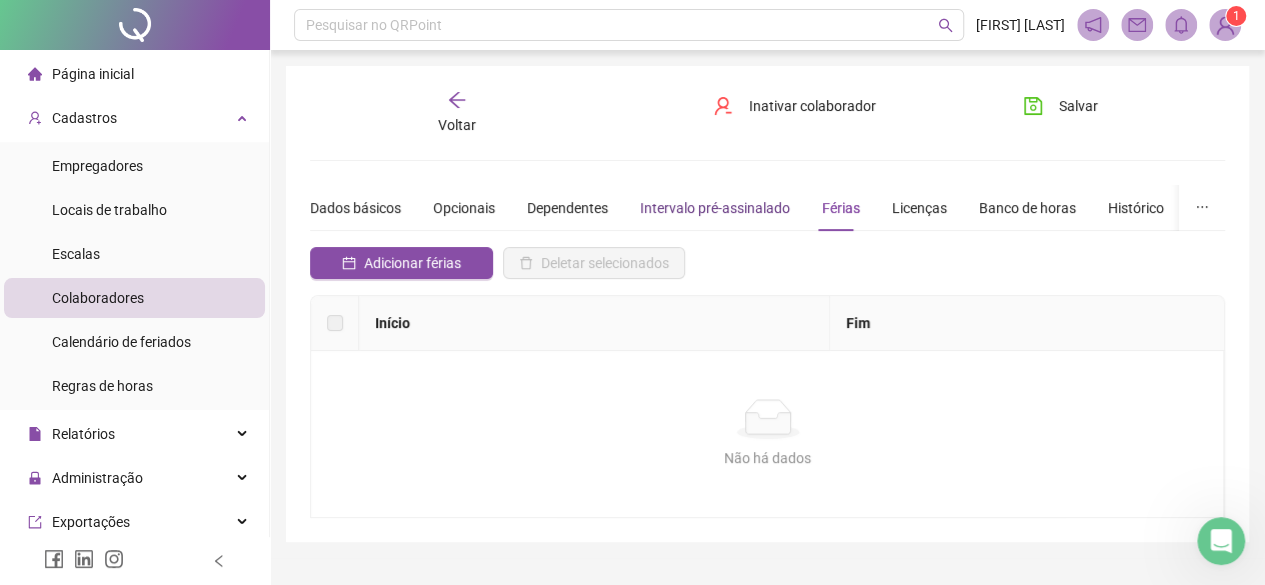 click on "Intervalo pré-assinalado" at bounding box center [715, 208] 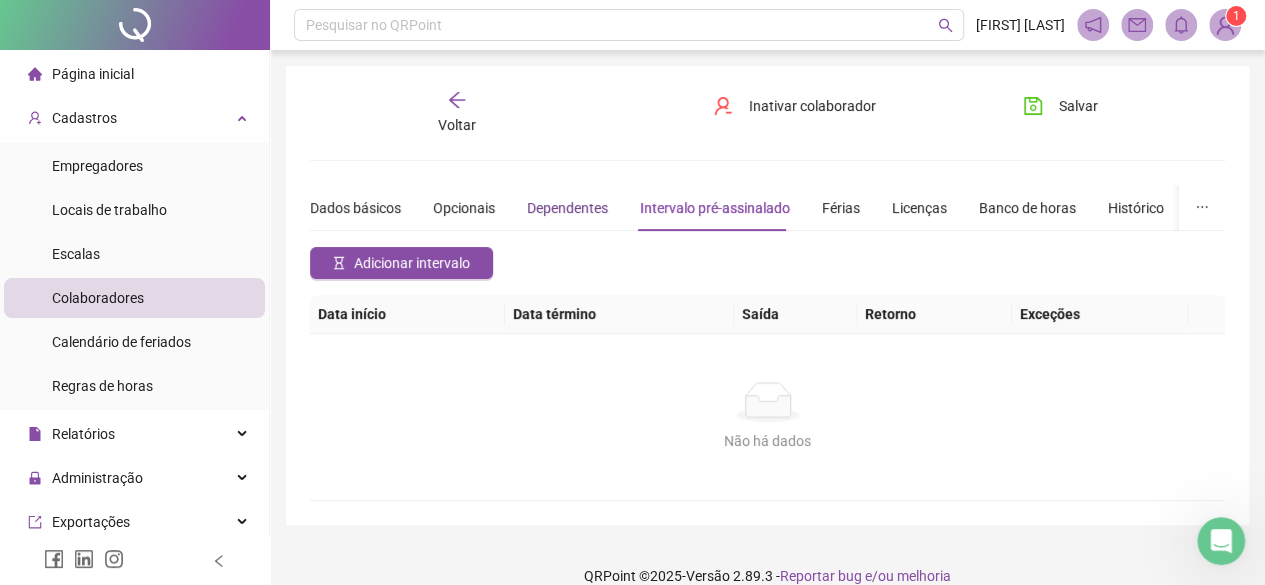 click on "Dependentes" at bounding box center (567, 208) 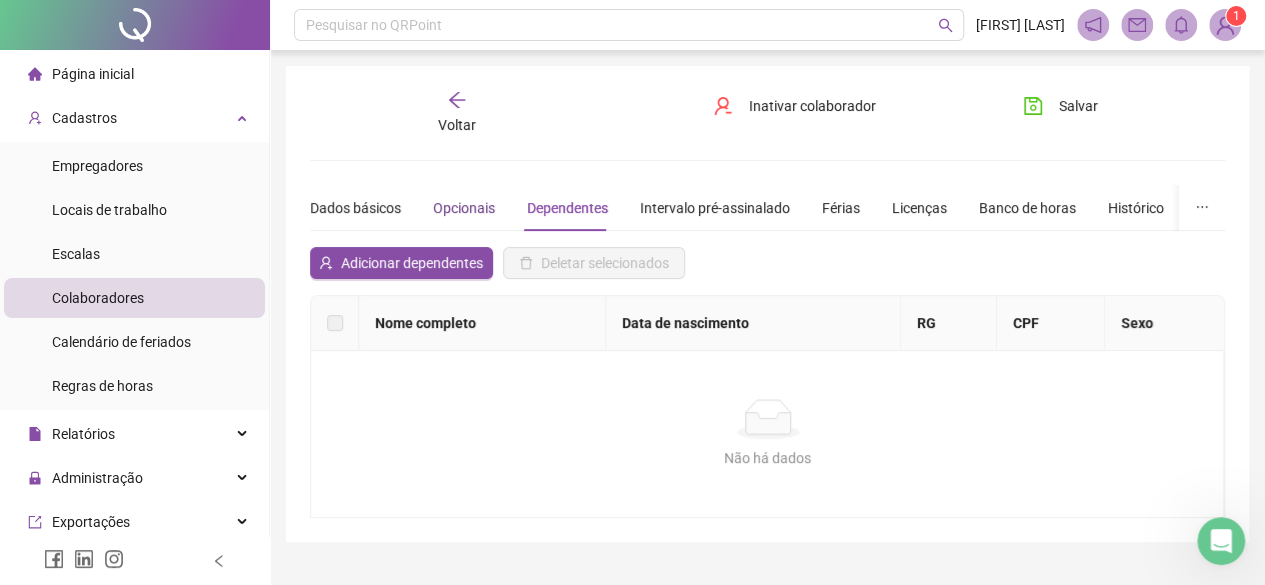 click on "Opcionais" at bounding box center [464, 208] 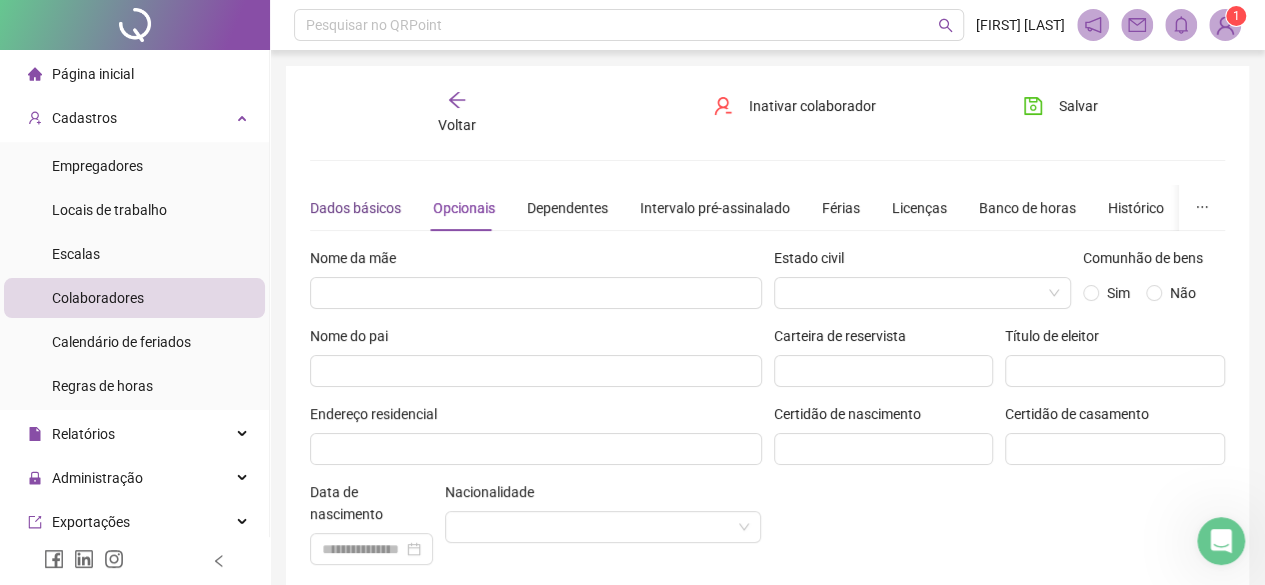 click on "Dados básicos" at bounding box center [355, 208] 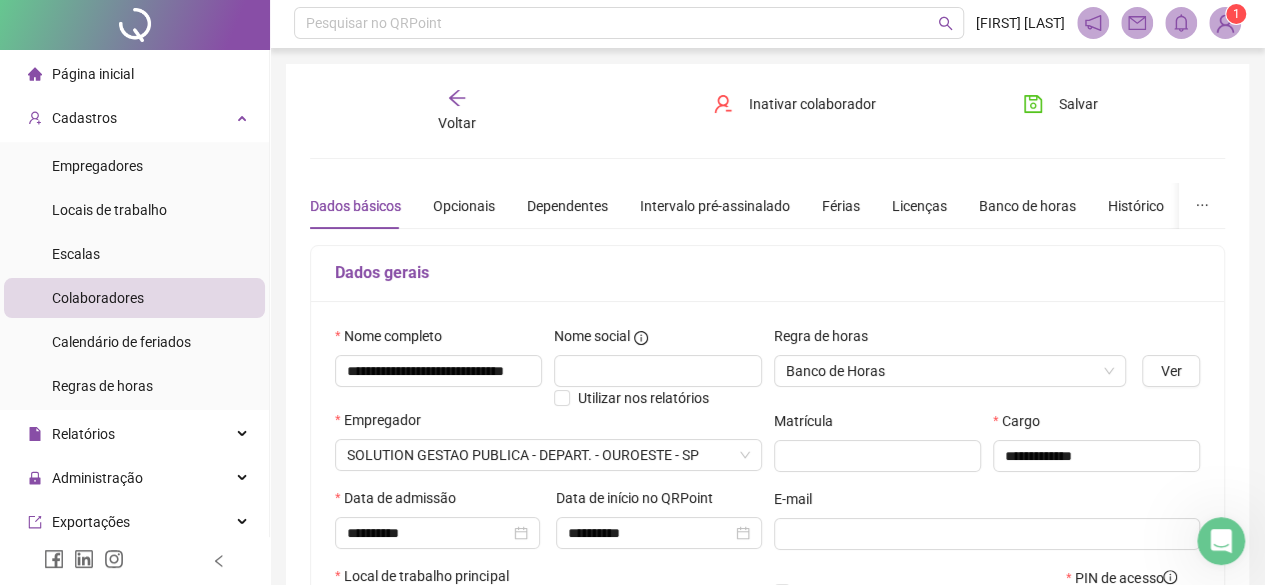 scroll, scrollTop: 0, scrollLeft: 0, axis: both 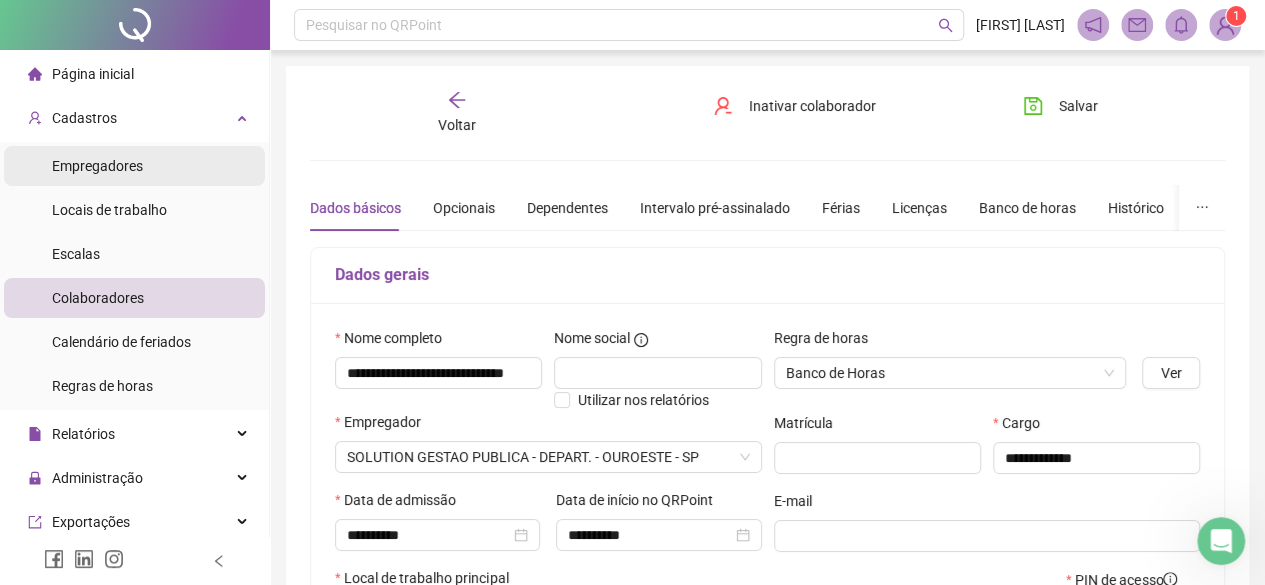 click on "Empregadores" at bounding box center (97, 166) 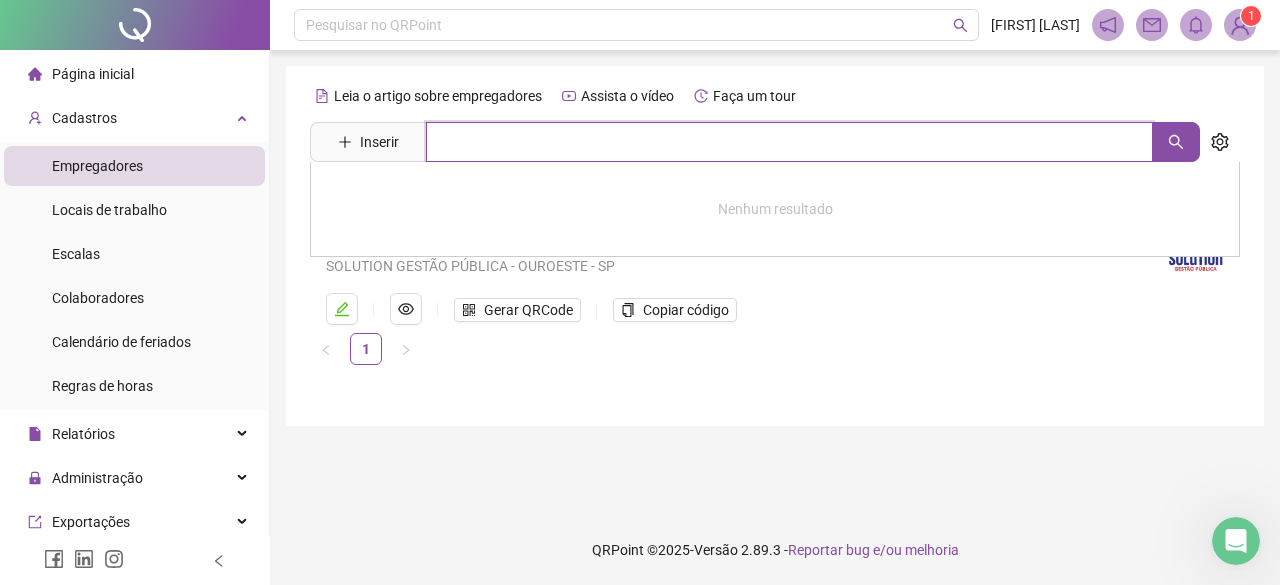 click at bounding box center (789, 142) 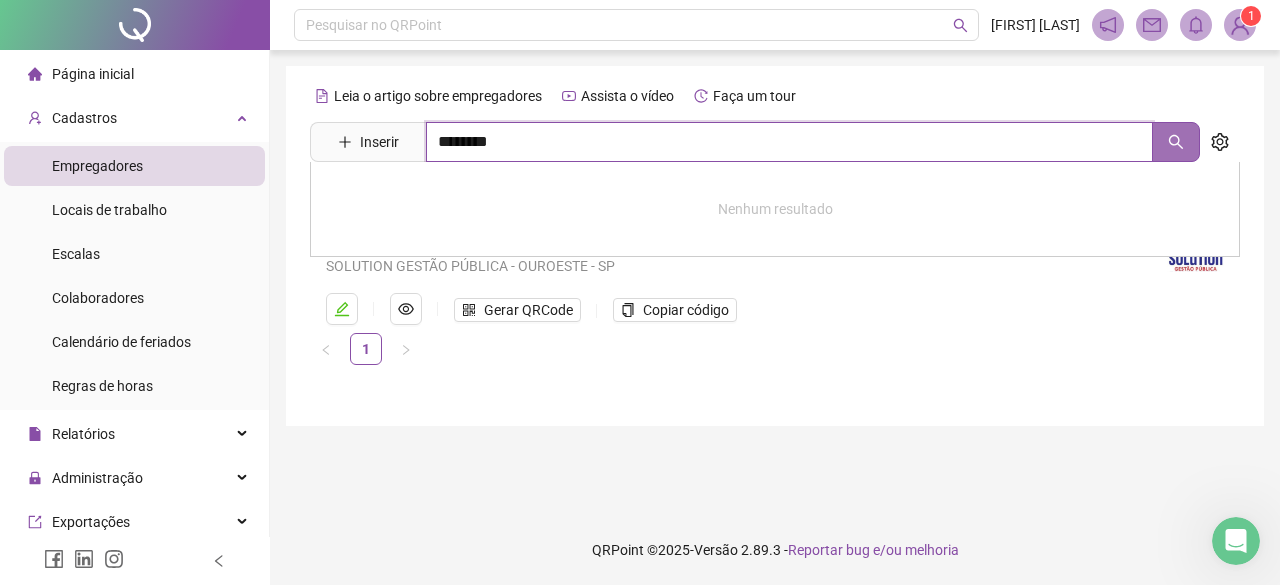 click 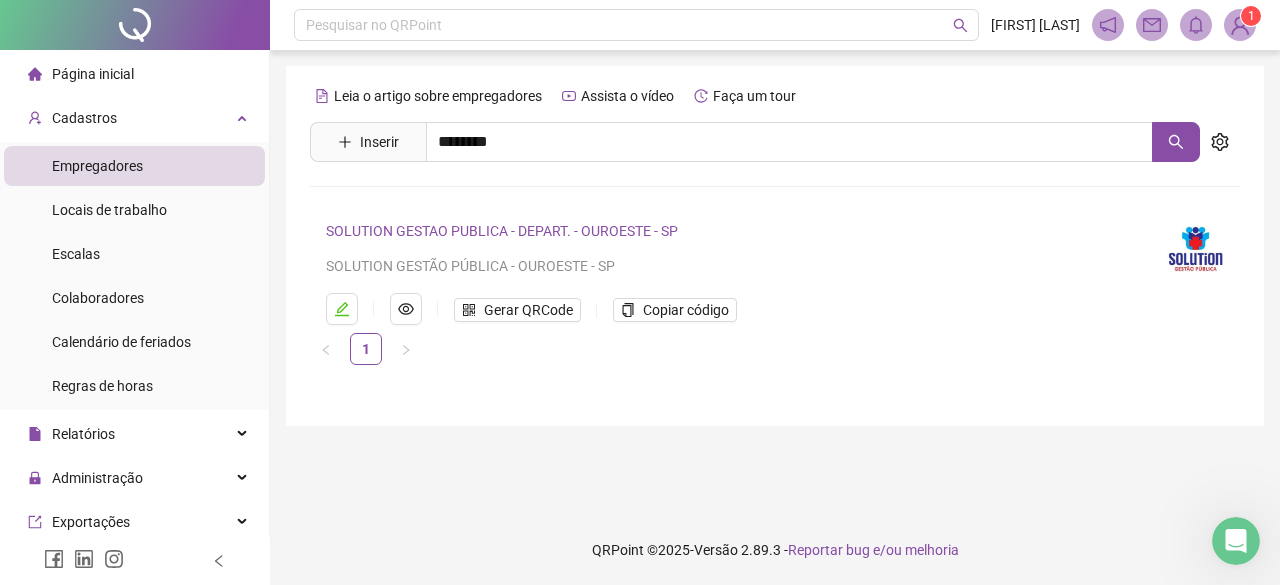 click on "Nenhum resultado" at bounding box center (775, 209) 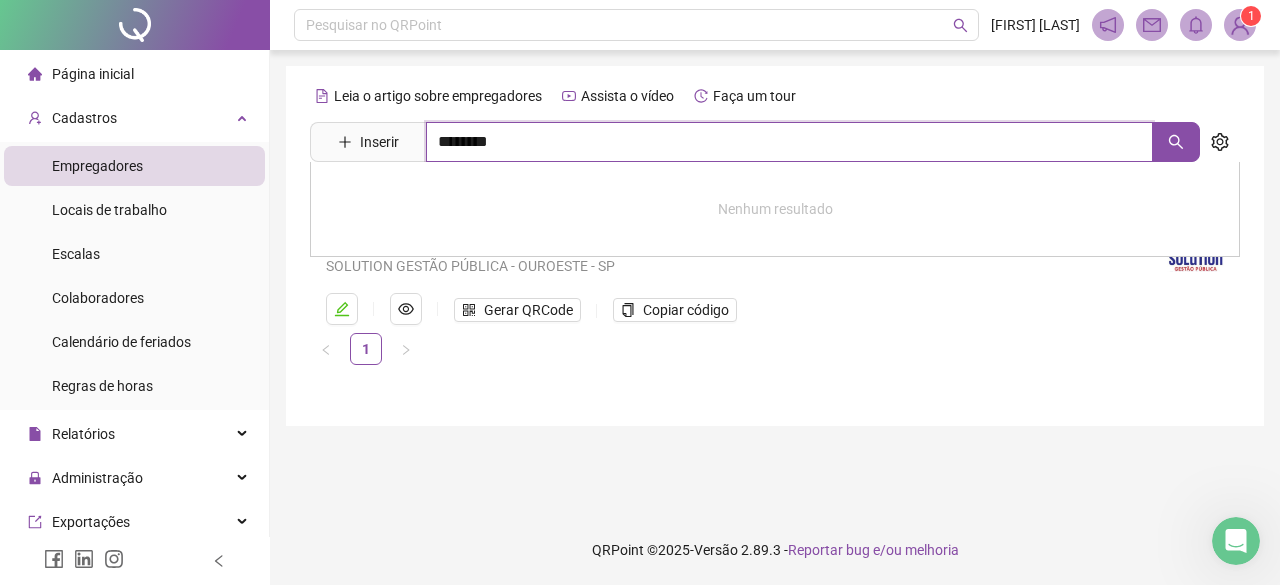 click on "********" at bounding box center (789, 142) 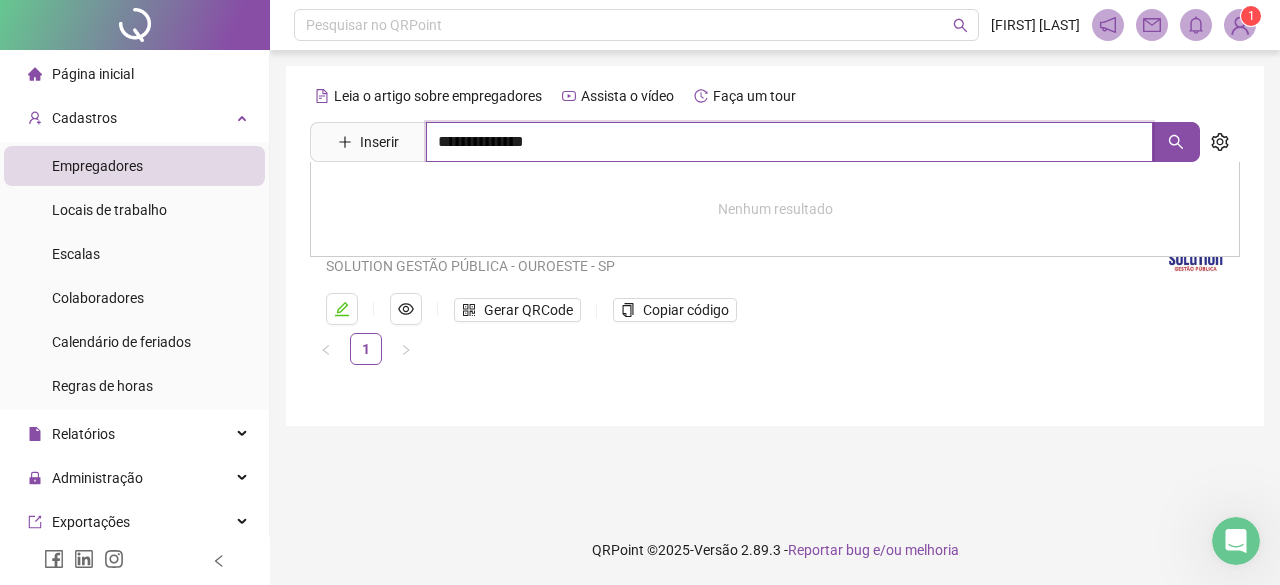 type on "**********" 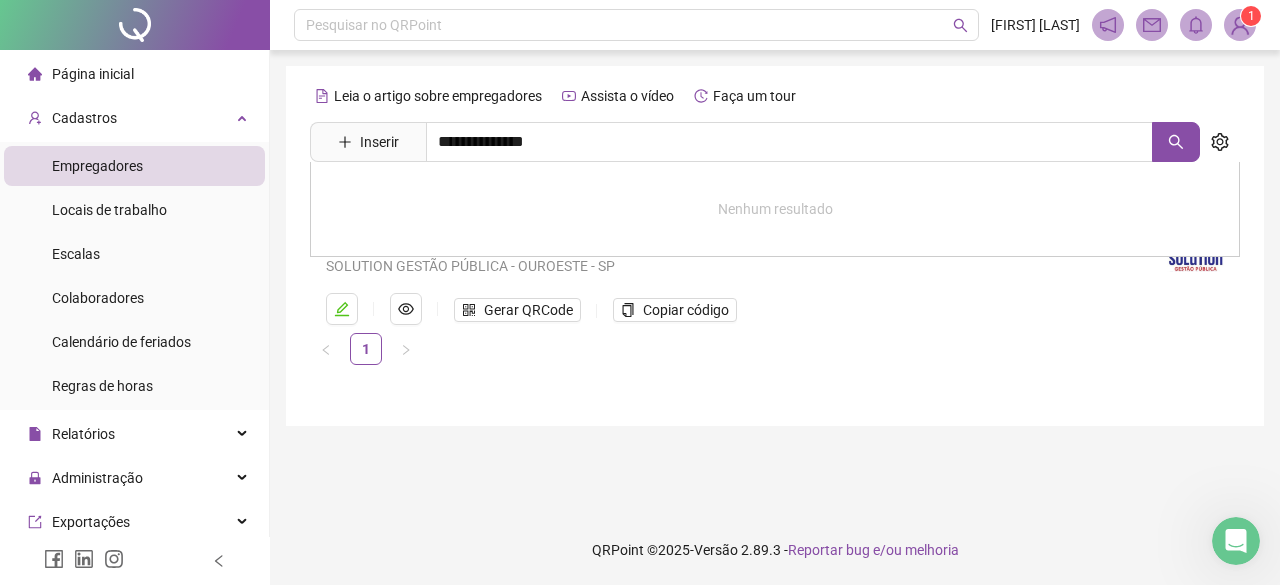click on "**********" at bounding box center [775, 222] 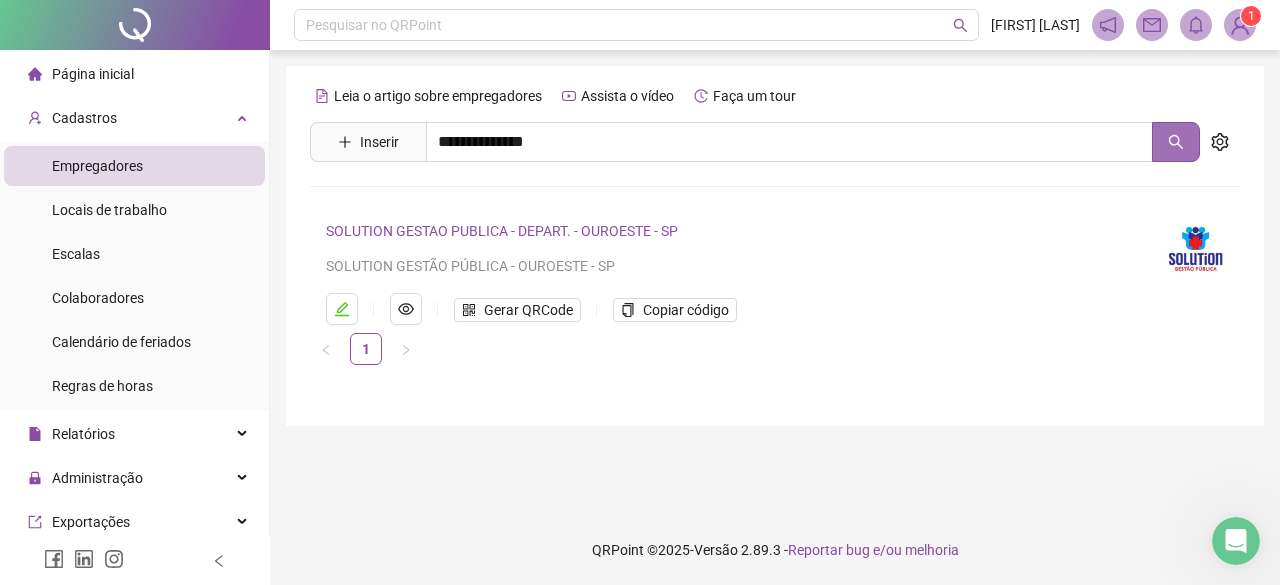 click at bounding box center (1176, 142) 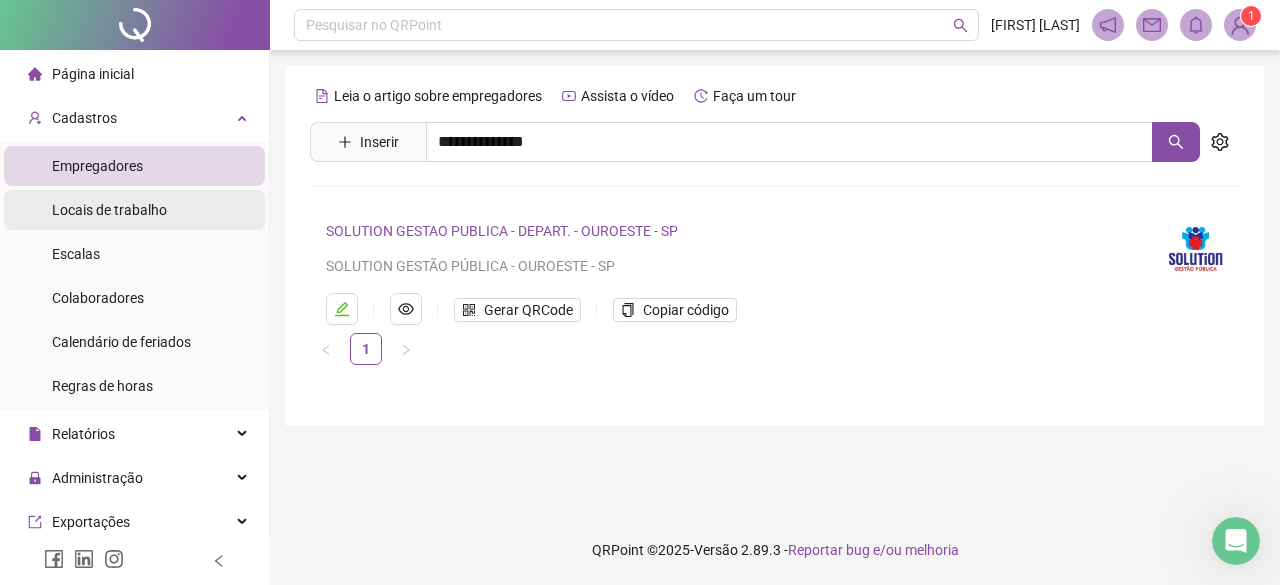 click on "Locais de trabalho" at bounding box center (109, 210) 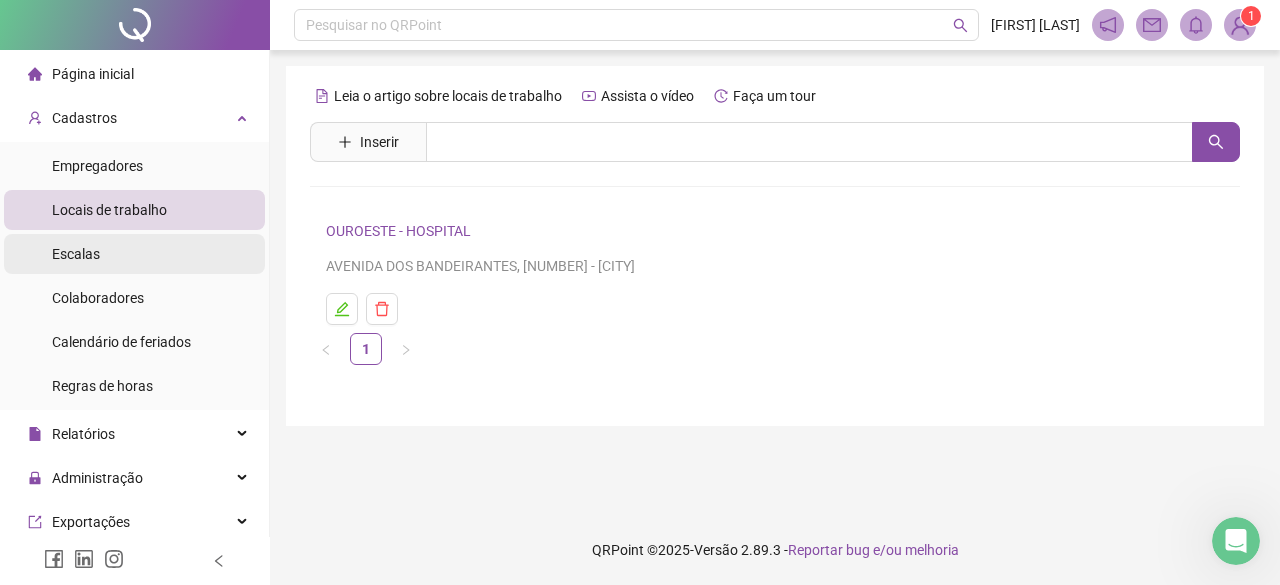 click on "Escalas" at bounding box center (76, 254) 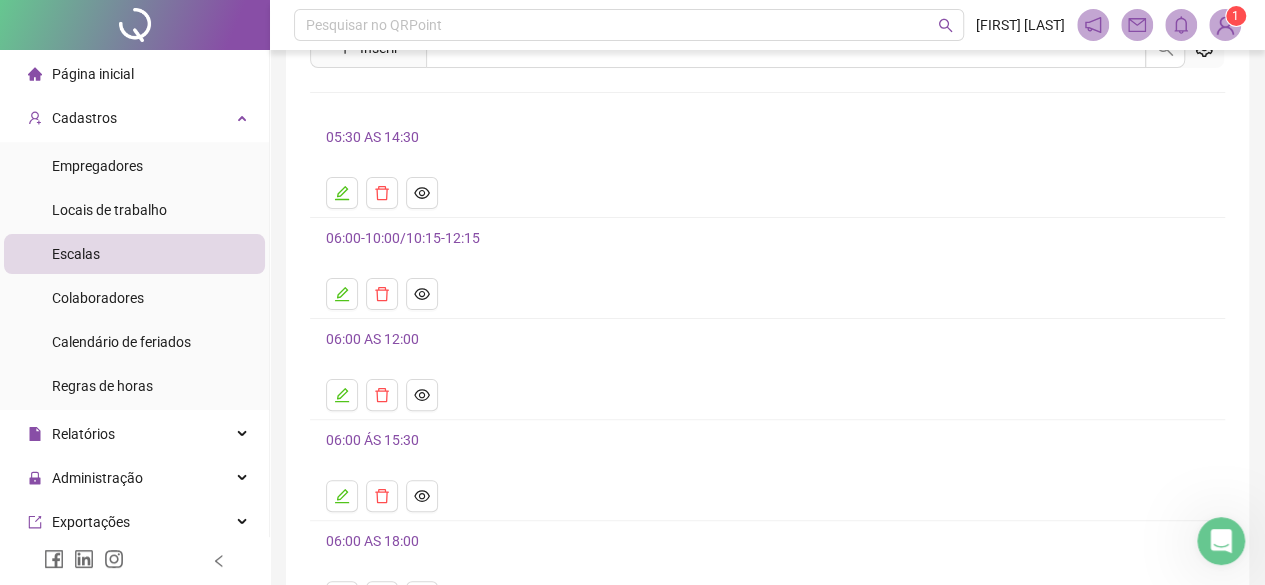 scroll, scrollTop: 100, scrollLeft: 0, axis: vertical 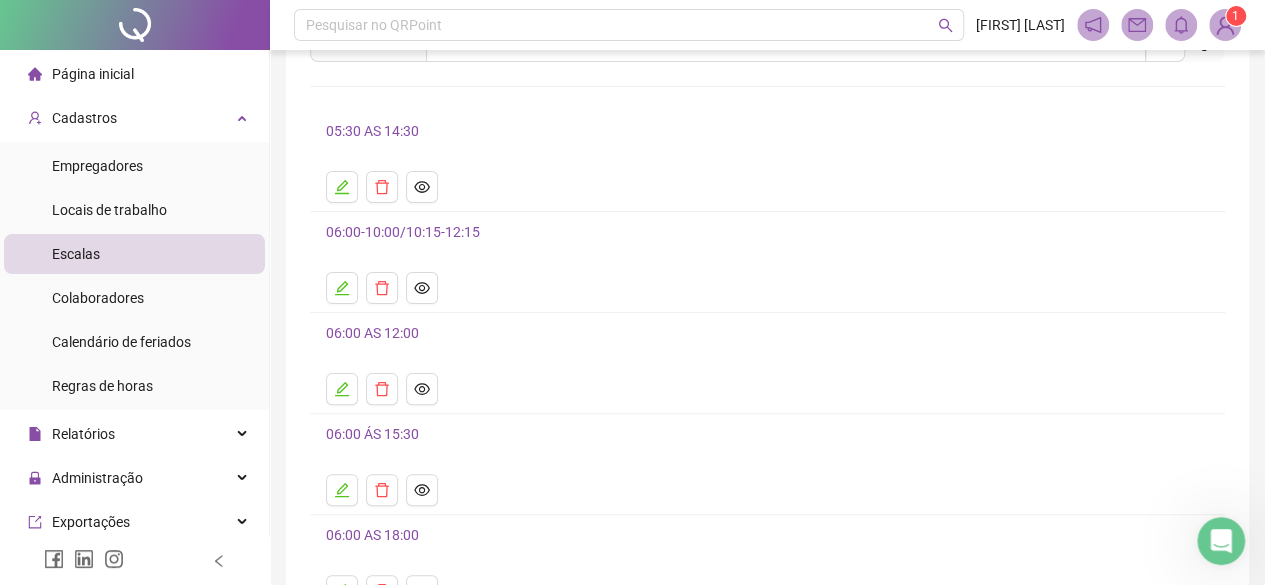 click 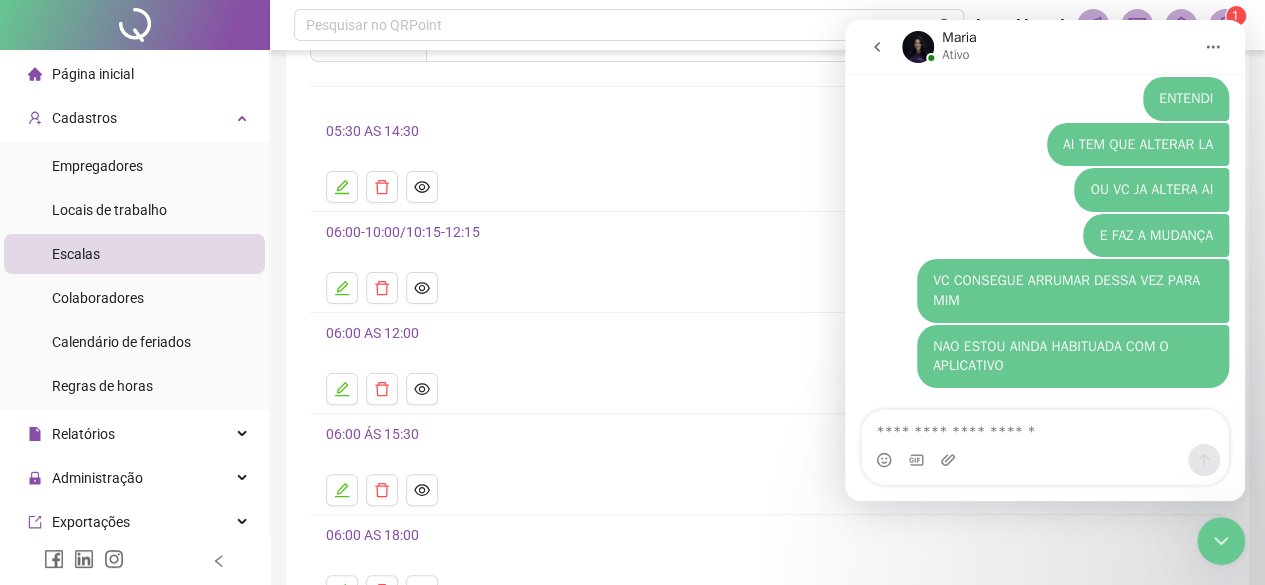 scroll, scrollTop: 2312, scrollLeft: 0, axis: vertical 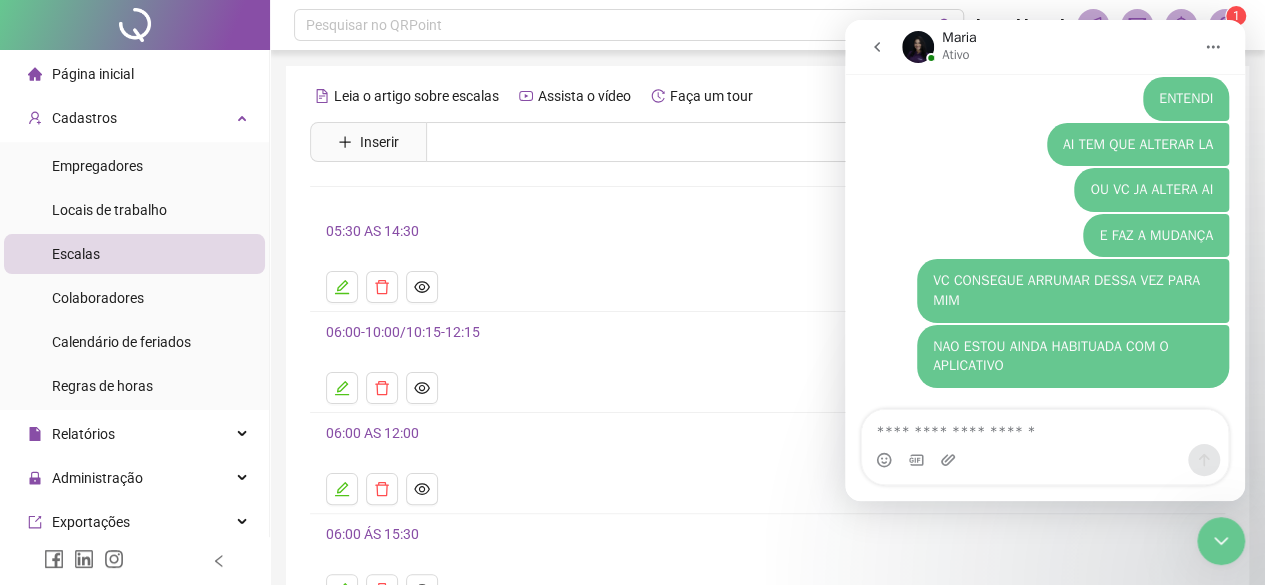 click on "Página inicial" at bounding box center [93, 74] 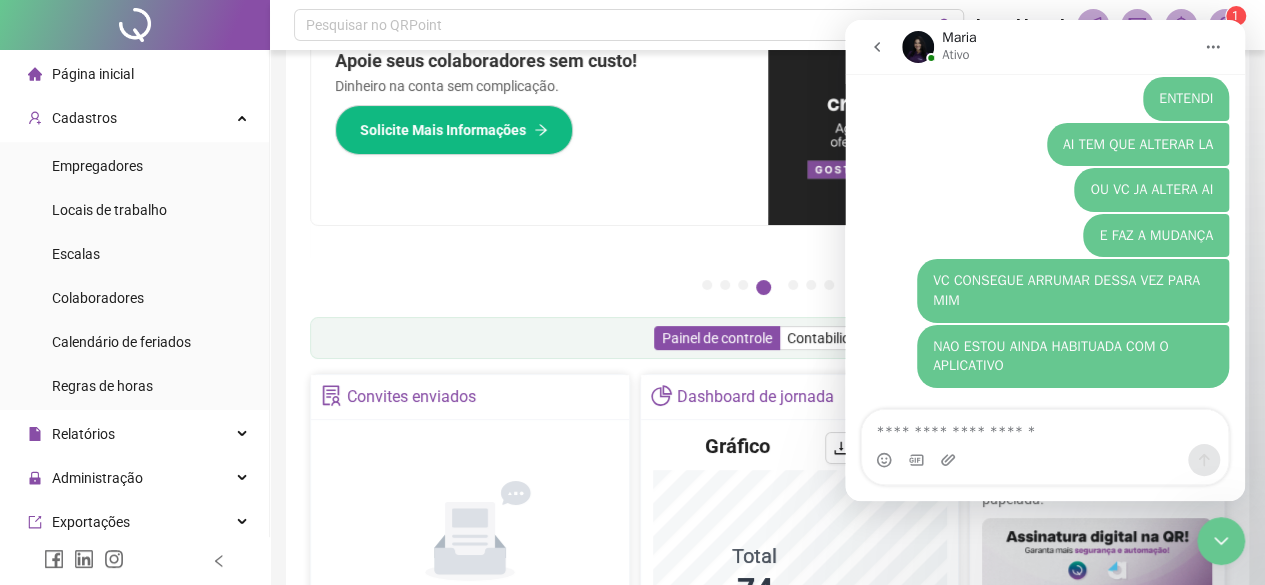 scroll, scrollTop: 100, scrollLeft: 0, axis: vertical 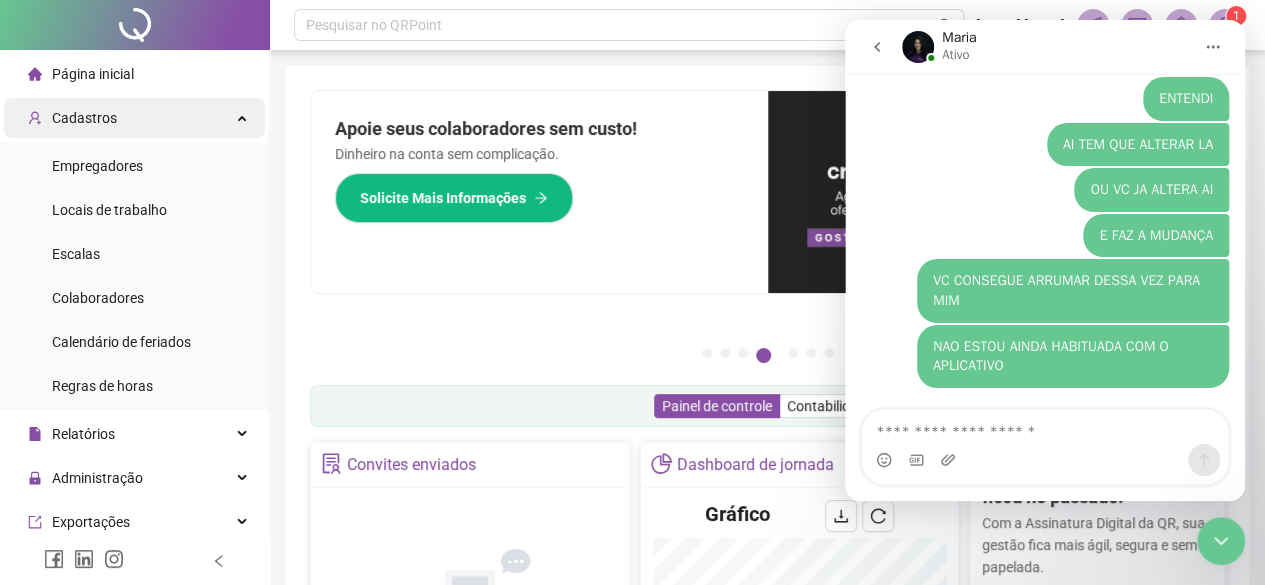 click on "Cadastros" at bounding box center (84, 118) 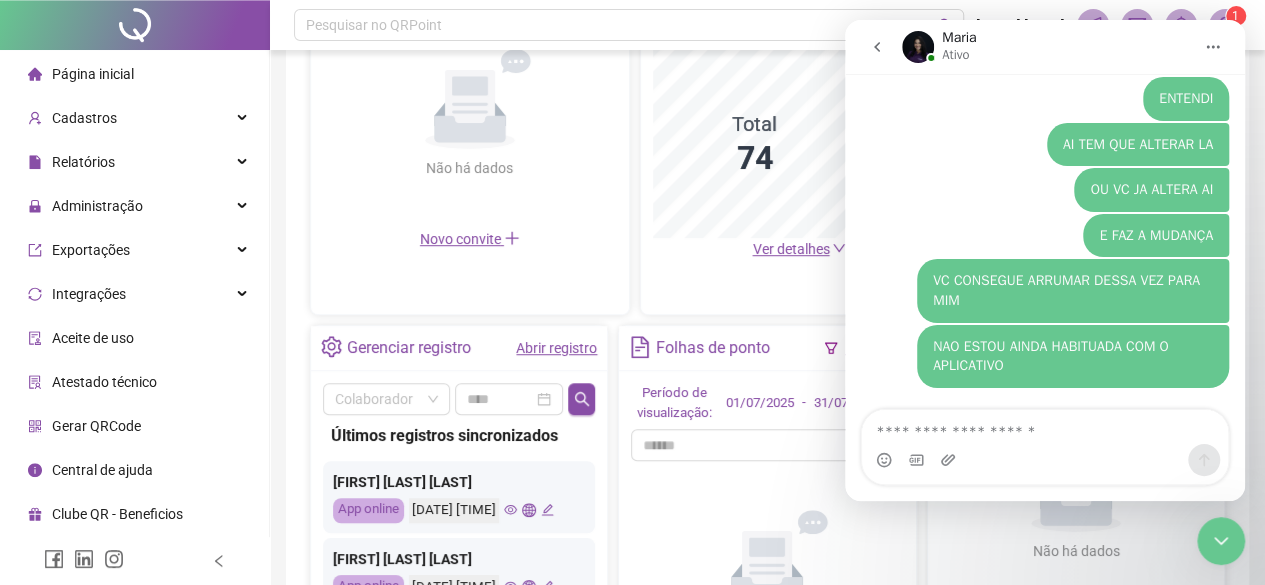 scroll, scrollTop: 600, scrollLeft: 0, axis: vertical 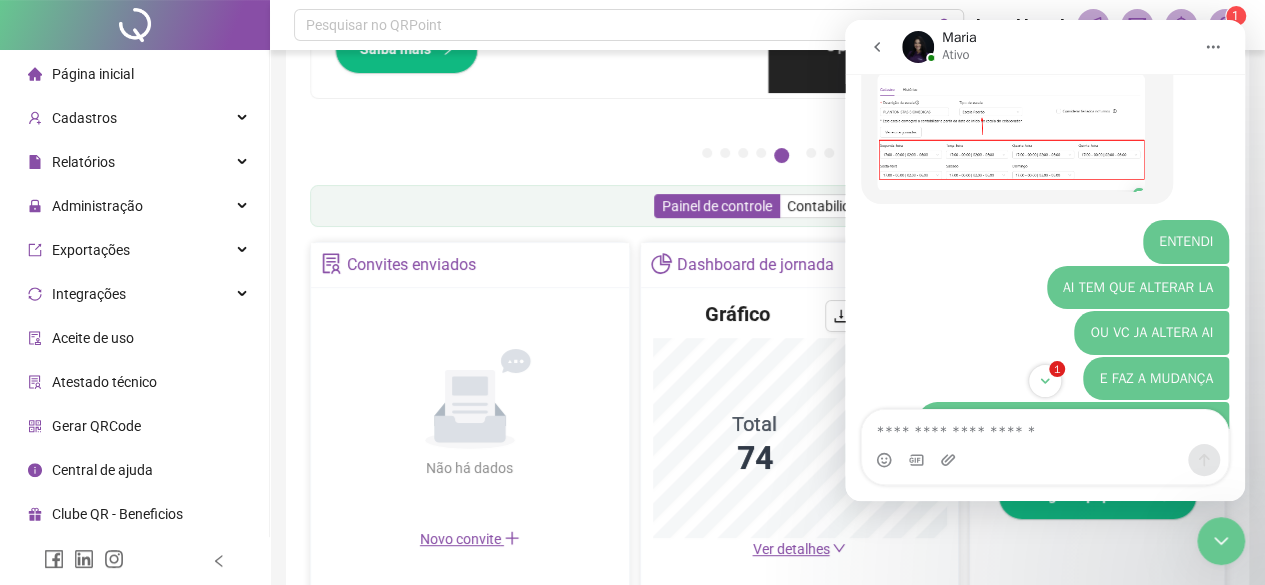 click on "ENTENDI     •   Há 9min" at bounding box center [1045, 243] 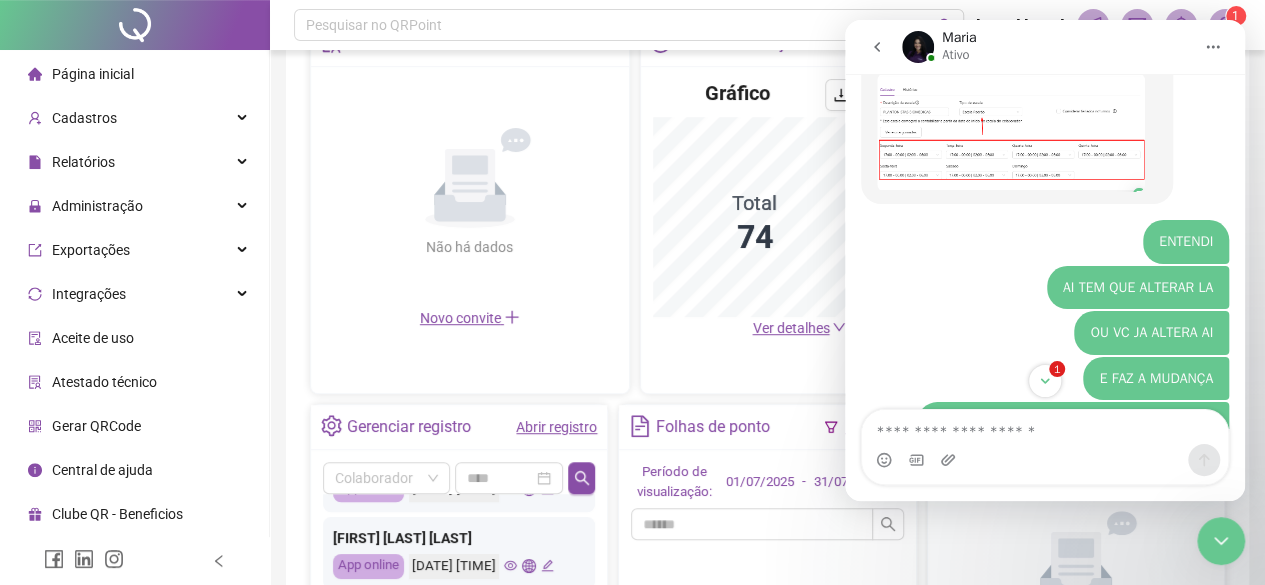 scroll, scrollTop: 500, scrollLeft: 0, axis: vertical 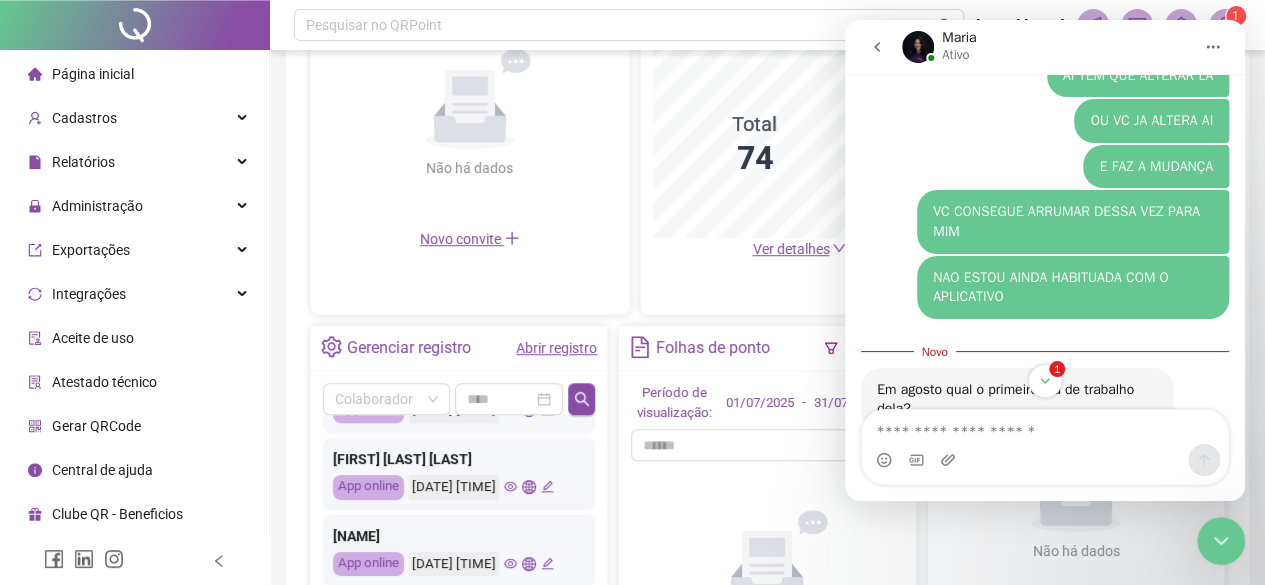click on "1" at bounding box center [1045, 381] 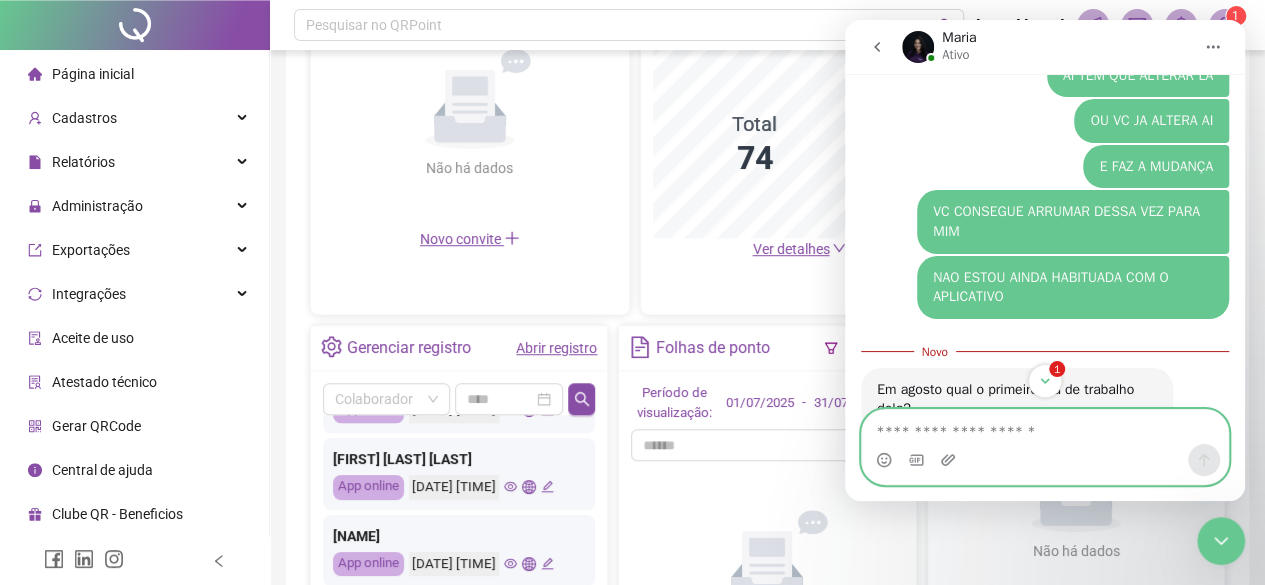 click at bounding box center (1045, 427) 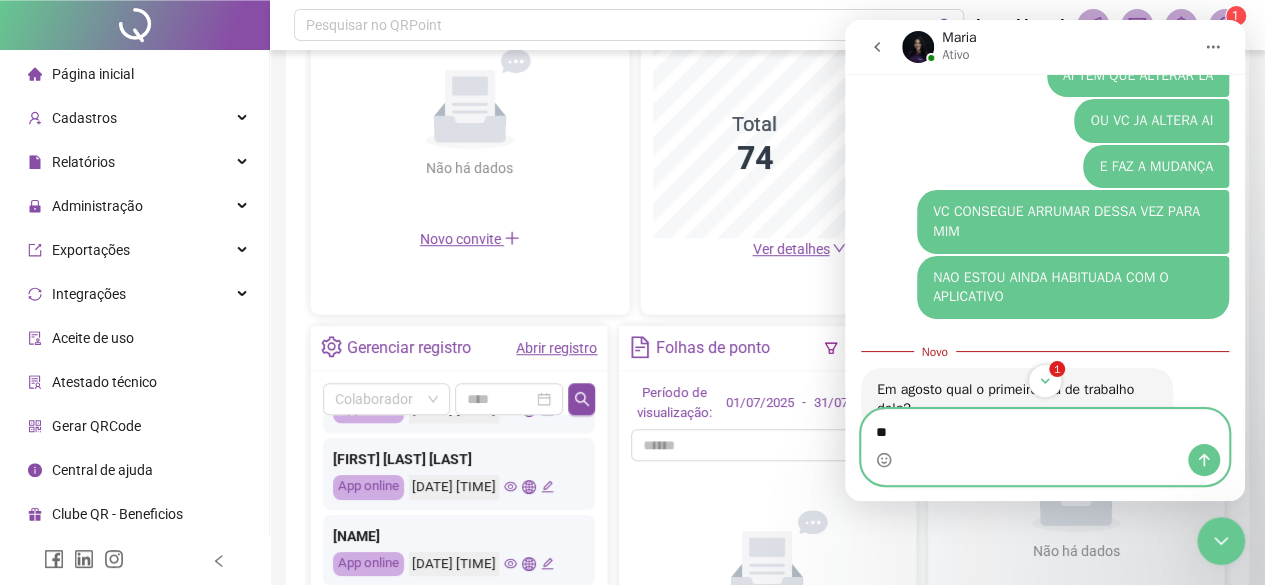 type on "*" 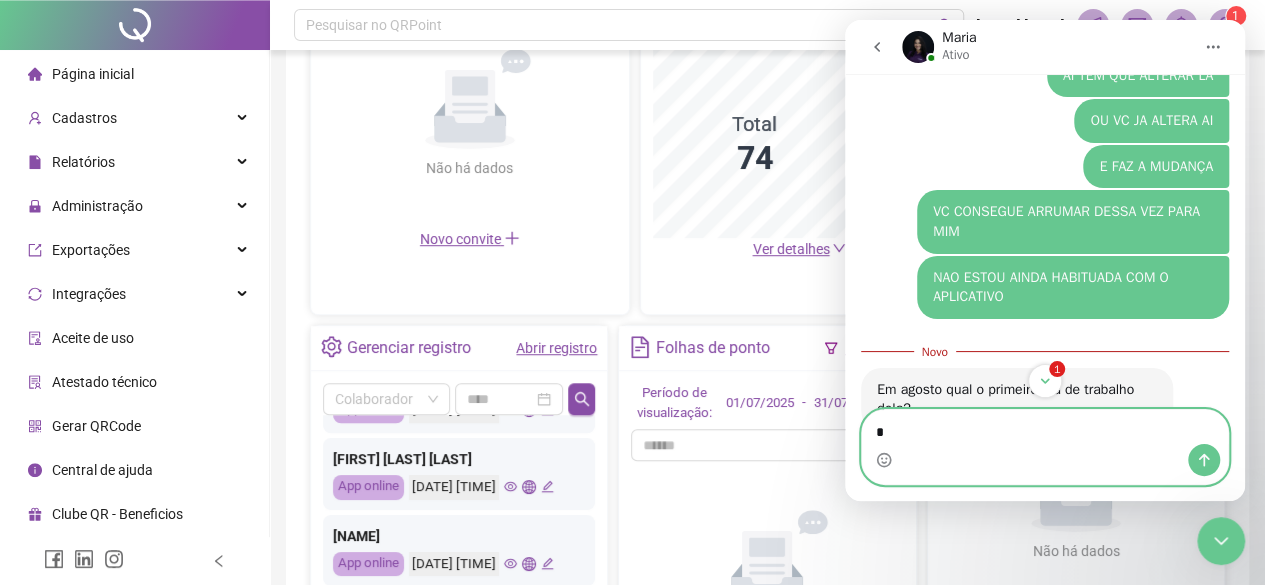 type on "**" 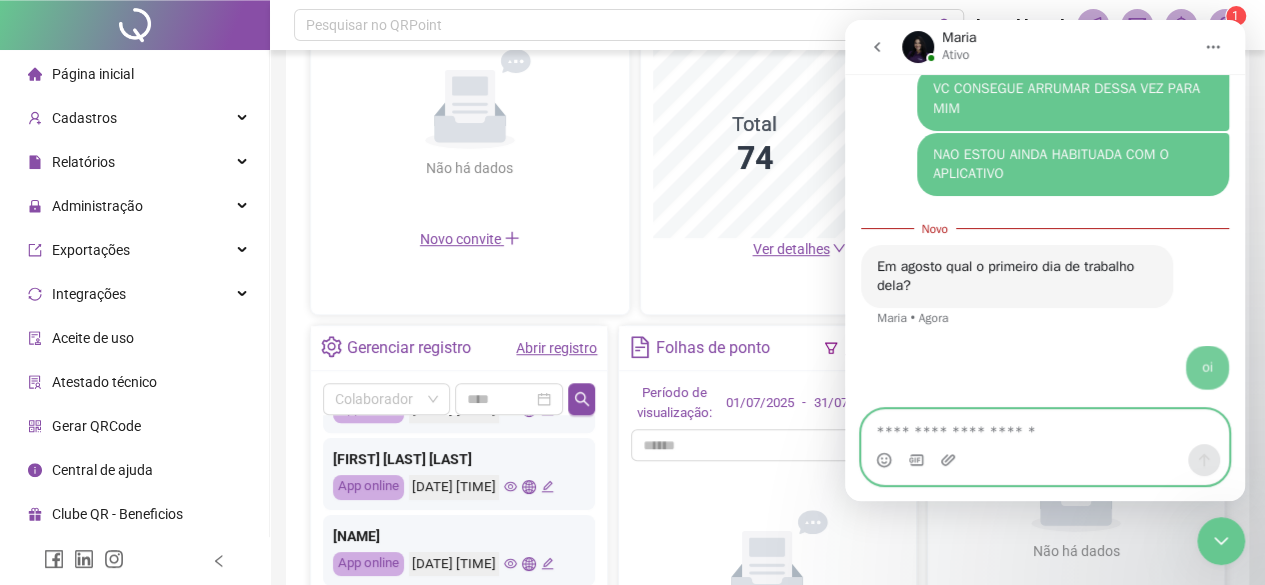 scroll, scrollTop: 2483, scrollLeft: 0, axis: vertical 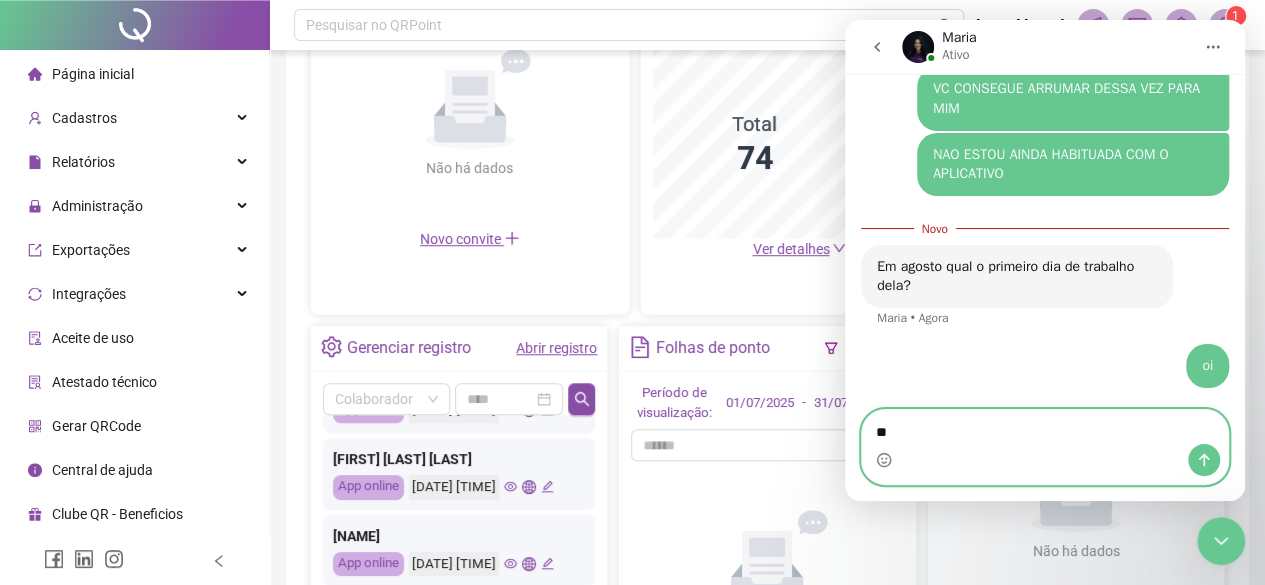 type on "*" 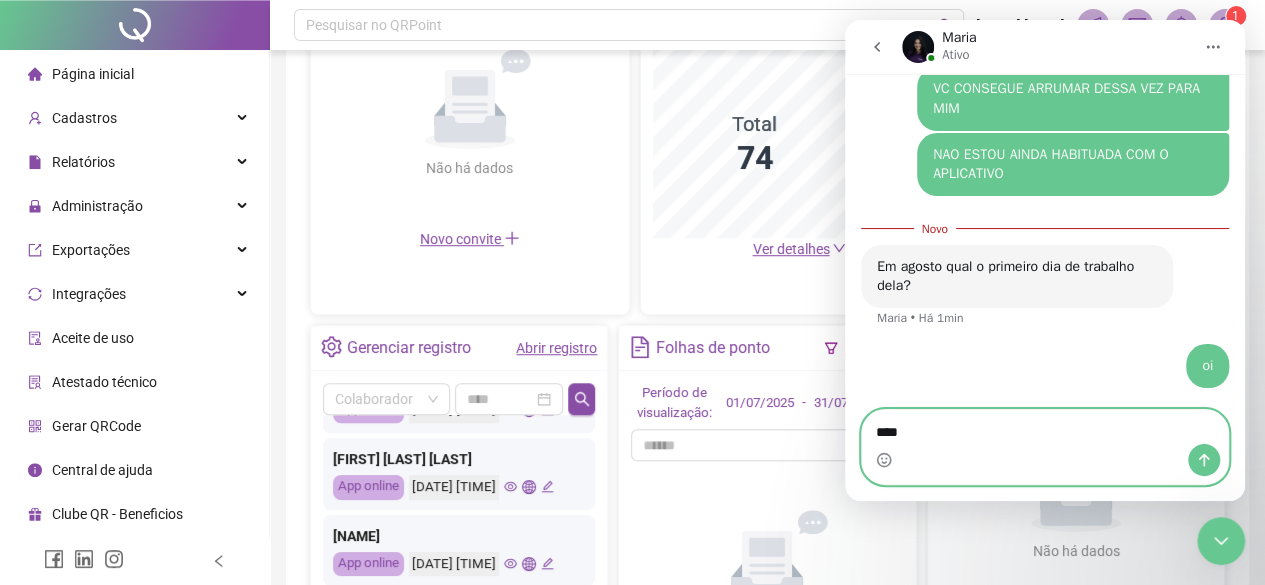 type on "*****" 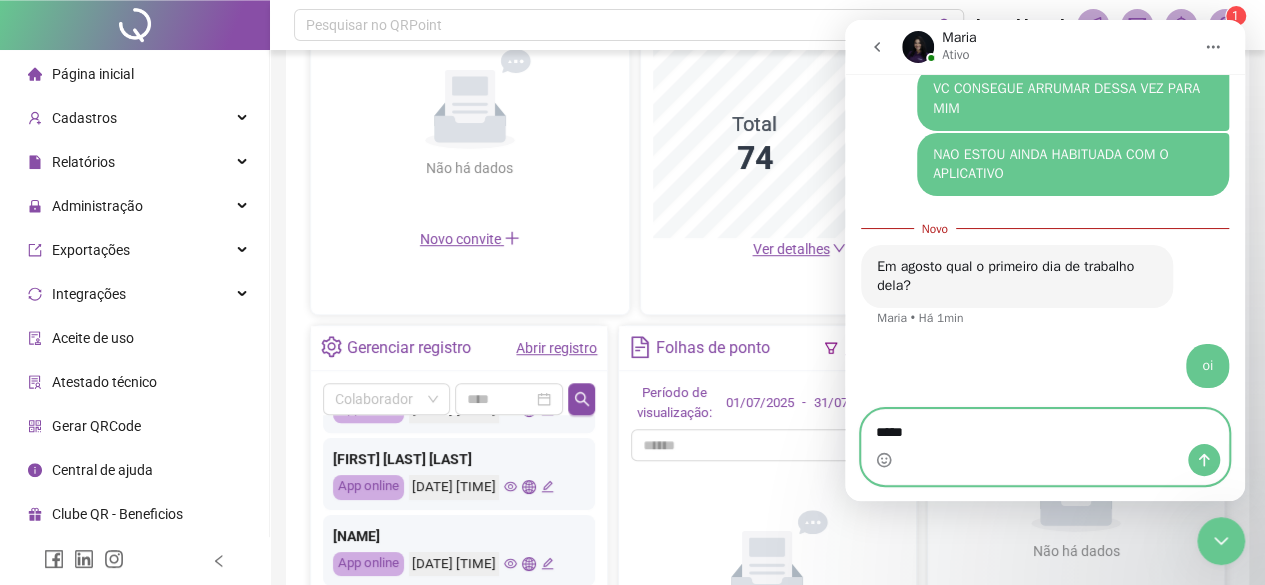 type 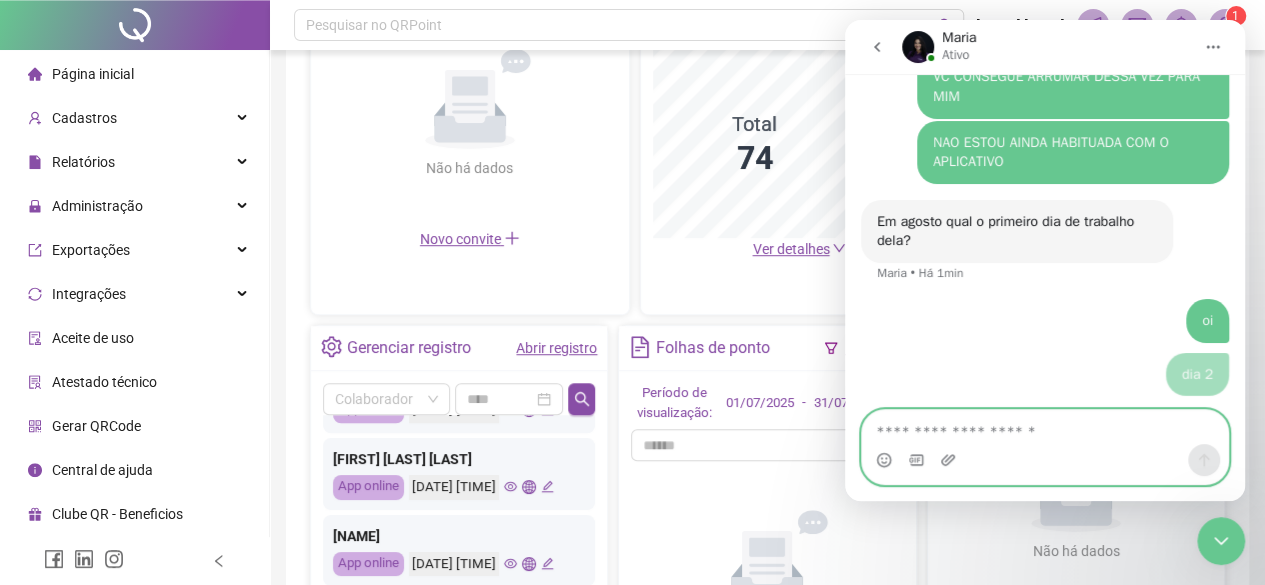 scroll, scrollTop: 2496, scrollLeft: 0, axis: vertical 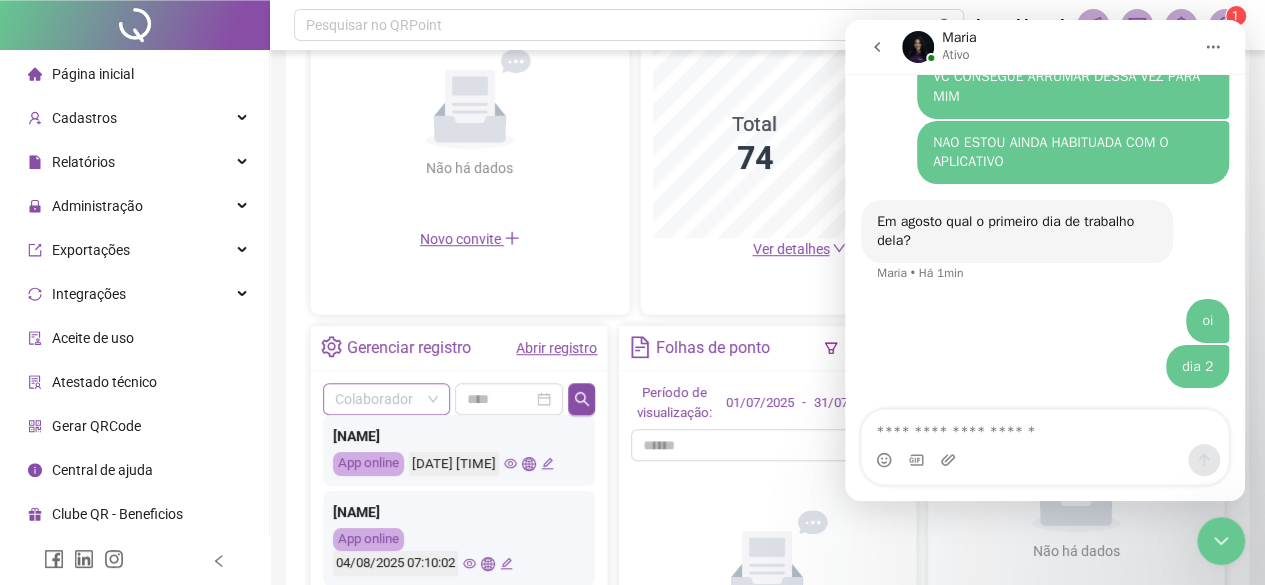 click at bounding box center [377, 399] 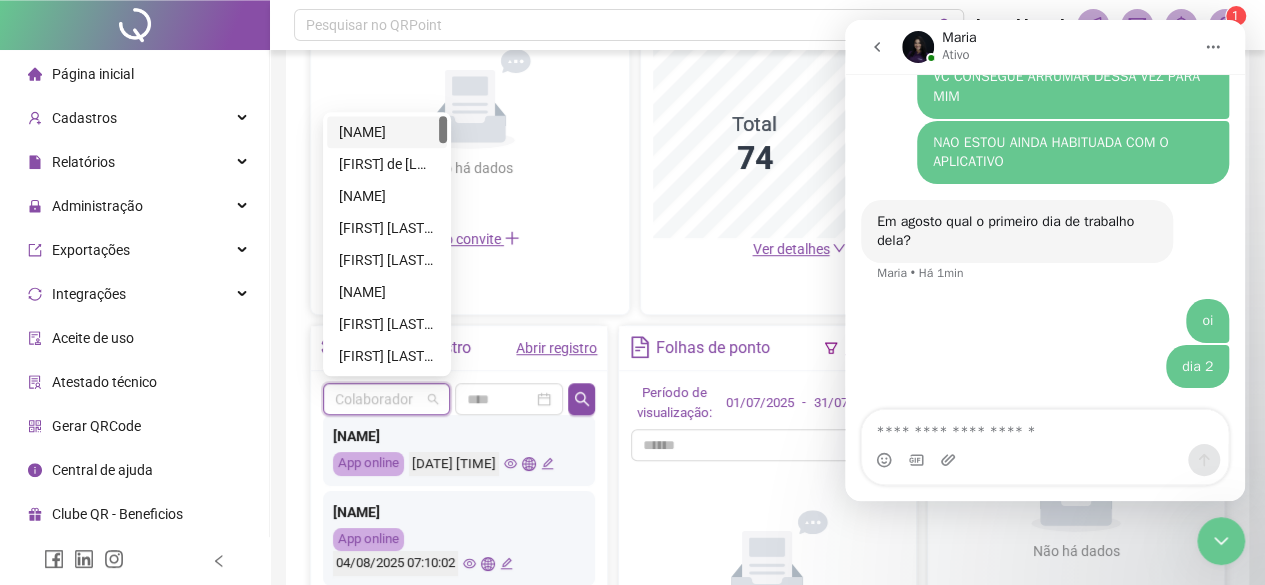 click on "Abrir registro" at bounding box center [556, 348] 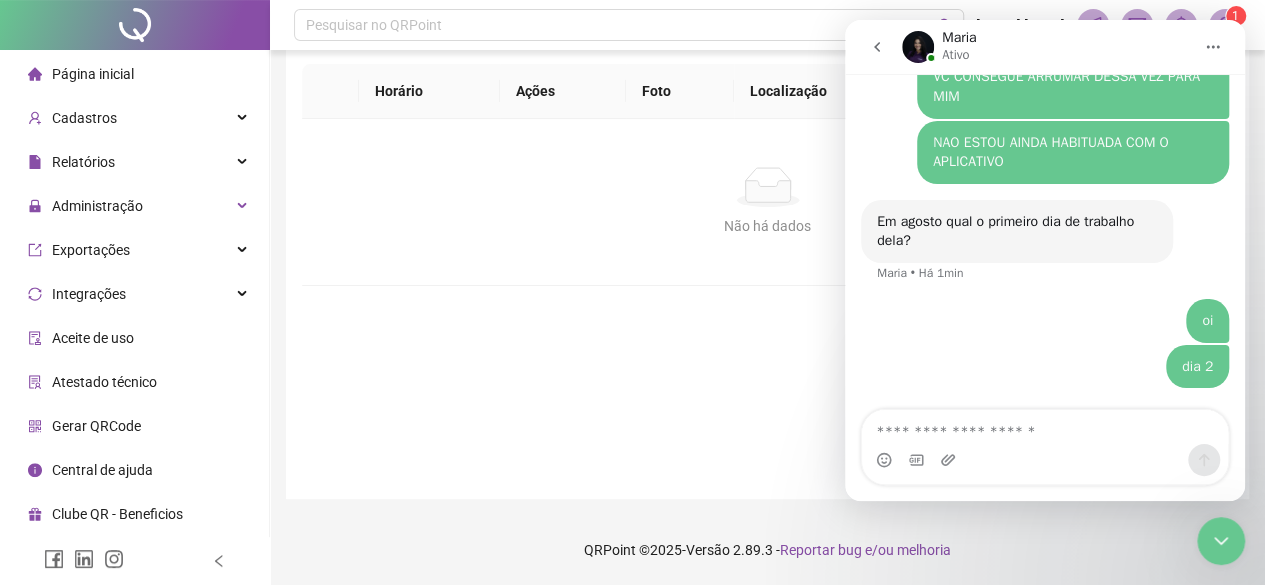 scroll, scrollTop: 204, scrollLeft: 0, axis: vertical 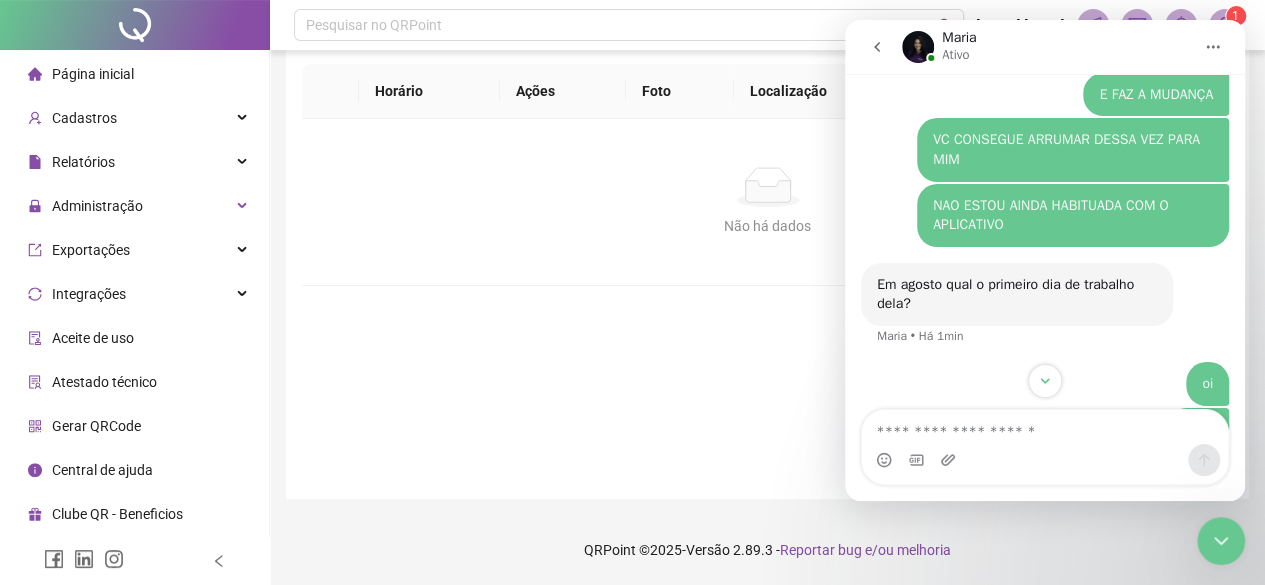 click on "[FIRST]" at bounding box center (1047, 47) 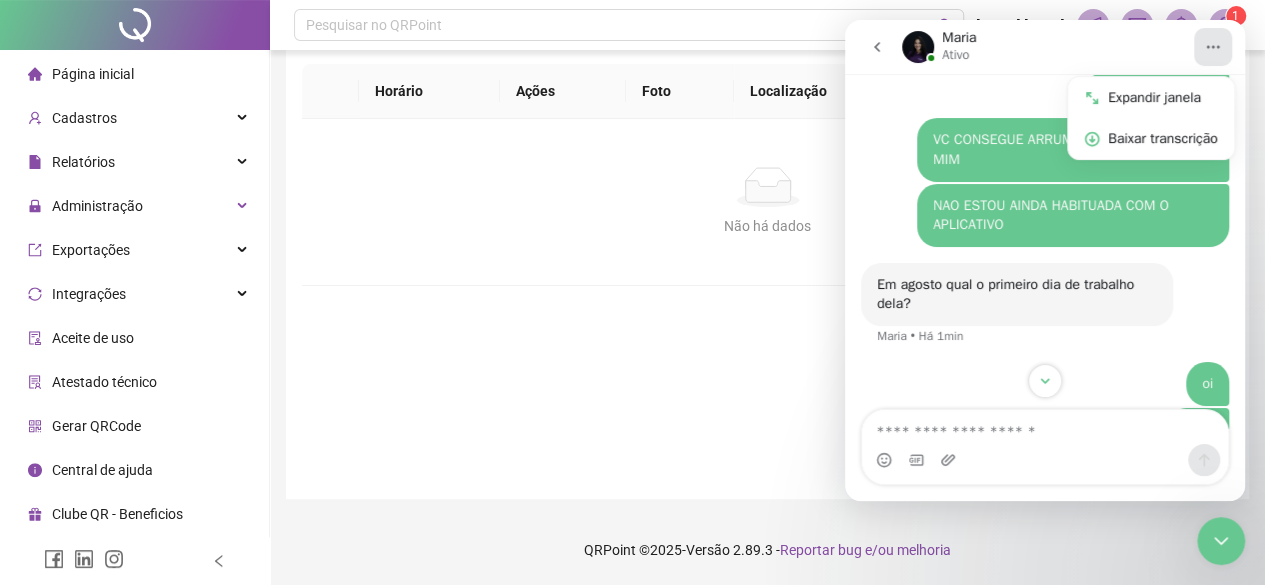 click on "[FIRST]" at bounding box center [1047, 47] 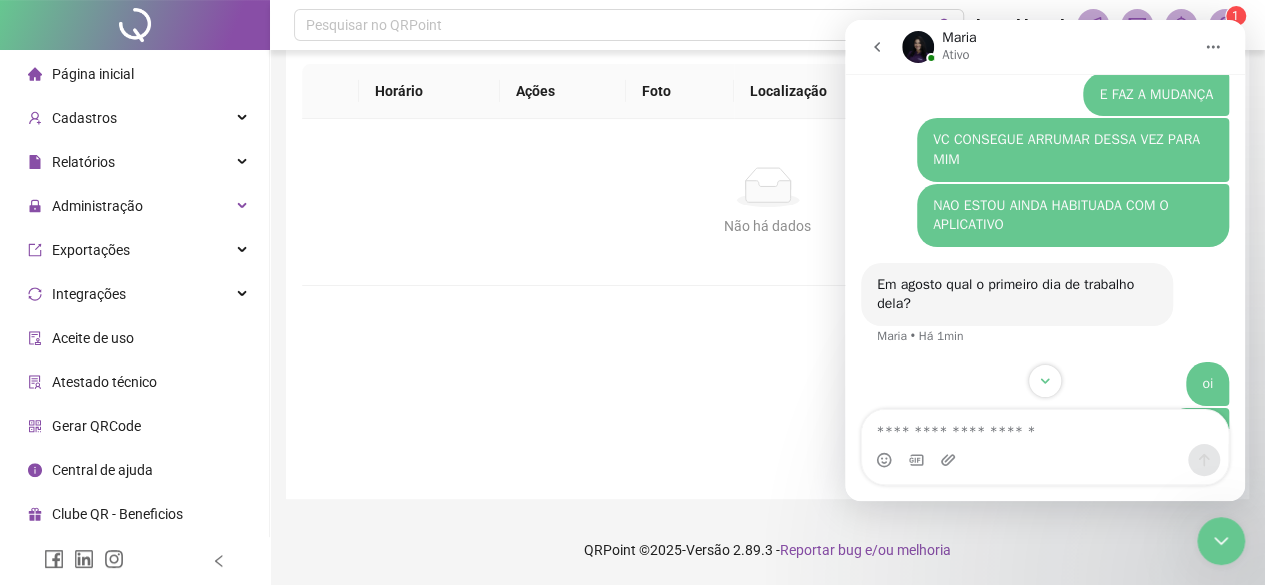 click on "[FIRST]" at bounding box center [1047, 47] 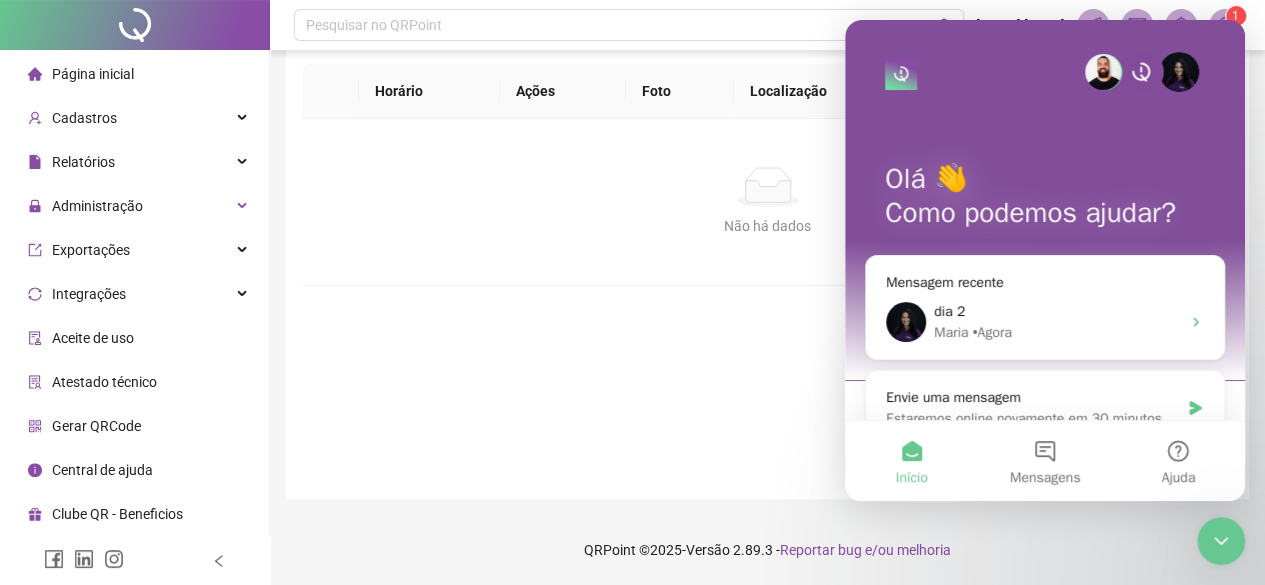 click at bounding box center (1221, 541) 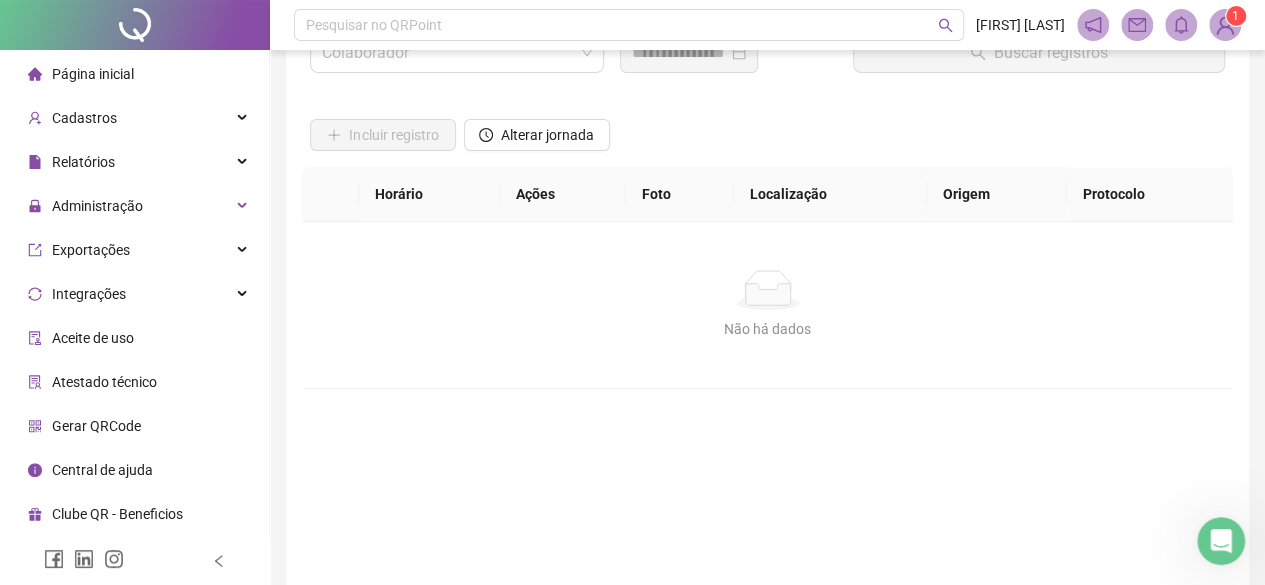 scroll, scrollTop: 104, scrollLeft: 0, axis: vertical 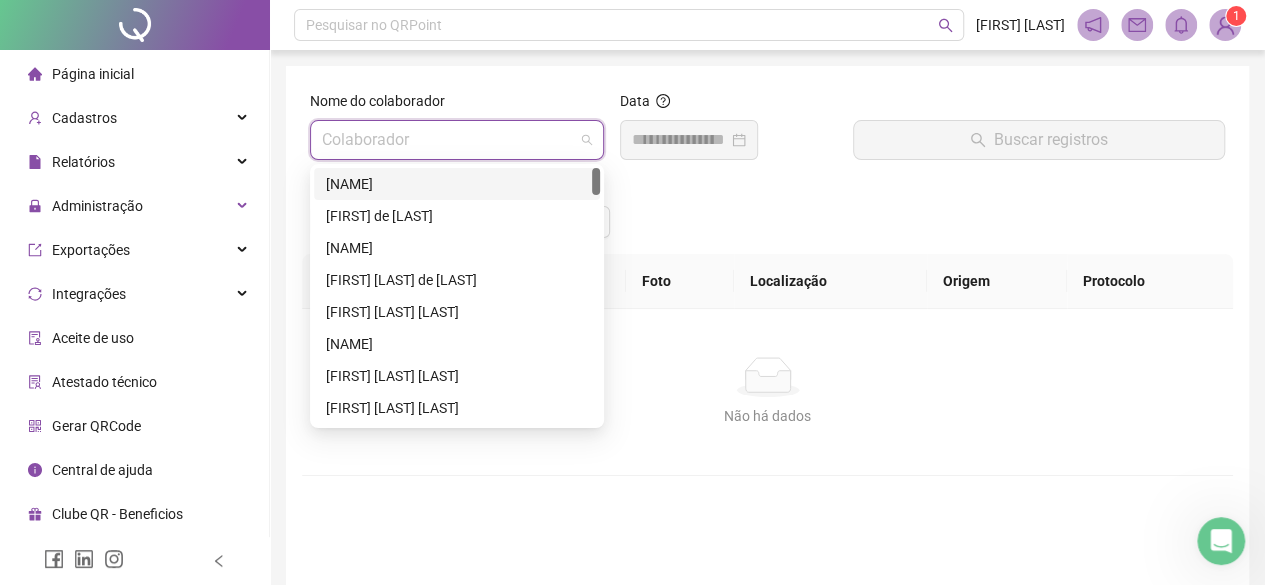 click at bounding box center (448, 140) 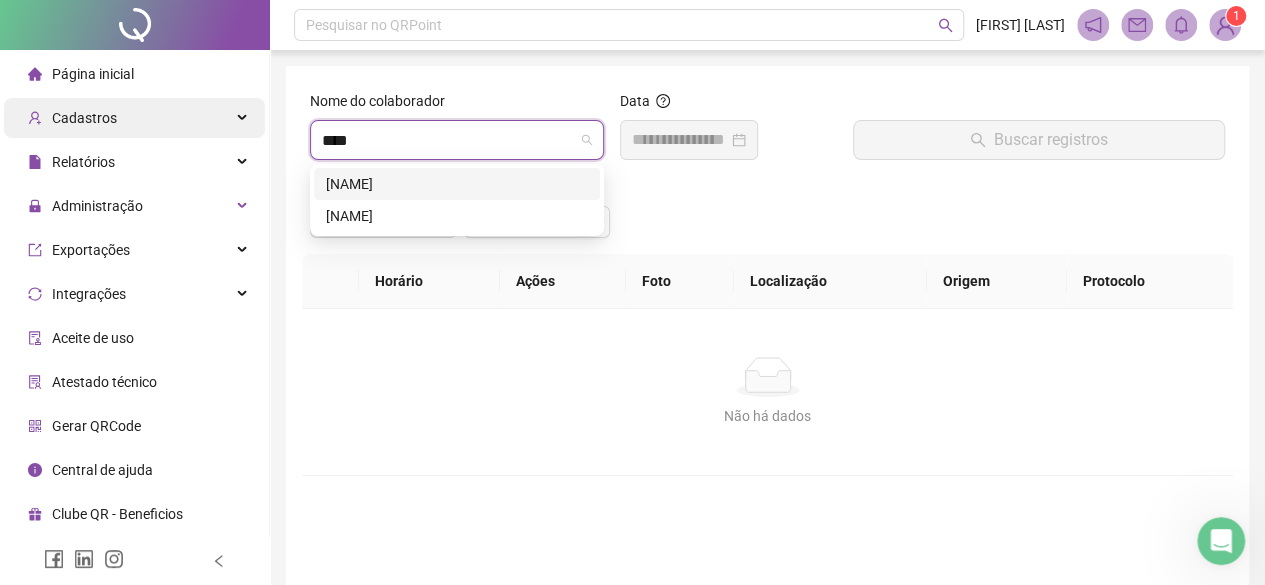 drag, startPoint x: 380, startPoint y: 139, endPoint x: 95, endPoint y: 119, distance: 285.7009 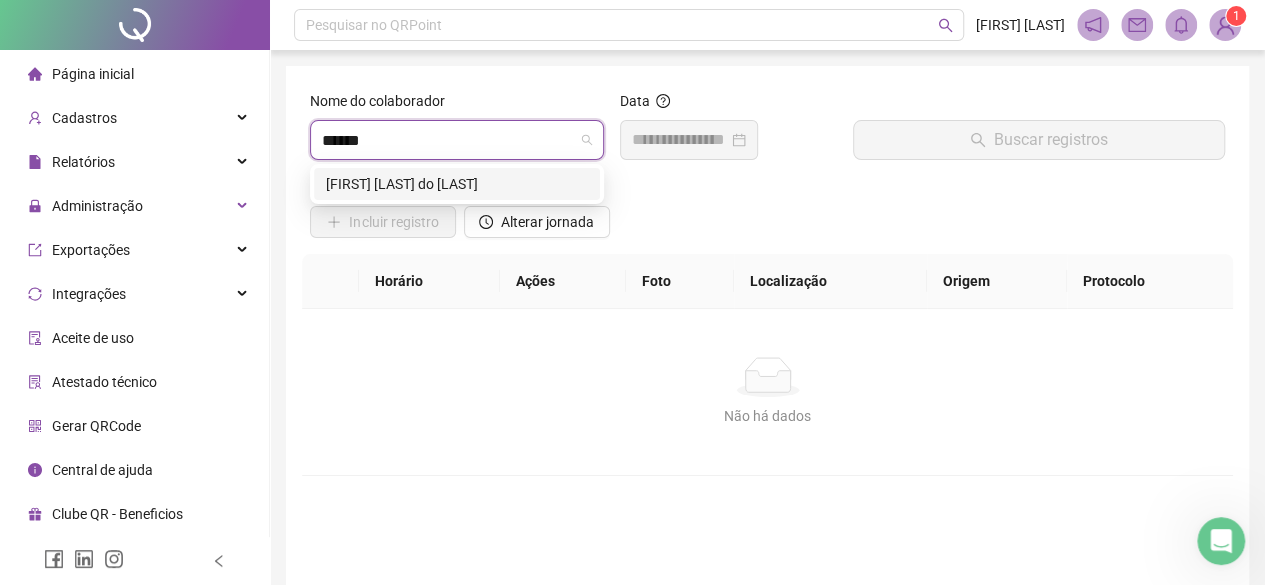 type on "******" 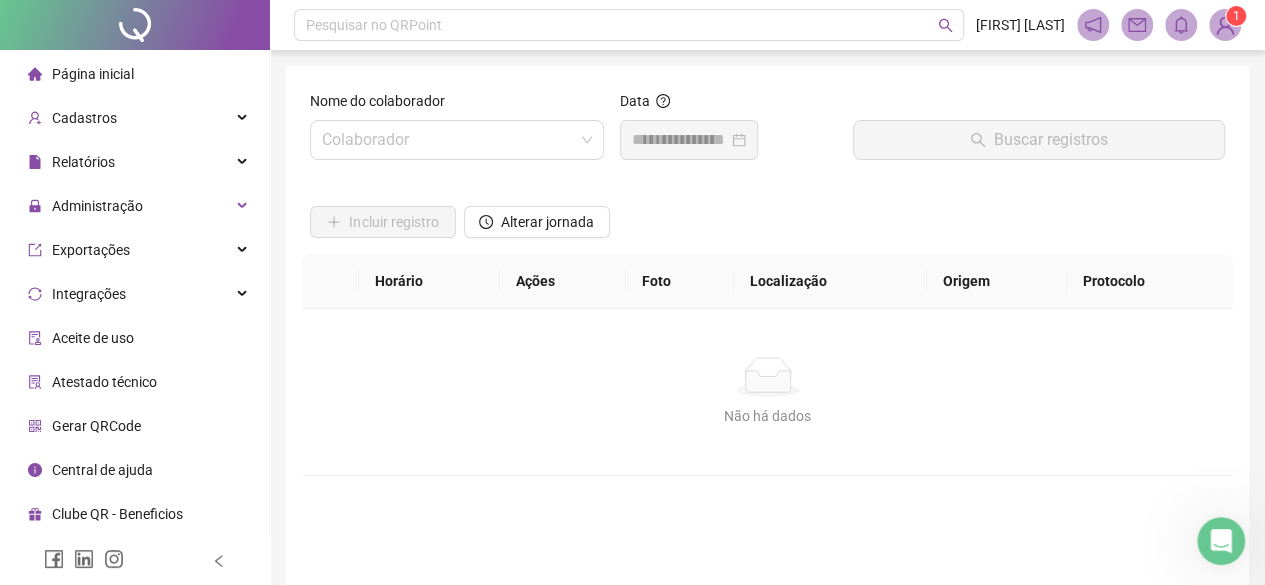 click on "Não há dados" at bounding box center [767, 416] 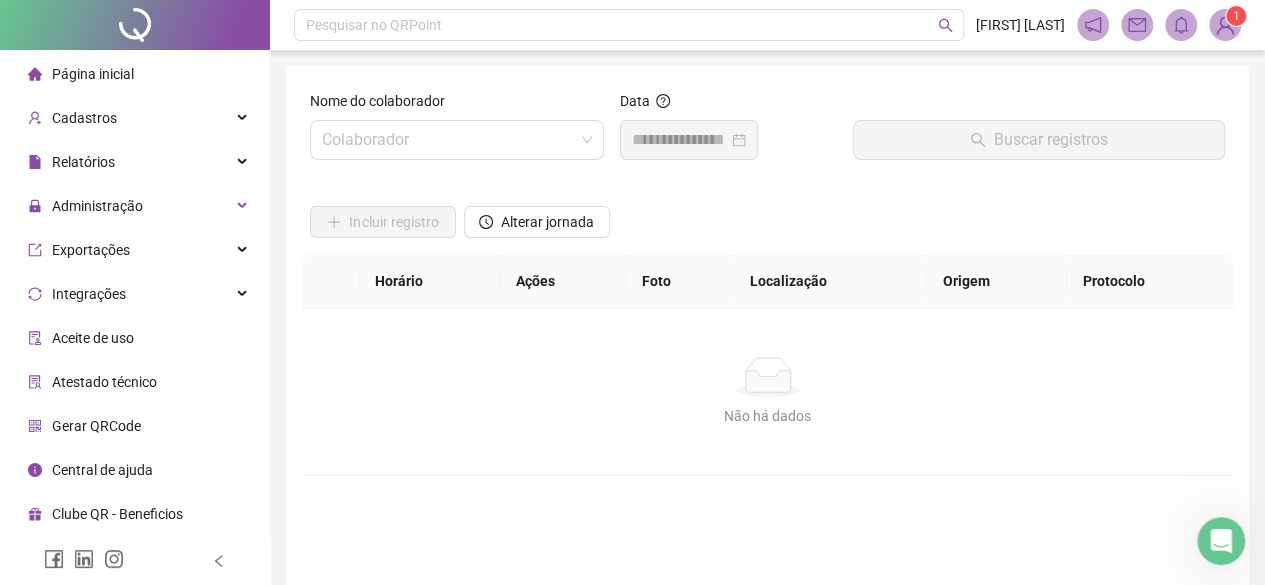 click 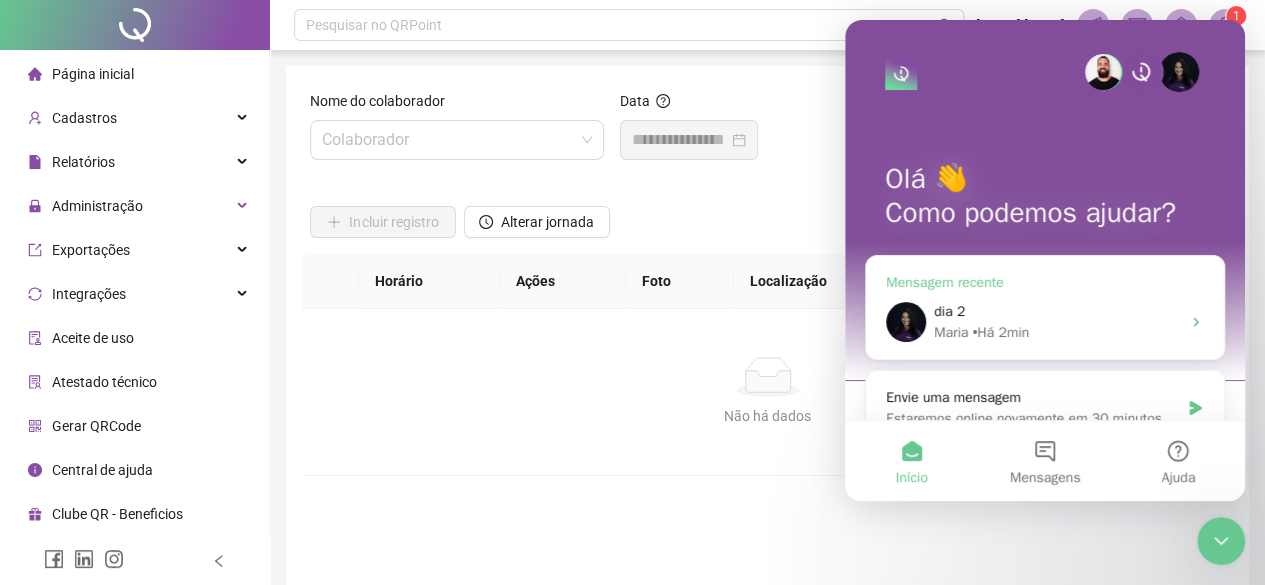 click on "[NAME]" at bounding box center (1057, 332) 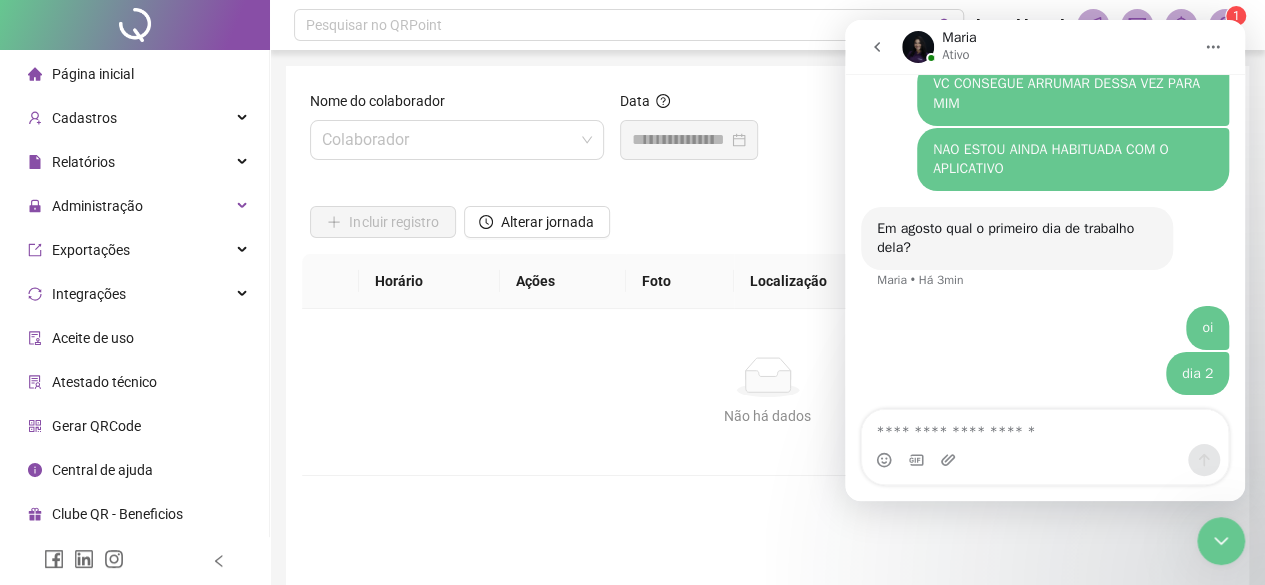 scroll, scrollTop: 2496, scrollLeft: 0, axis: vertical 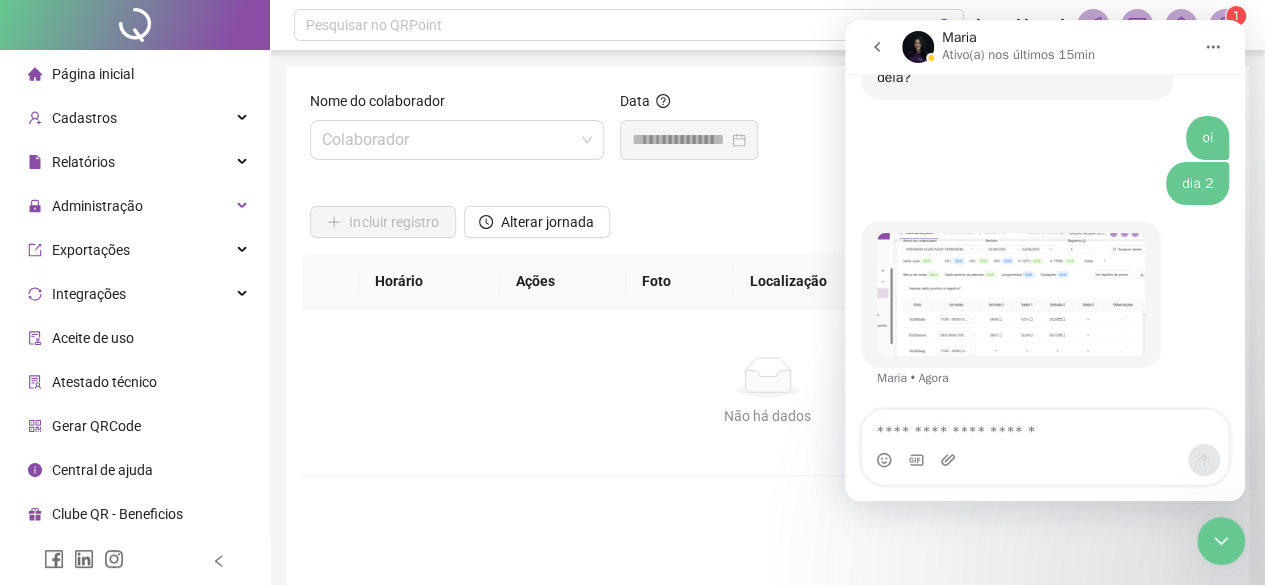 click at bounding box center (1011, 294) 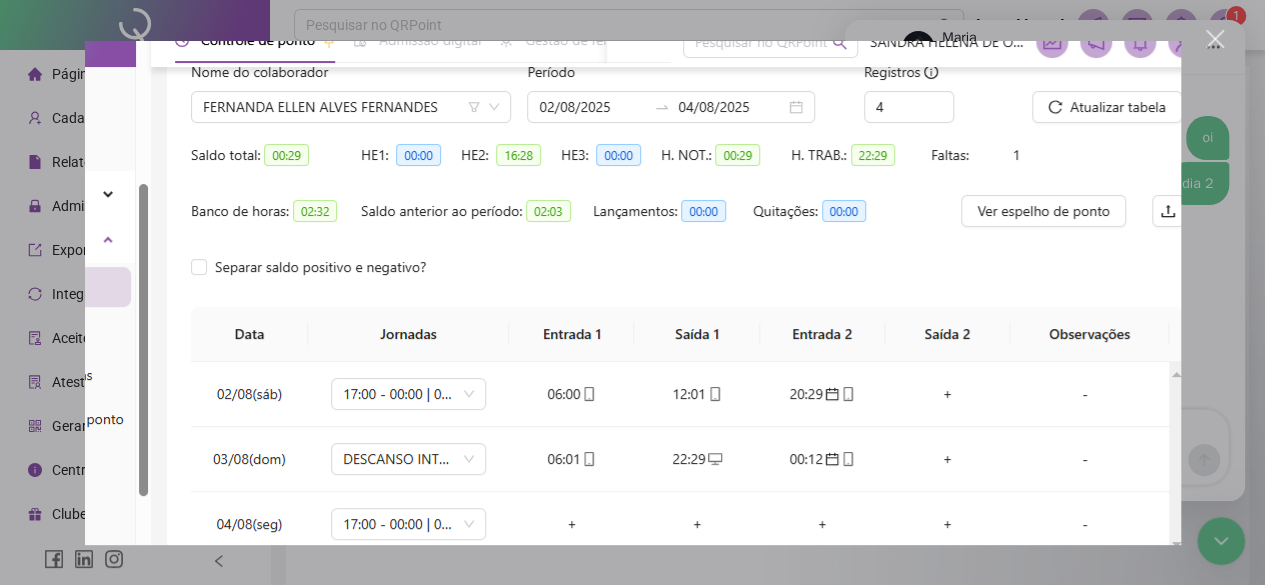 scroll, scrollTop: 0, scrollLeft: 0, axis: both 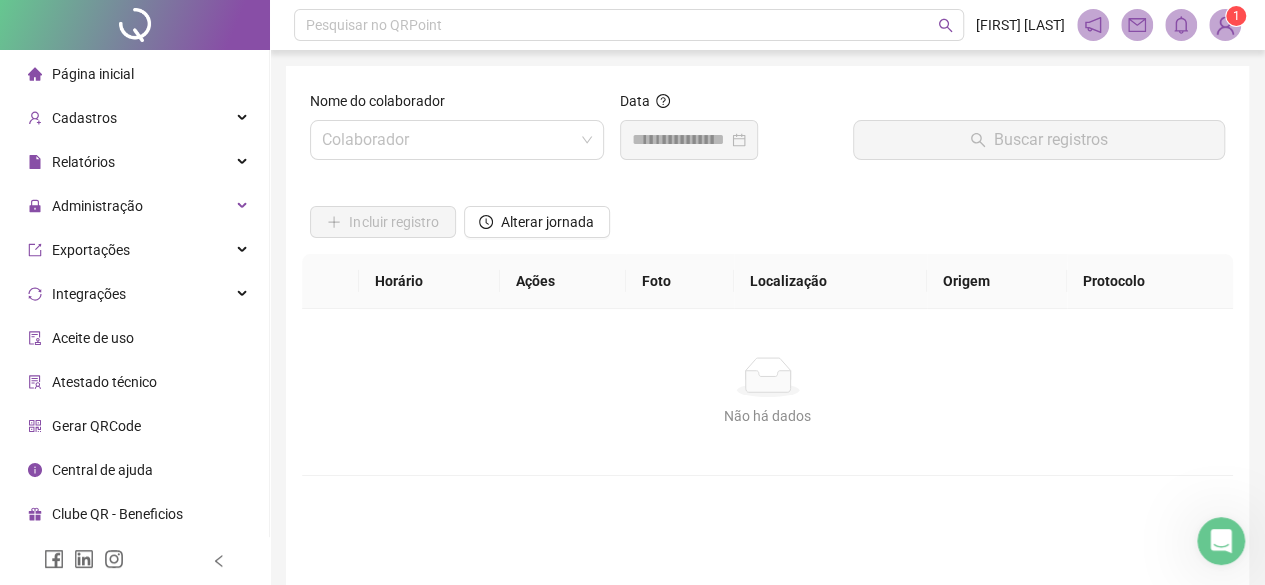 click 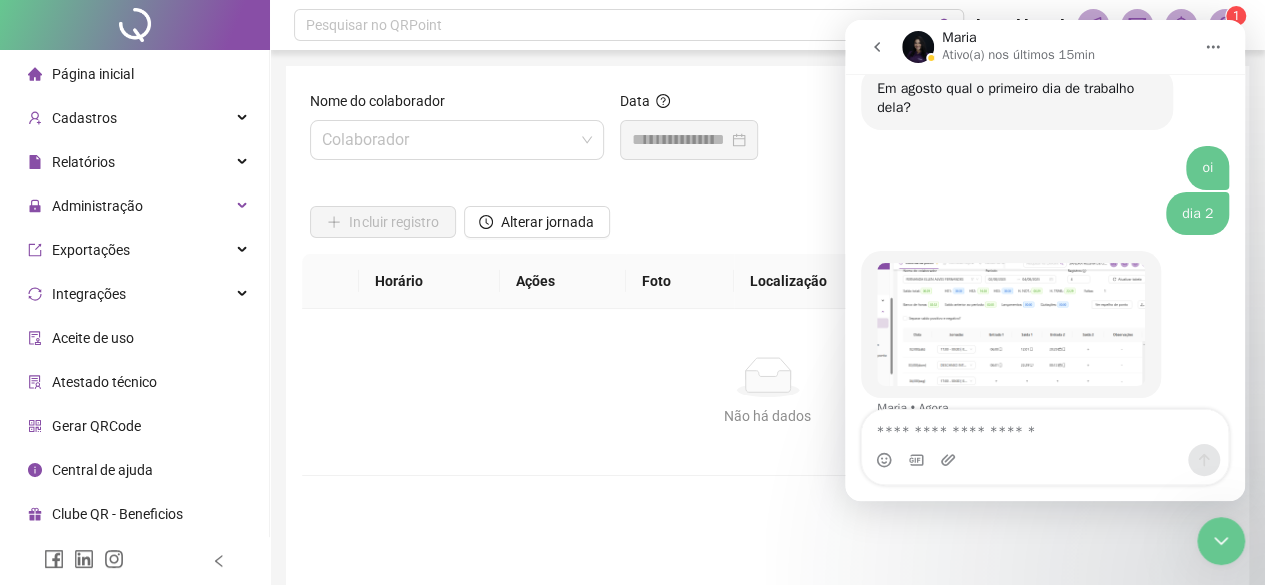 scroll, scrollTop: 2659, scrollLeft: 0, axis: vertical 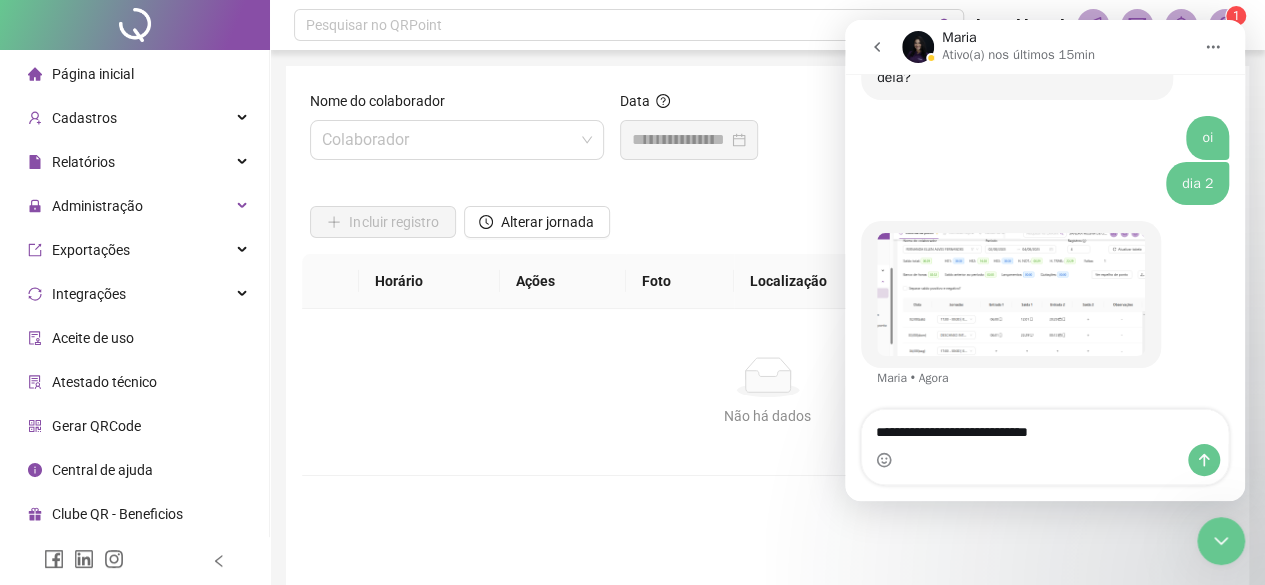 type on "**********" 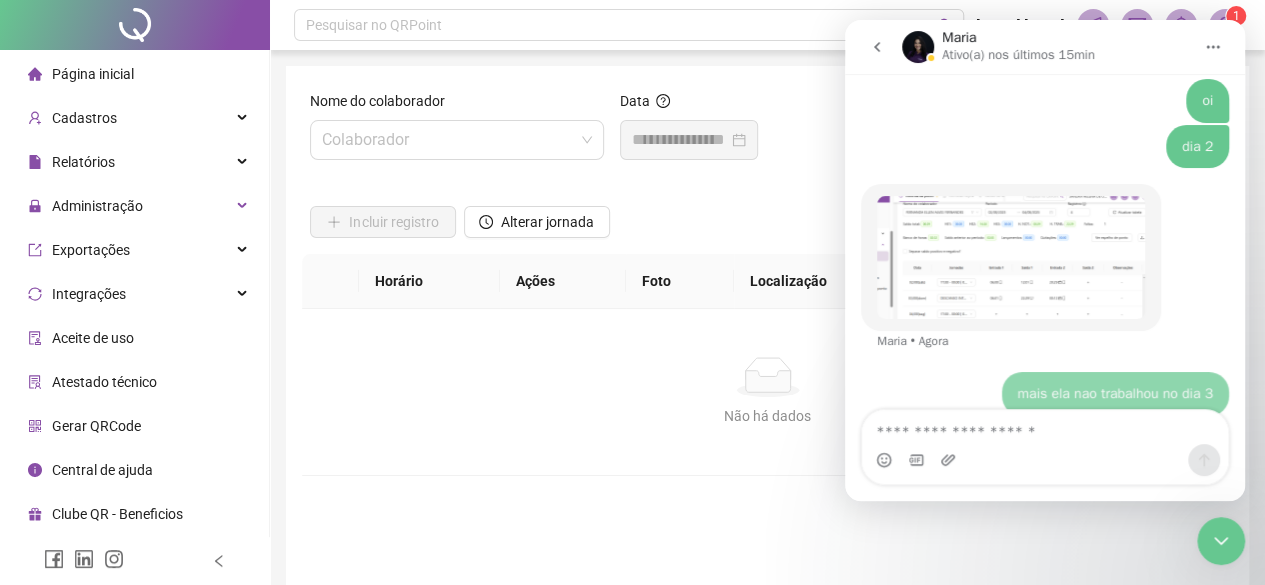 scroll, scrollTop: 2718, scrollLeft: 0, axis: vertical 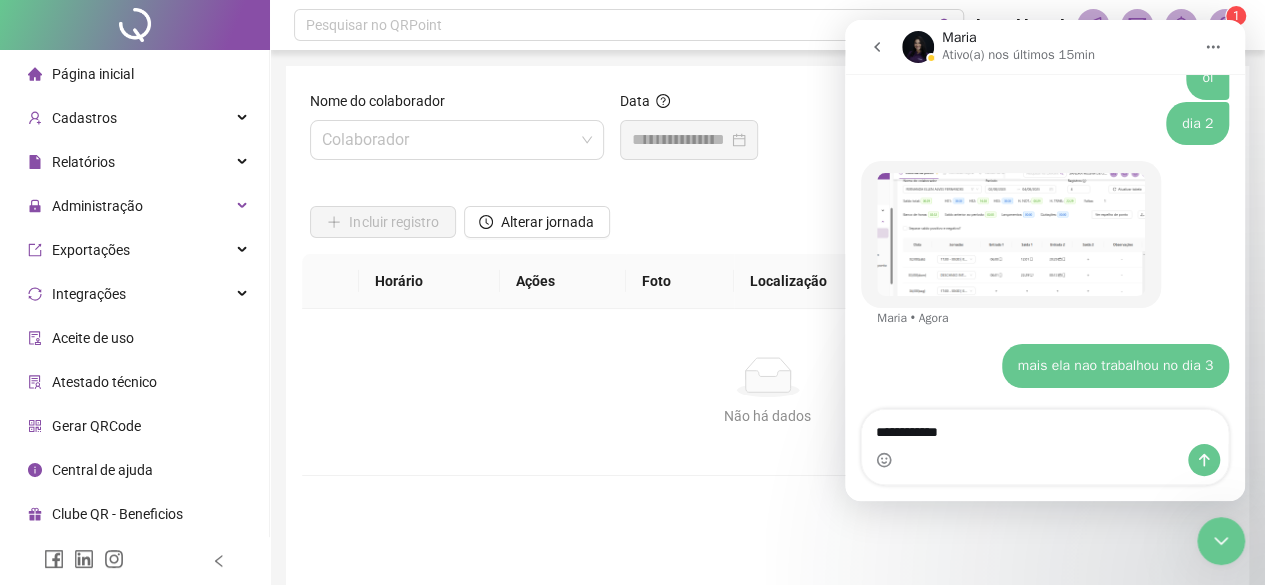 type on "**********" 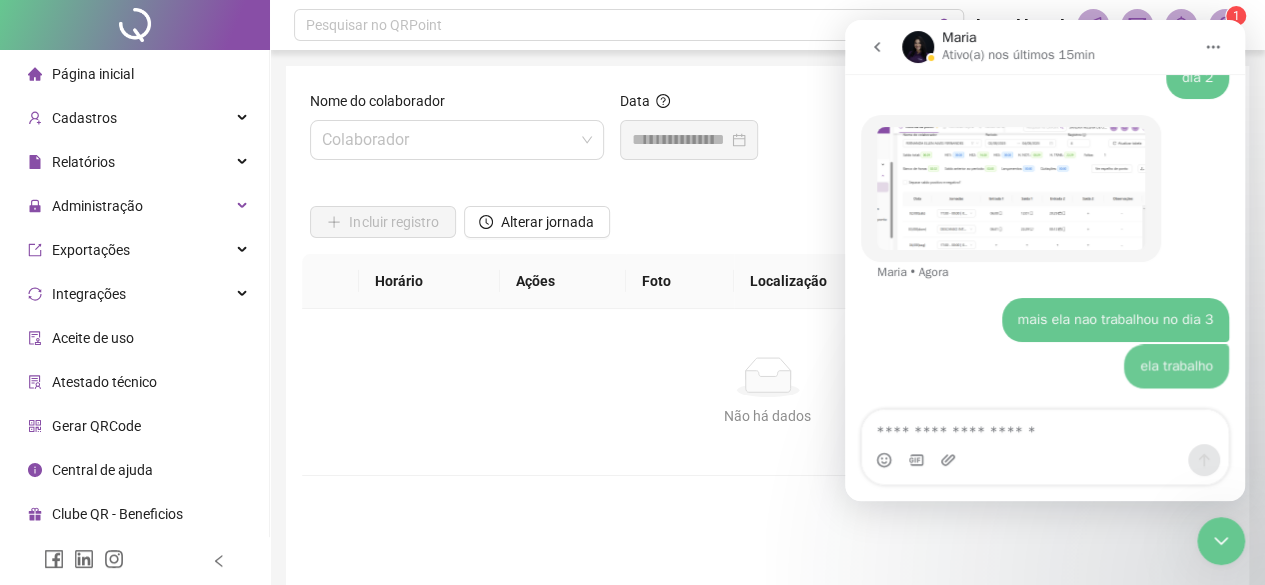 scroll, scrollTop: 2764, scrollLeft: 0, axis: vertical 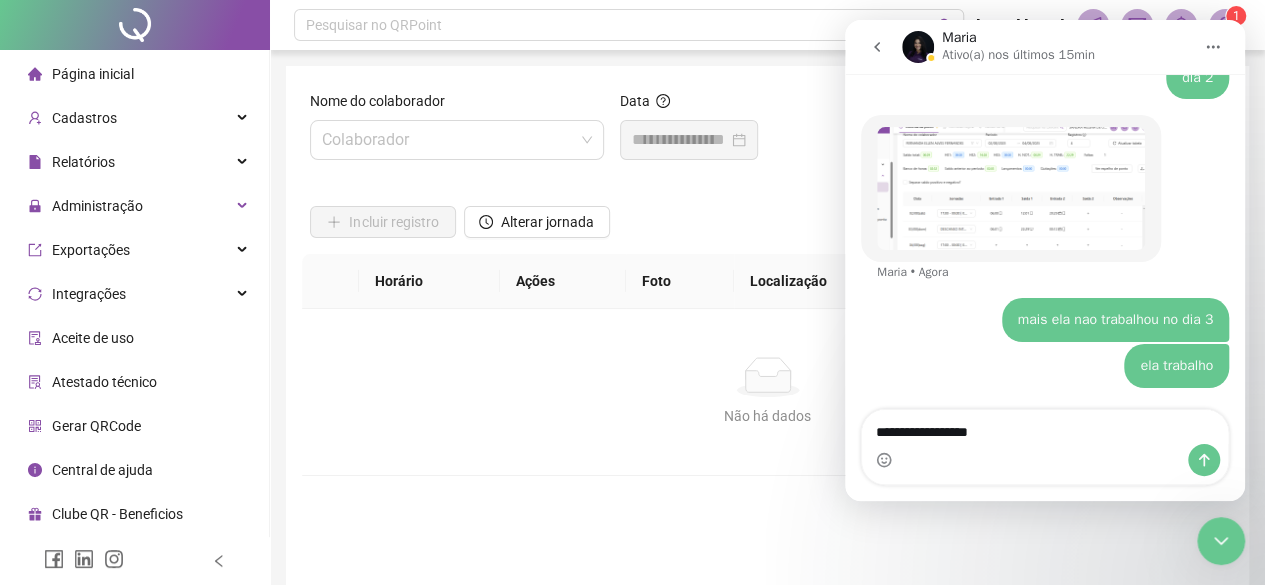 type on "**********" 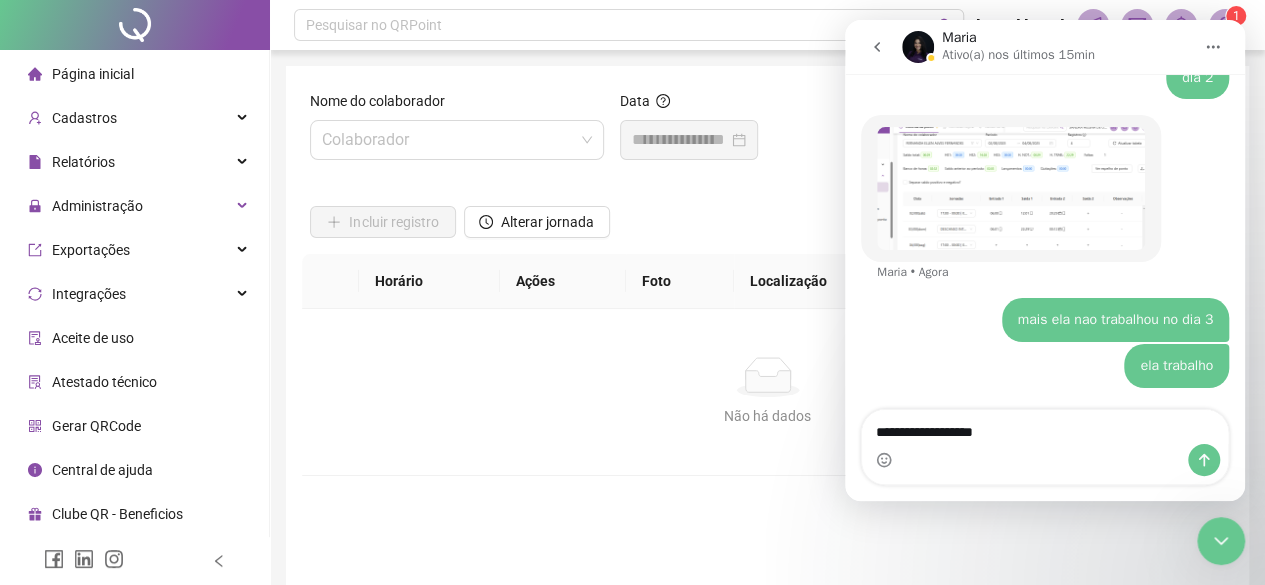 type 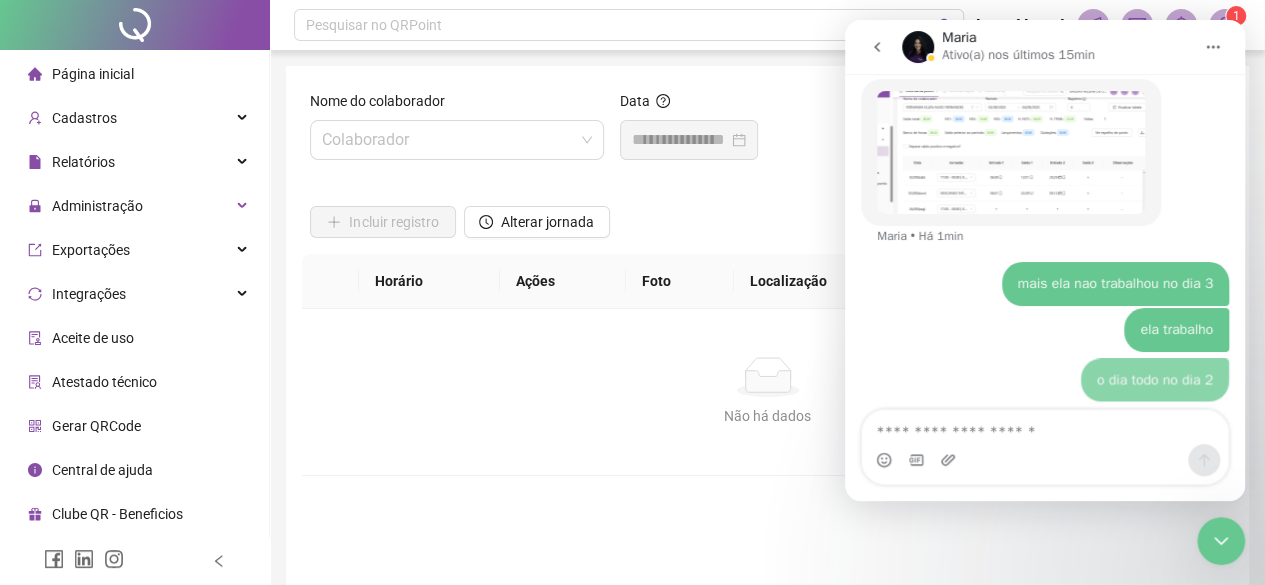 scroll, scrollTop: 2810, scrollLeft: 0, axis: vertical 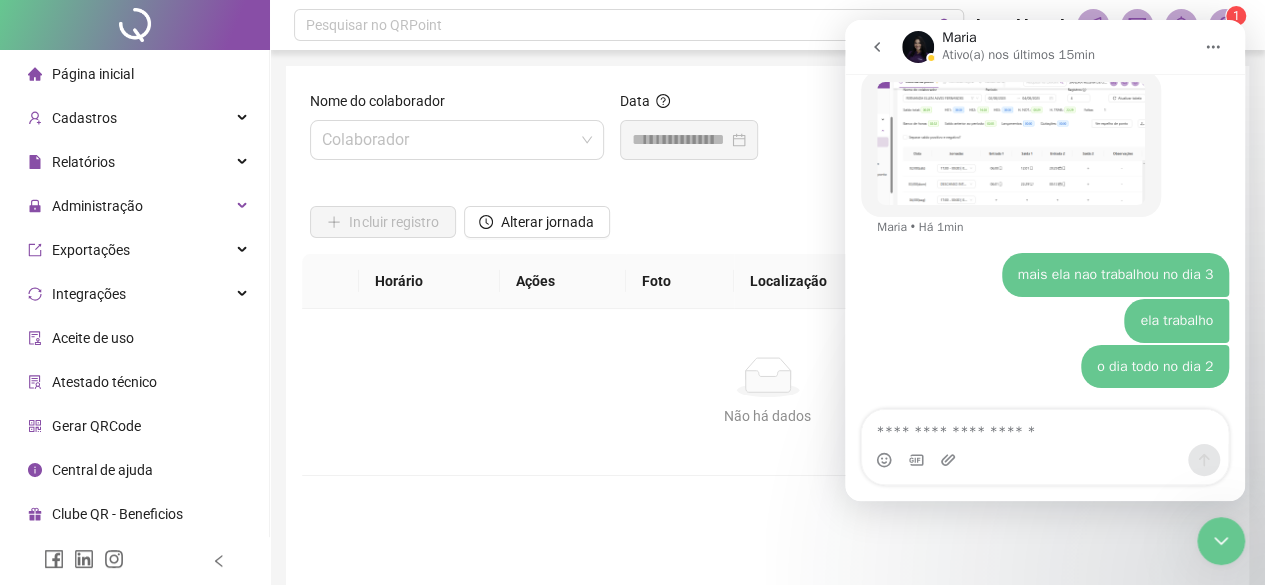 click at bounding box center [1011, 143] 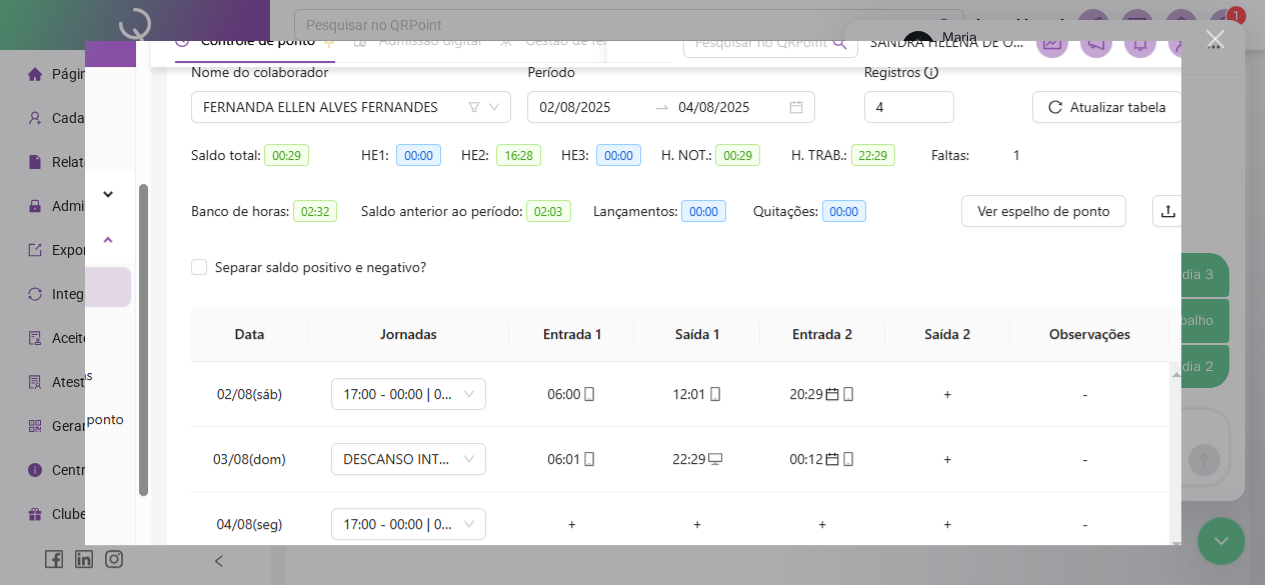 scroll, scrollTop: 0, scrollLeft: 0, axis: both 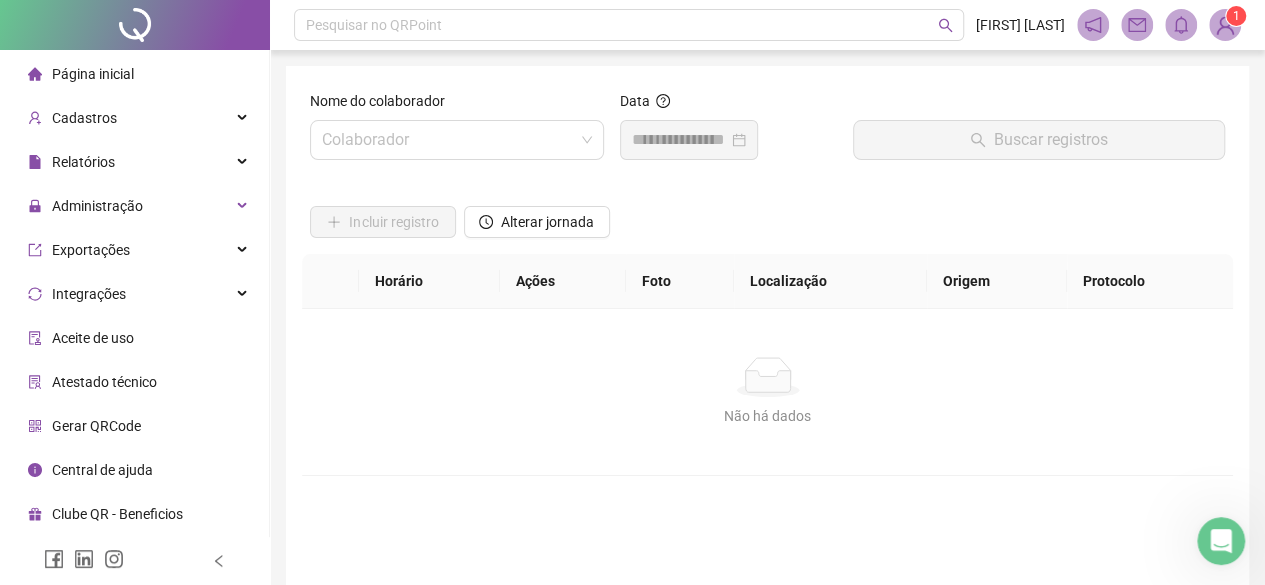 drag, startPoint x: 380, startPoint y: 307, endPoint x: 376, endPoint y: 320, distance: 13.601471 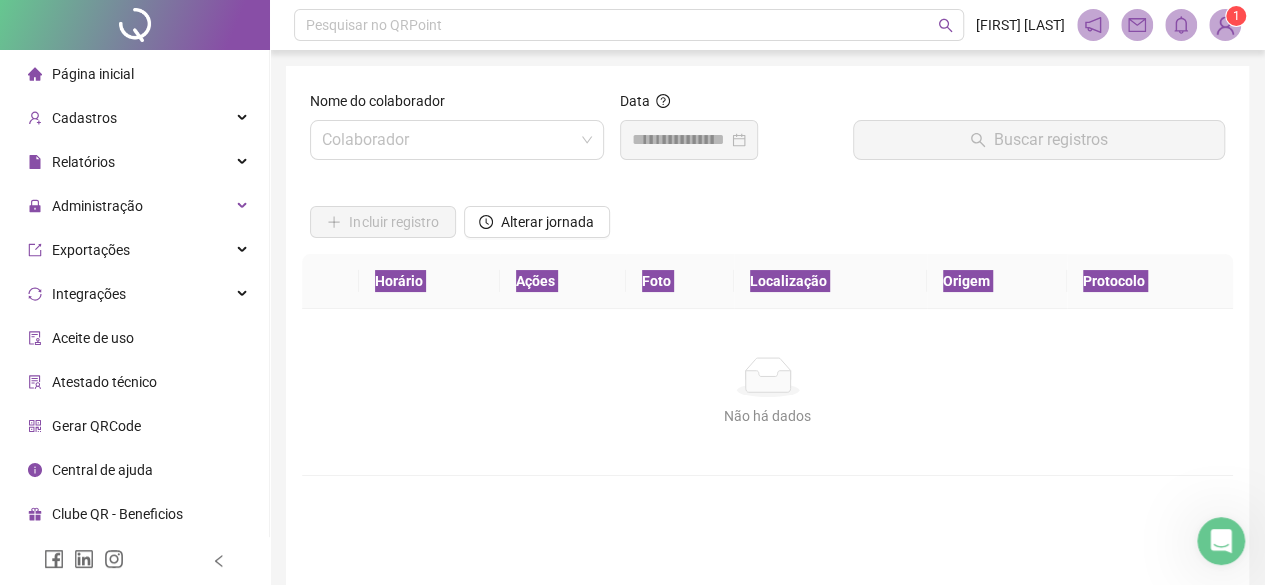 click 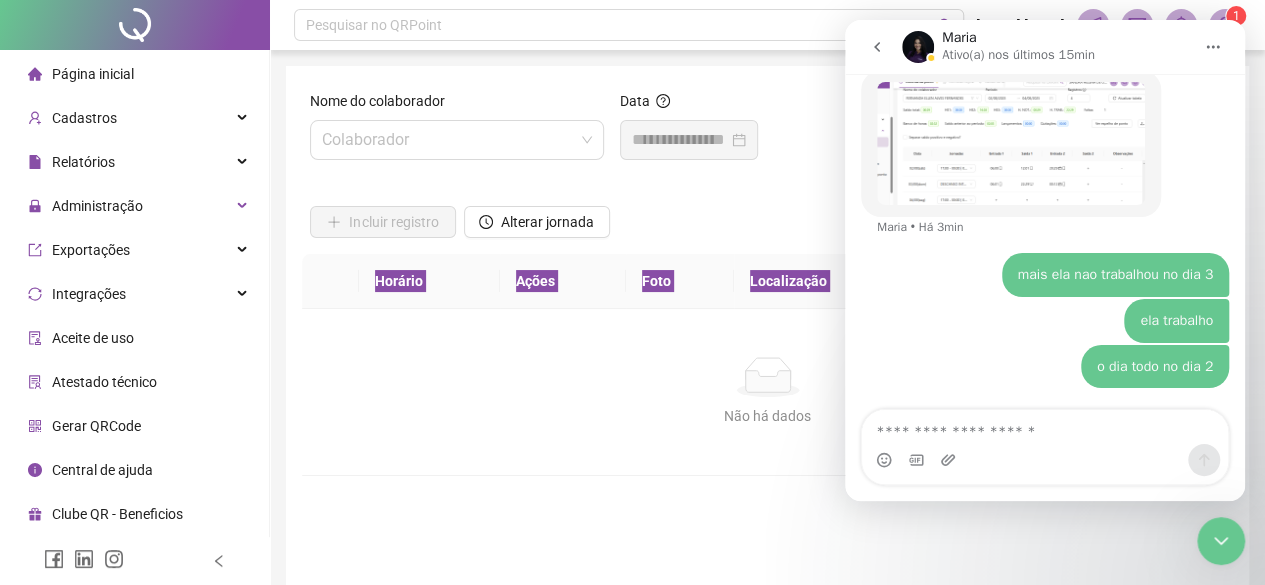 scroll, scrollTop: 2810, scrollLeft: 0, axis: vertical 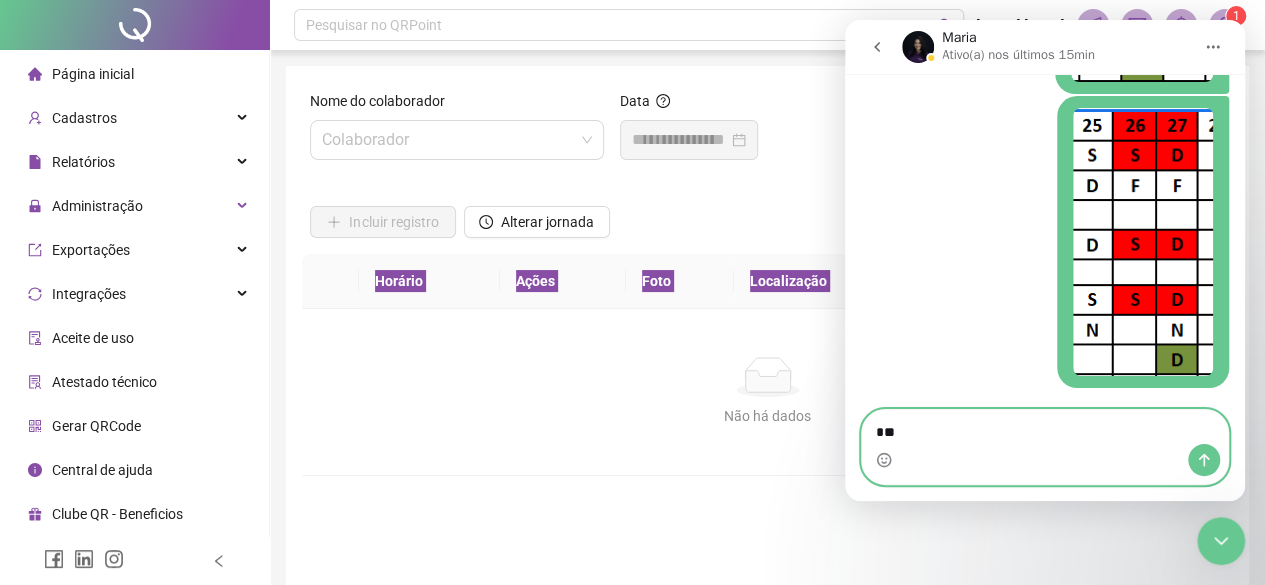 type on "*" 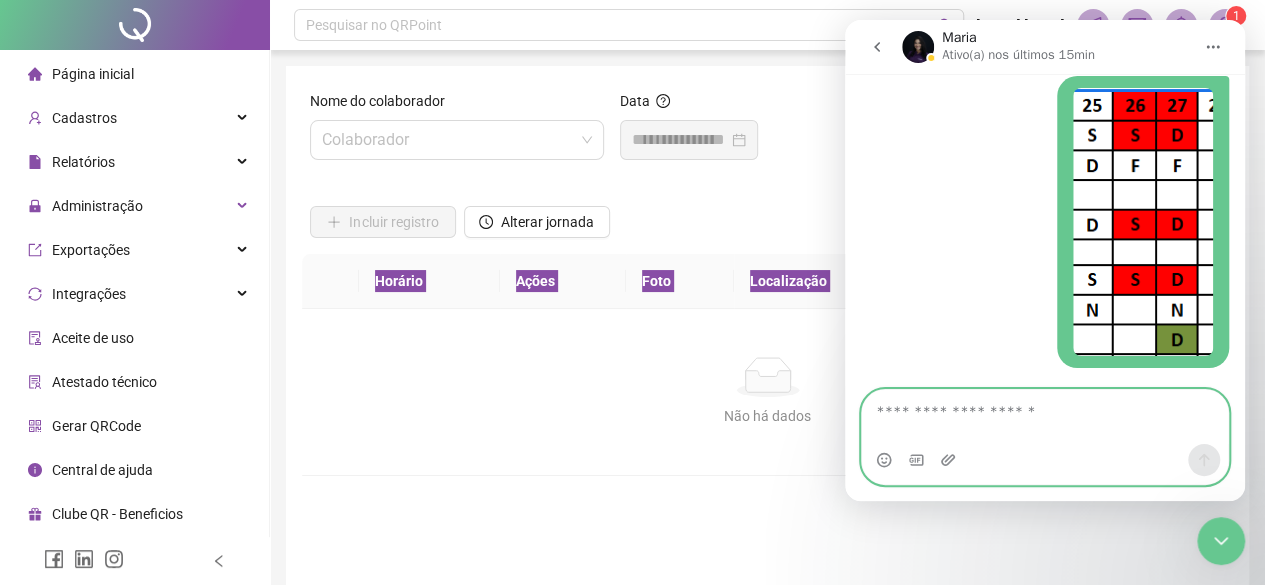 scroll, scrollTop: 3257, scrollLeft: 0, axis: vertical 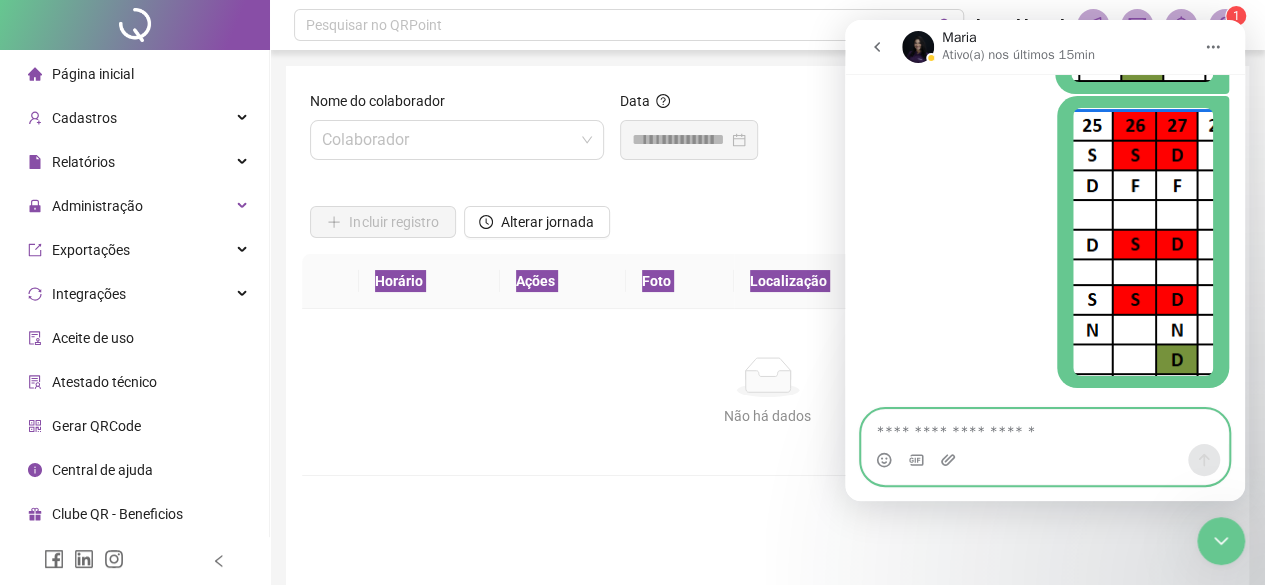 type on "*" 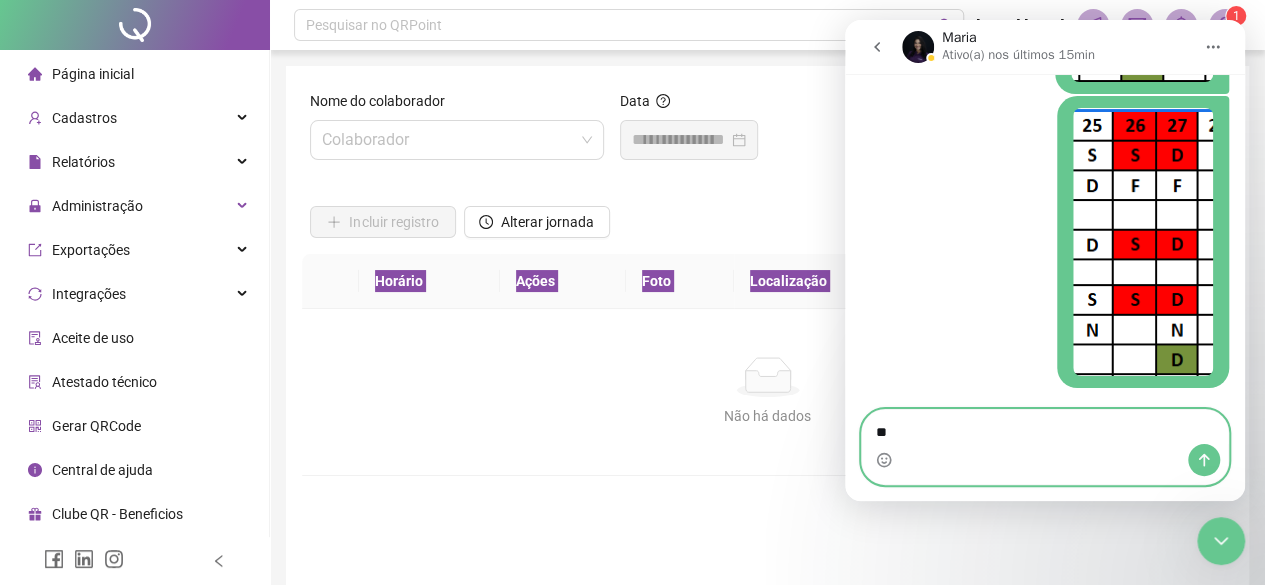 type on "*" 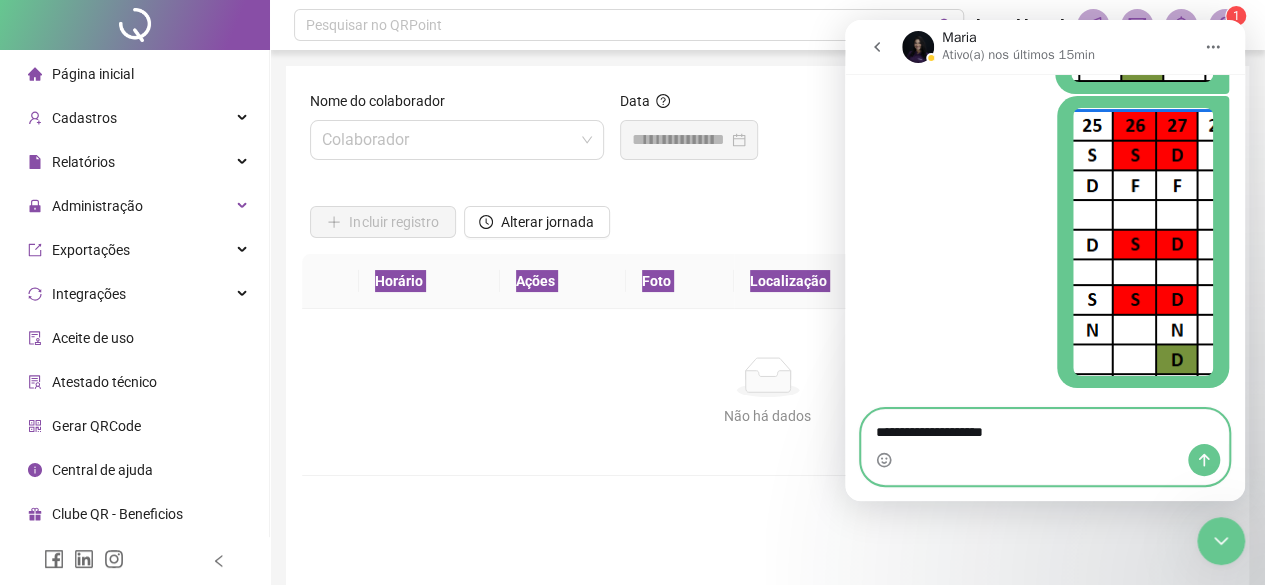 type on "**********" 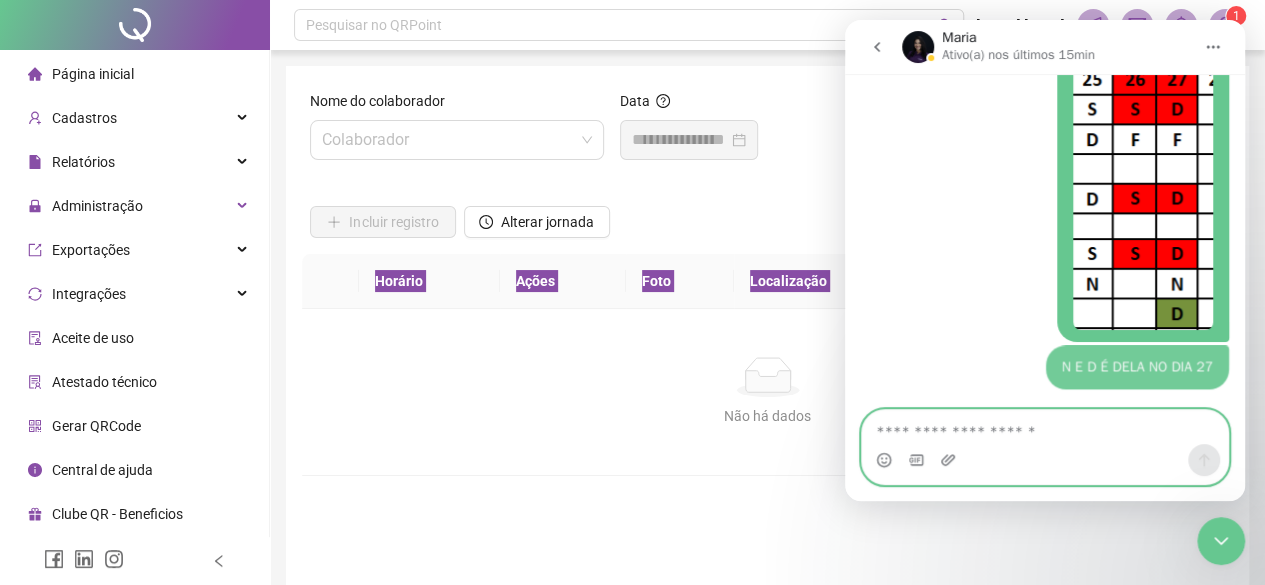 scroll, scrollTop: 3302, scrollLeft: 0, axis: vertical 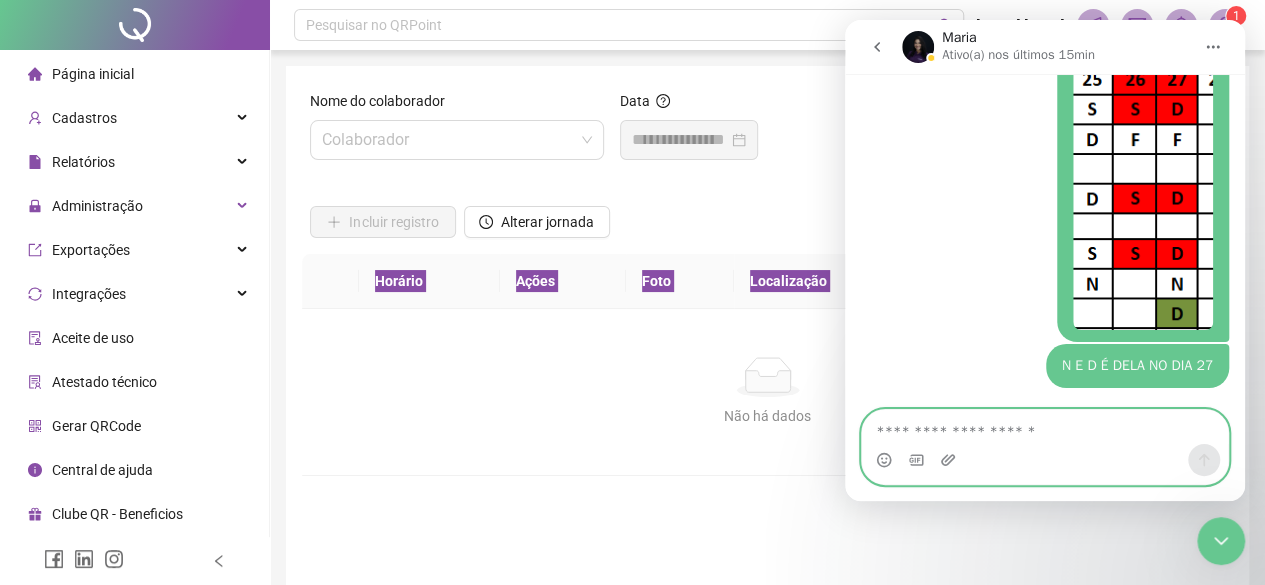 type 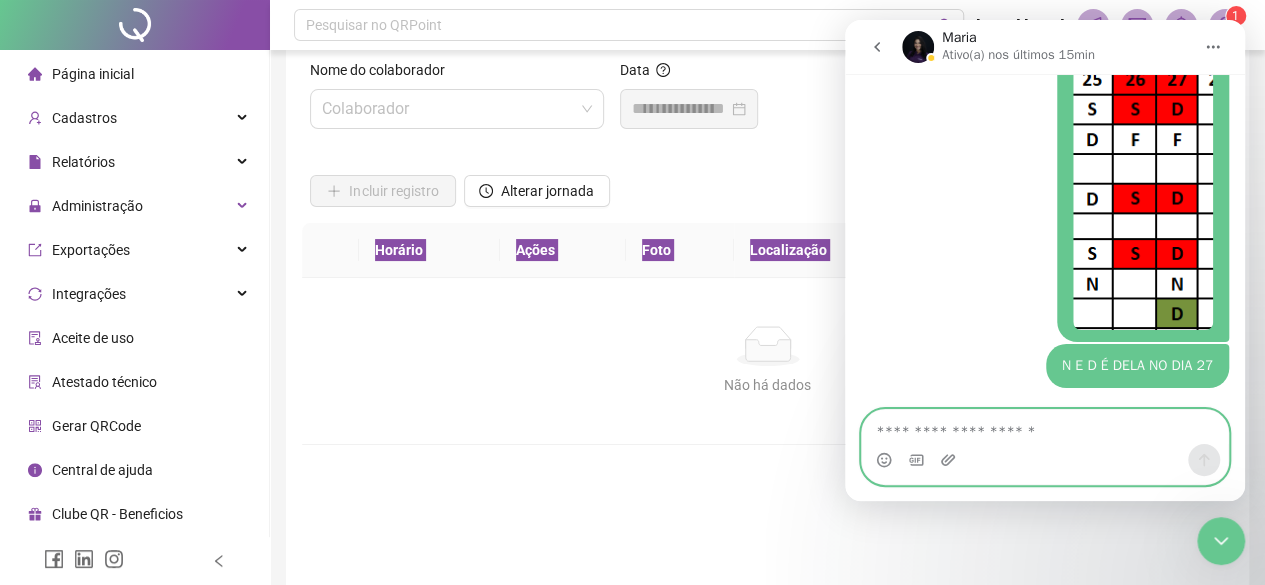 scroll, scrollTop: 0, scrollLeft: 0, axis: both 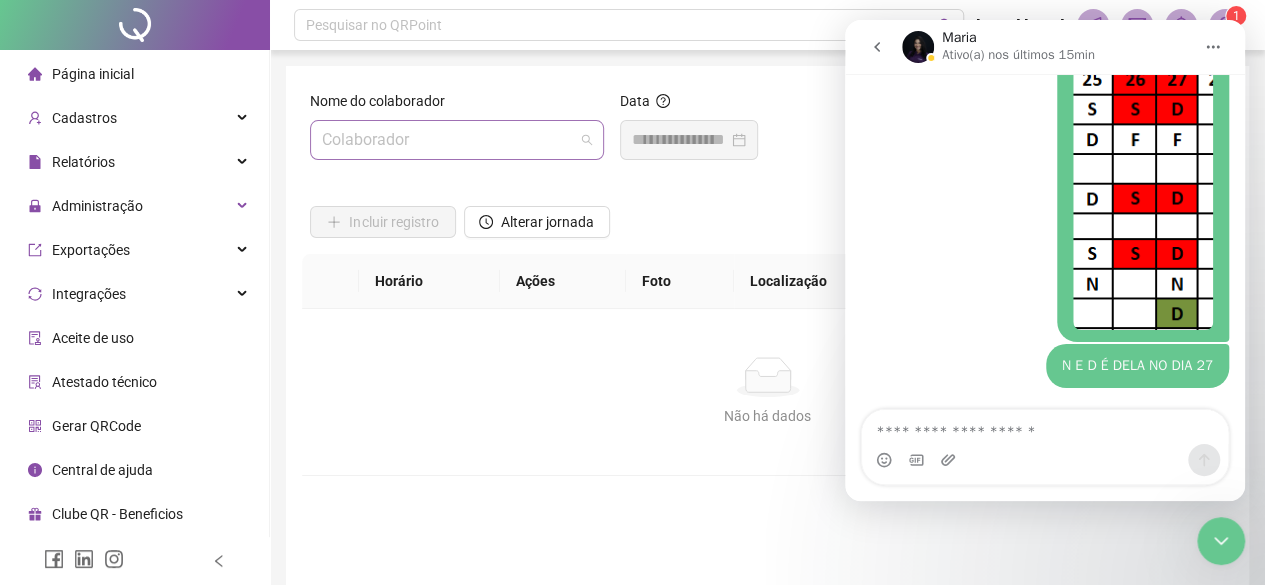 click at bounding box center [448, 140] 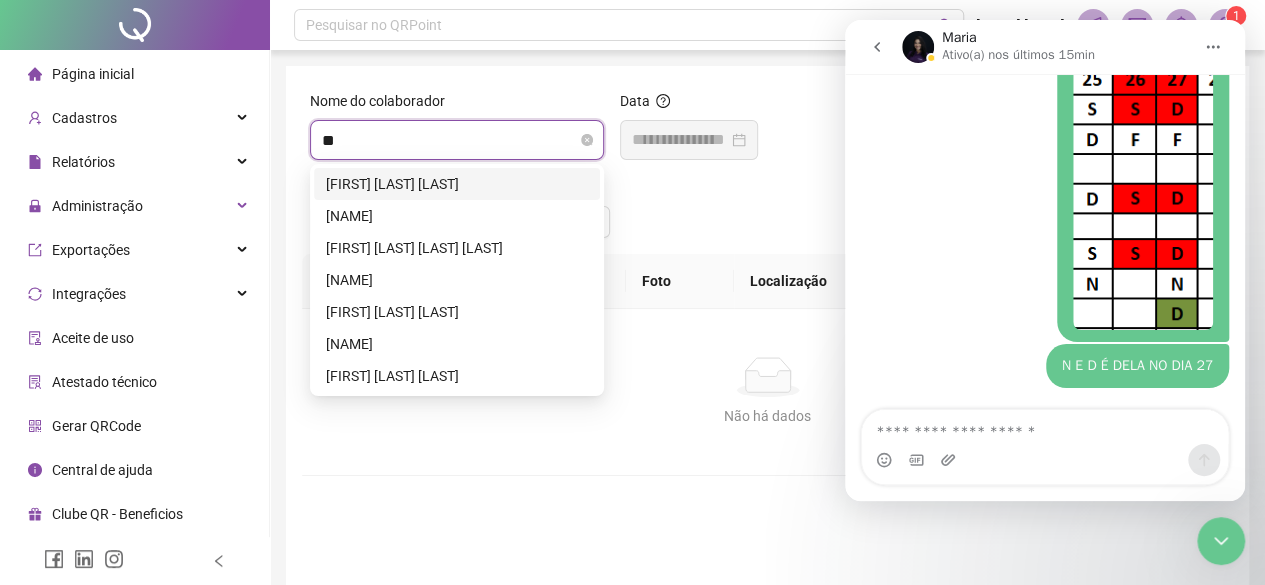 type on "***" 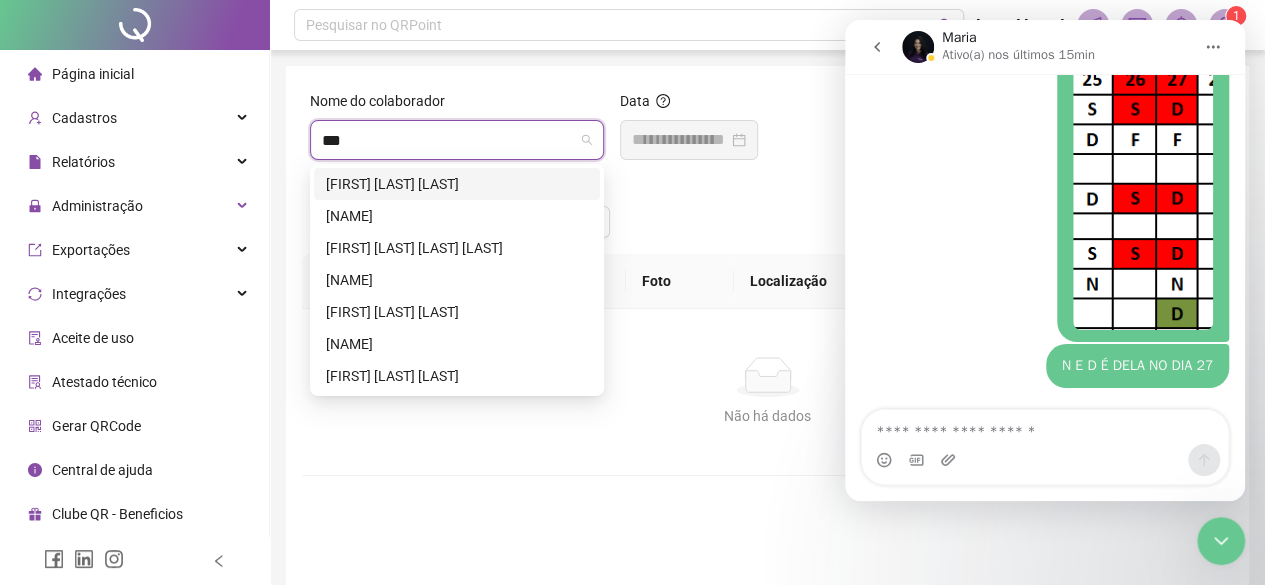 click on "[FIRST] [LAST] [LAST]" at bounding box center (457, 184) 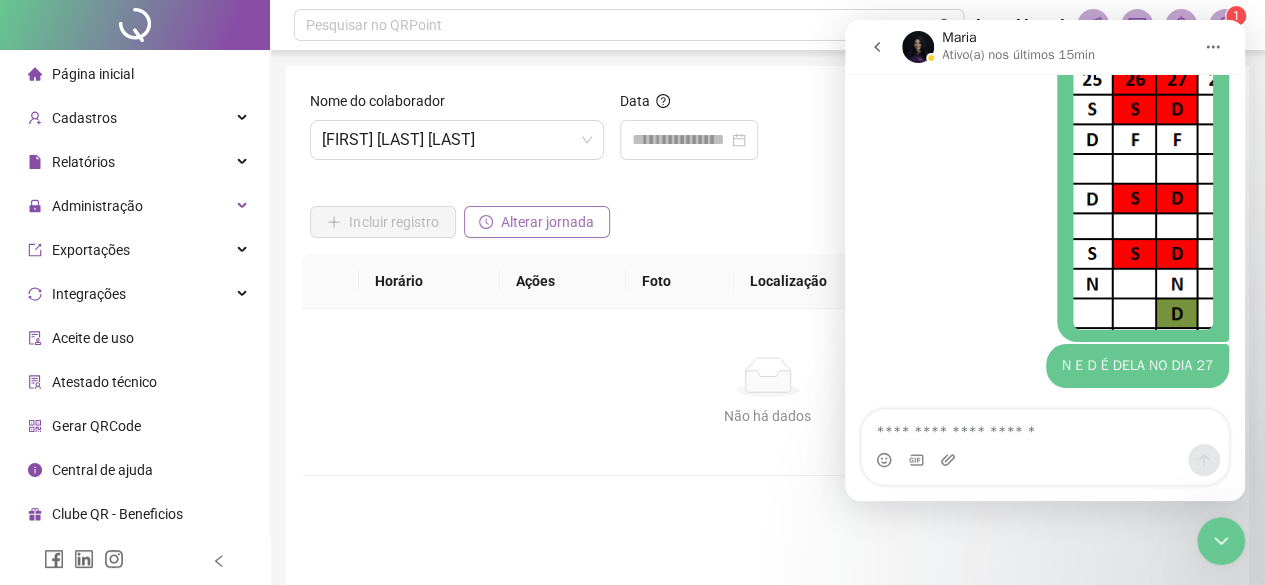 click on "Alterar jornada" at bounding box center (547, 222) 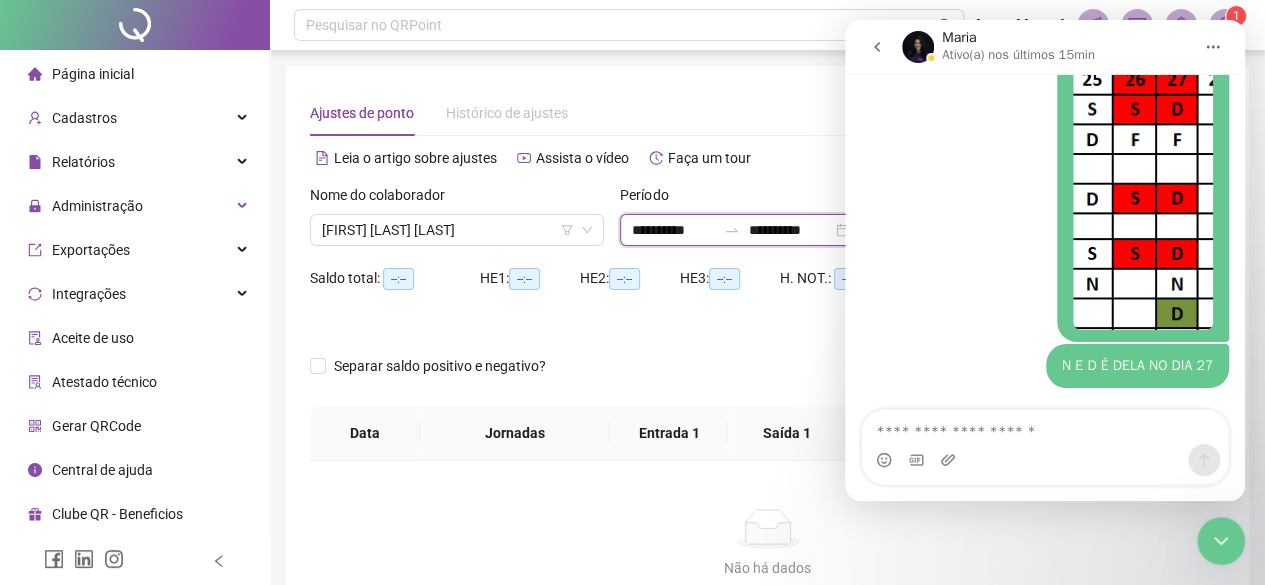 click on "**********" at bounding box center (674, 230) 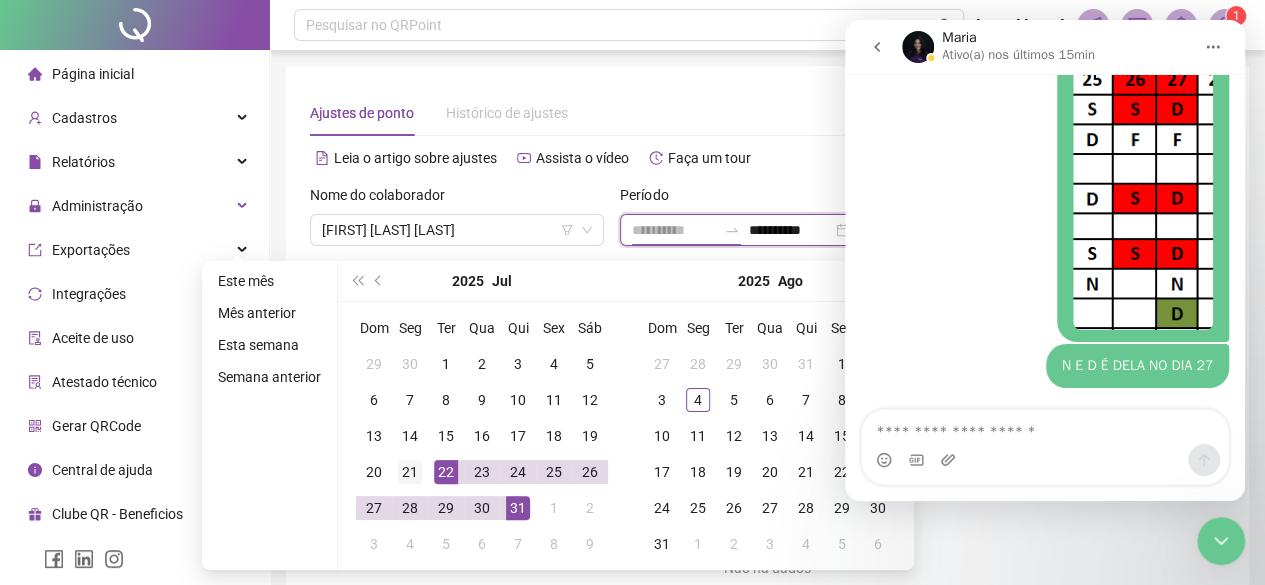 type on "**********" 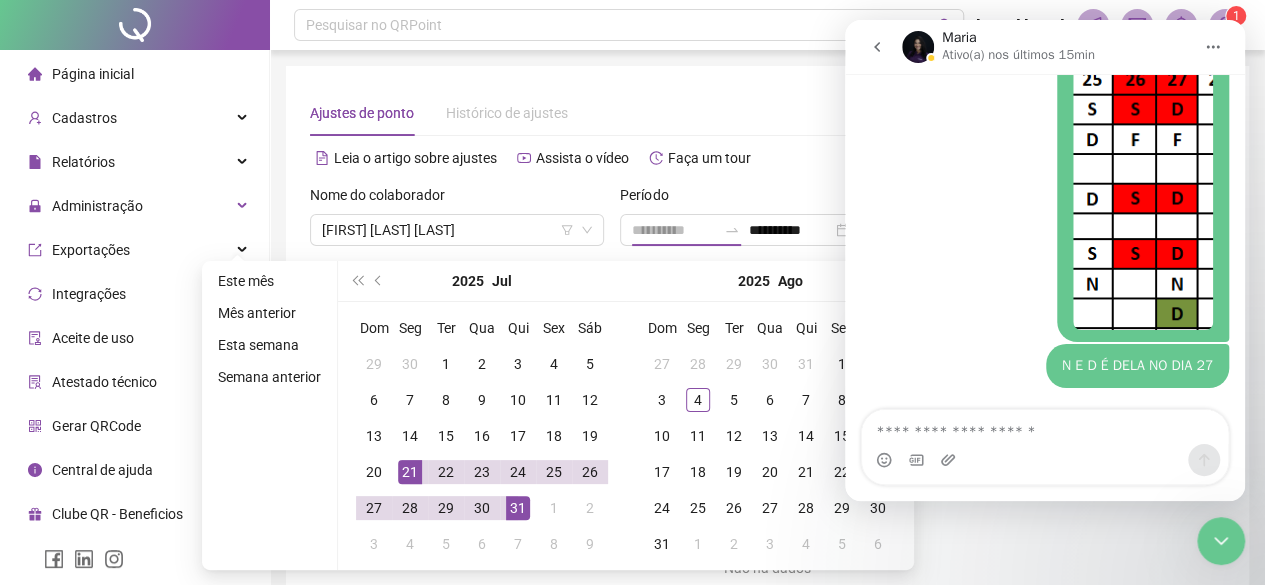 click on "21" at bounding box center (410, 472) 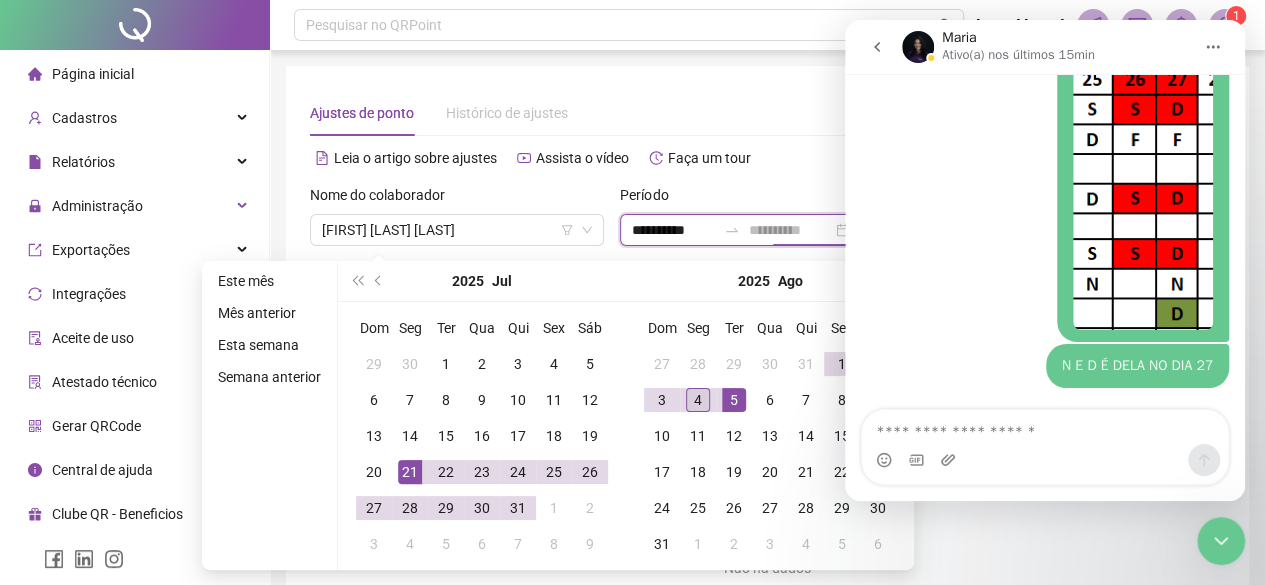 type on "**********" 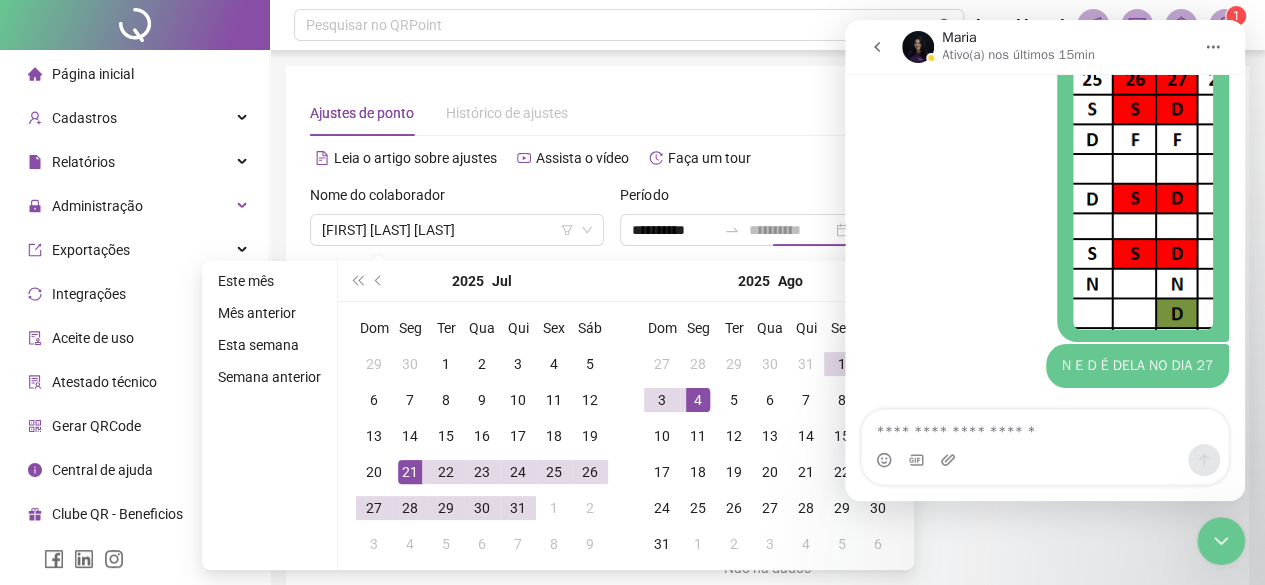 click on "4" at bounding box center [698, 400] 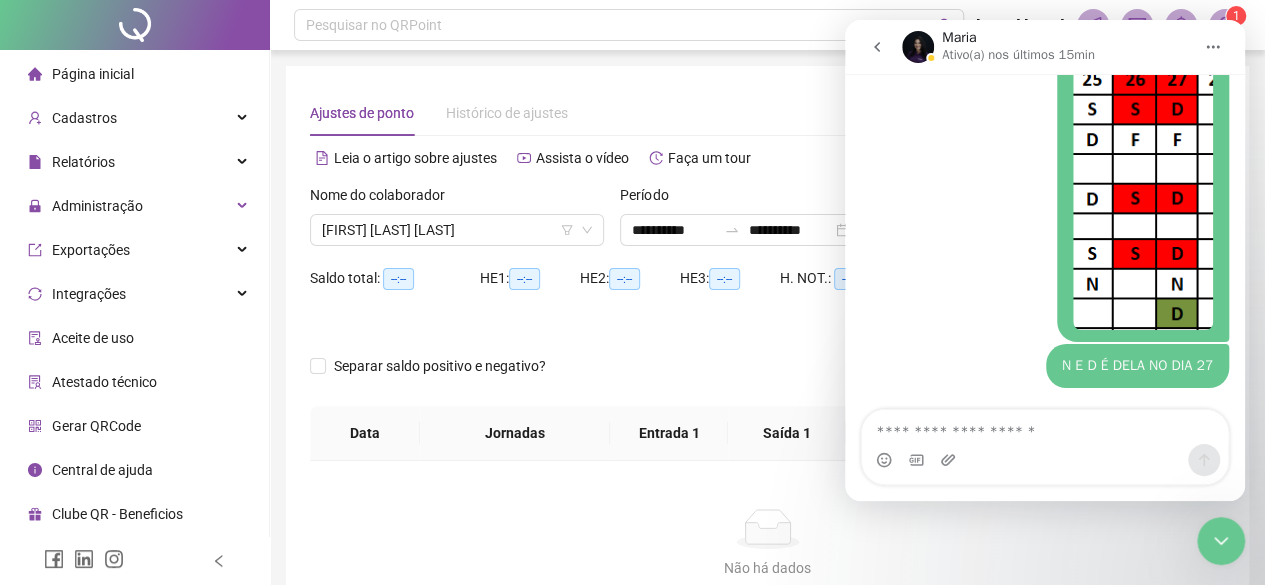 click 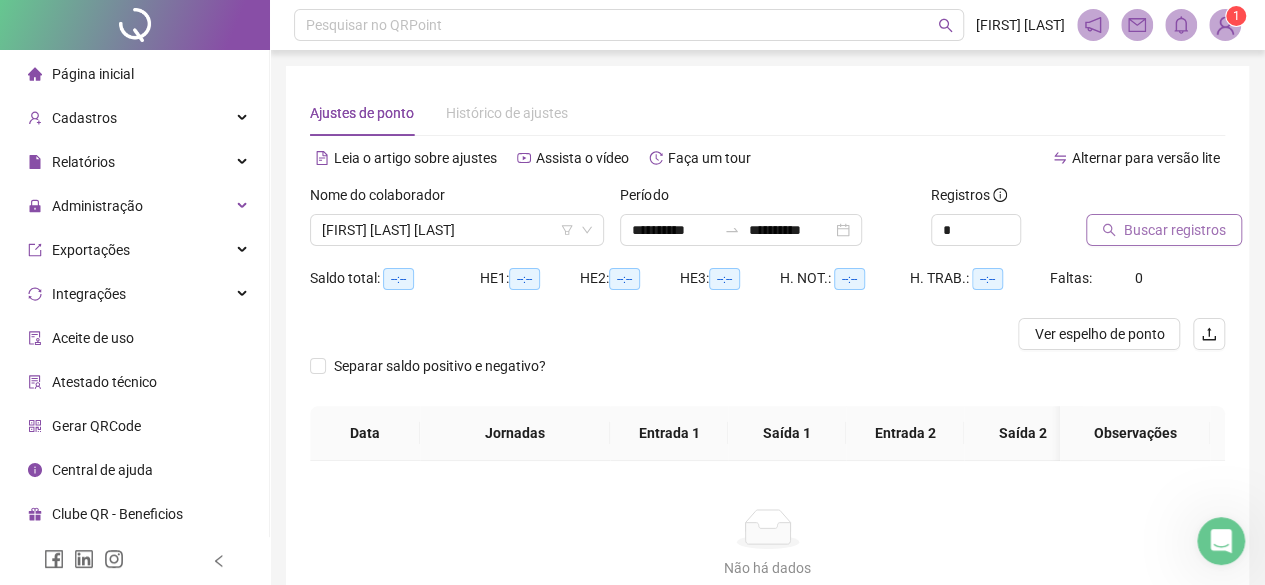 click on "Buscar registros" at bounding box center (1175, 230) 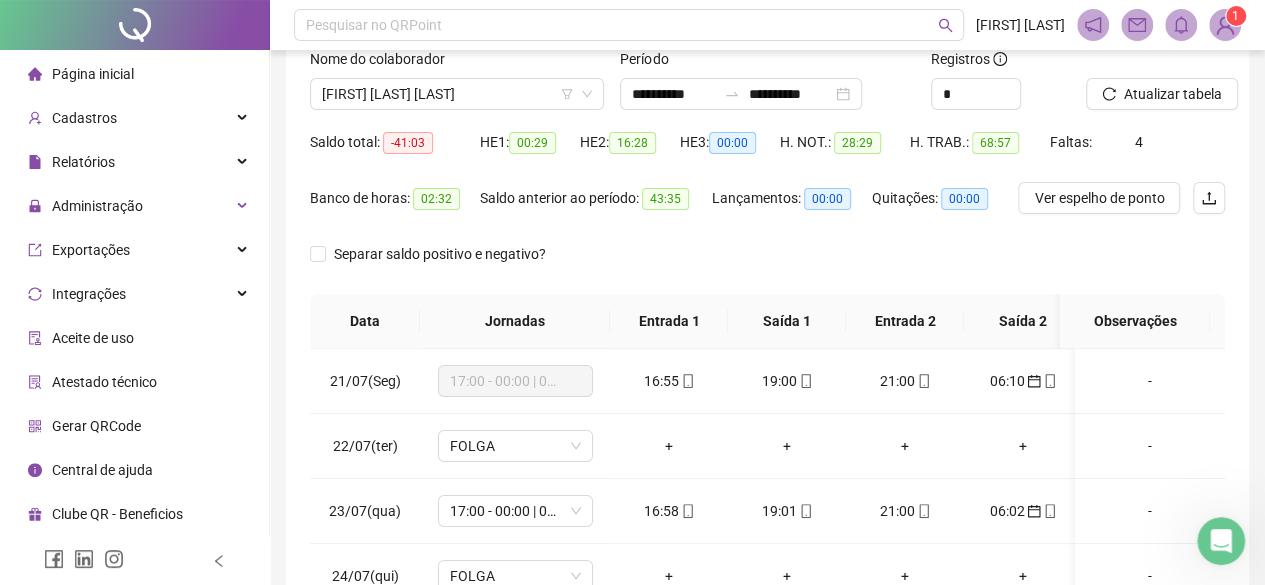 scroll, scrollTop: 200, scrollLeft: 0, axis: vertical 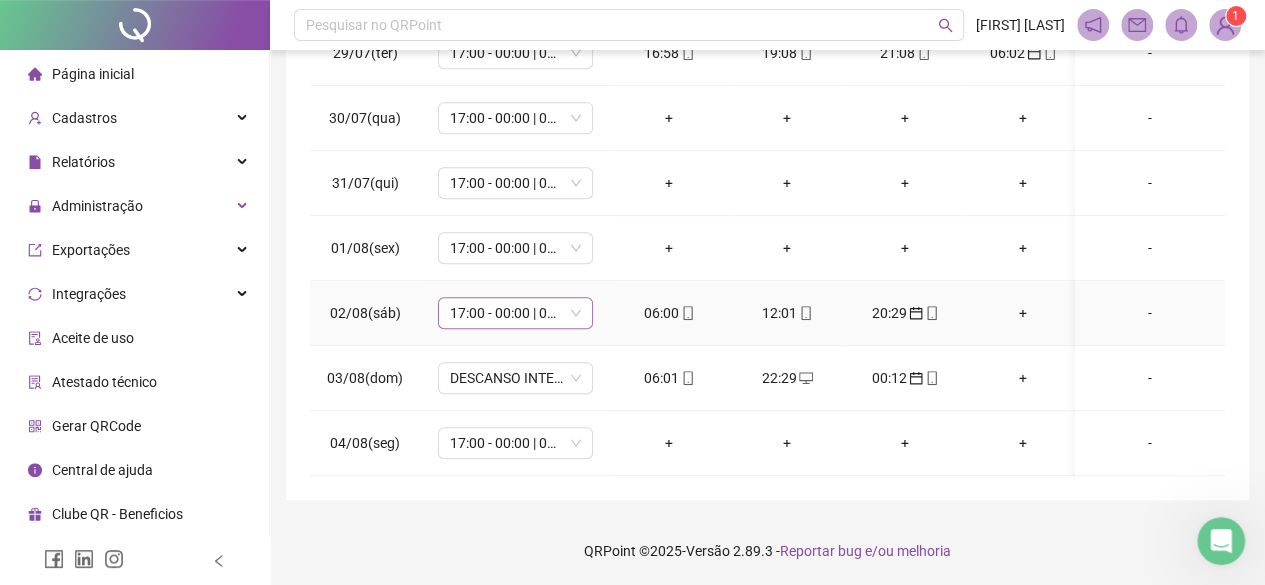 click on "17:00 - 00:00 | 02:00 - 06:00" at bounding box center (515, 313) 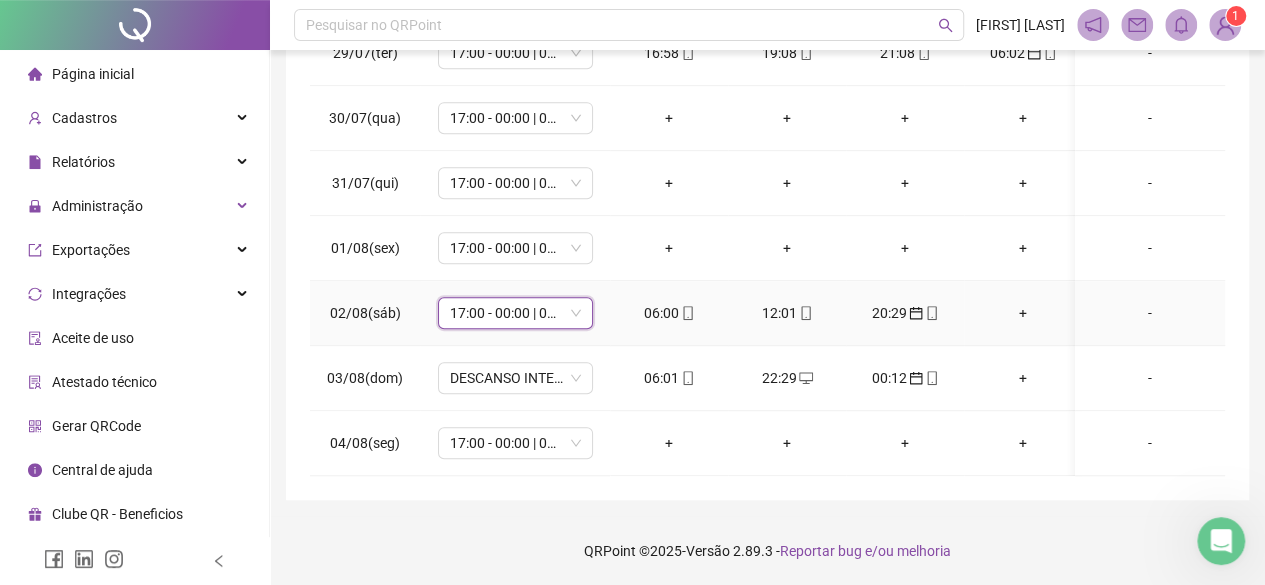 click on "17:00 - 00:00 | 02:00 - 06:00" at bounding box center [515, 313] 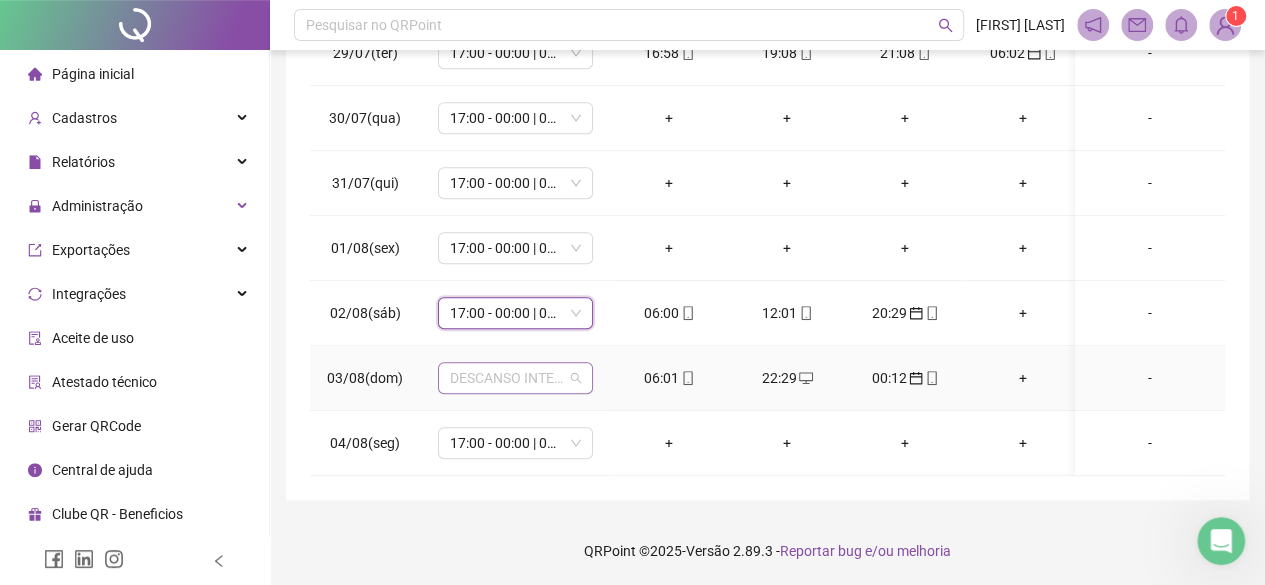 click on "DESCANSO INTER-JORNADA" at bounding box center (515, 378) 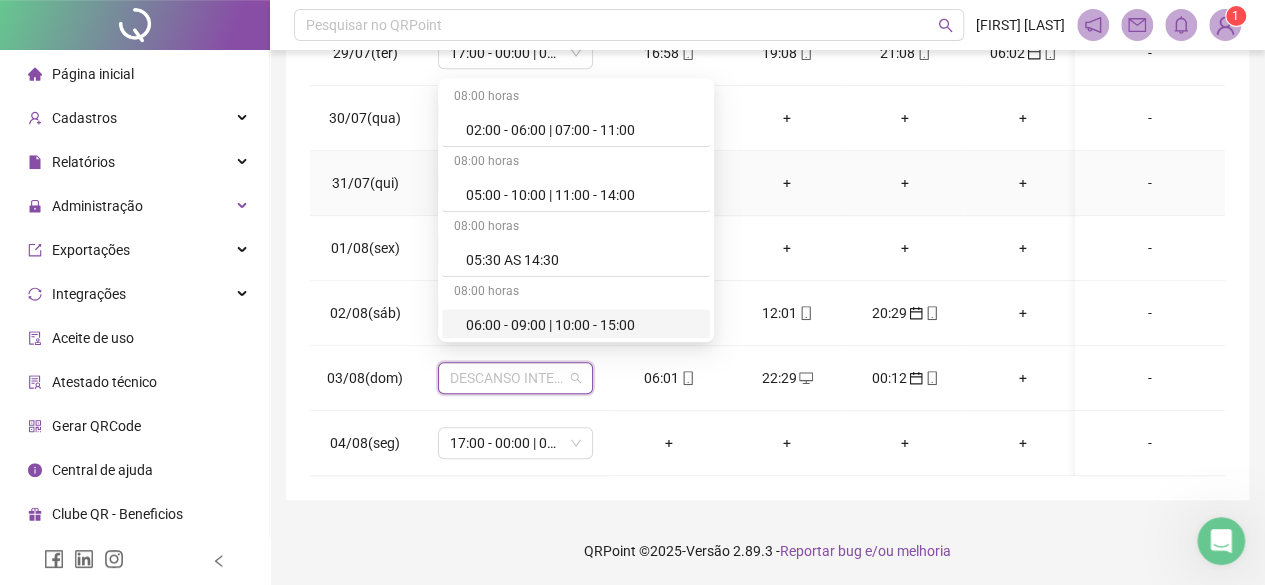click on "-" at bounding box center [1150, 183] 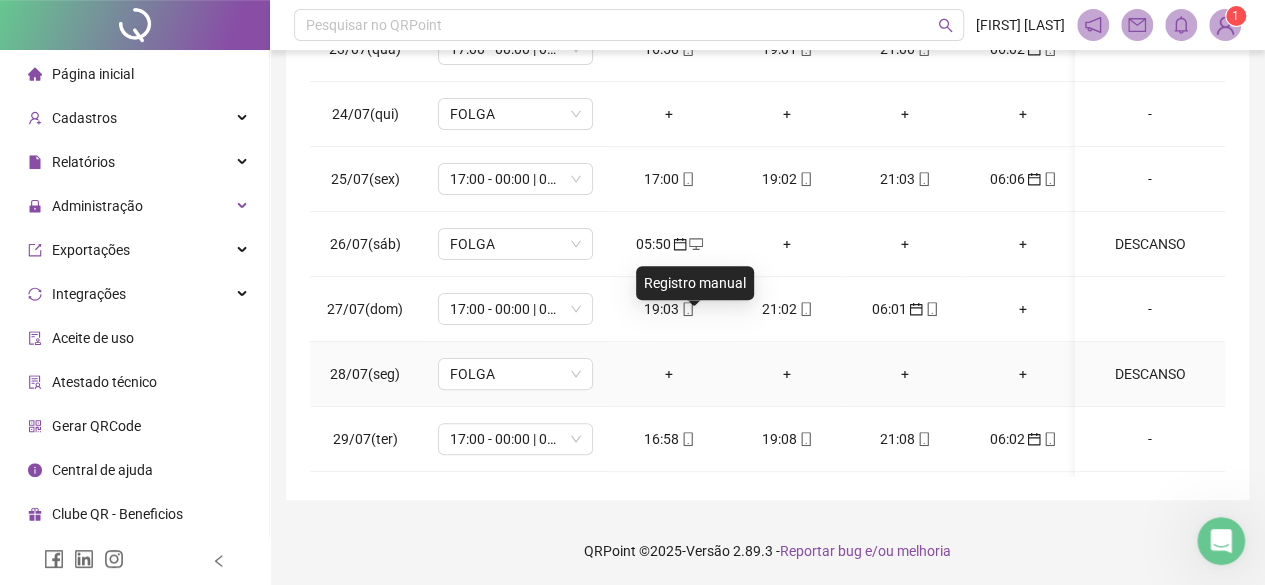 scroll, scrollTop: 200, scrollLeft: 0, axis: vertical 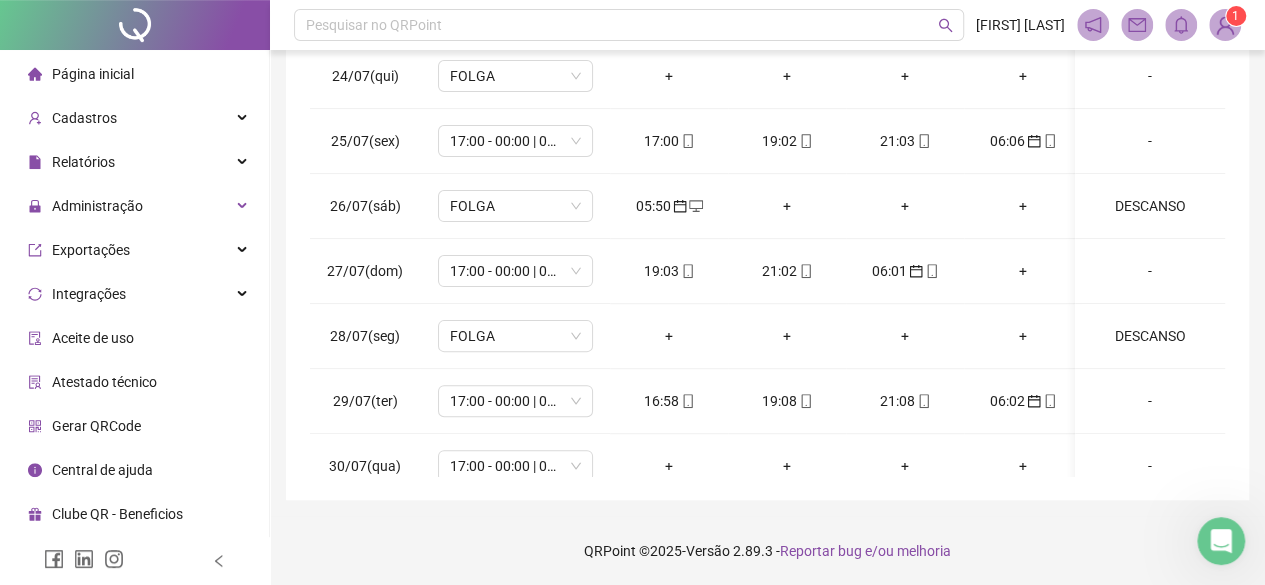 click on "QRPoint © 2025  -  Versão   2.89.3   -  Reportar bug e/ou melhoria" at bounding box center [767, 551] 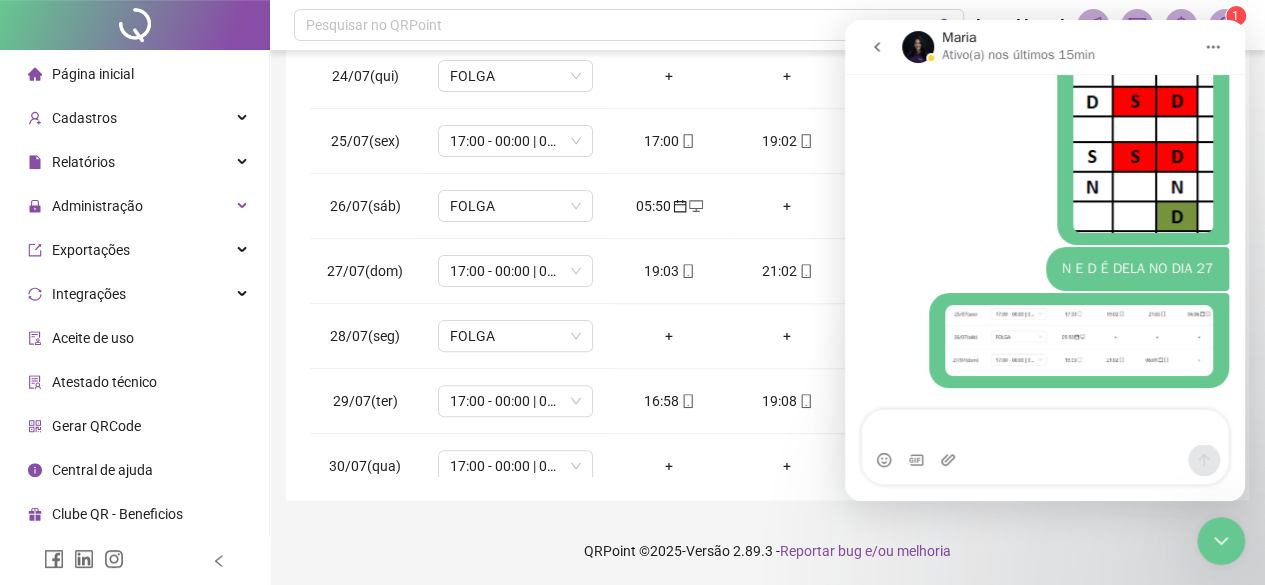 scroll, scrollTop: 3420, scrollLeft: 0, axis: vertical 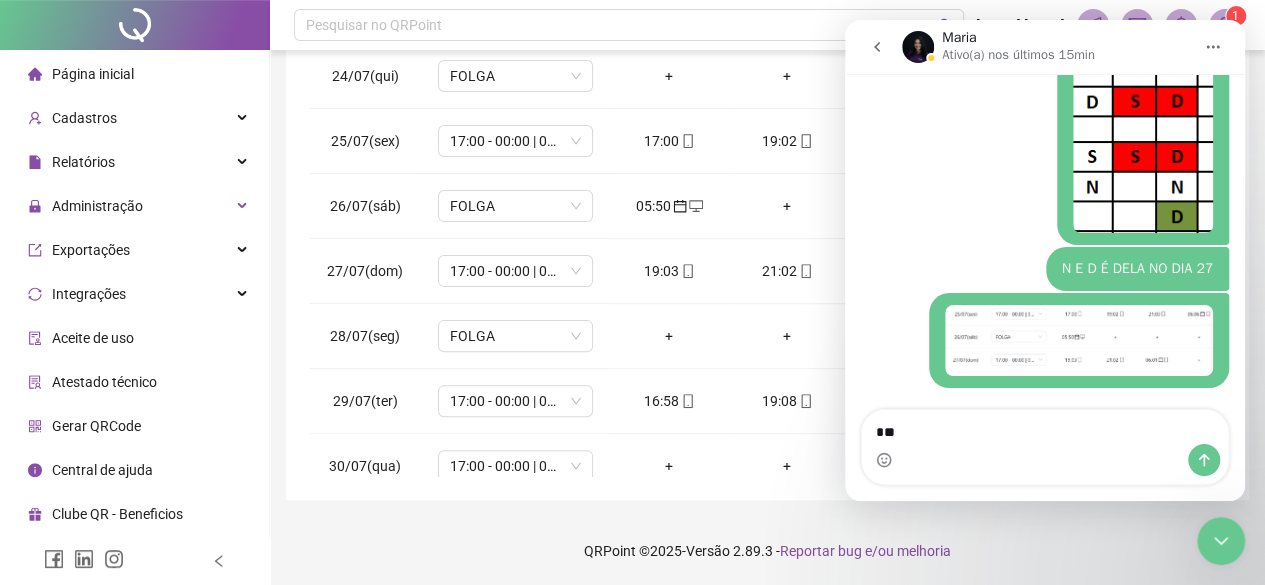 type on "*" 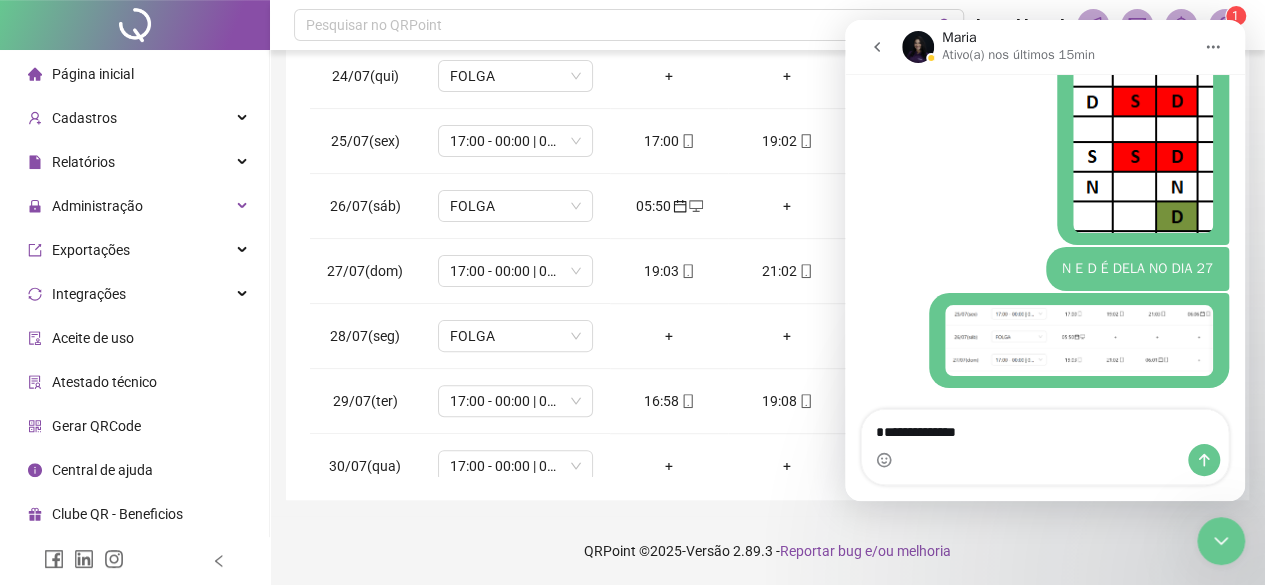 type on "**********" 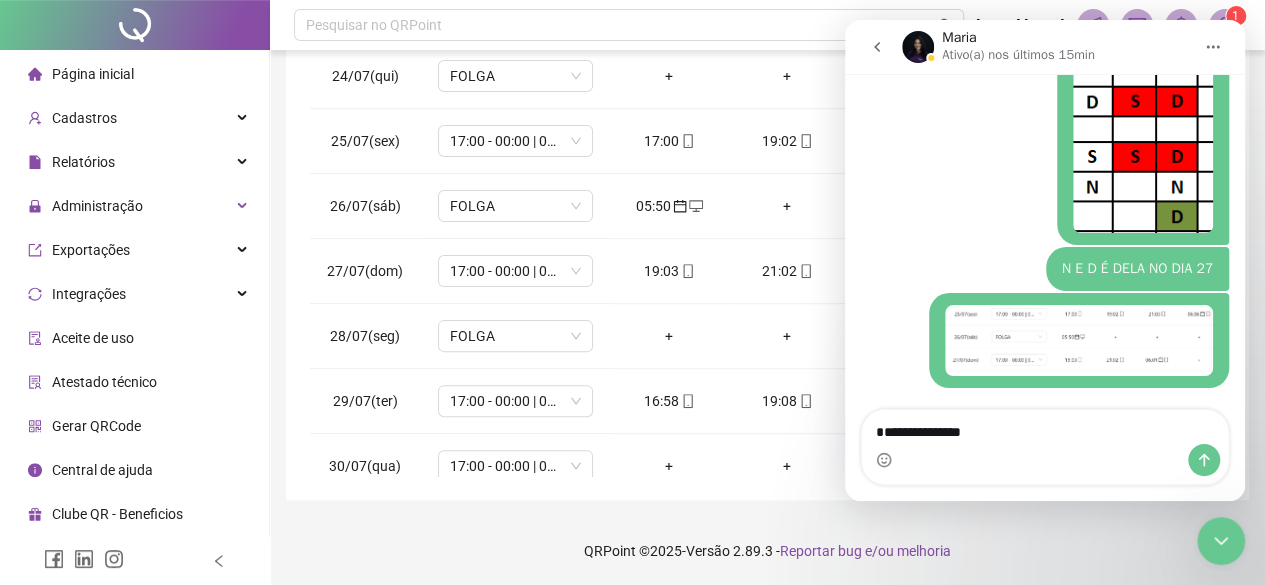 type 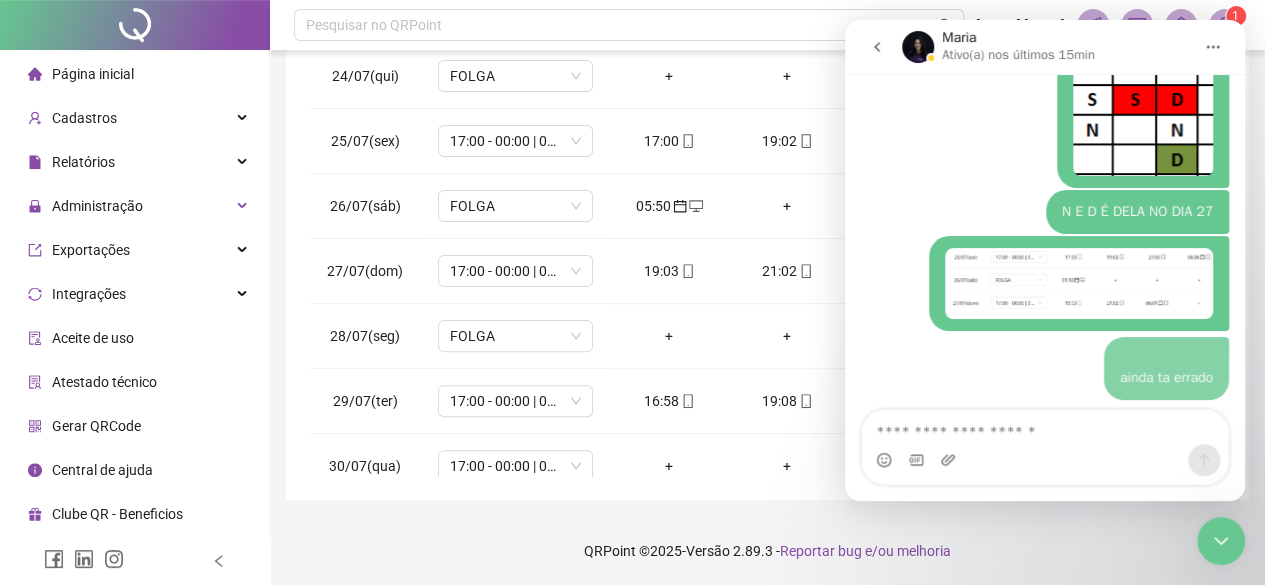 scroll, scrollTop: 3464, scrollLeft: 0, axis: vertical 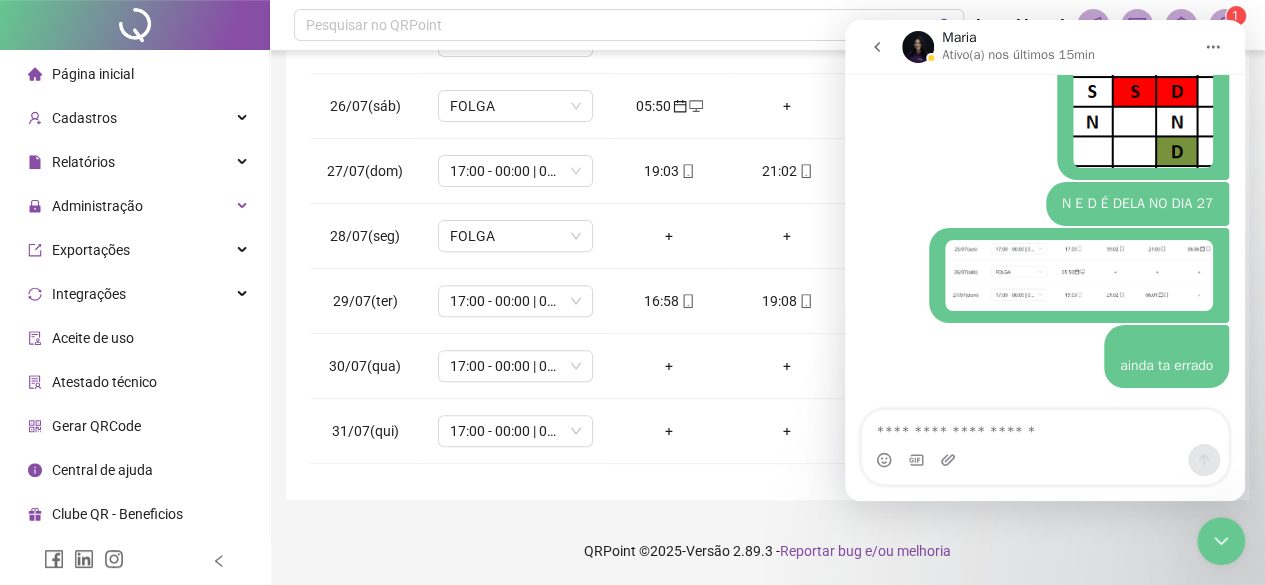 click on "QRPoint © 2025  -  Versão   2.89.3   -  Reportar bug e/ou melhoria" at bounding box center [767, 551] 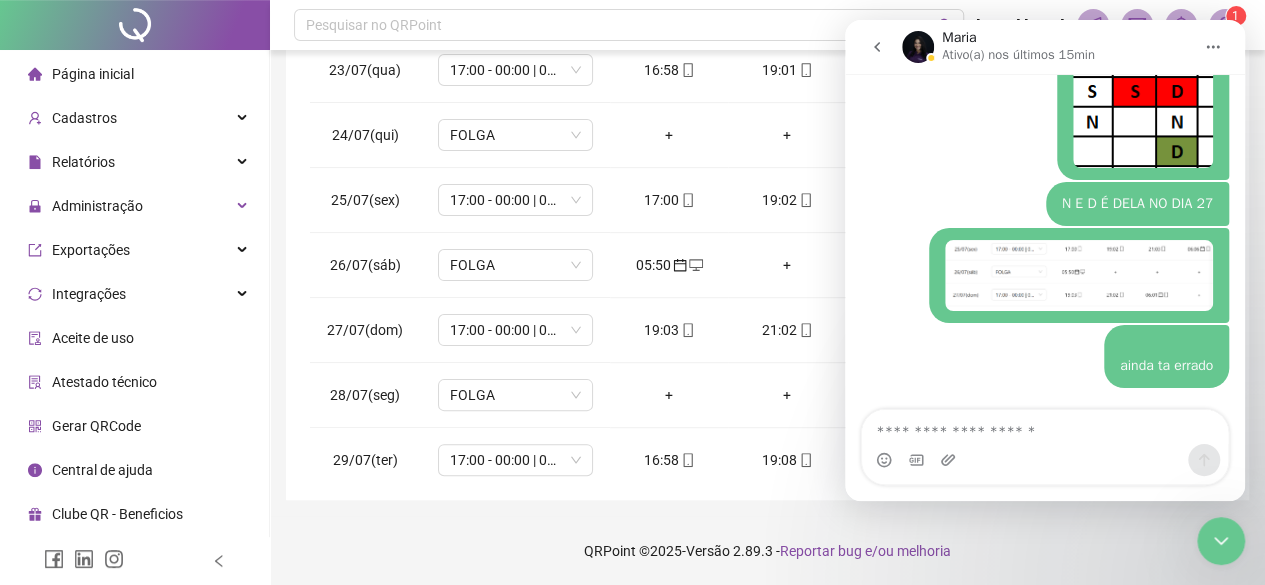 scroll, scrollTop: 100, scrollLeft: 0, axis: vertical 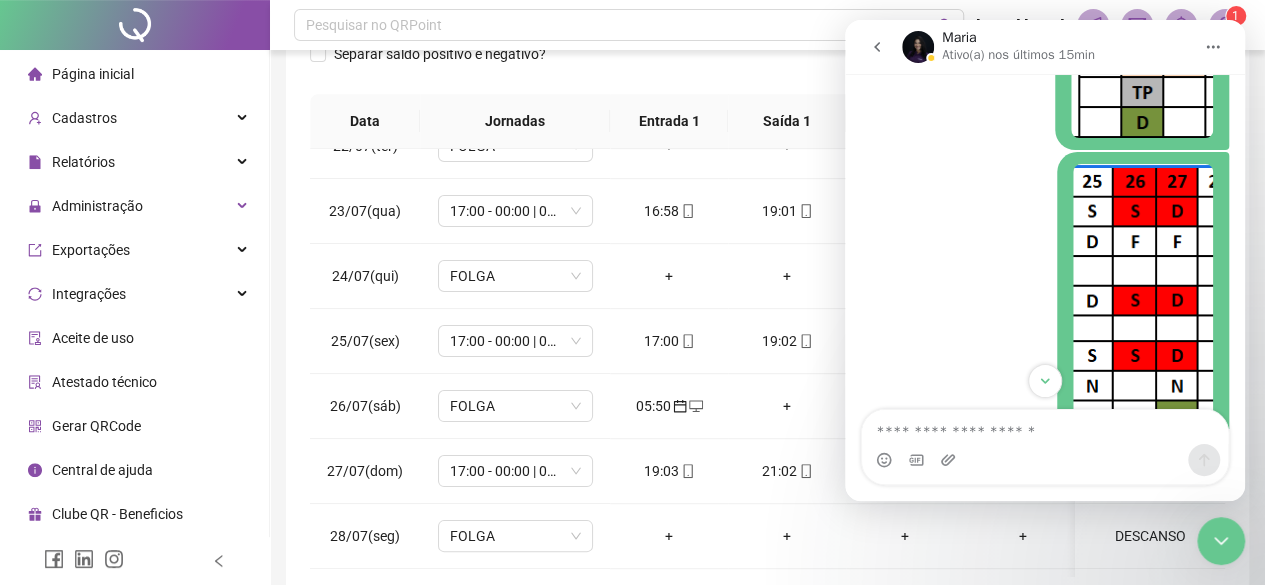 click 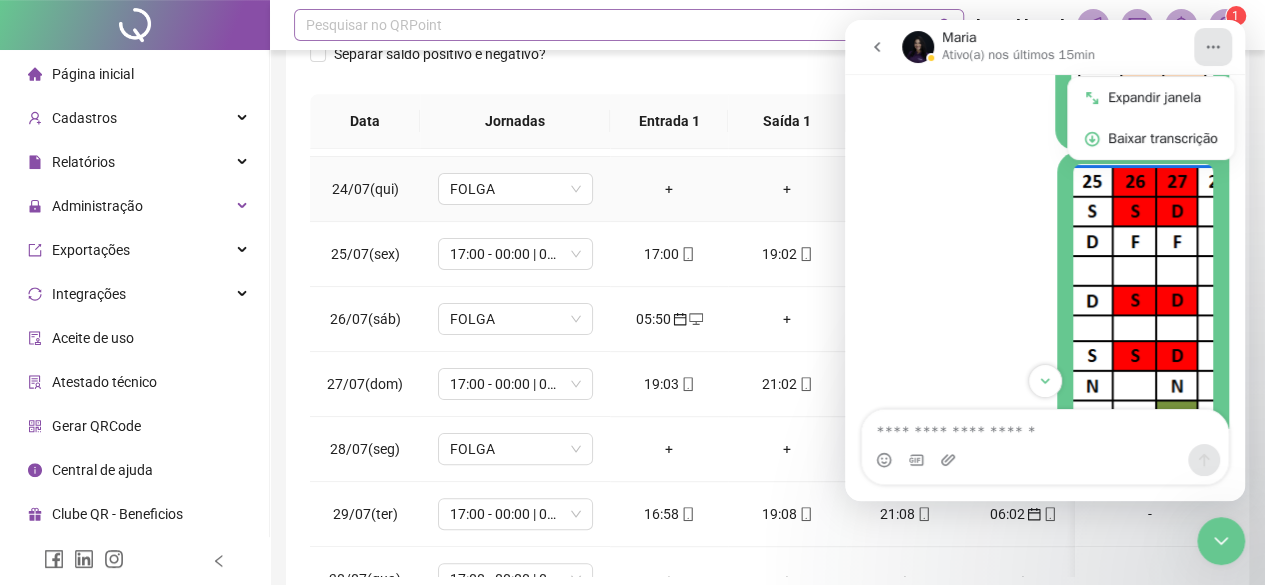 scroll, scrollTop: 200, scrollLeft: 0, axis: vertical 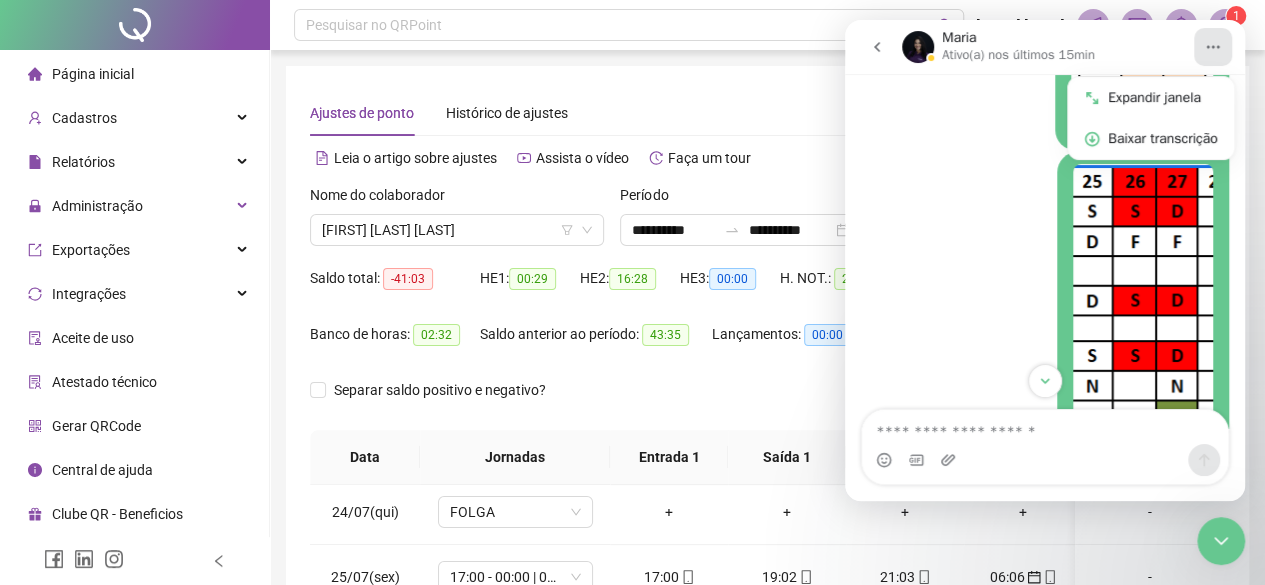 click at bounding box center (1213, 47) 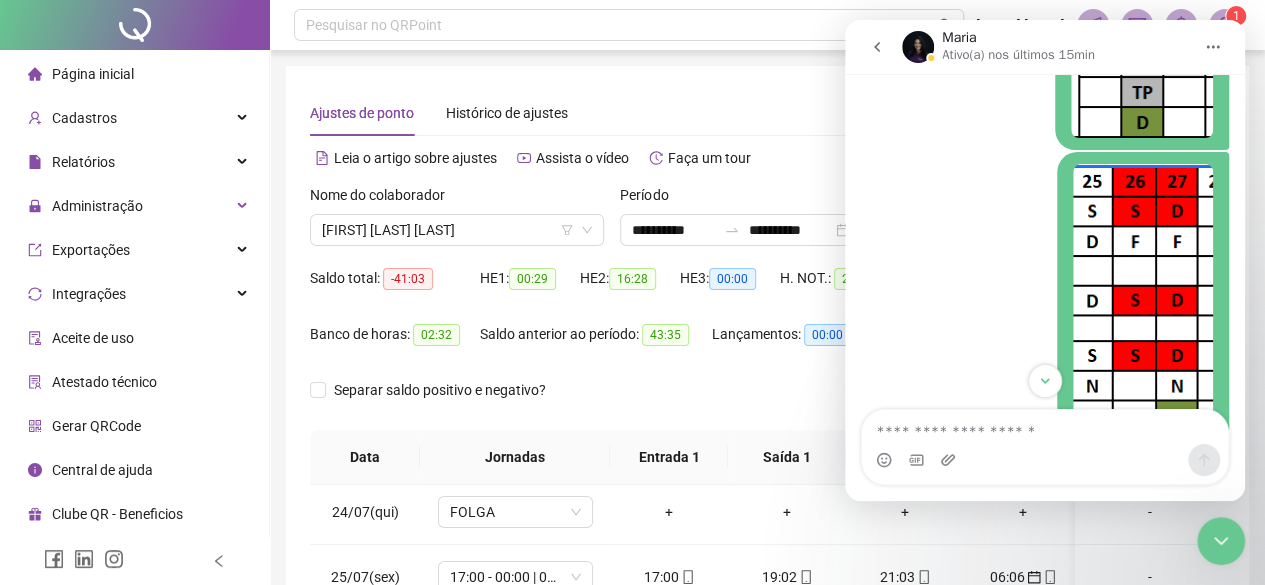 click on "Maria Ativo(a) nos últimos 15min" at bounding box center [1047, 47] 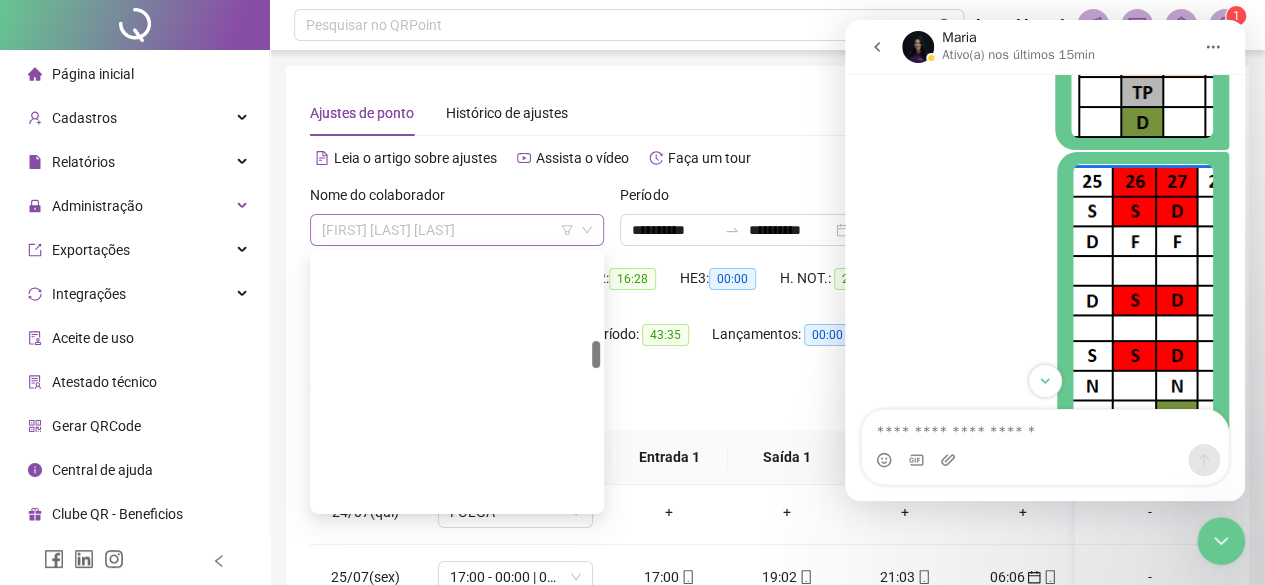 click on "[FIRST] [LAST] [LAST]" at bounding box center [457, 230] 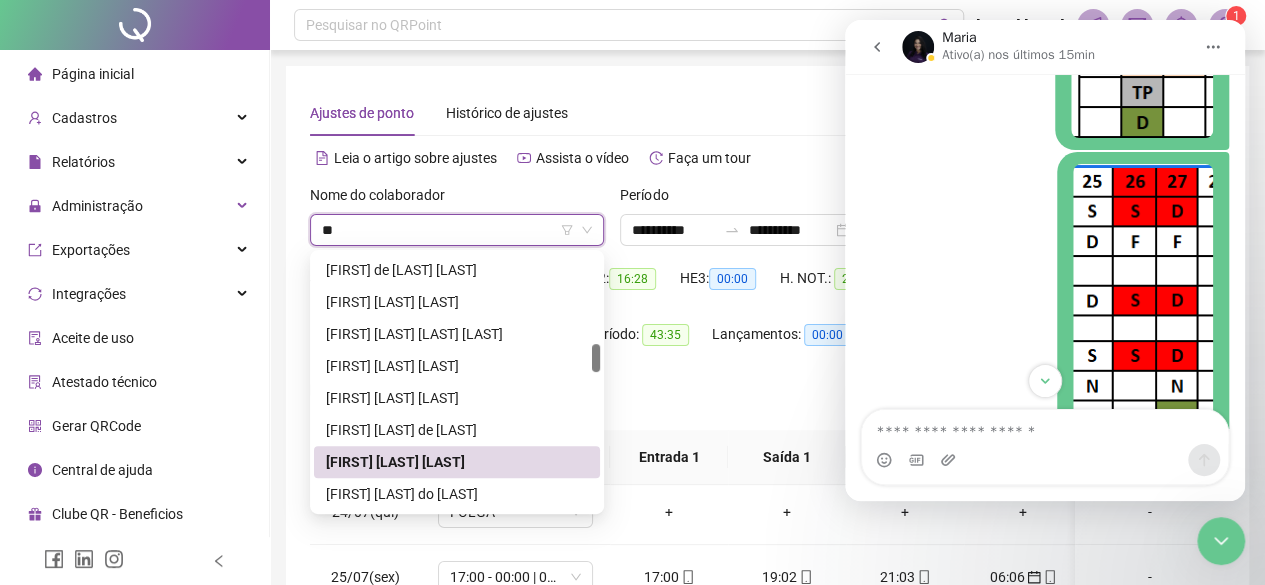 scroll, scrollTop: 0, scrollLeft: 0, axis: both 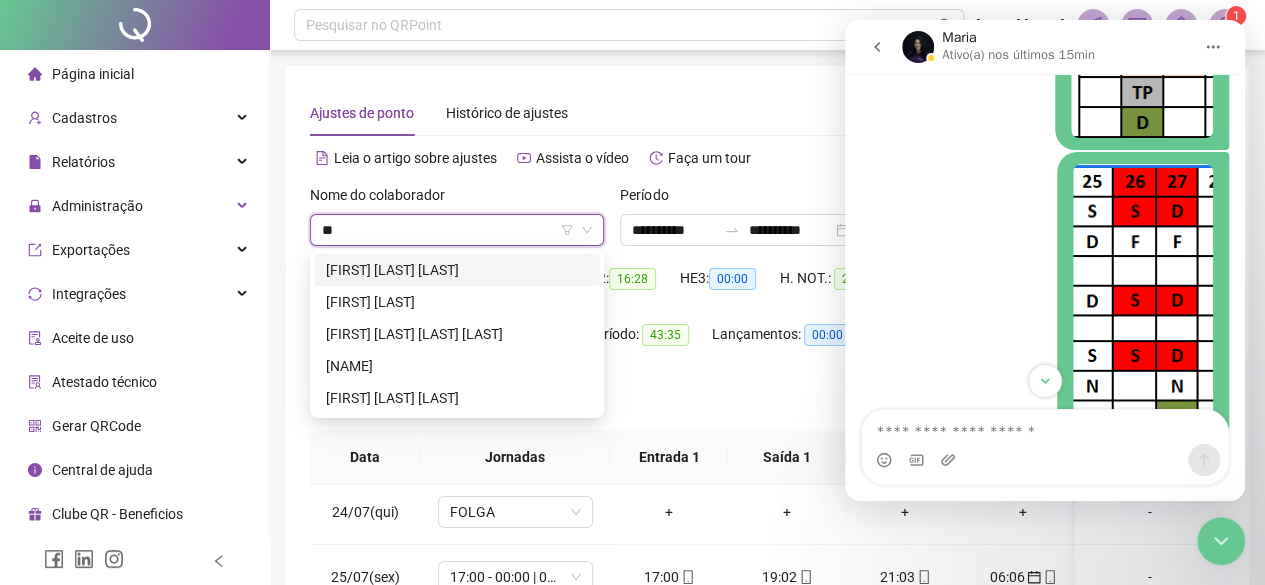 type on "***" 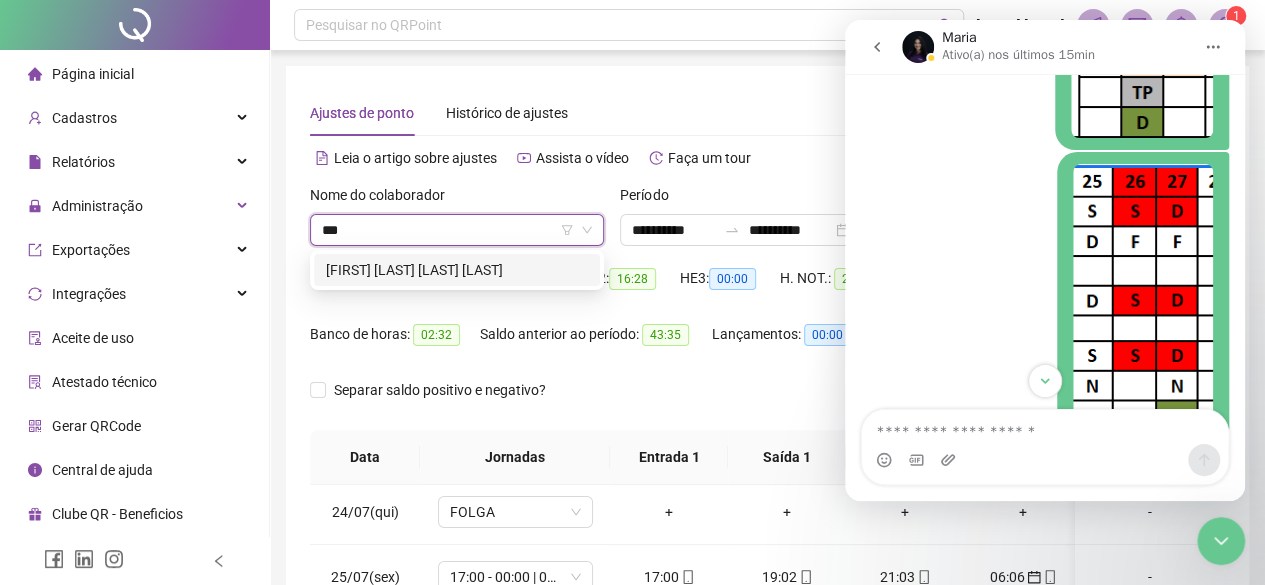 click on "[FIRST] [LAST] [LAST] [LAST]" at bounding box center (457, 270) 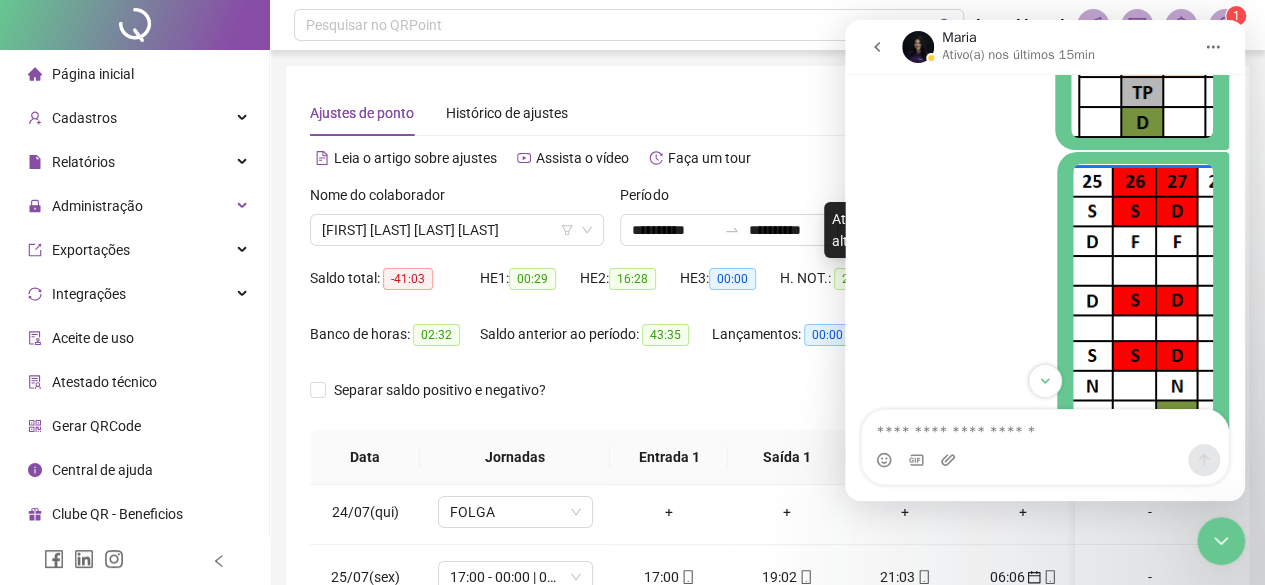 click 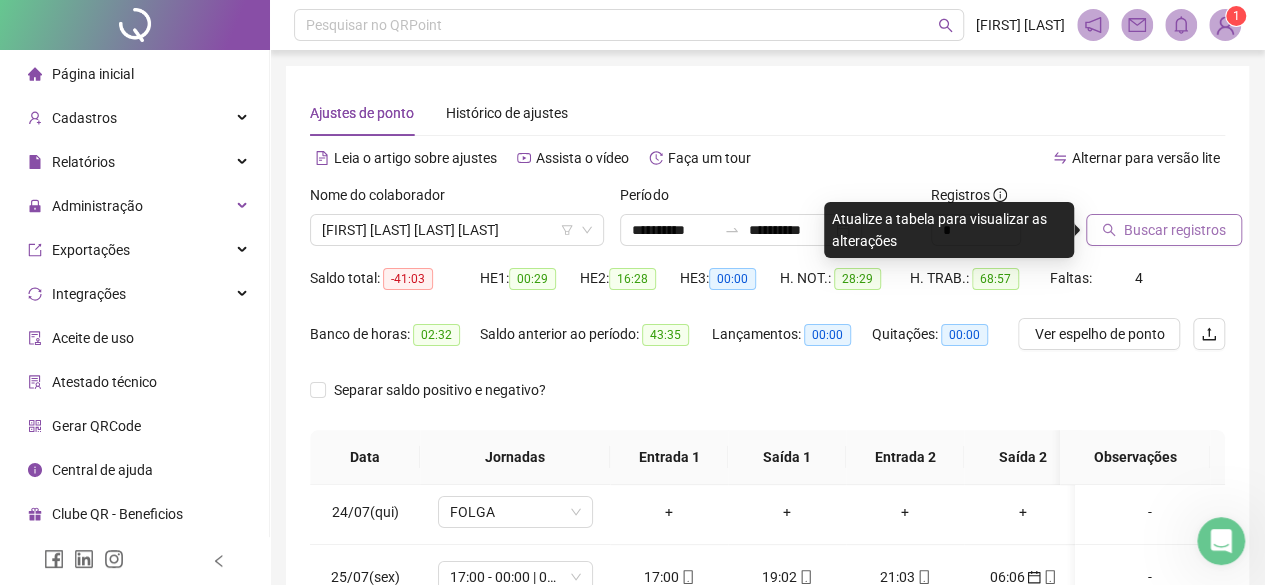 click on "Buscar registros" at bounding box center (1175, 230) 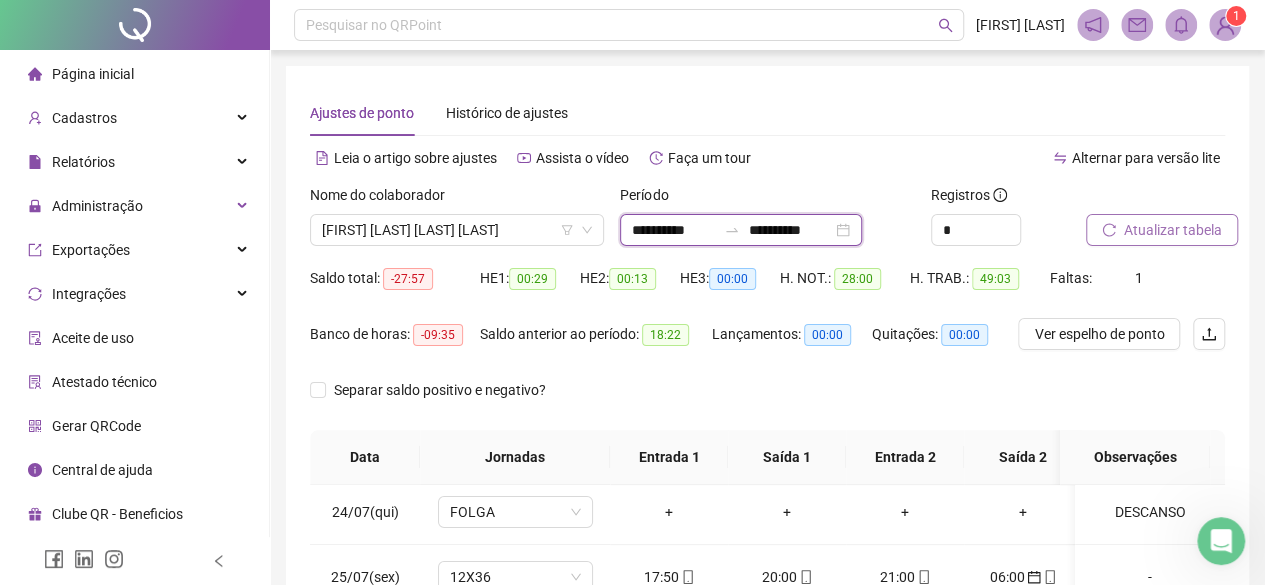 click on "**********" at bounding box center [674, 230] 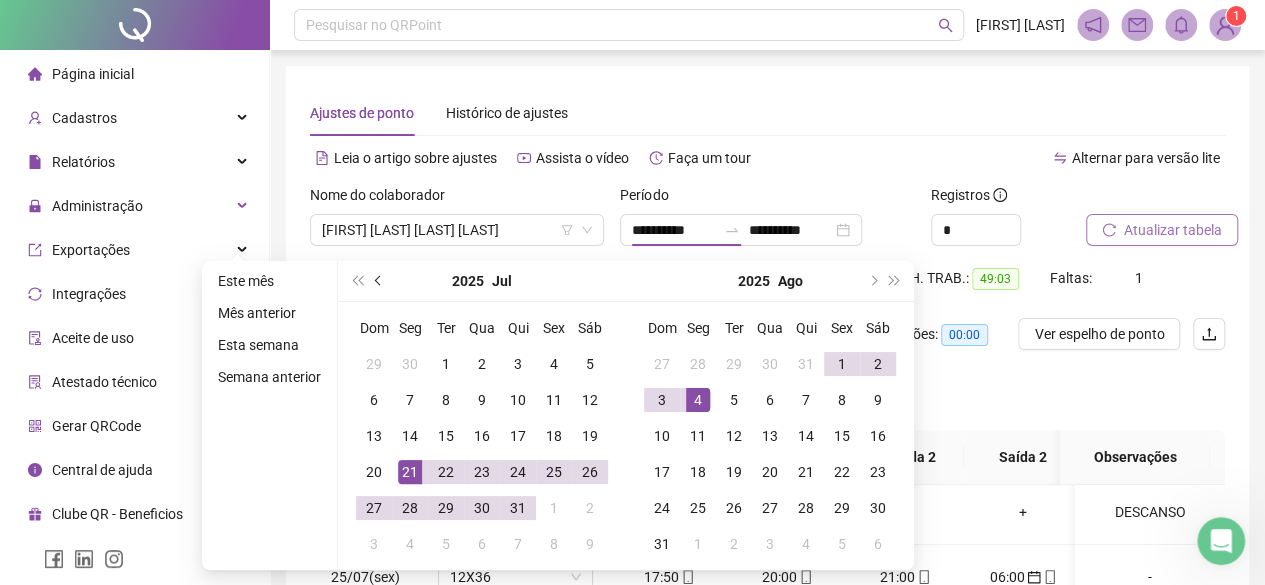 click at bounding box center (379, 281) 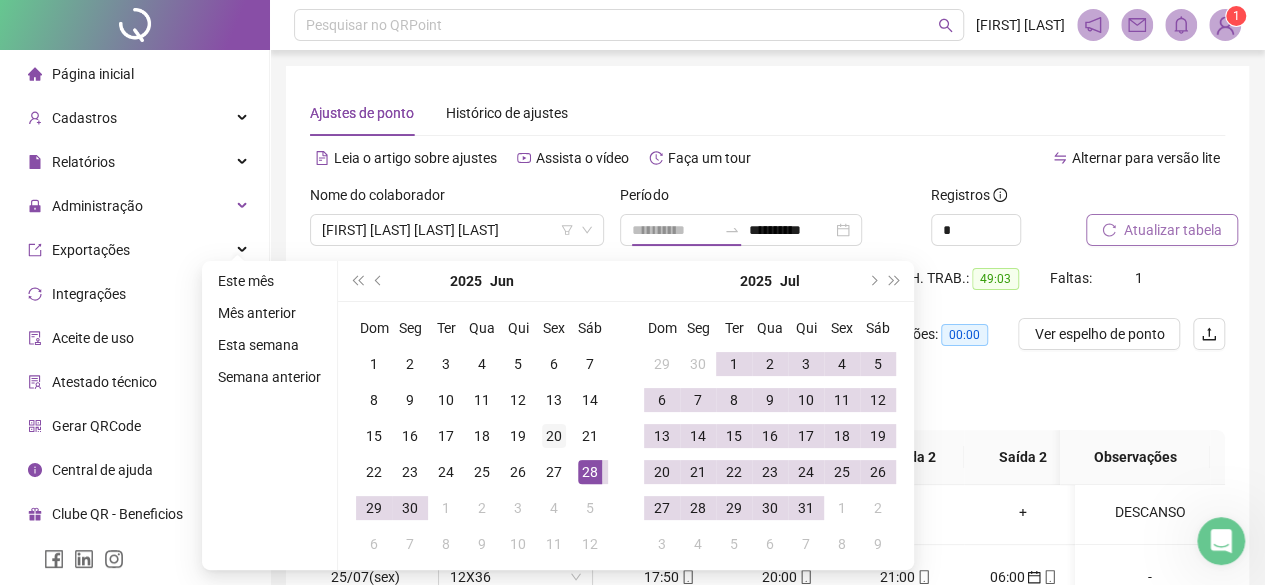 type on "**********" 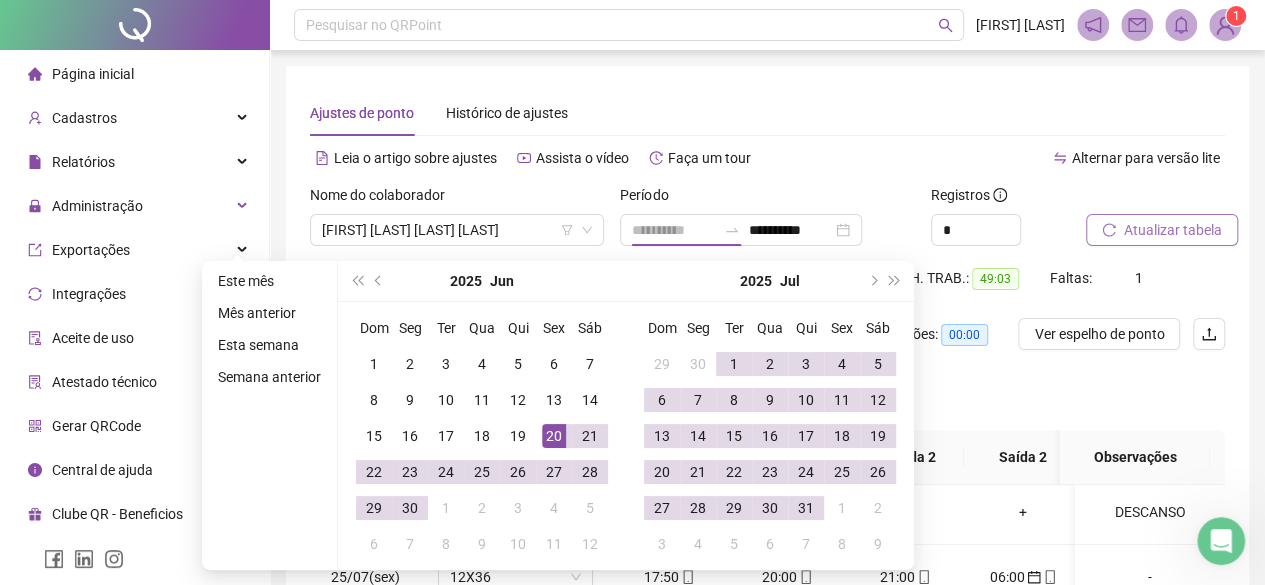 click on "20" at bounding box center [554, 436] 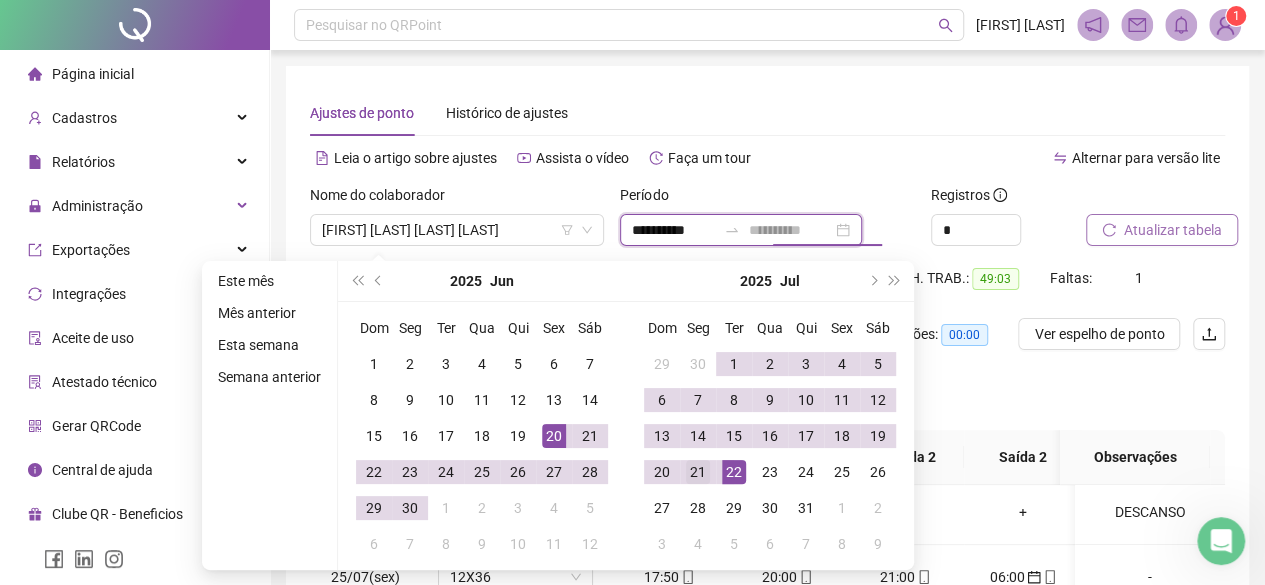 type on "**********" 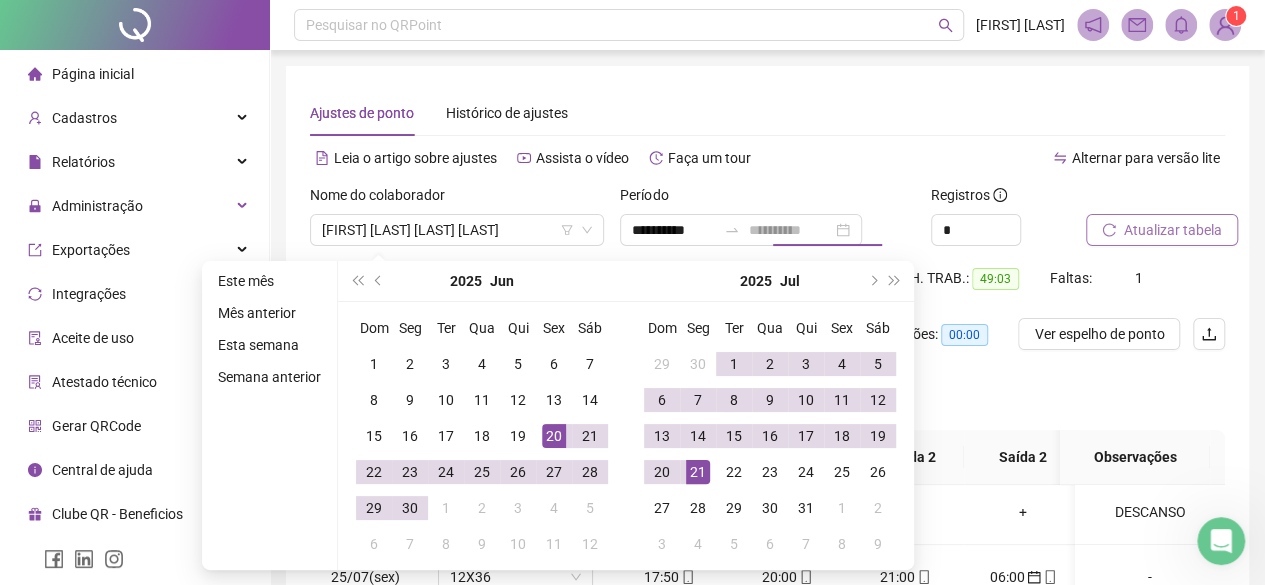 click on "21" at bounding box center [698, 472] 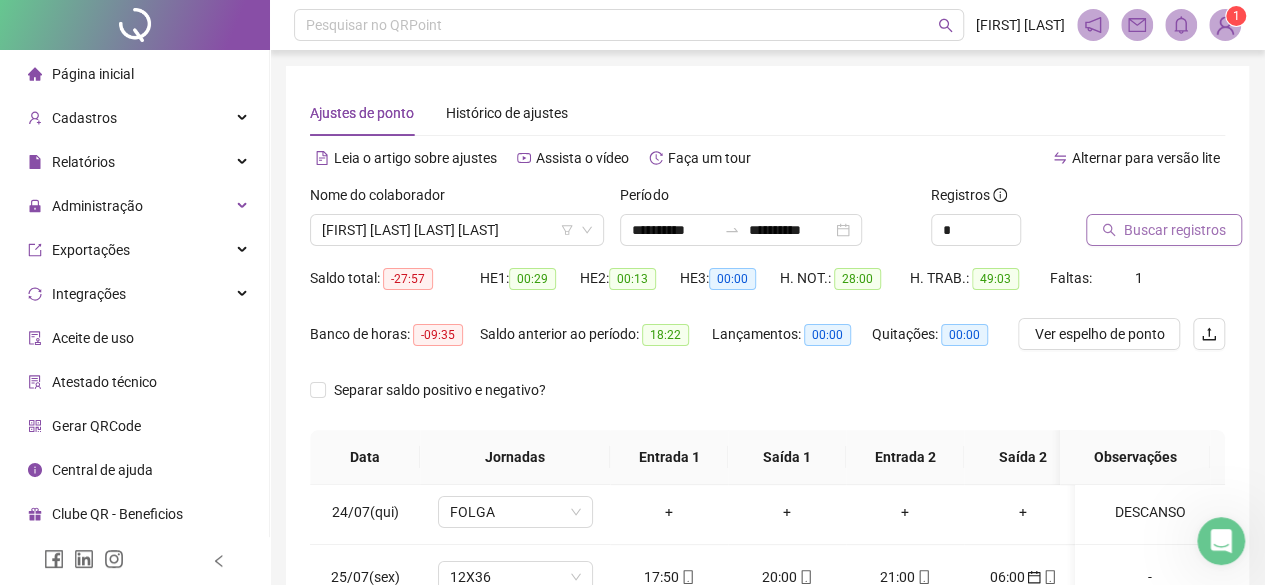 click on "Buscar registros" at bounding box center [1175, 230] 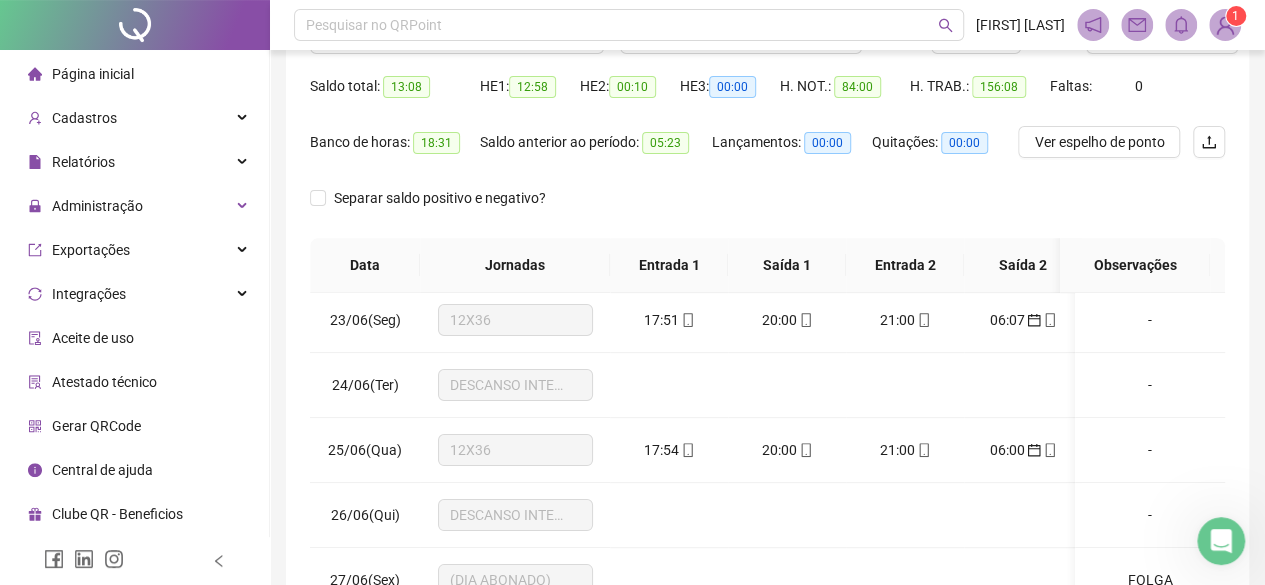 scroll, scrollTop: 200, scrollLeft: 0, axis: vertical 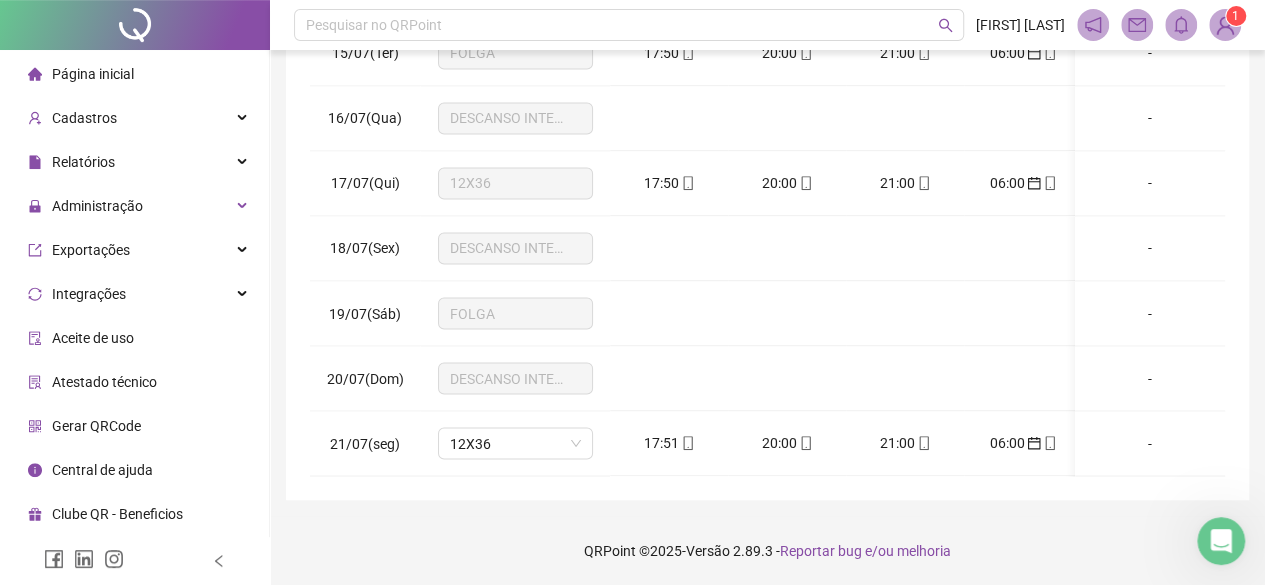 click at bounding box center [1221, 541] 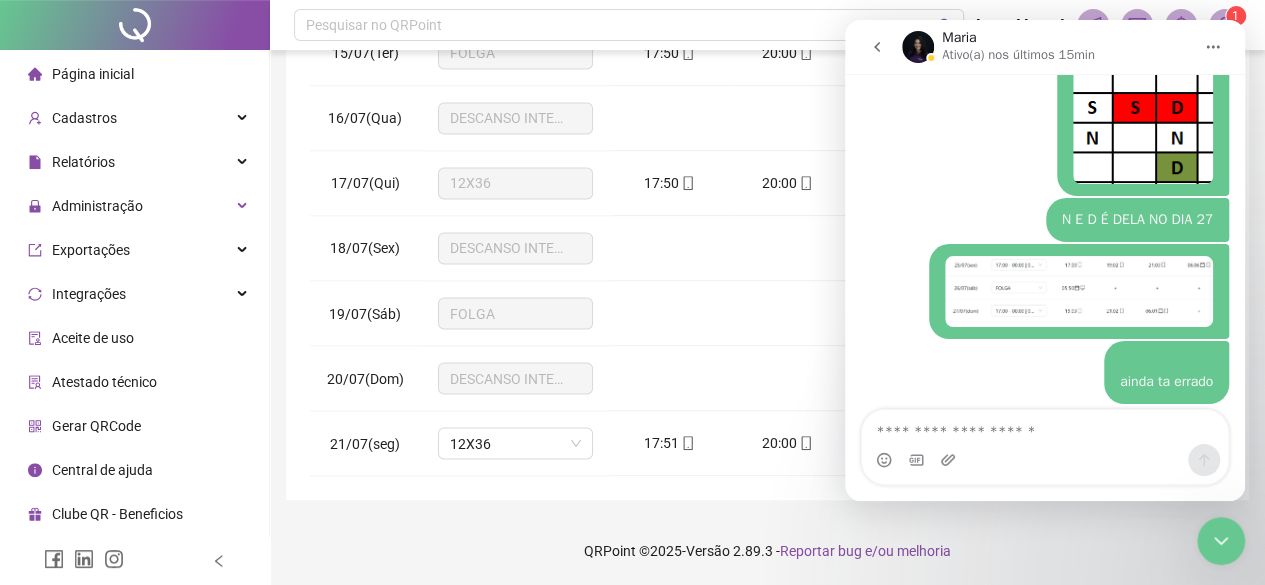 scroll, scrollTop: 3464, scrollLeft: 0, axis: vertical 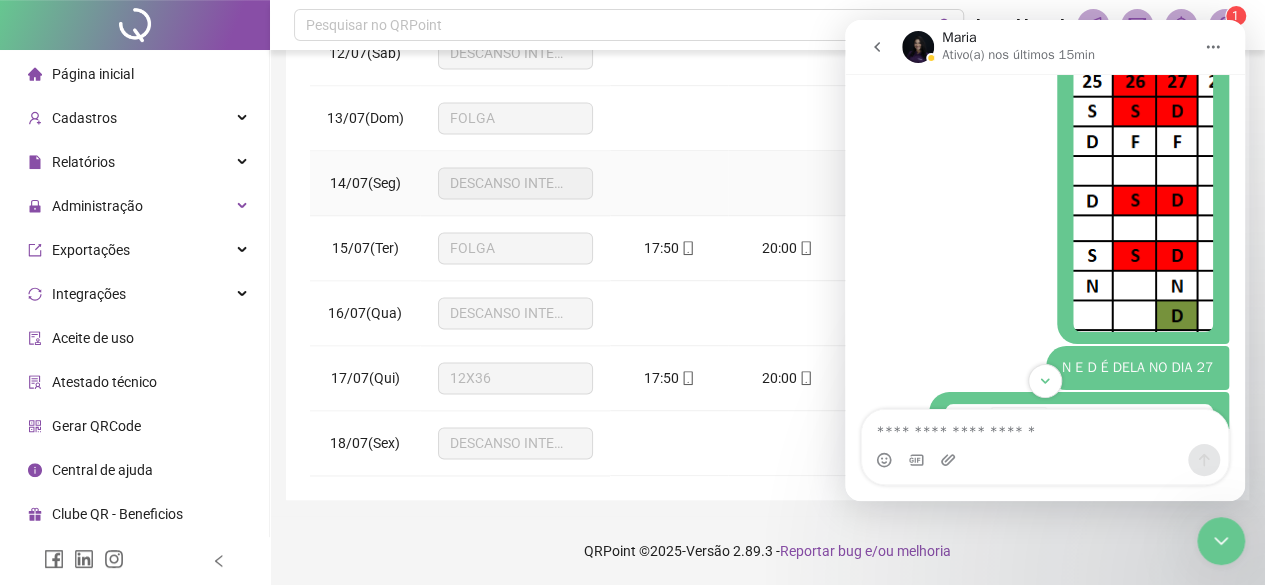 click at bounding box center [669, 183] 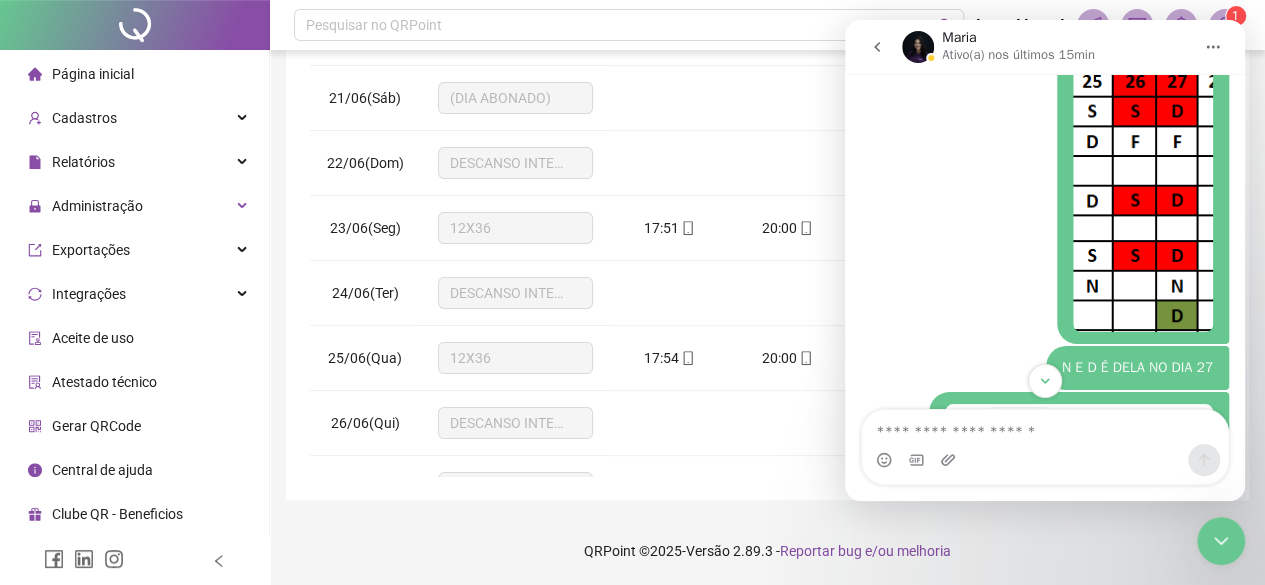 scroll, scrollTop: 0, scrollLeft: 0, axis: both 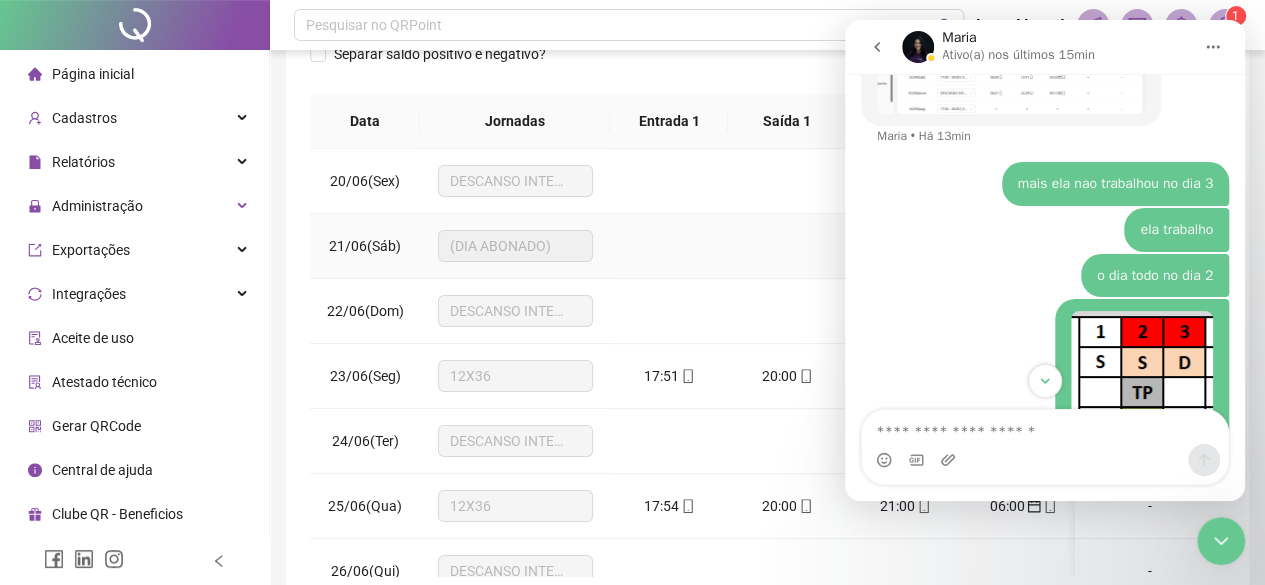 click at bounding box center [669, 246] 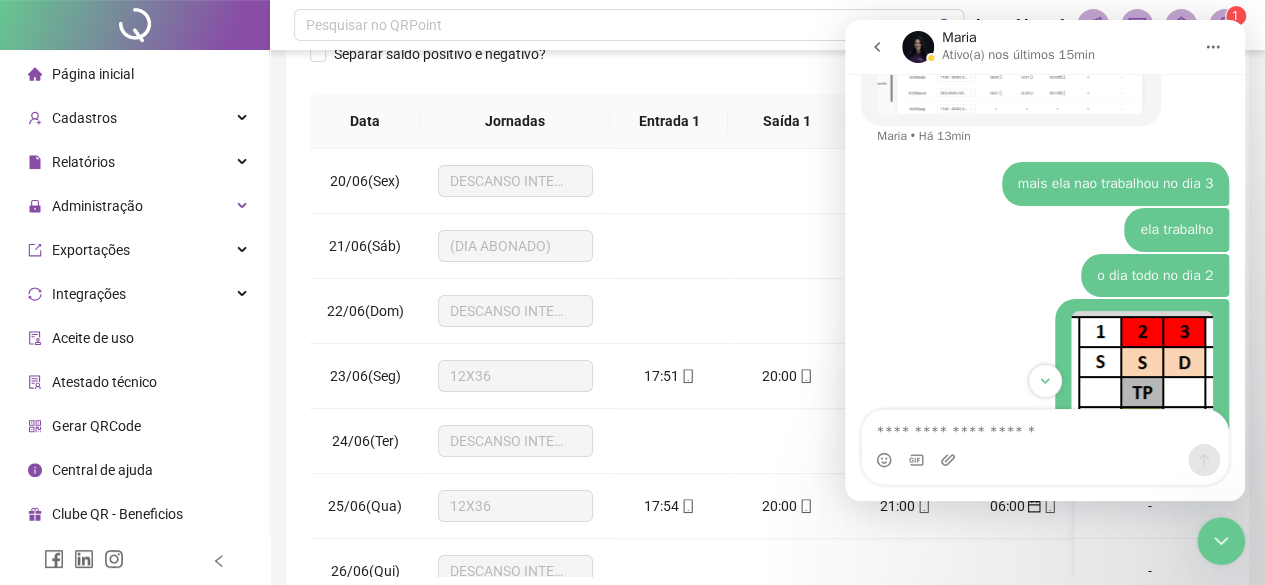 click at bounding box center (1213, 47) 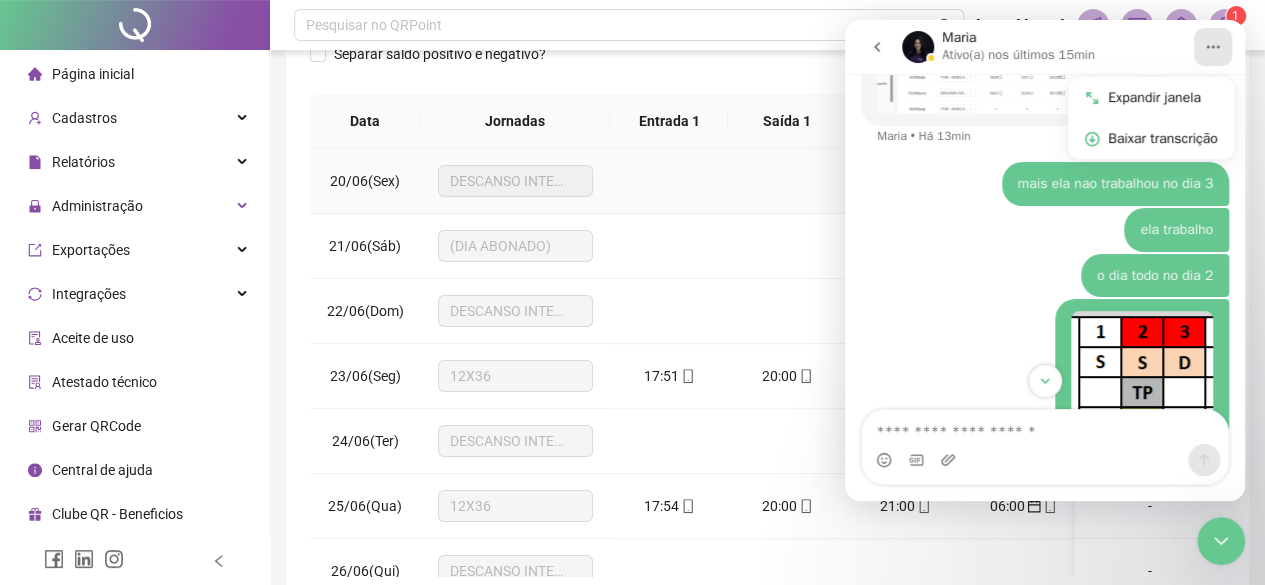 click on "DESCANSO INTER-JORNADA" at bounding box center (515, 181) 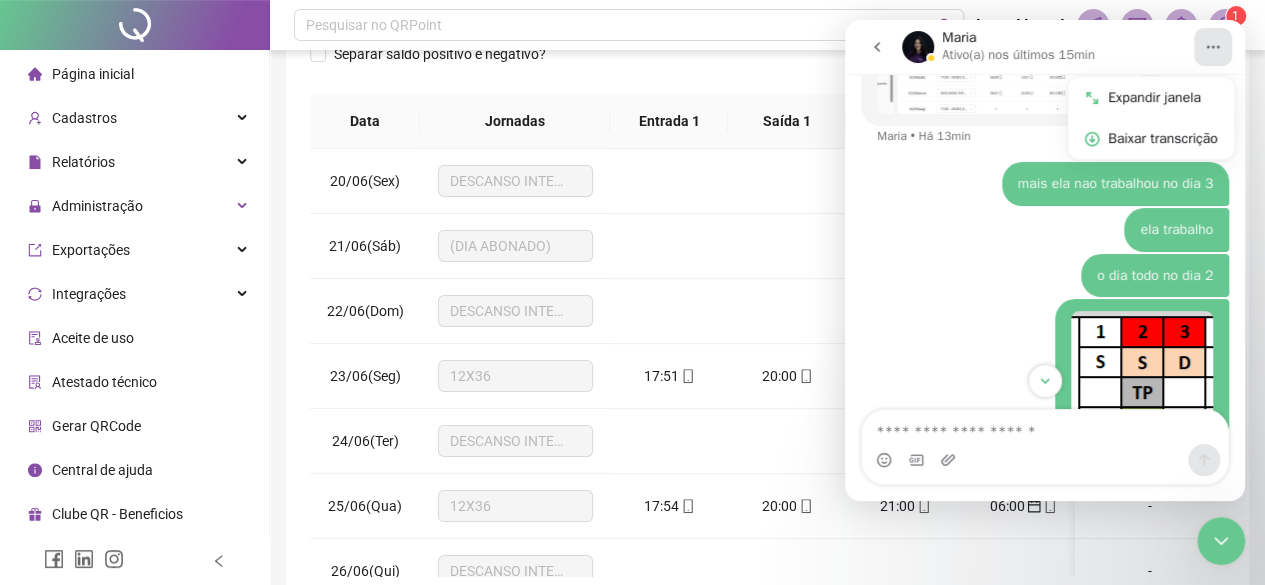 click at bounding box center (1221, 541) 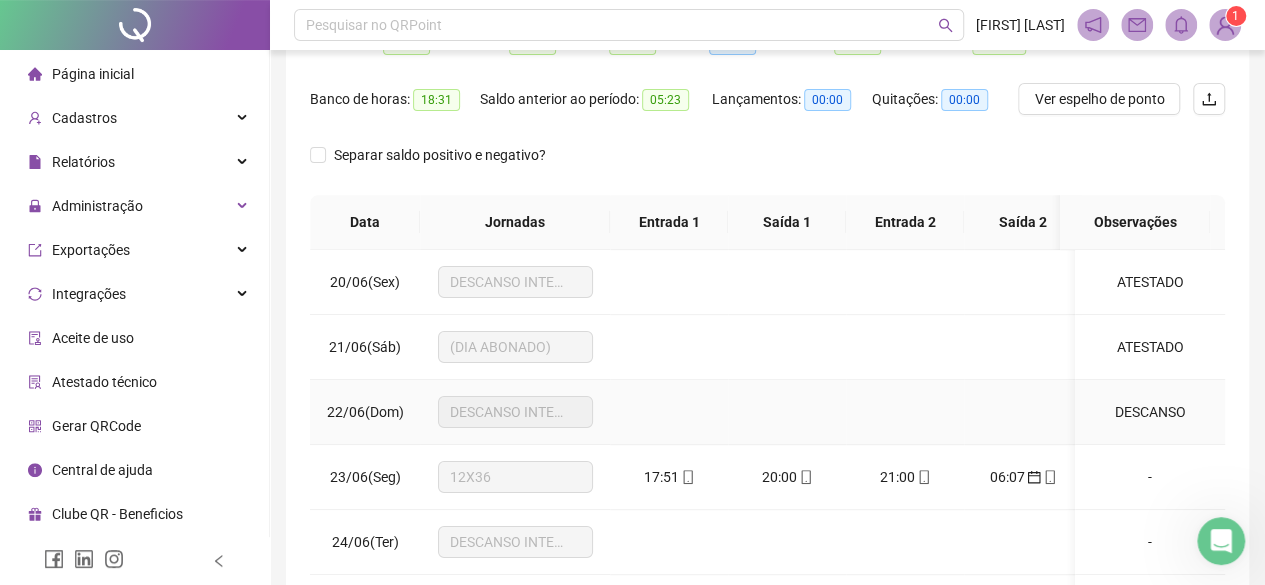scroll, scrollTop: 236, scrollLeft: 0, axis: vertical 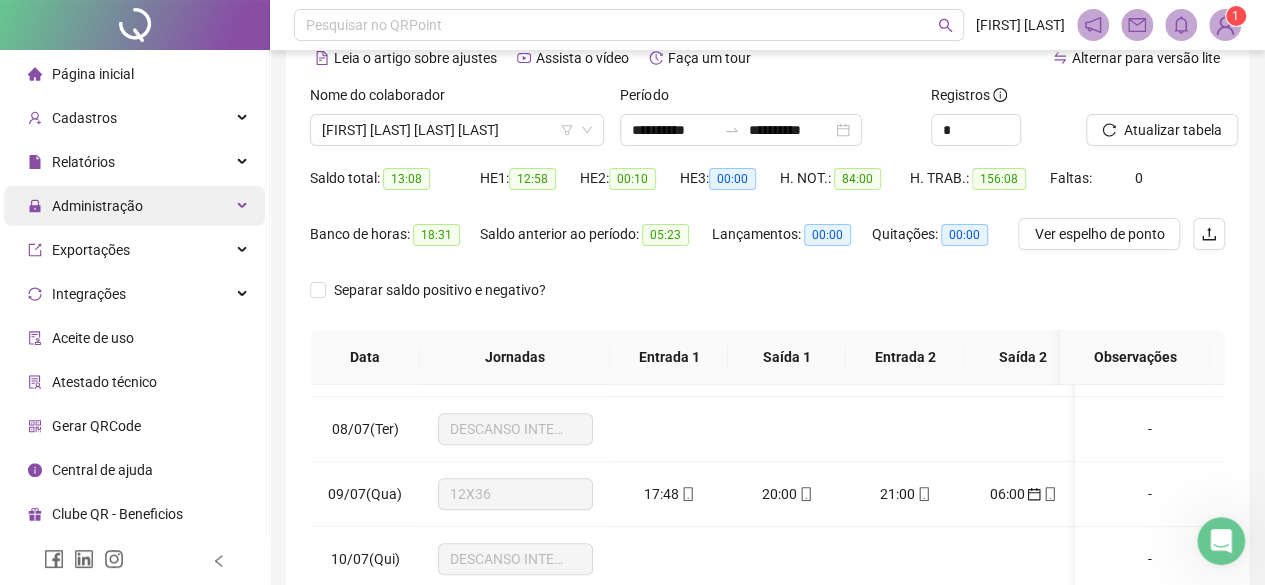 click on "Administração" at bounding box center [97, 206] 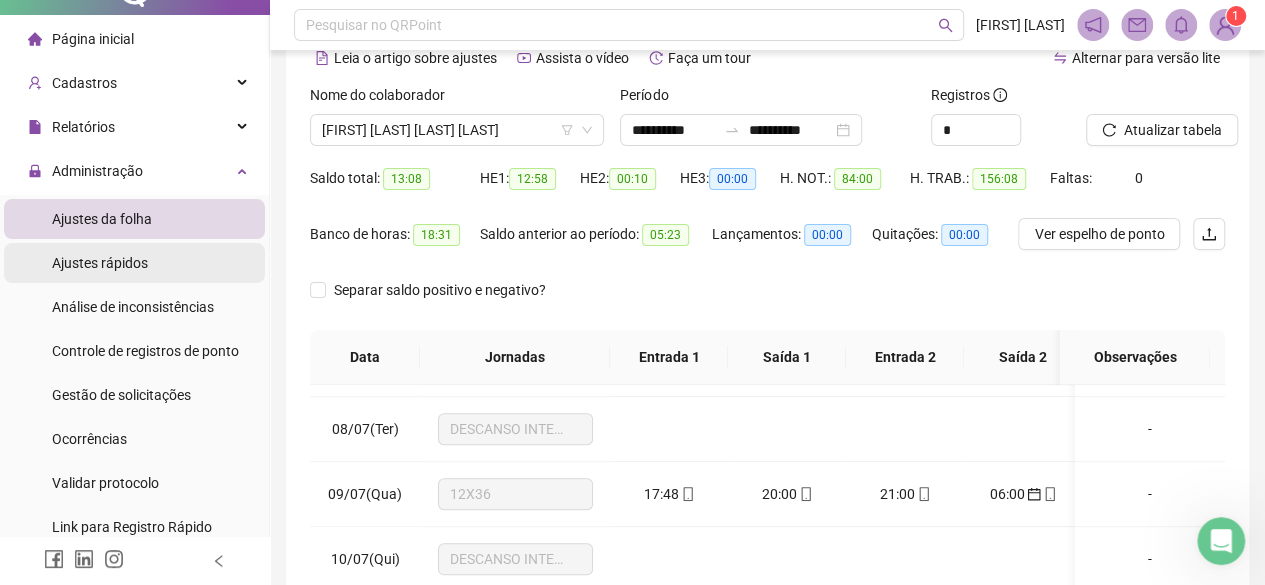 scroll, scrollTop: 0, scrollLeft: 0, axis: both 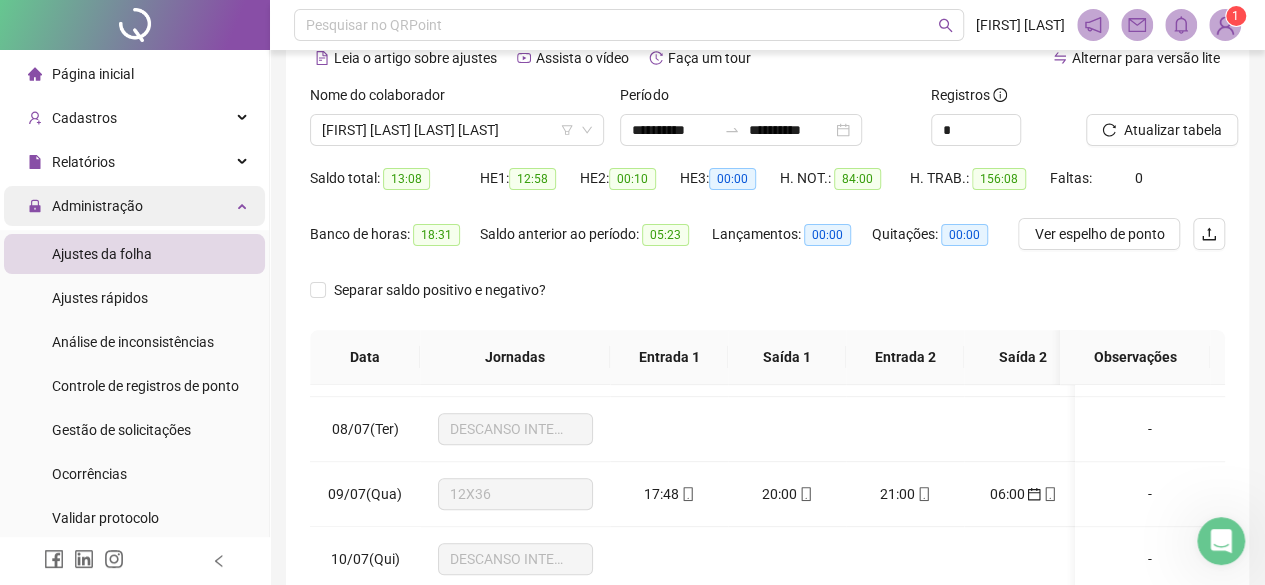 click on "Administração" at bounding box center (97, 206) 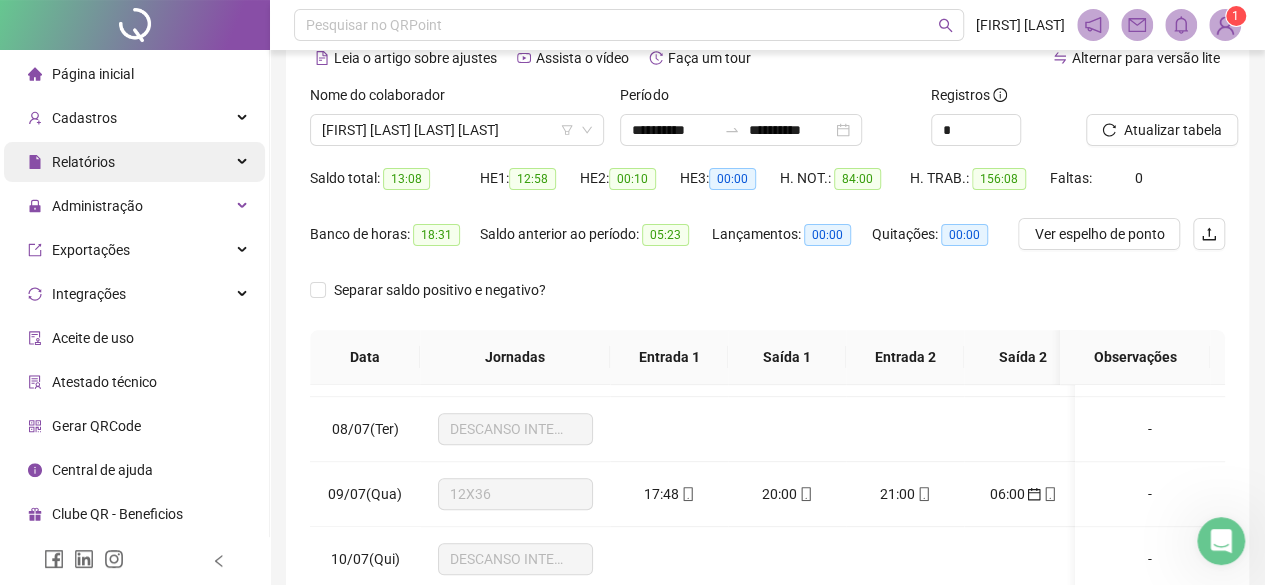 click on "Relatórios" at bounding box center (83, 162) 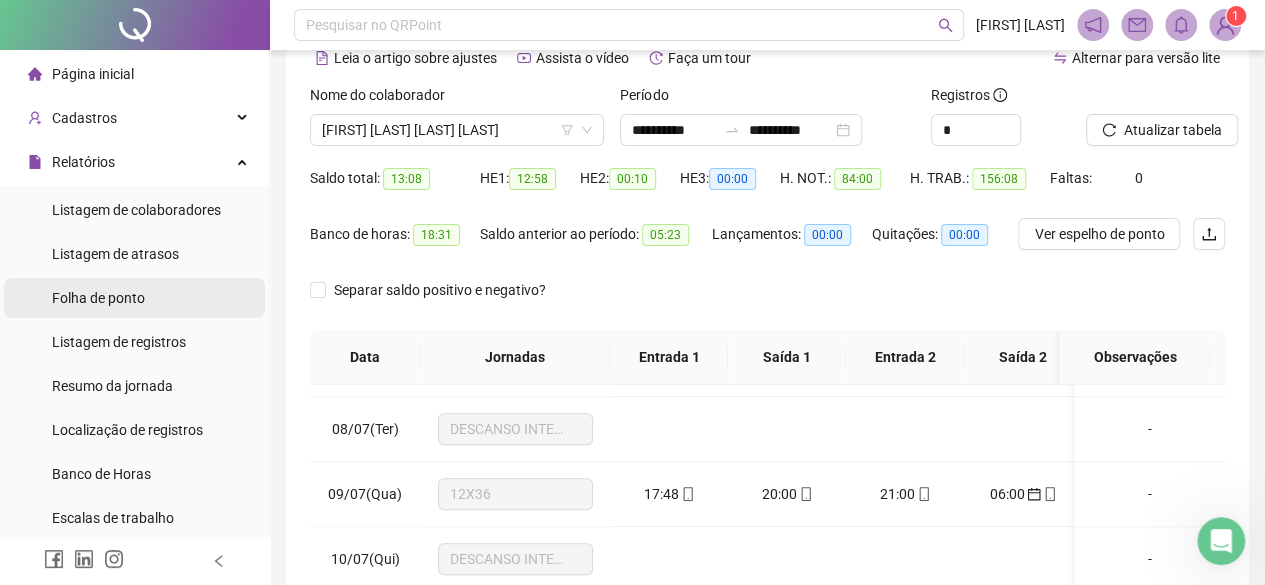 click on "Folha de ponto" at bounding box center [98, 298] 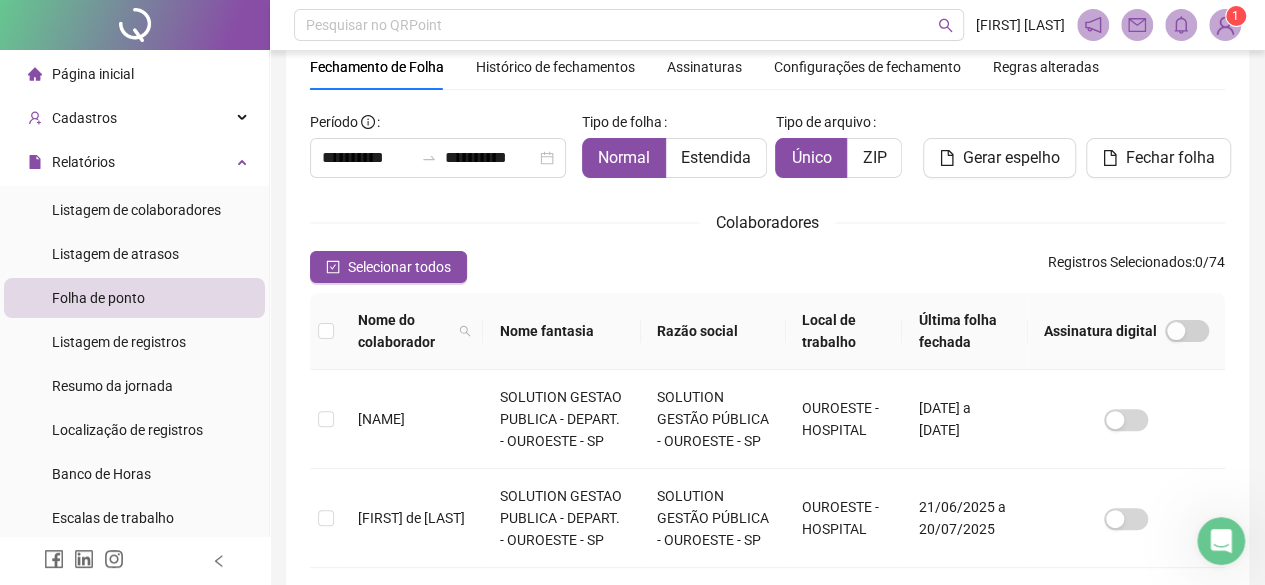 scroll, scrollTop: 16, scrollLeft: 0, axis: vertical 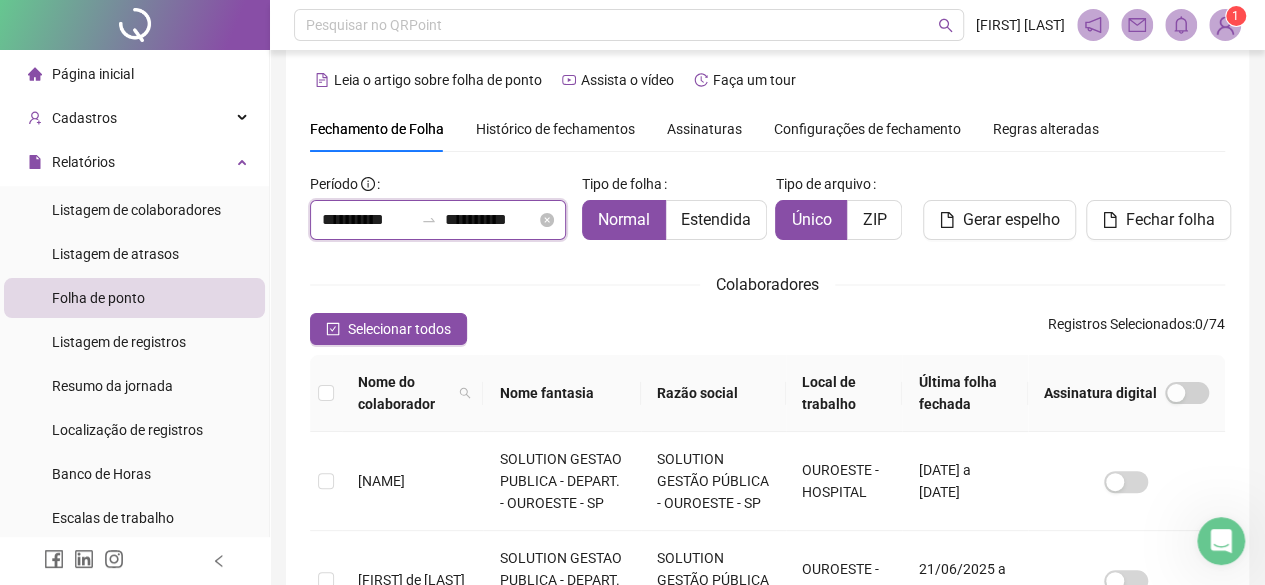 click on "**********" at bounding box center [367, 220] 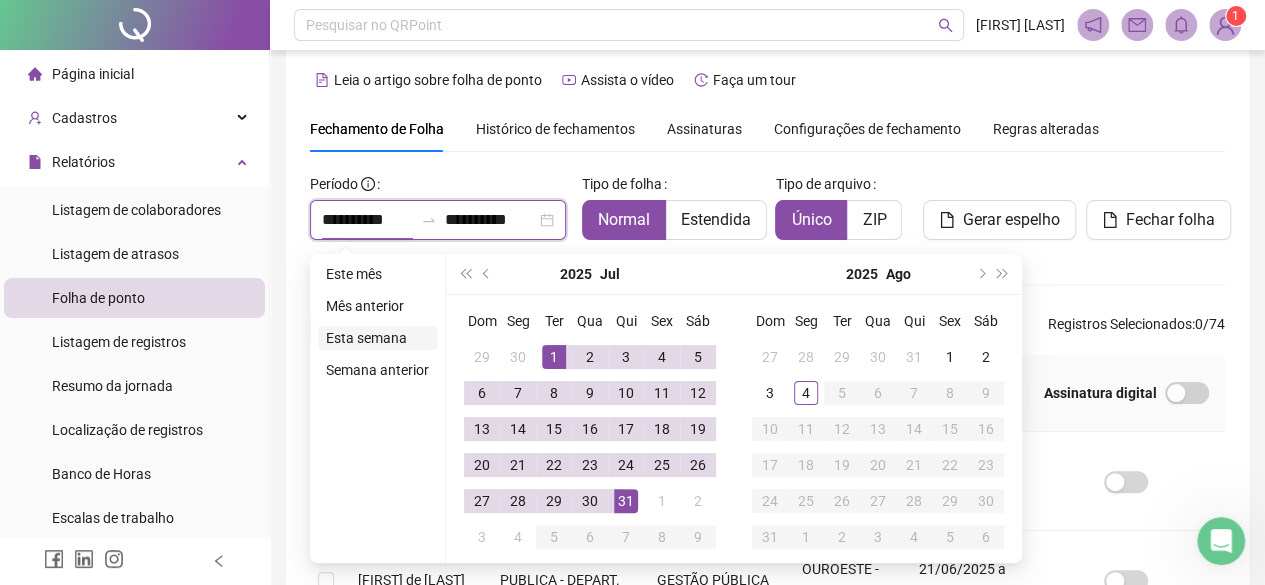 type on "**********" 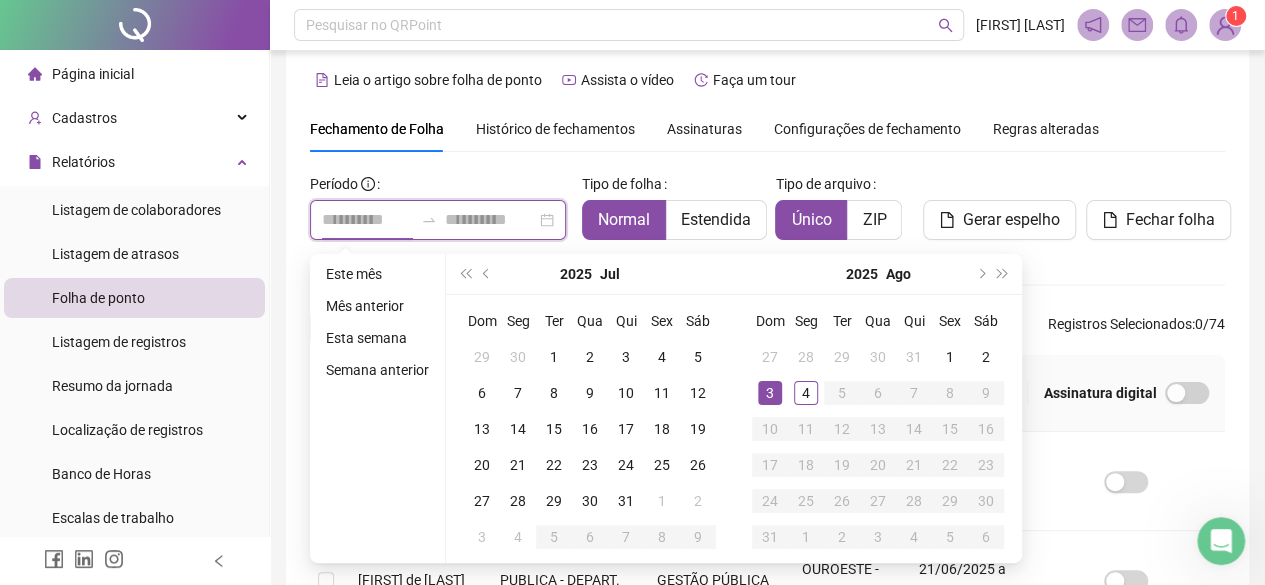 type on "**********" 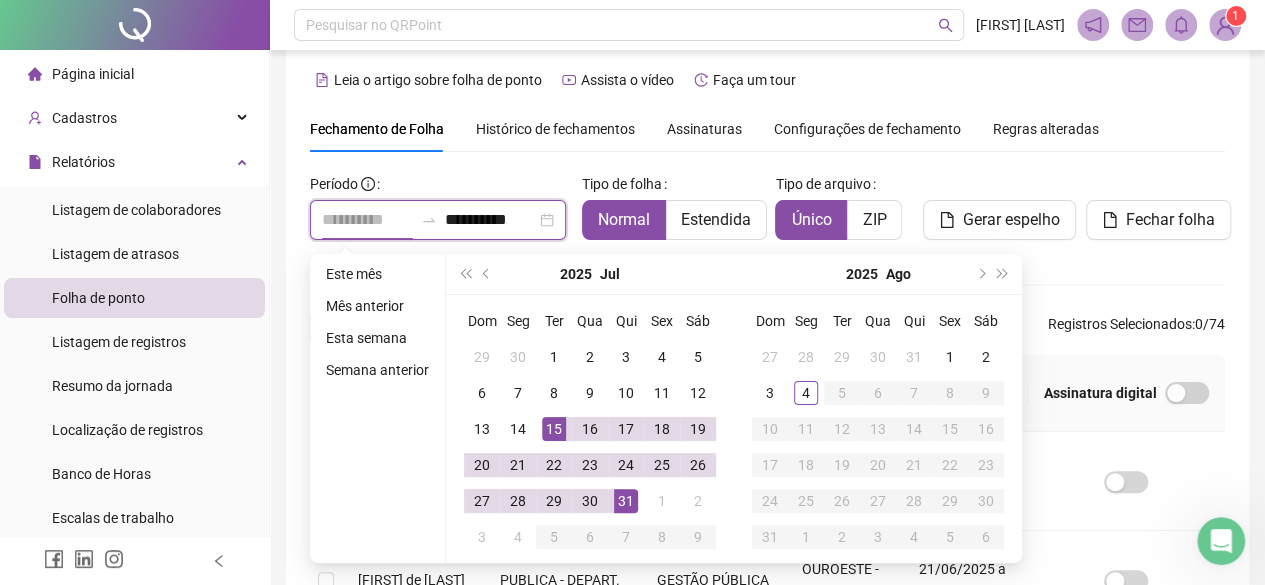 scroll, scrollTop: 116, scrollLeft: 0, axis: vertical 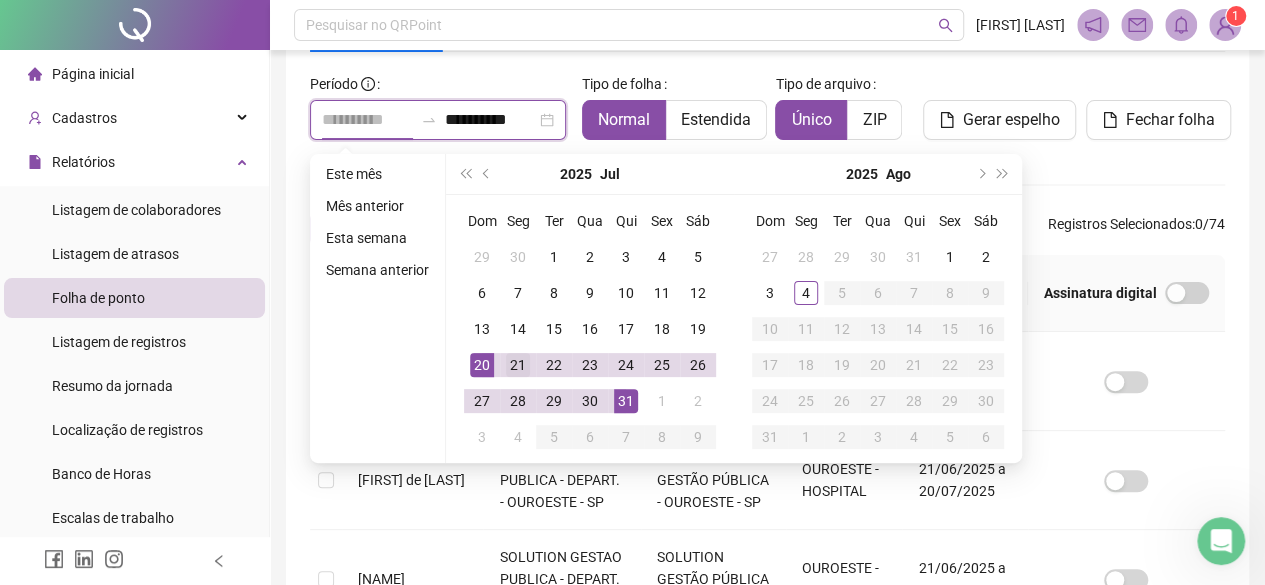 type on "**********" 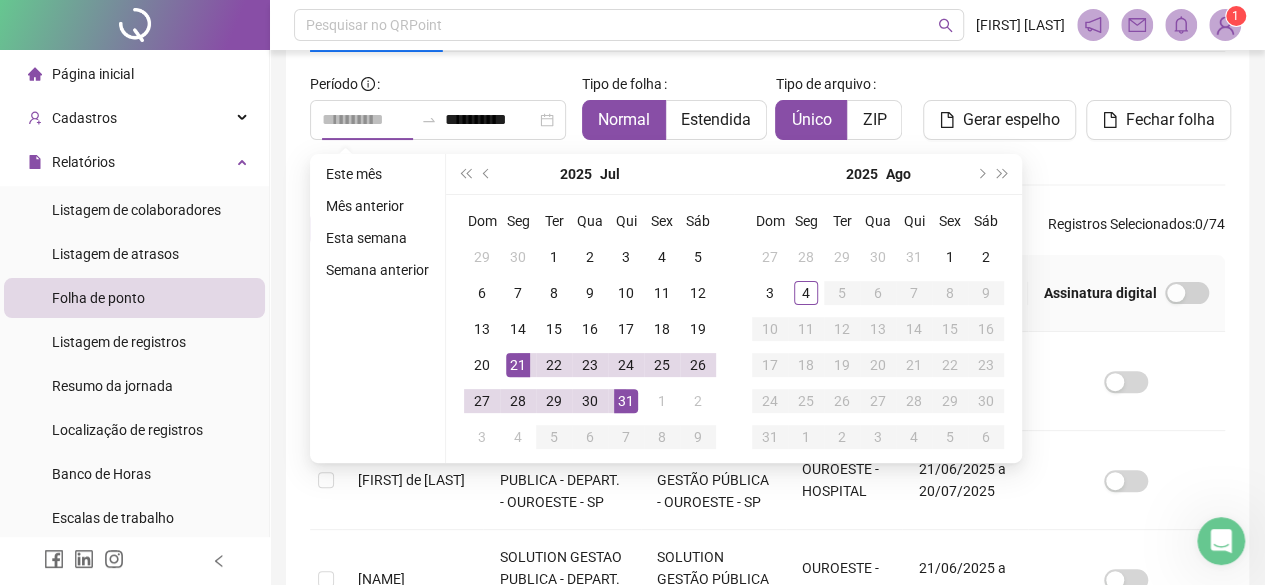 click on "21" at bounding box center (518, 365) 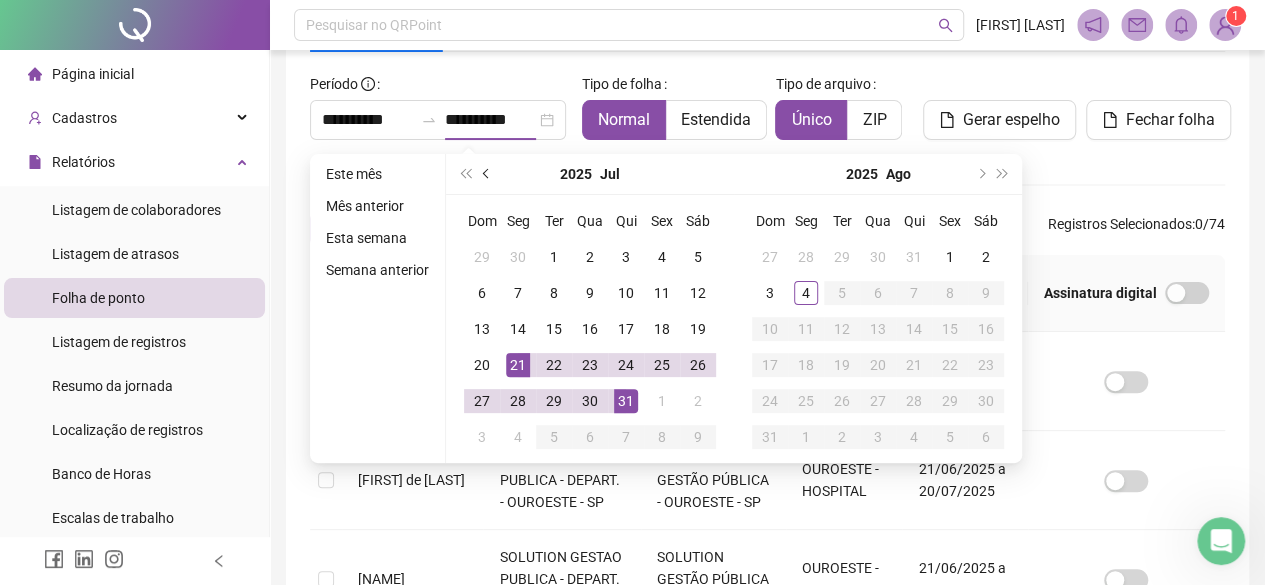 click at bounding box center (488, 174) 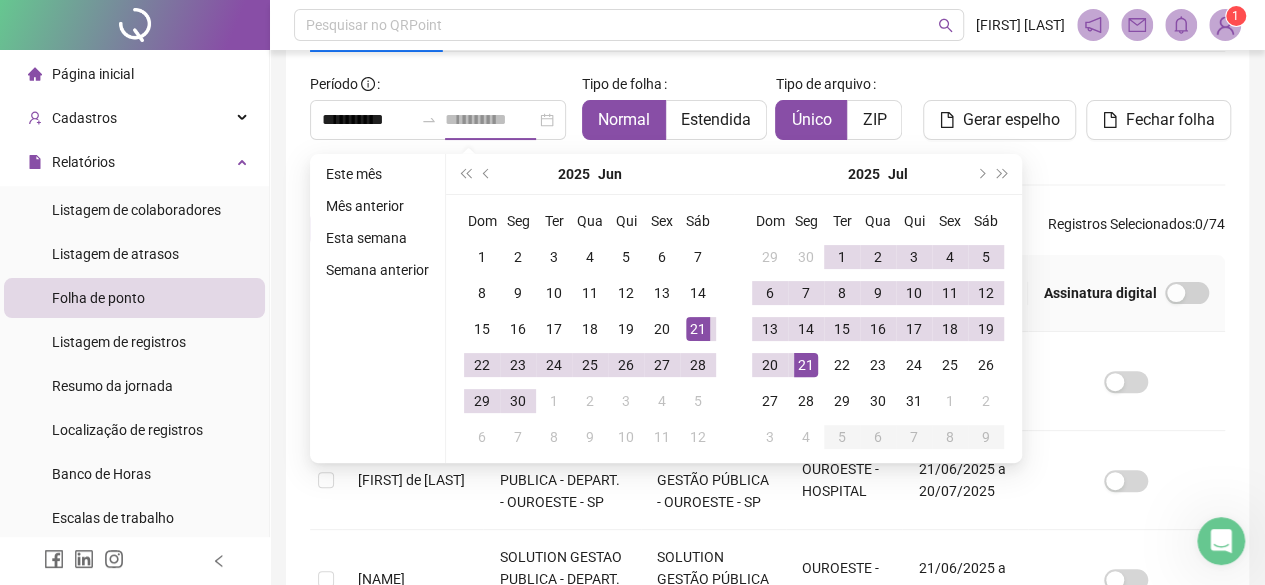 type on "**********" 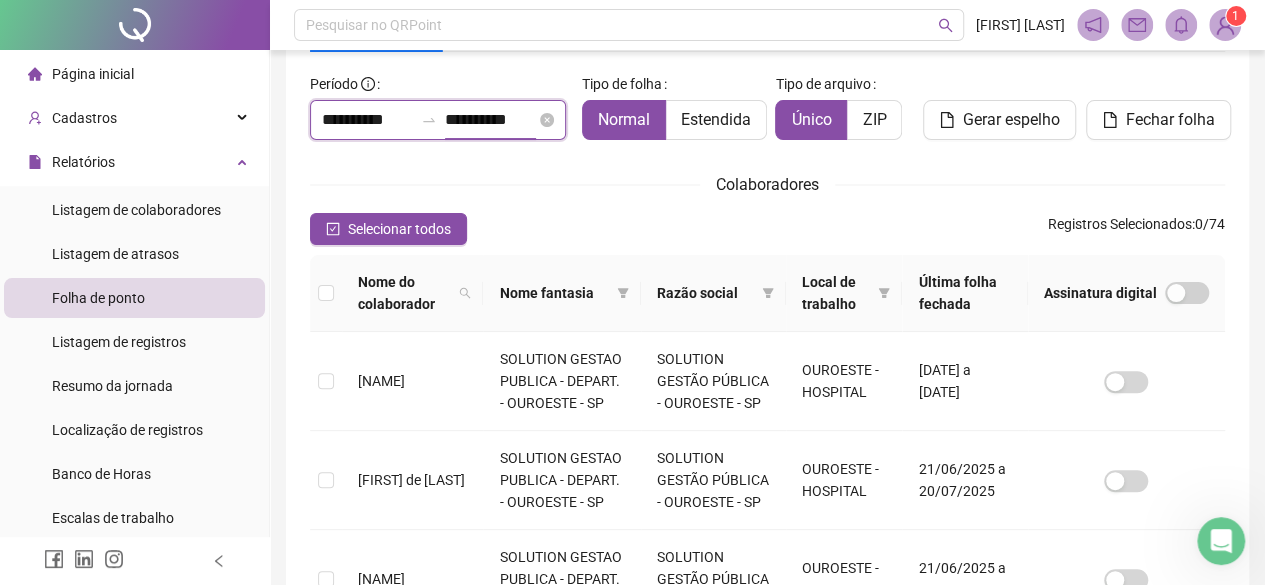 click on "**********" at bounding box center (490, 120) 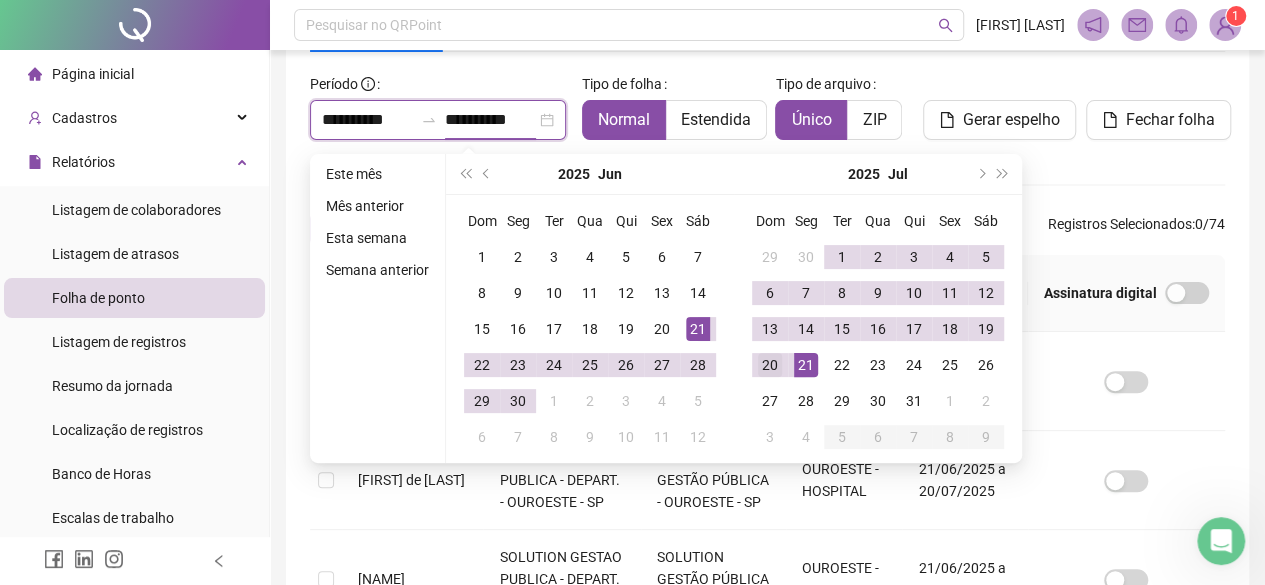 type on "**********" 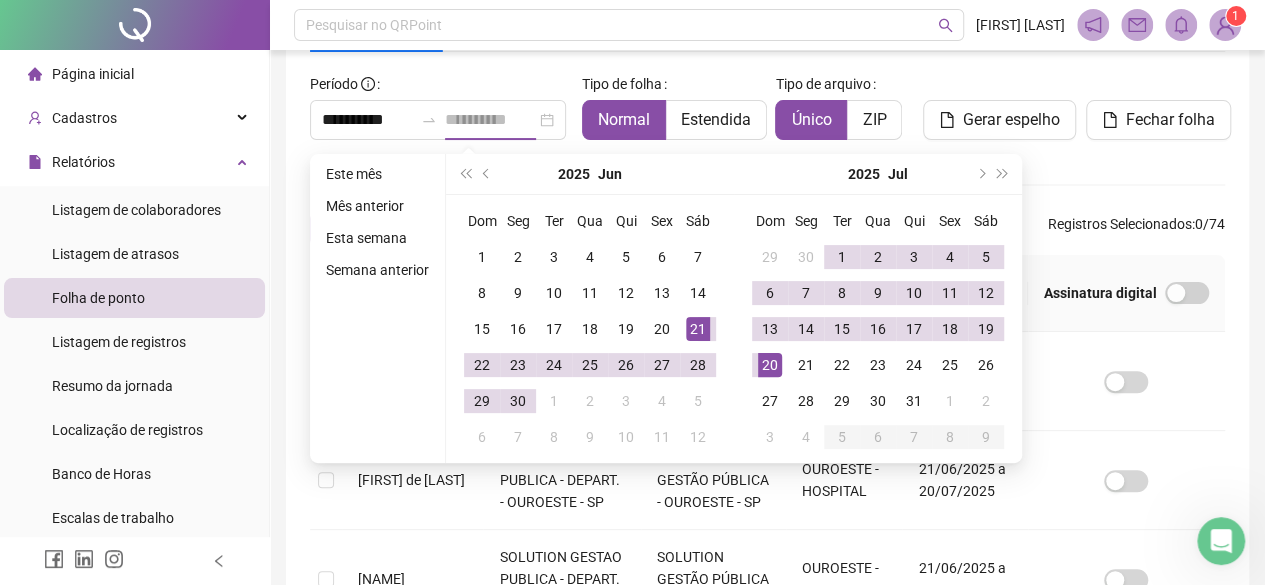 click on "20" at bounding box center (770, 365) 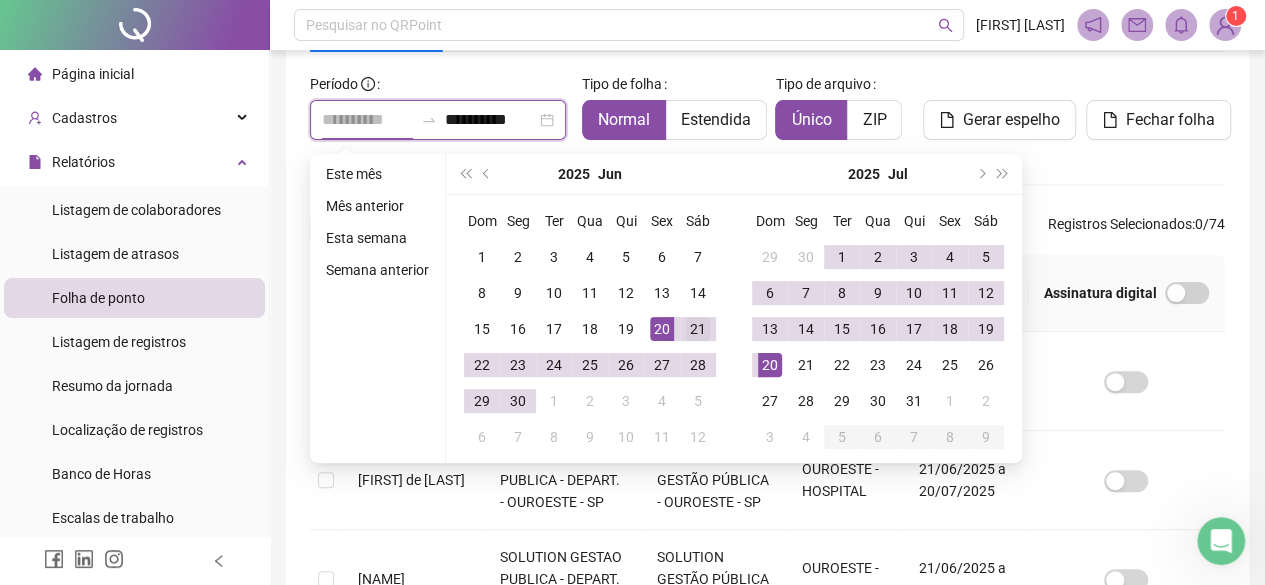 type on "**********" 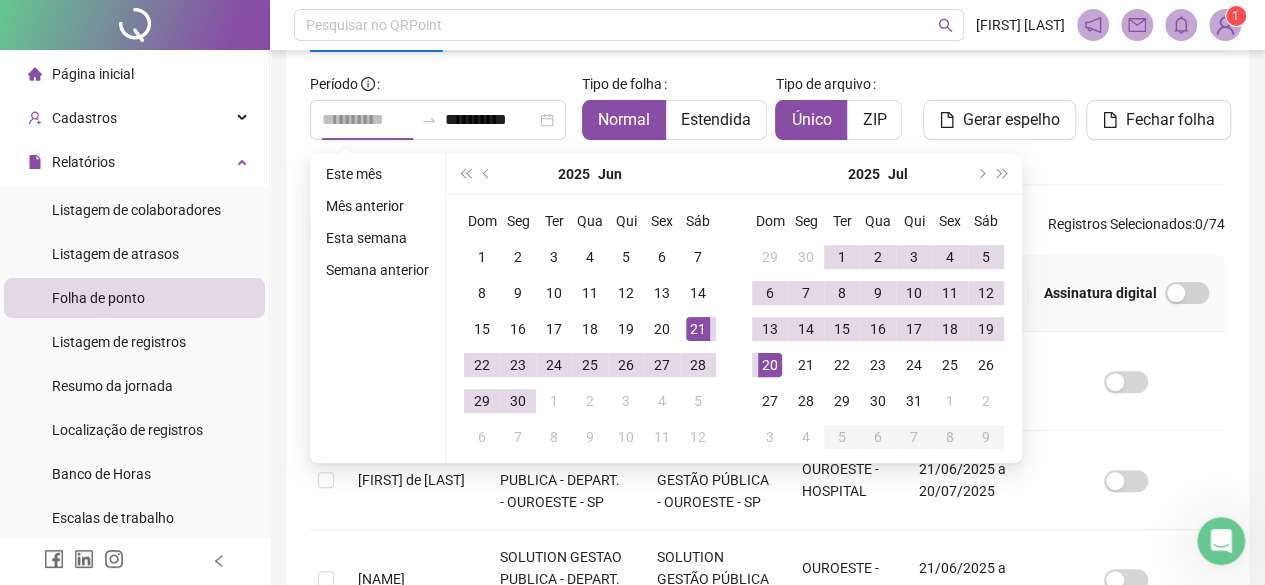 click on "21" at bounding box center [698, 329] 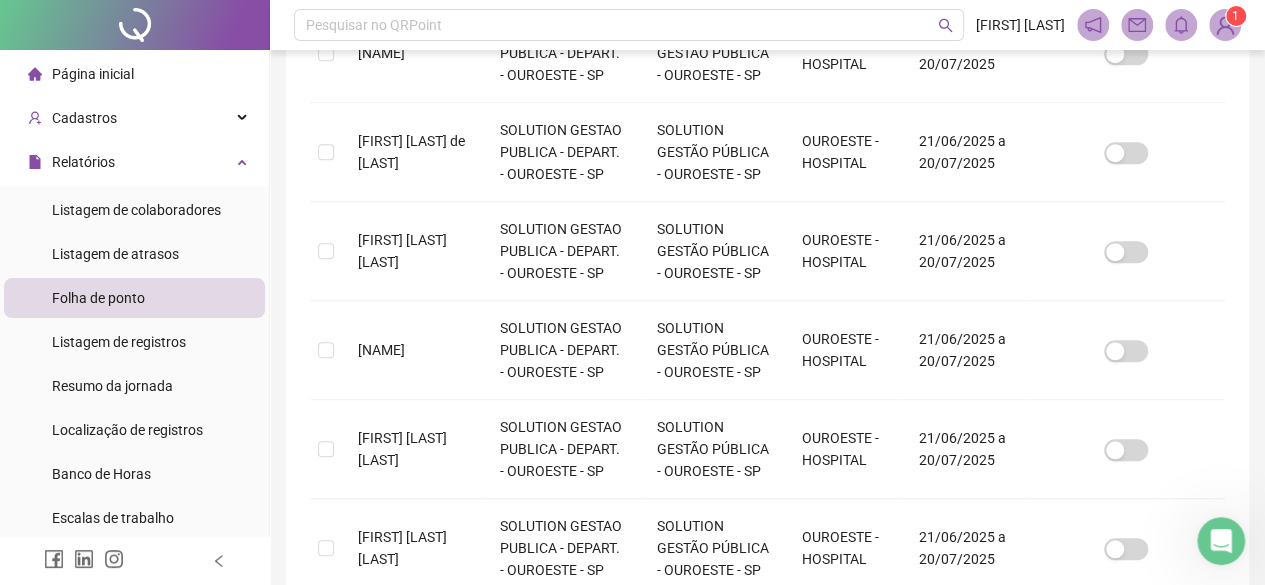 scroll, scrollTop: 816, scrollLeft: 0, axis: vertical 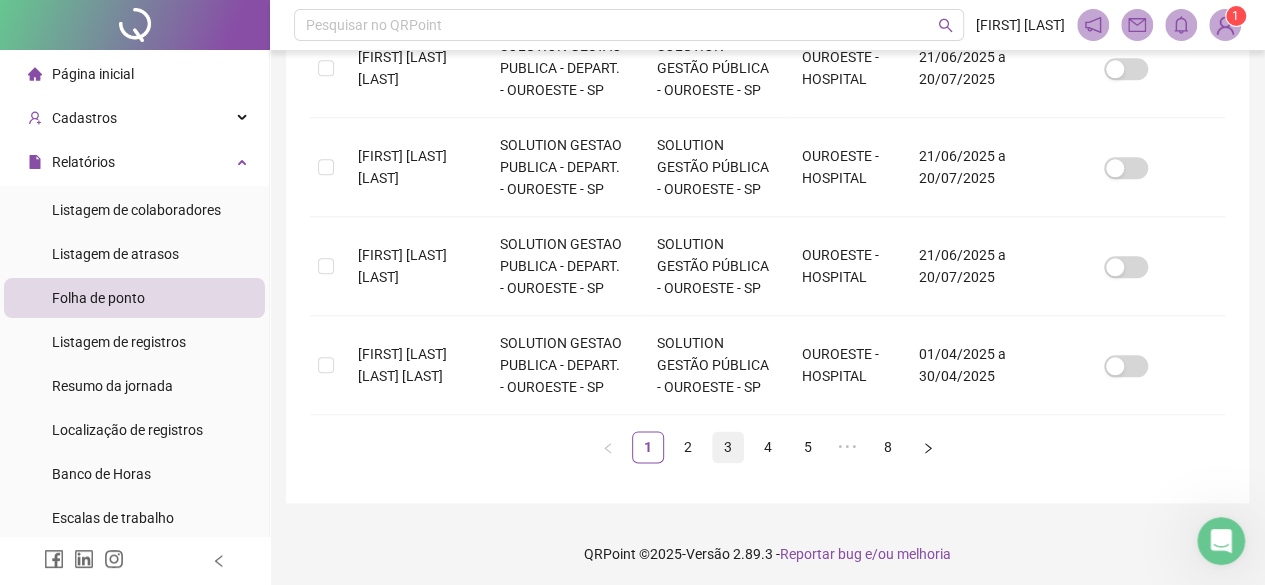 click on "3" at bounding box center (728, 447) 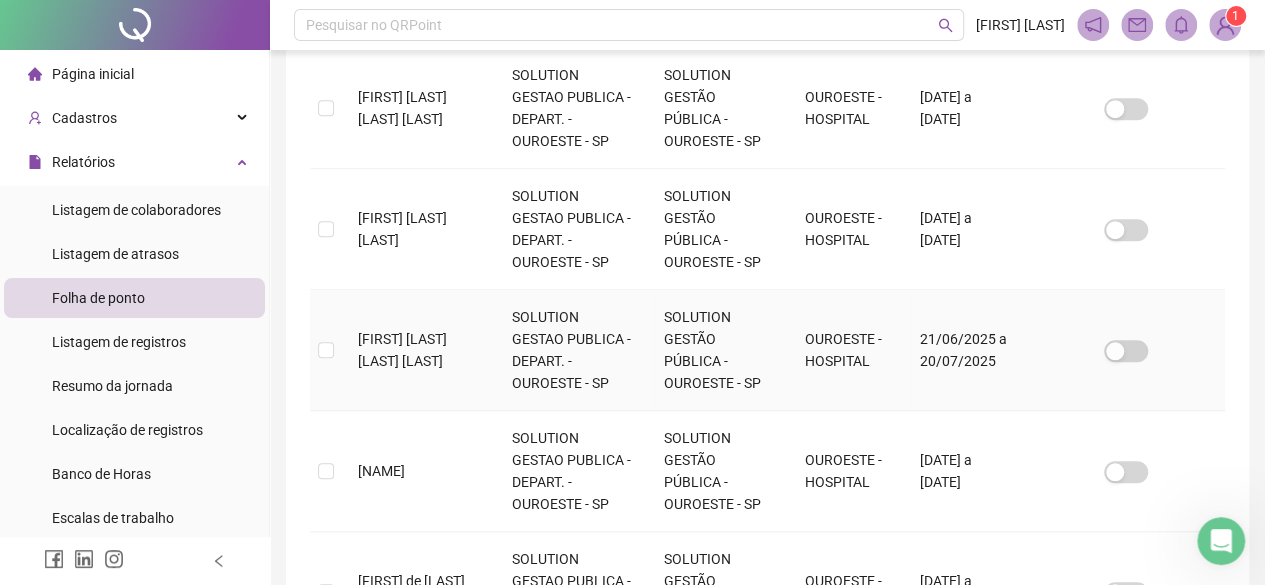 scroll, scrollTop: 716, scrollLeft: 0, axis: vertical 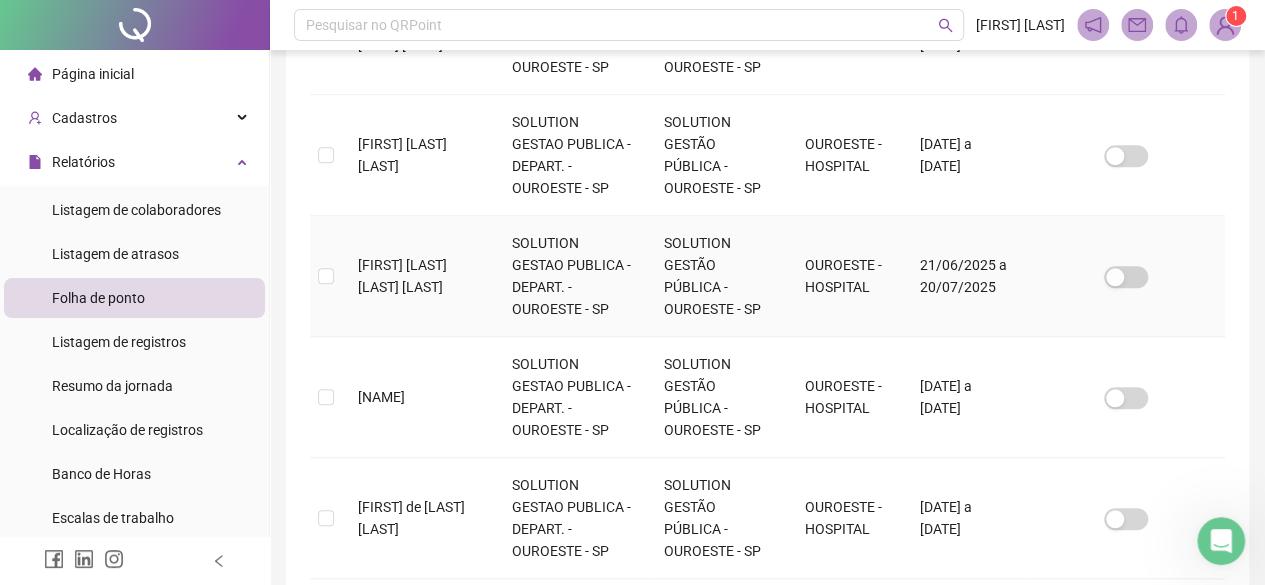 click at bounding box center [326, 276] 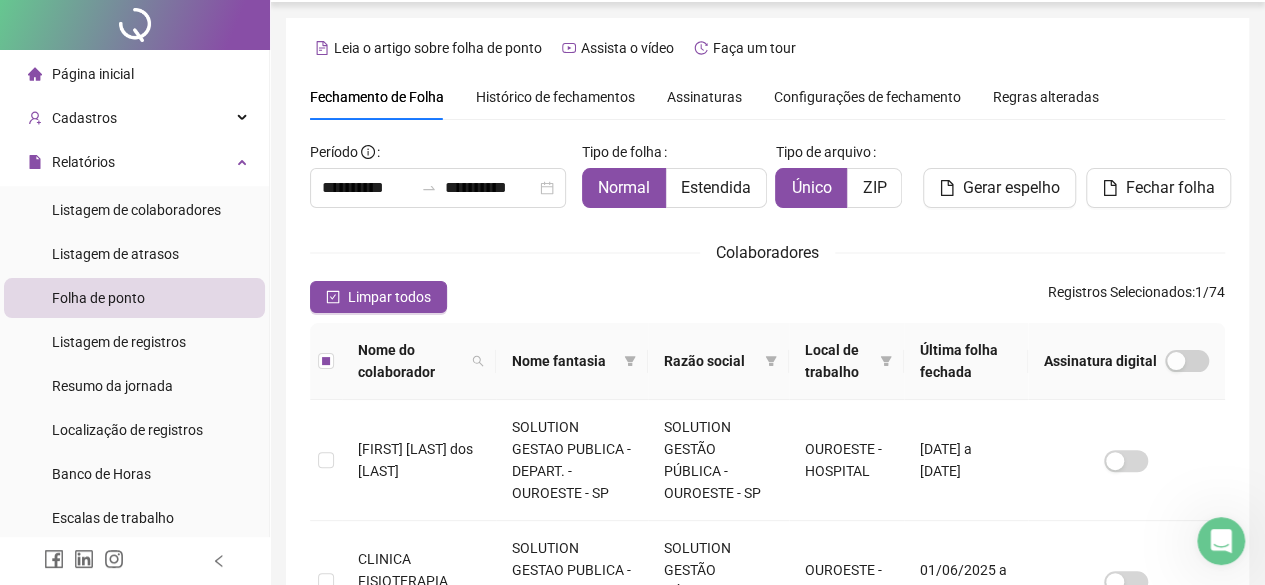 scroll, scrollTop: 0, scrollLeft: 0, axis: both 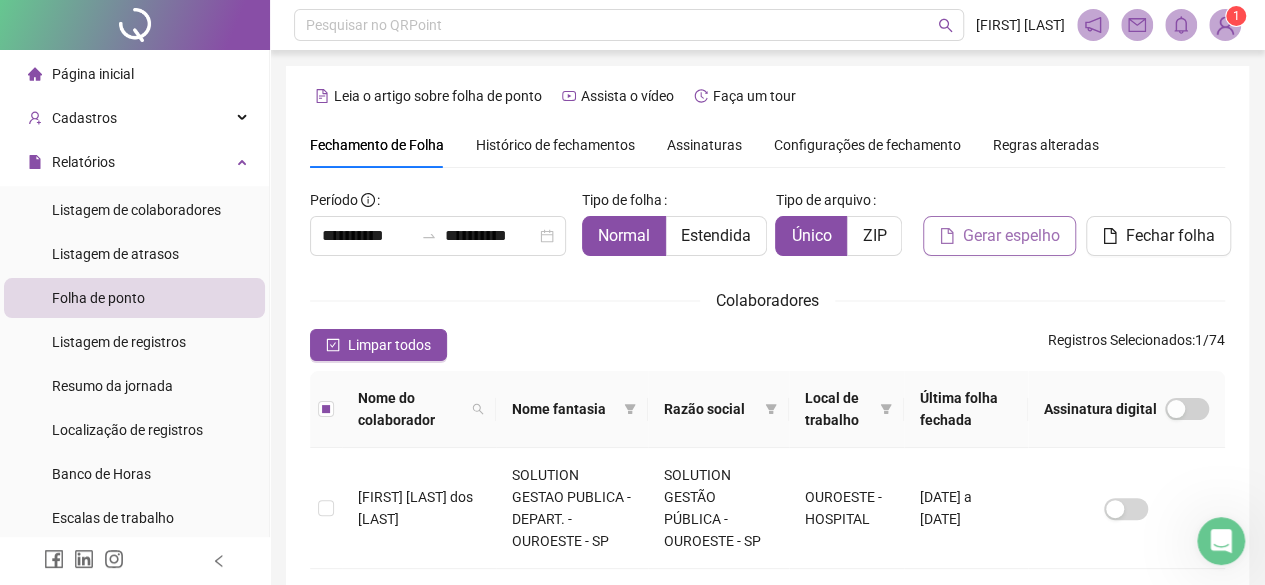 click on "Gerar espelho" at bounding box center (1011, 236) 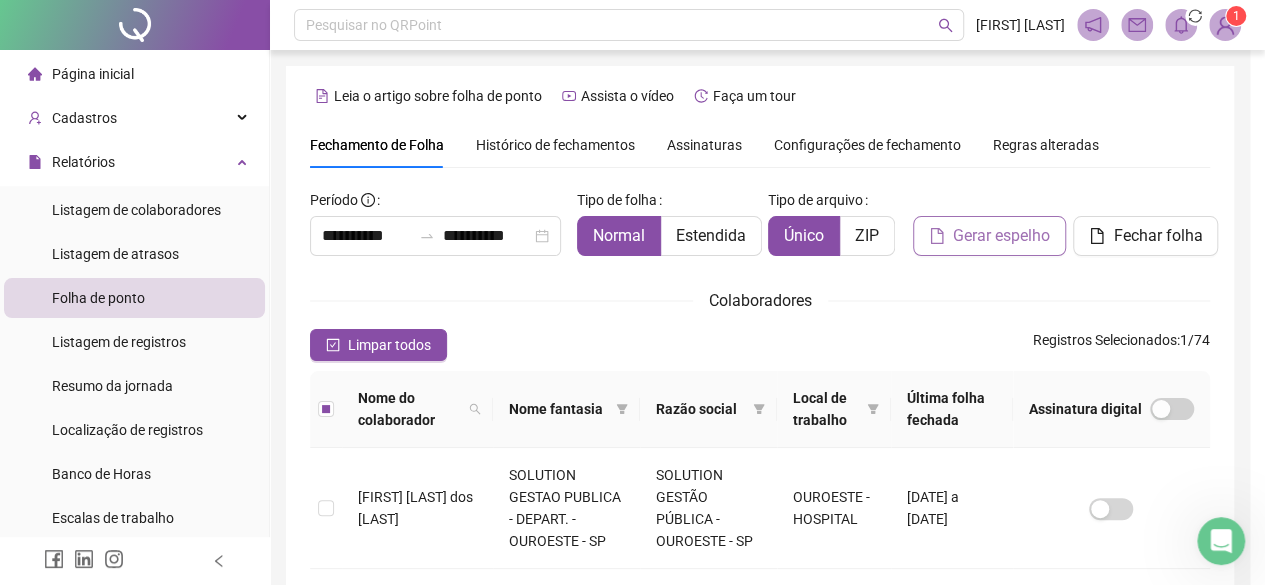 scroll, scrollTop: 116, scrollLeft: 0, axis: vertical 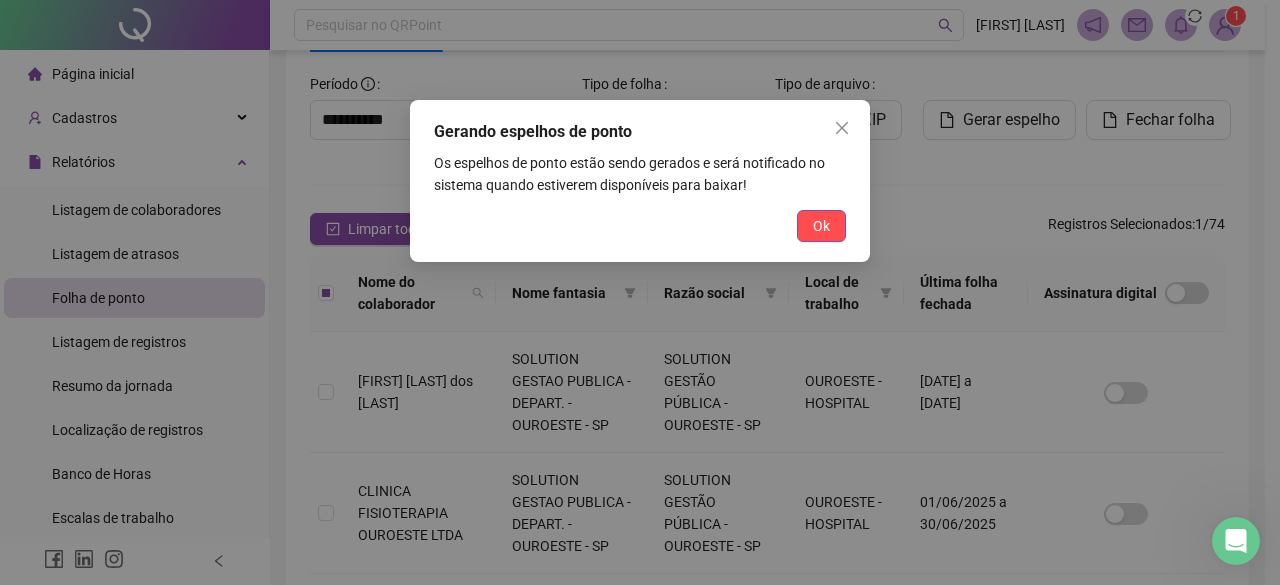 click on "Gerando espelhos de ponto Os espelhos de ponto estão sendo gerados e será notificado no
sistema quando estiverem disponíveis para baixar! Ok" at bounding box center [640, 181] 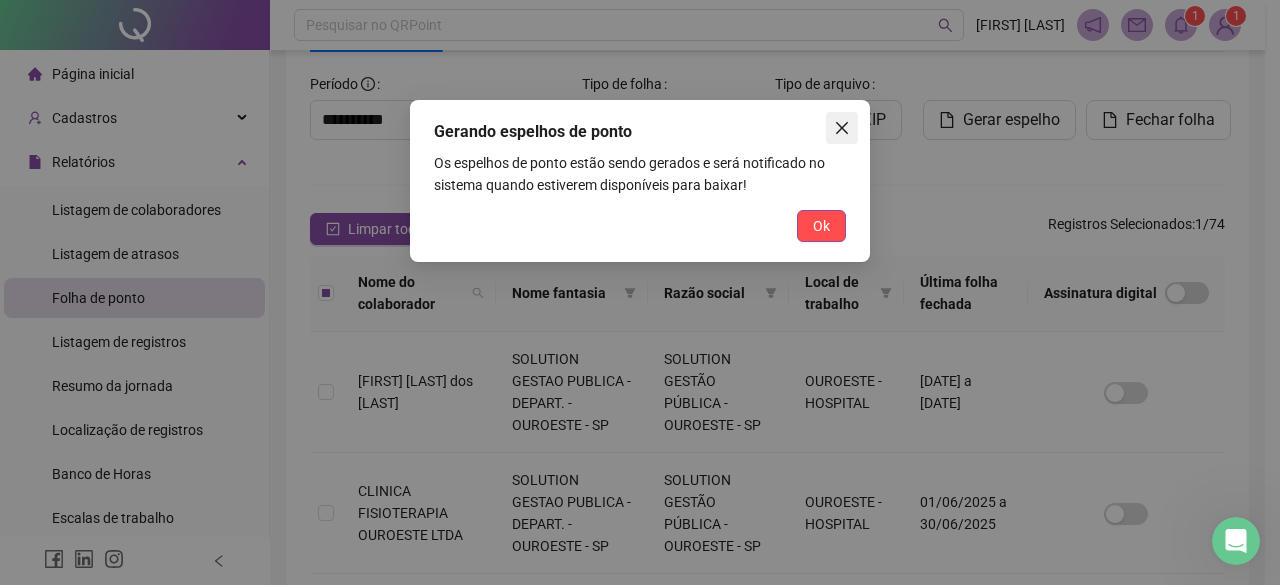 click 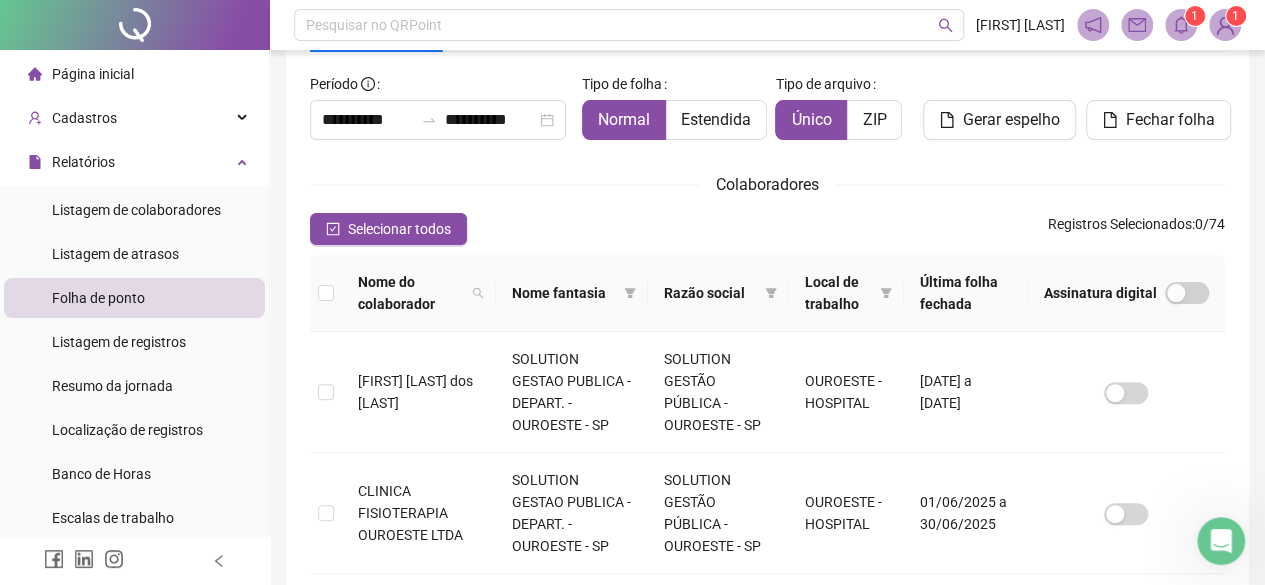 click 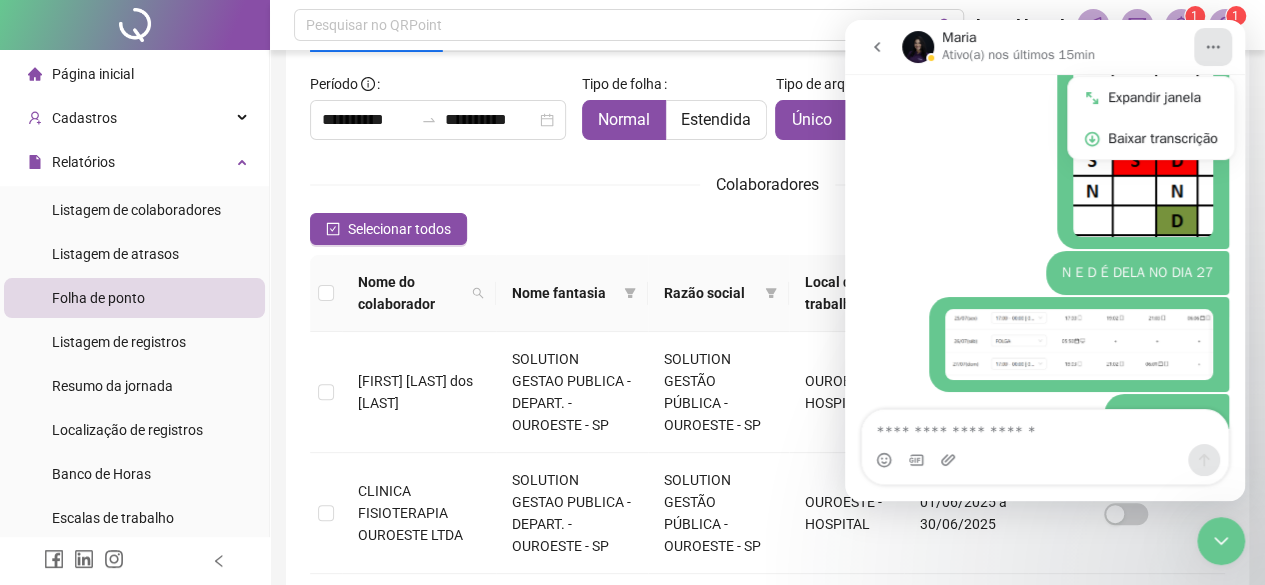 scroll, scrollTop: 3464, scrollLeft: 0, axis: vertical 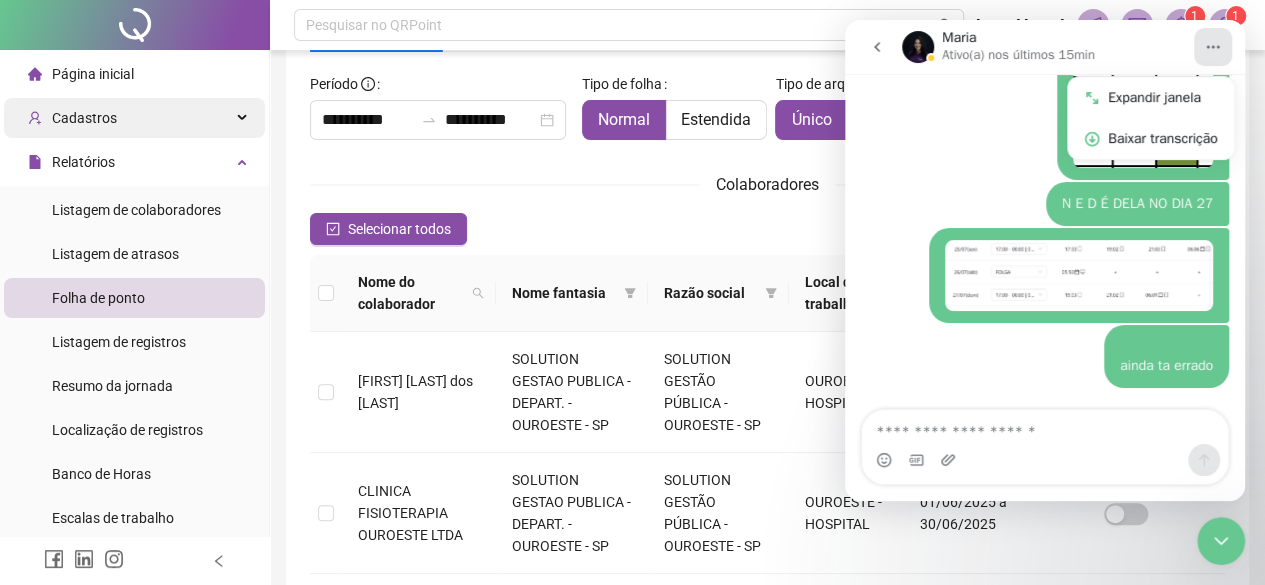 click on "Cadastros" at bounding box center [84, 118] 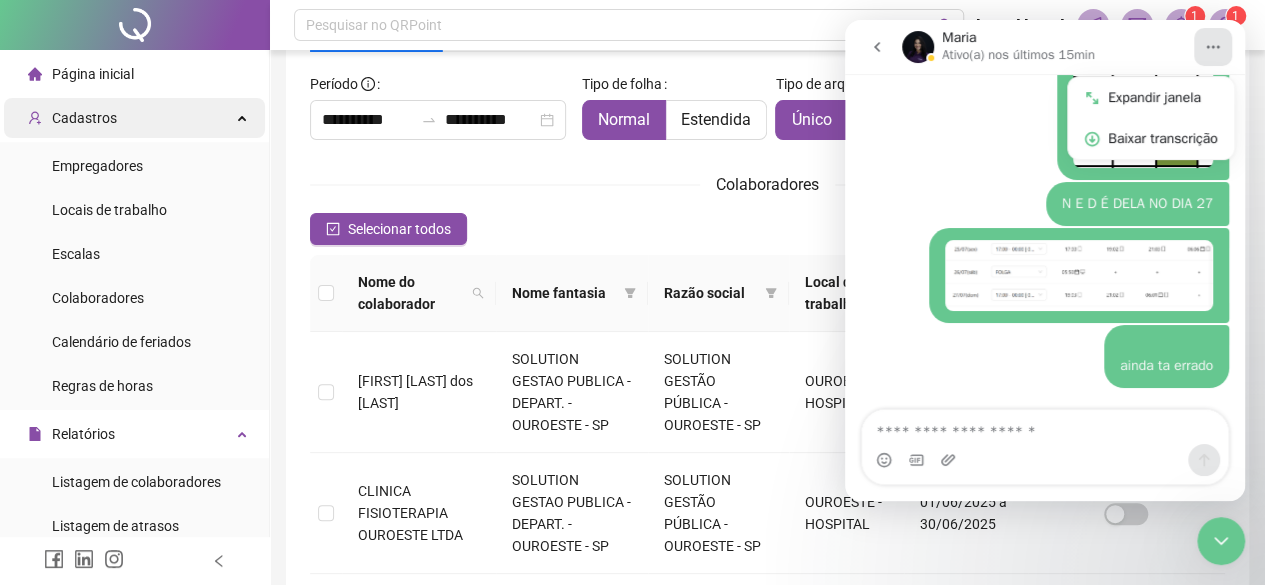 click on "Cadastros" at bounding box center [84, 118] 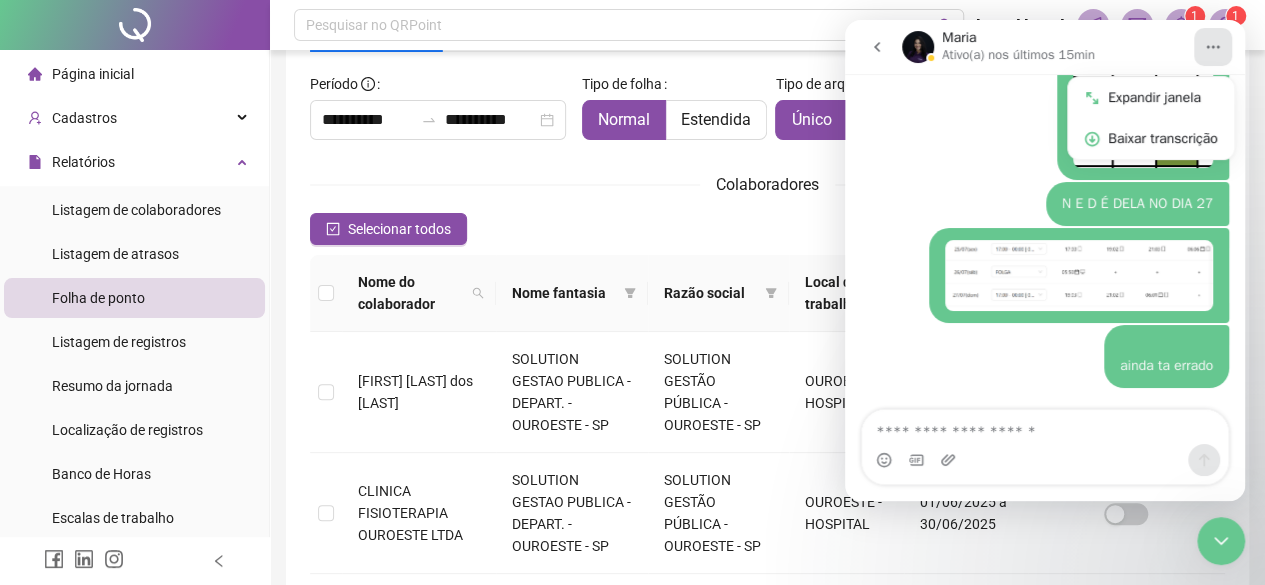 click on "Página inicial" at bounding box center [93, 74] 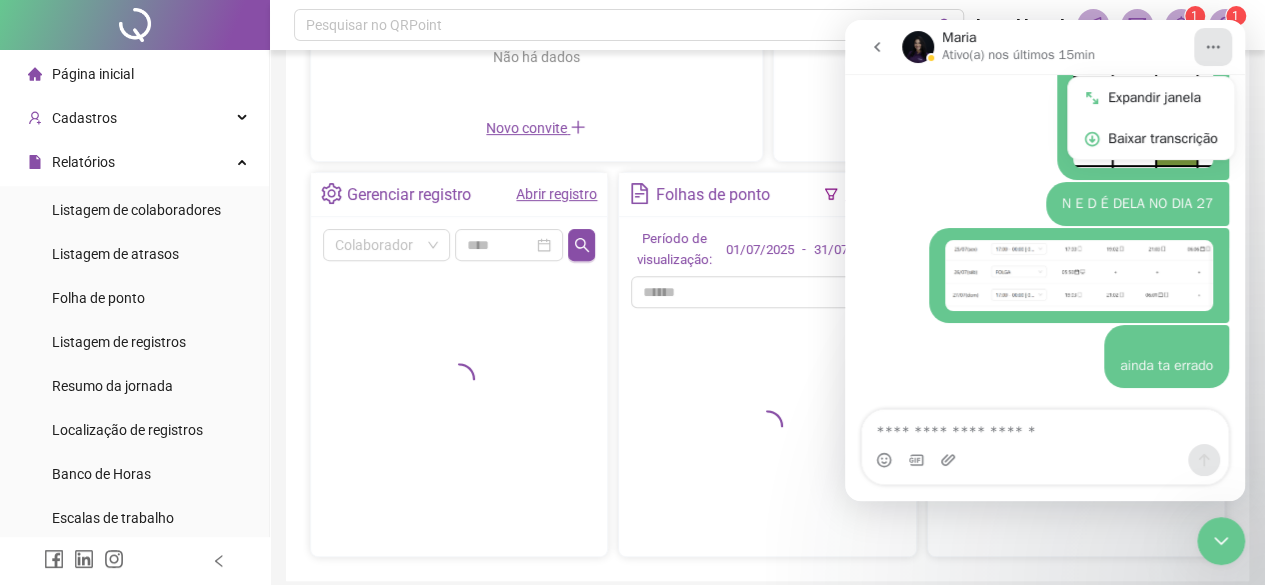 scroll, scrollTop: 394, scrollLeft: 0, axis: vertical 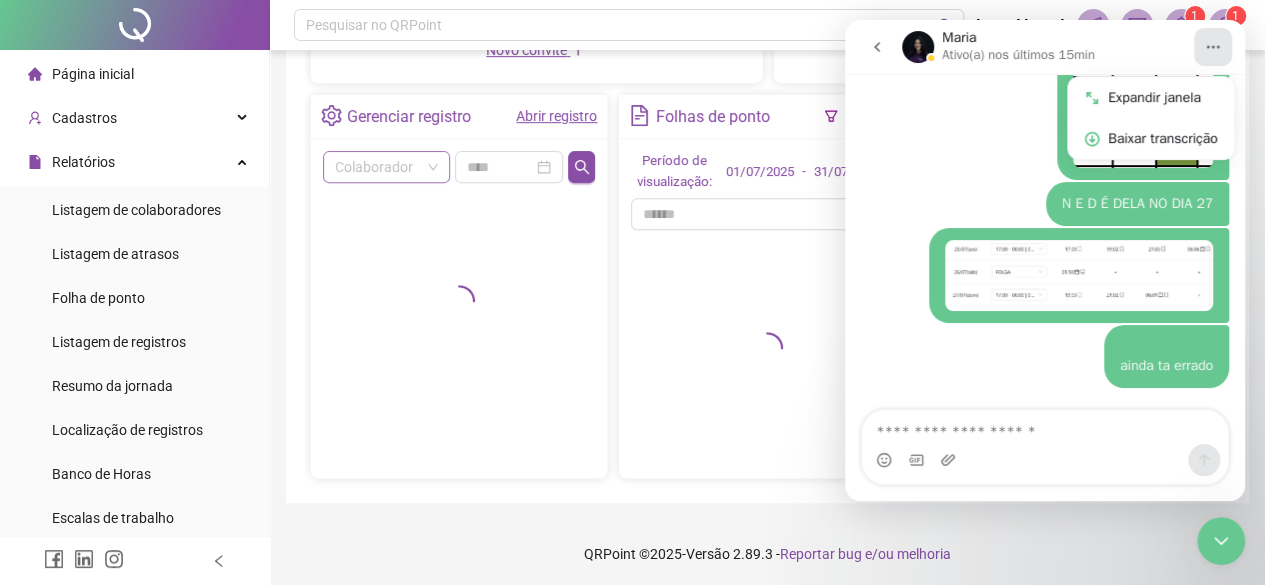 click on "Gerenciar registro Abrir registro Colaborador" at bounding box center [459, 286] 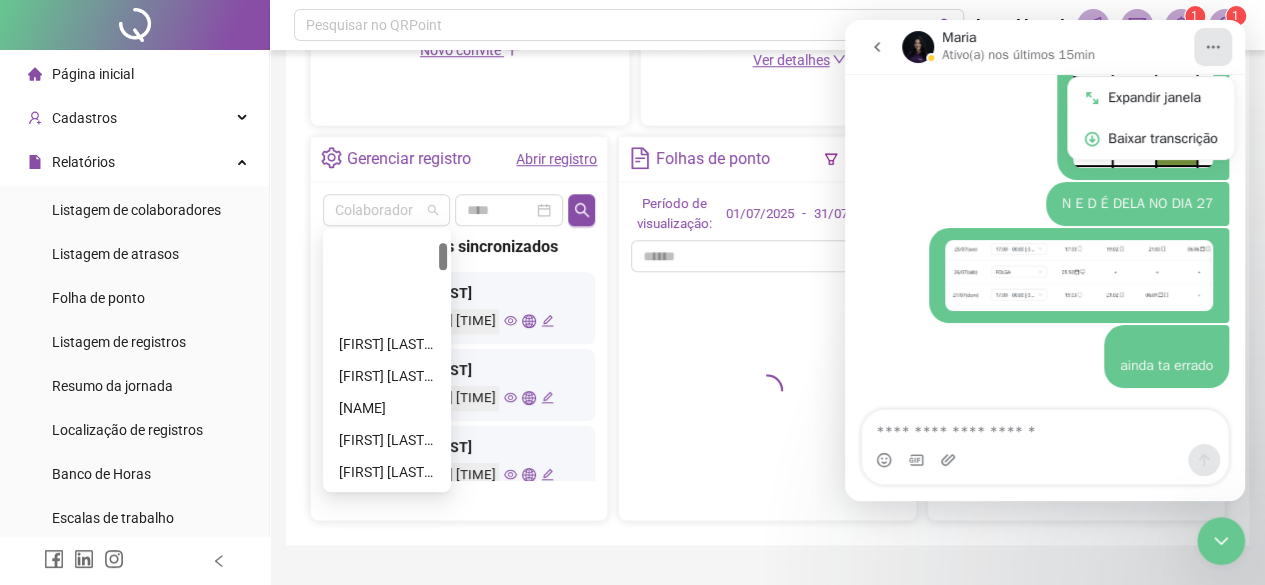 scroll, scrollTop: 656, scrollLeft: 0, axis: vertical 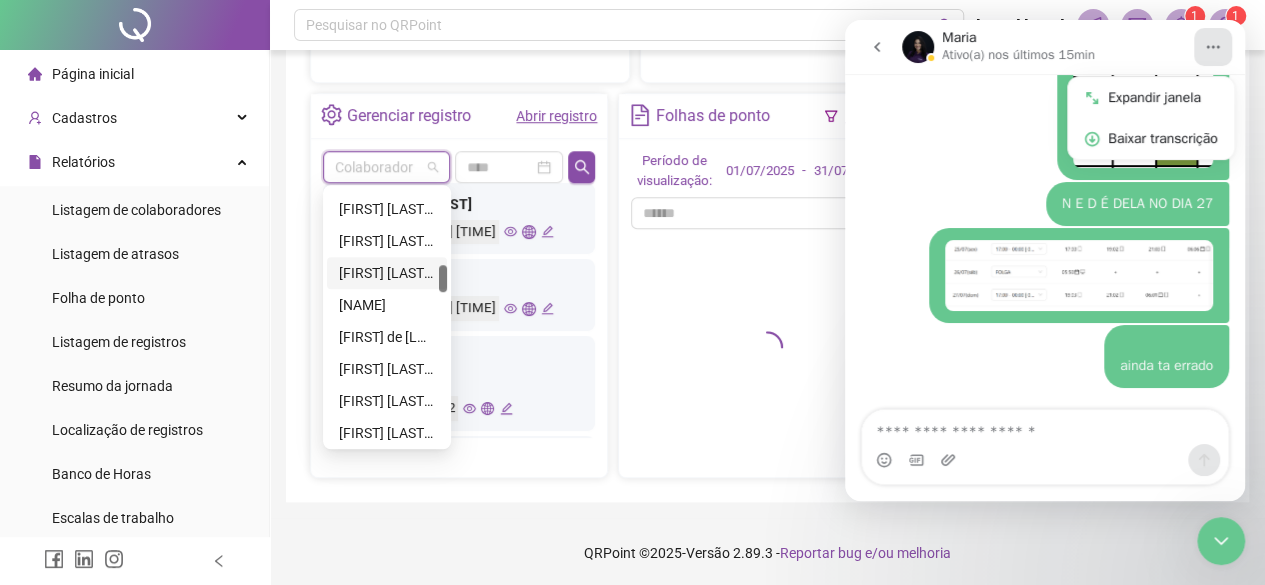 click on "[FIRST] [LAST] [LAST] [LAST]" at bounding box center [387, 273] 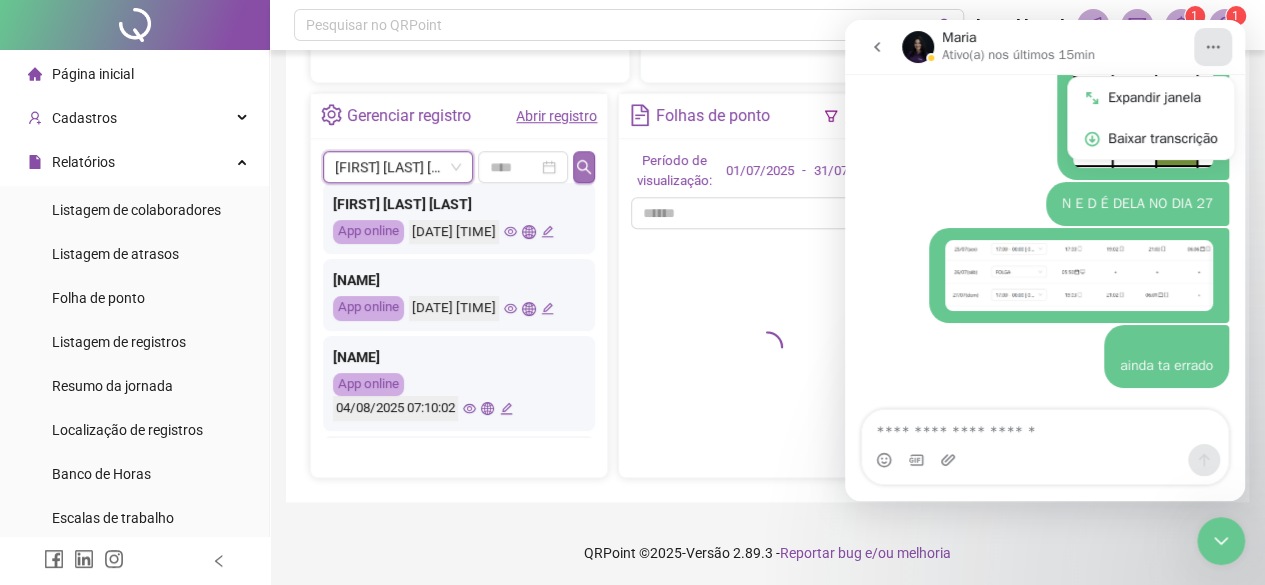 click 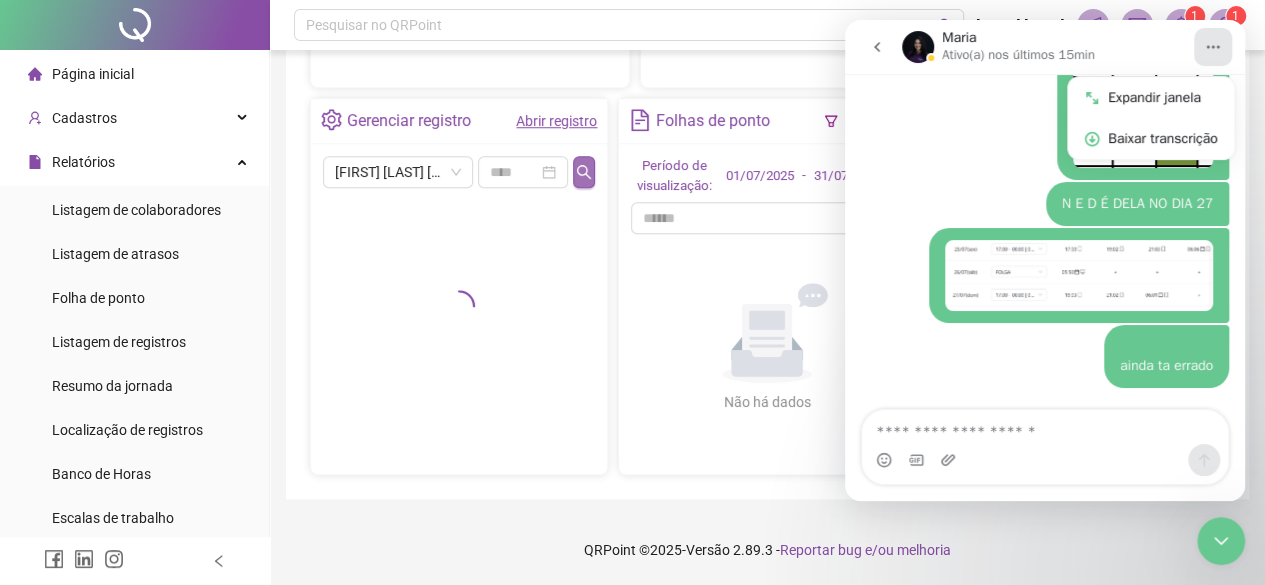 scroll, scrollTop: 724, scrollLeft: 0, axis: vertical 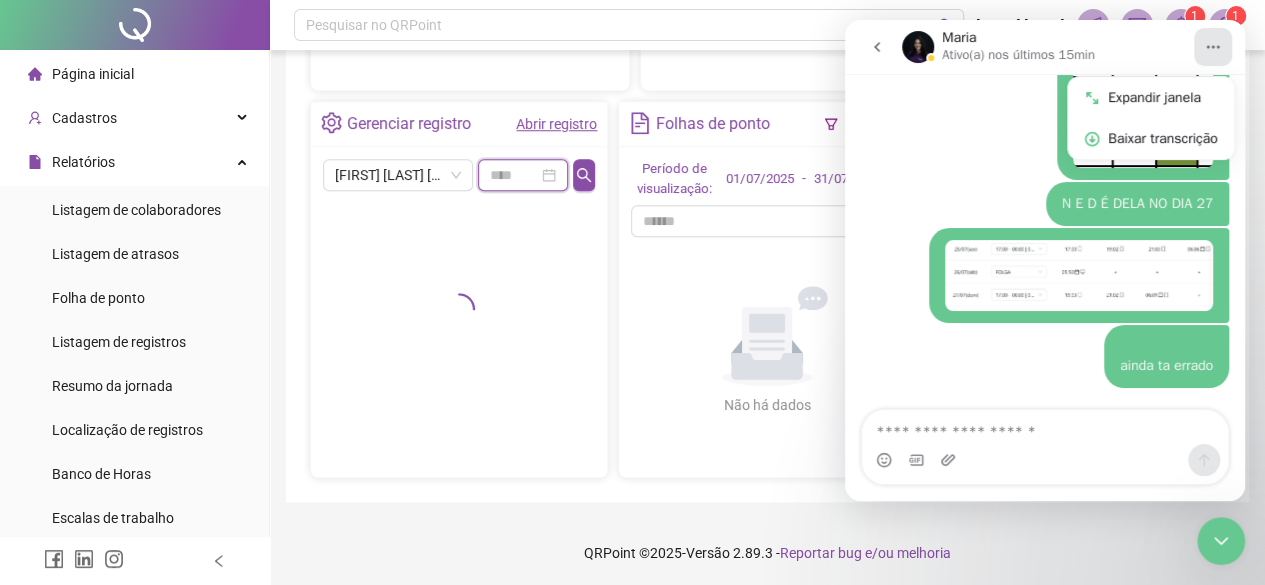click at bounding box center (514, 175) 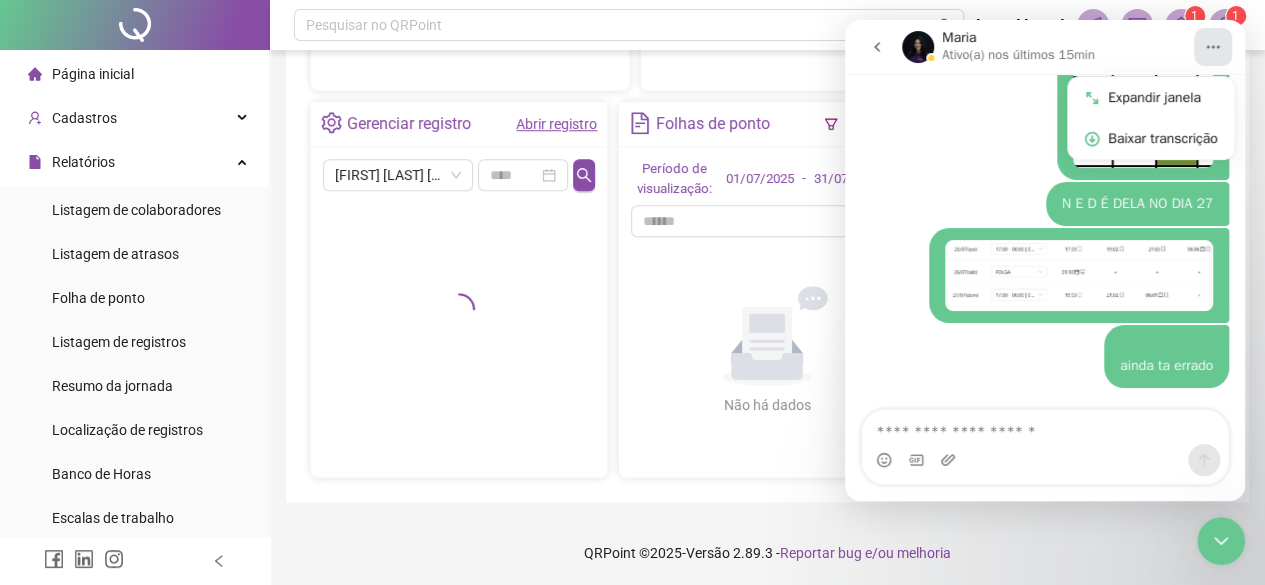 click on "Abrir registro" at bounding box center [556, 124] 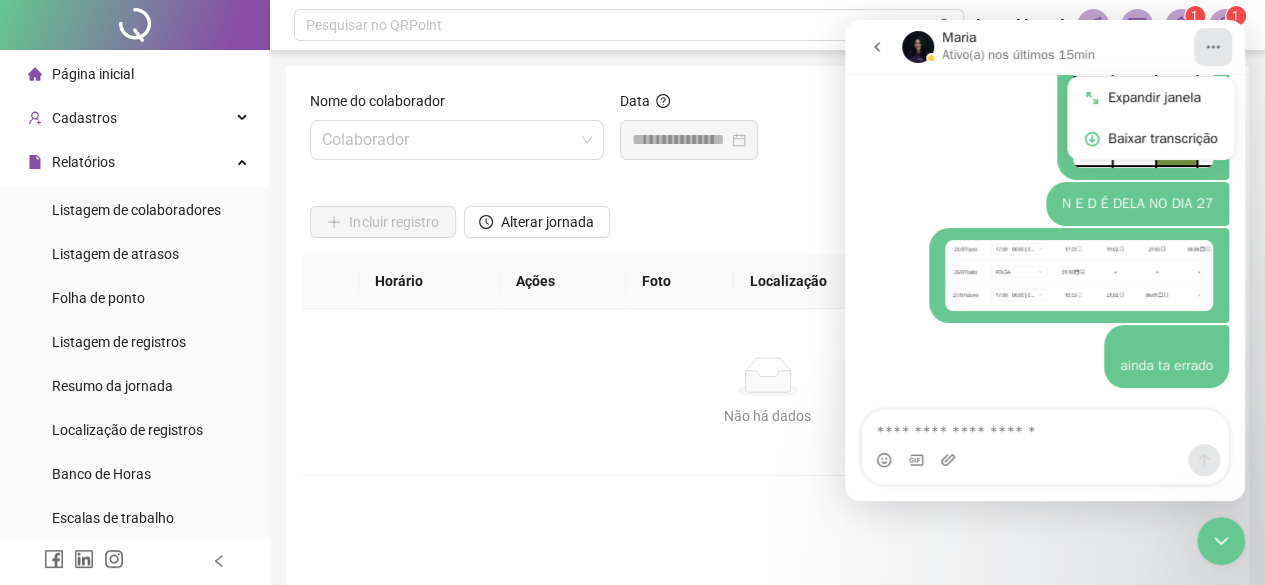 scroll, scrollTop: 0, scrollLeft: 0, axis: both 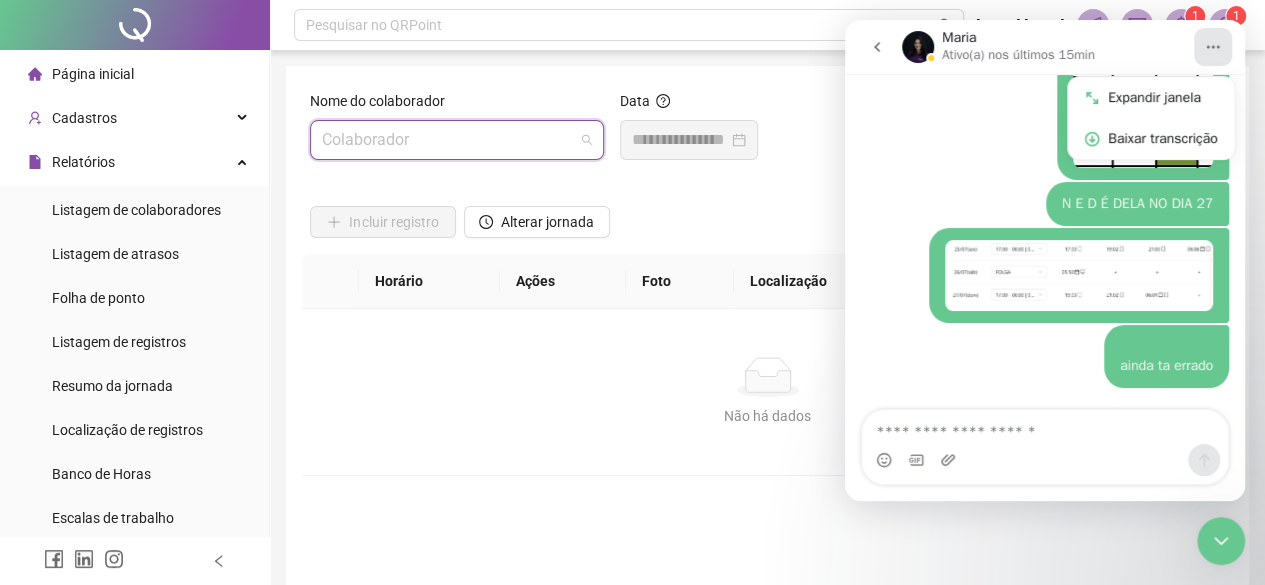 click at bounding box center (448, 140) 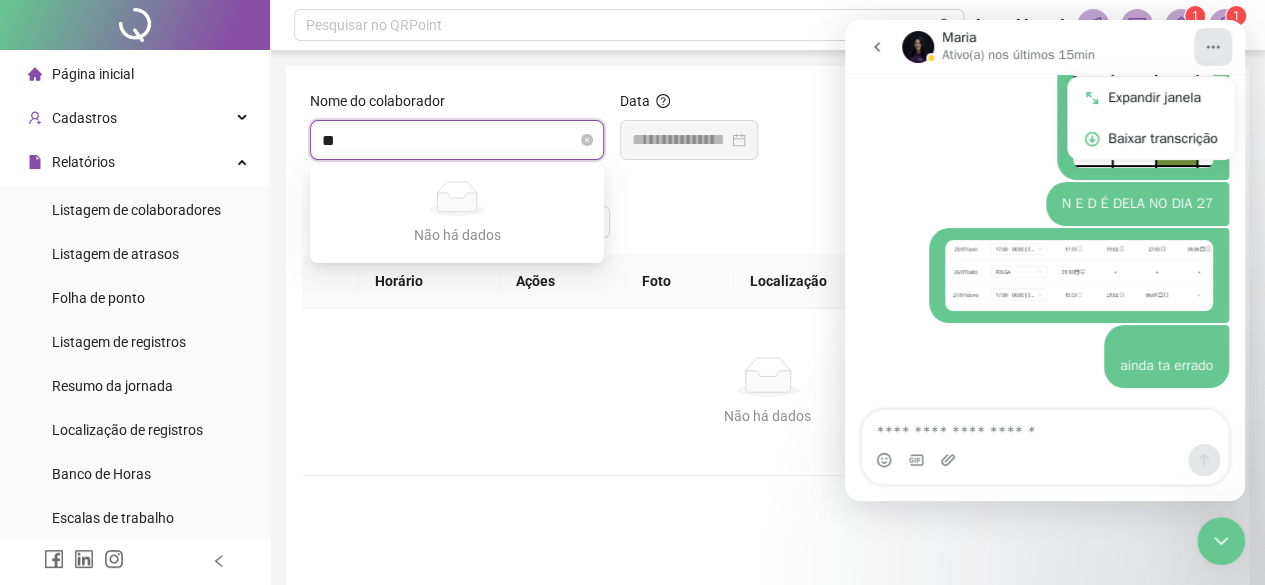 type on "***" 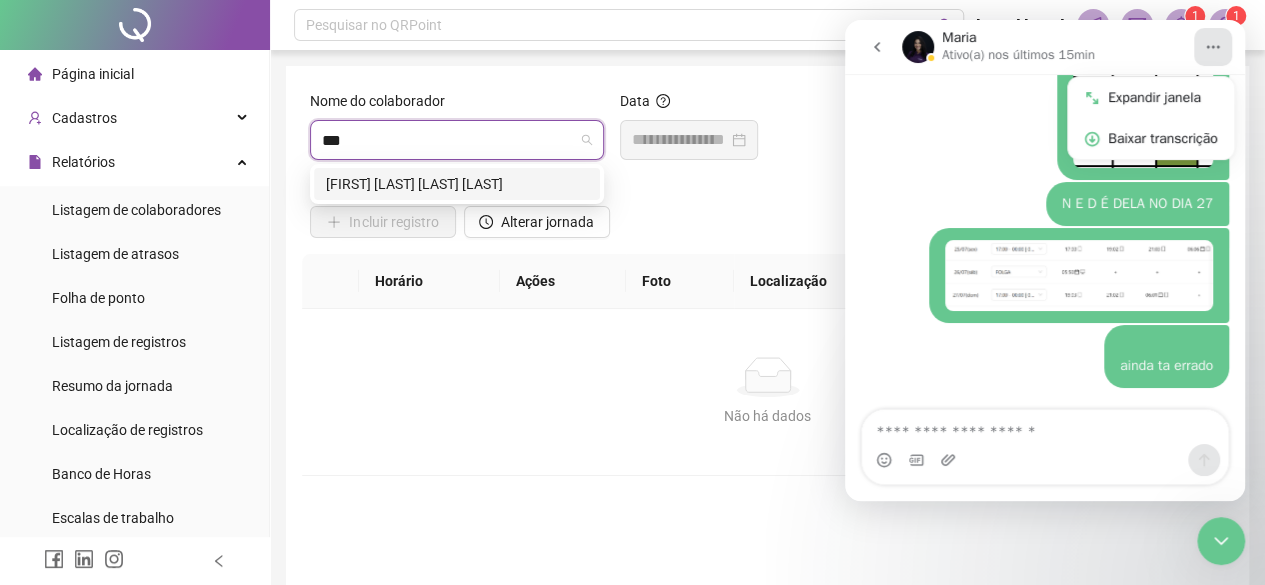 click on "[FIRST] [LAST] [LAST] [LAST]" at bounding box center [457, 184] 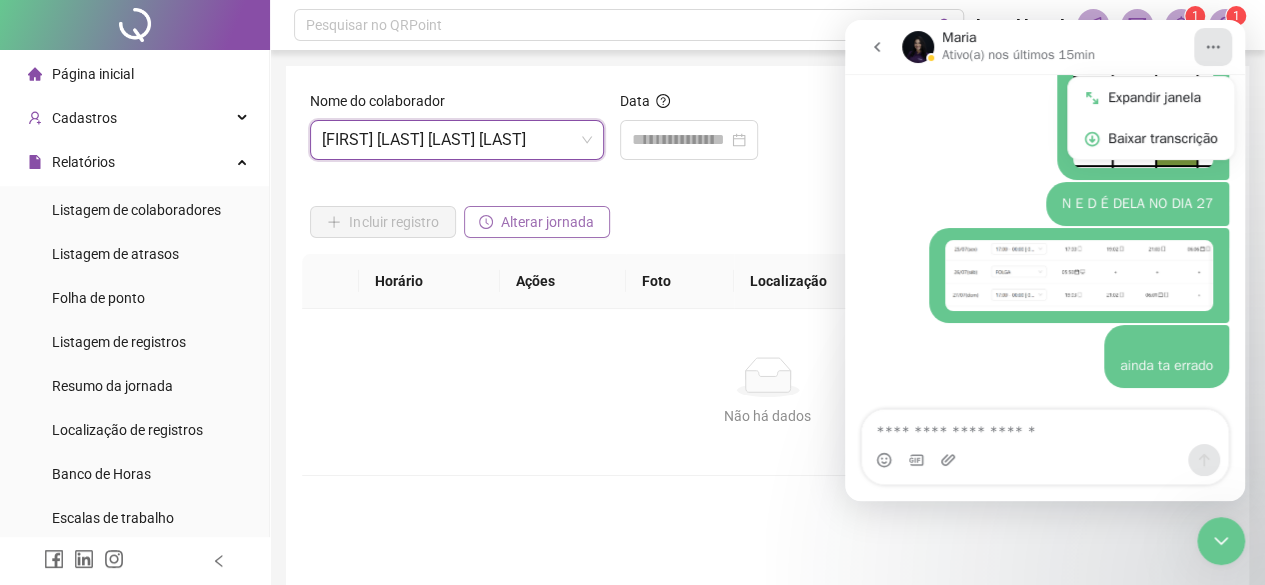 click on "Alterar jornada" at bounding box center [547, 222] 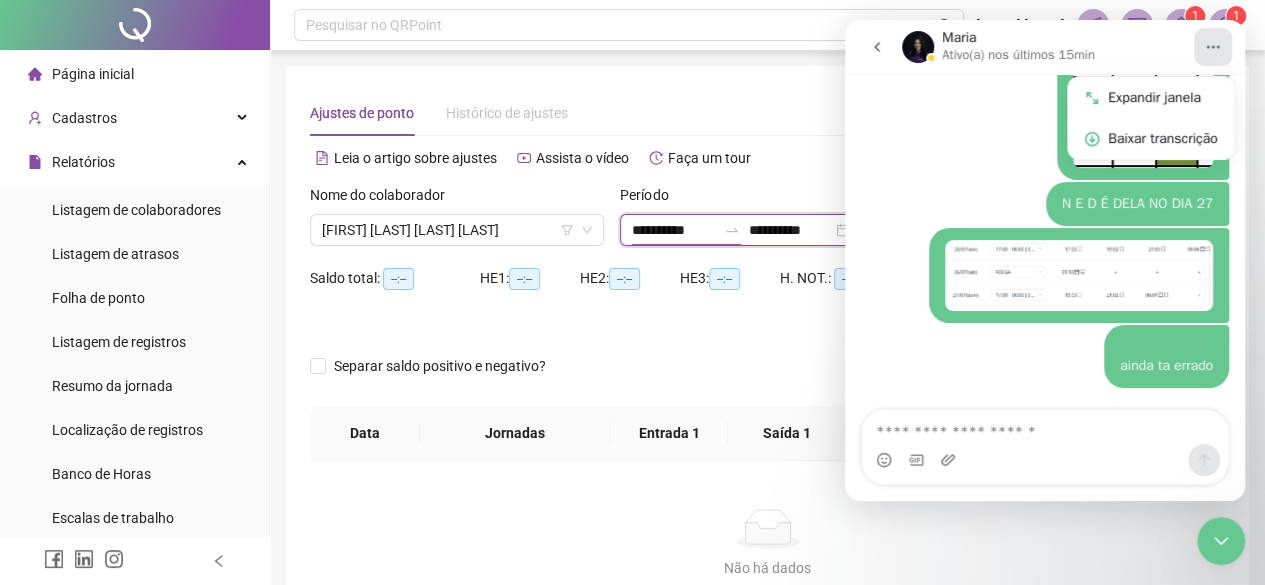 click on "**********" at bounding box center (674, 230) 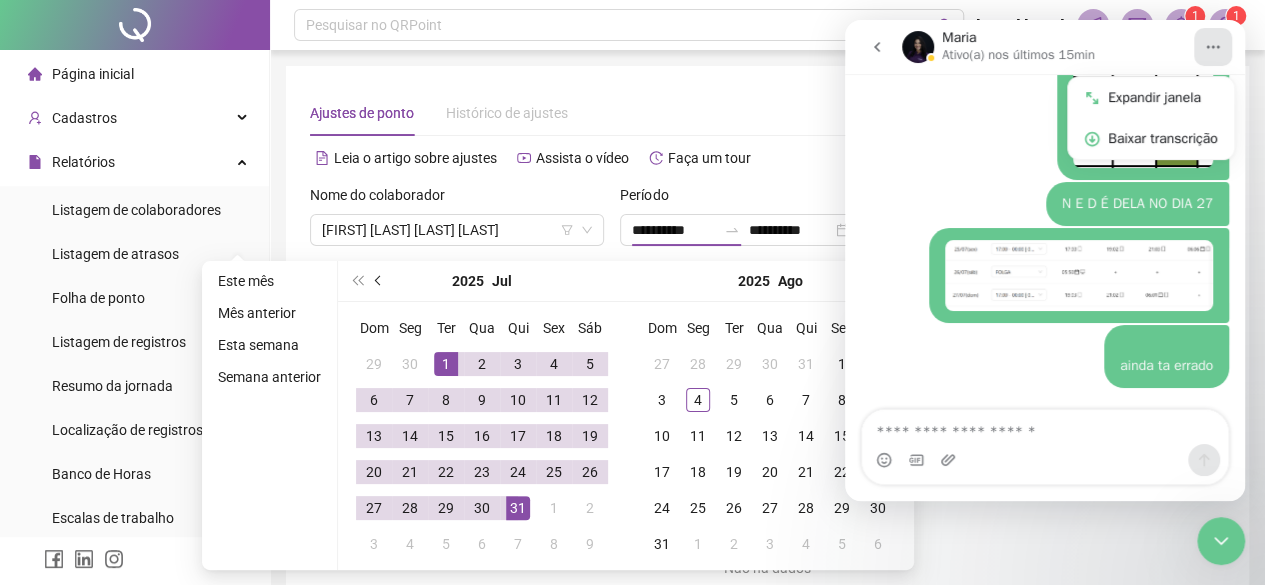 click at bounding box center [380, 281] 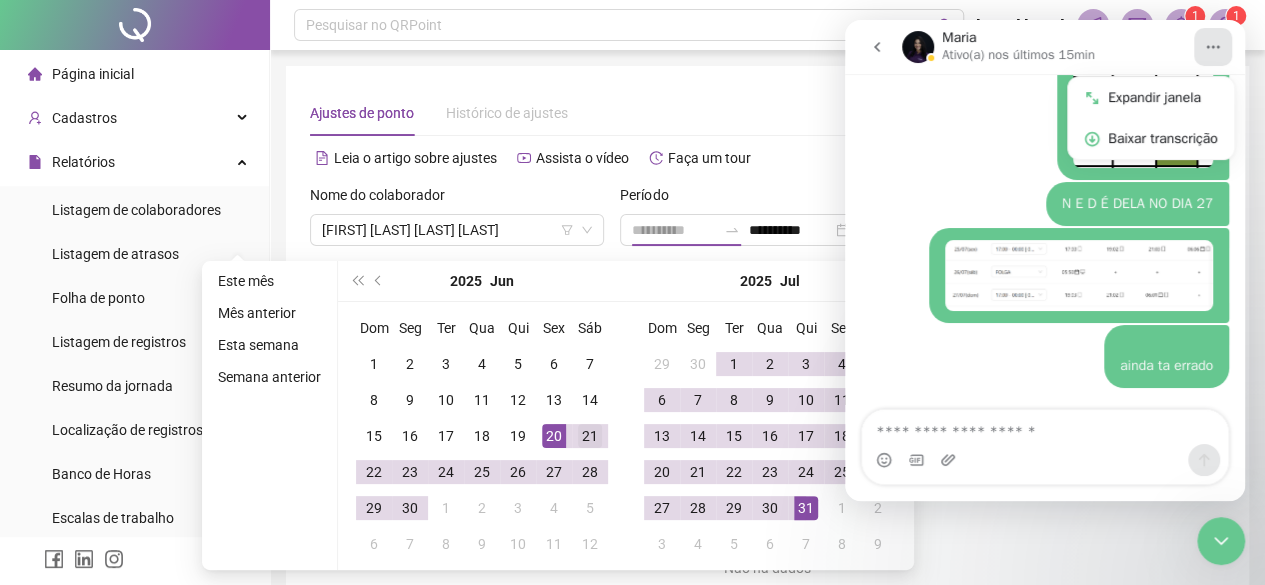 type on "**********" 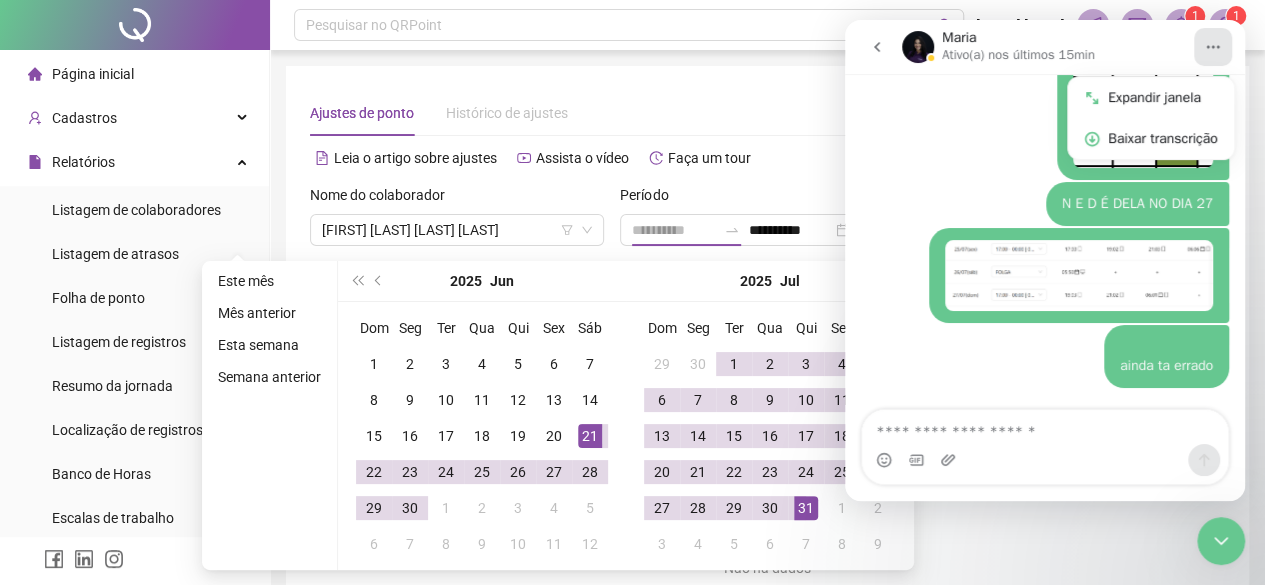 click on "21" at bounding box center [590, 436] 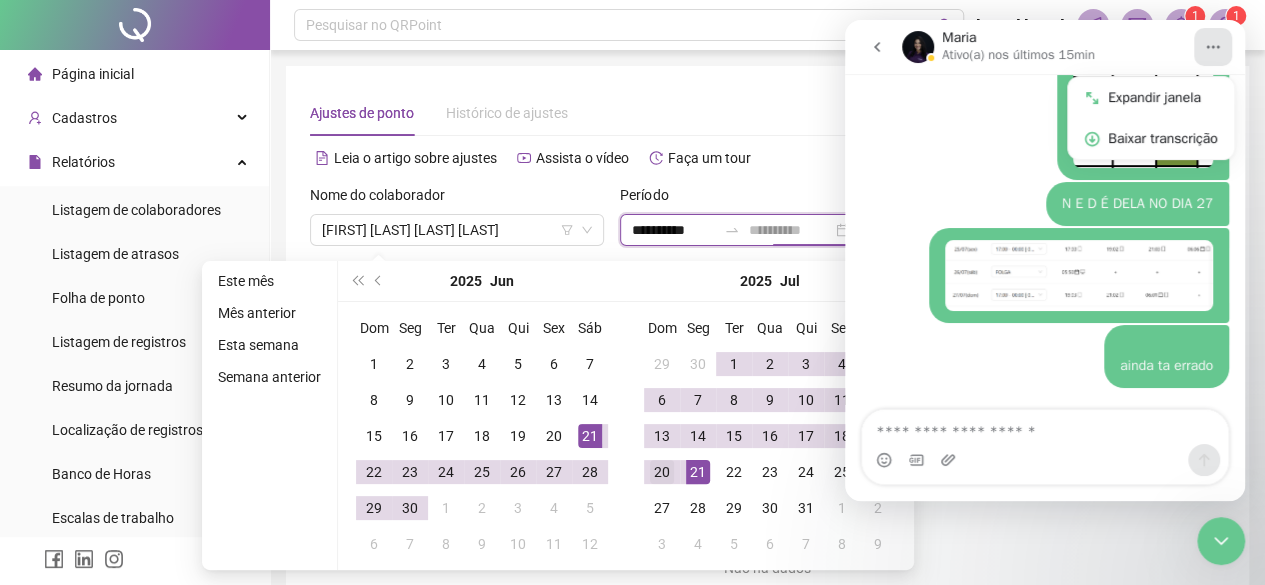 type on "**********" 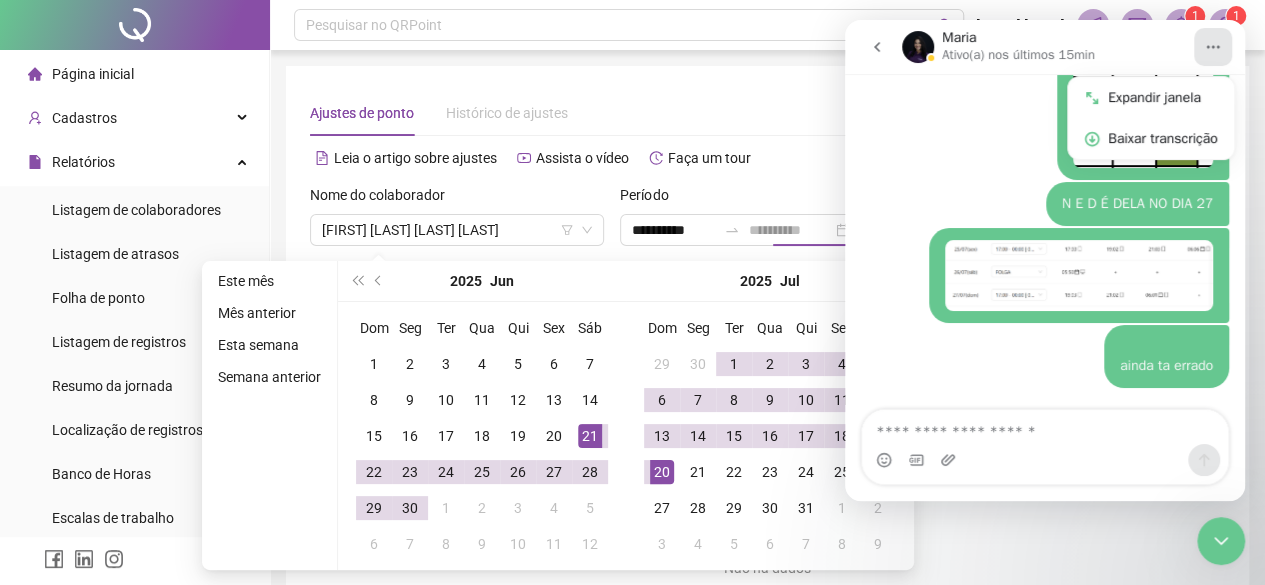 click on "20" at bounding box center [662, 472] 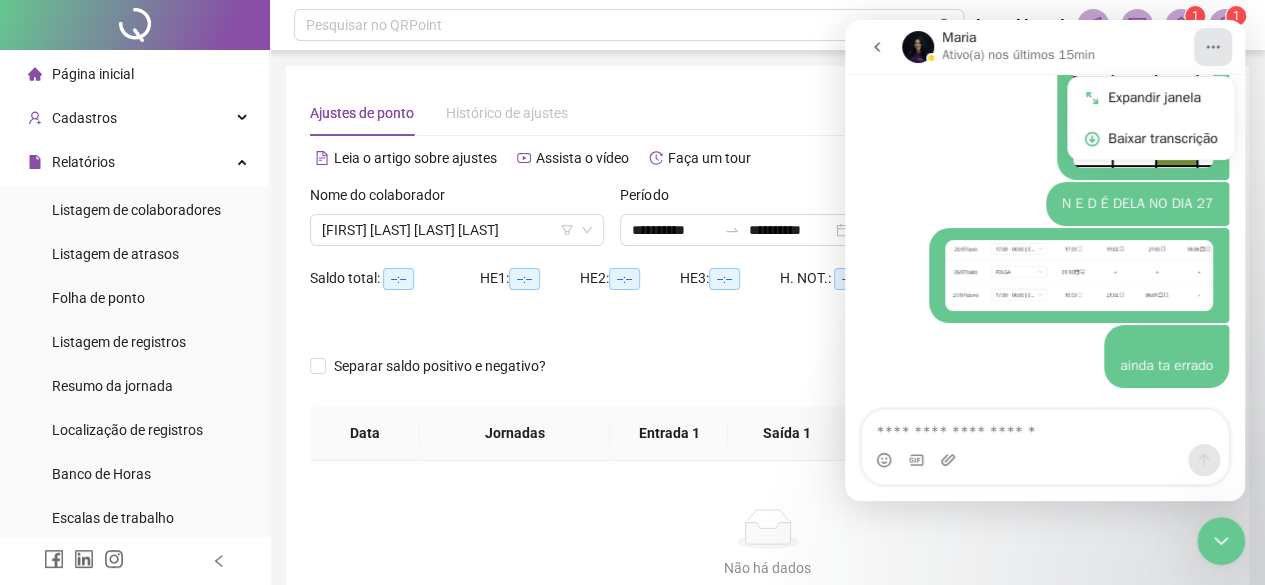 click 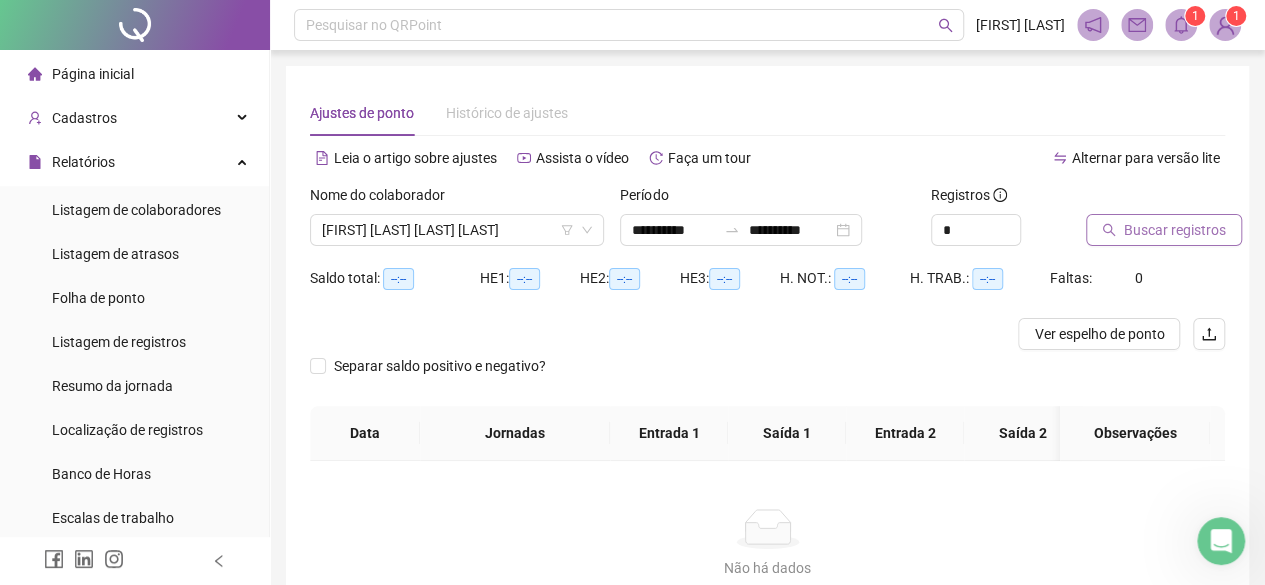 click on "Buscar registros" at bounding box center [1175, 230] 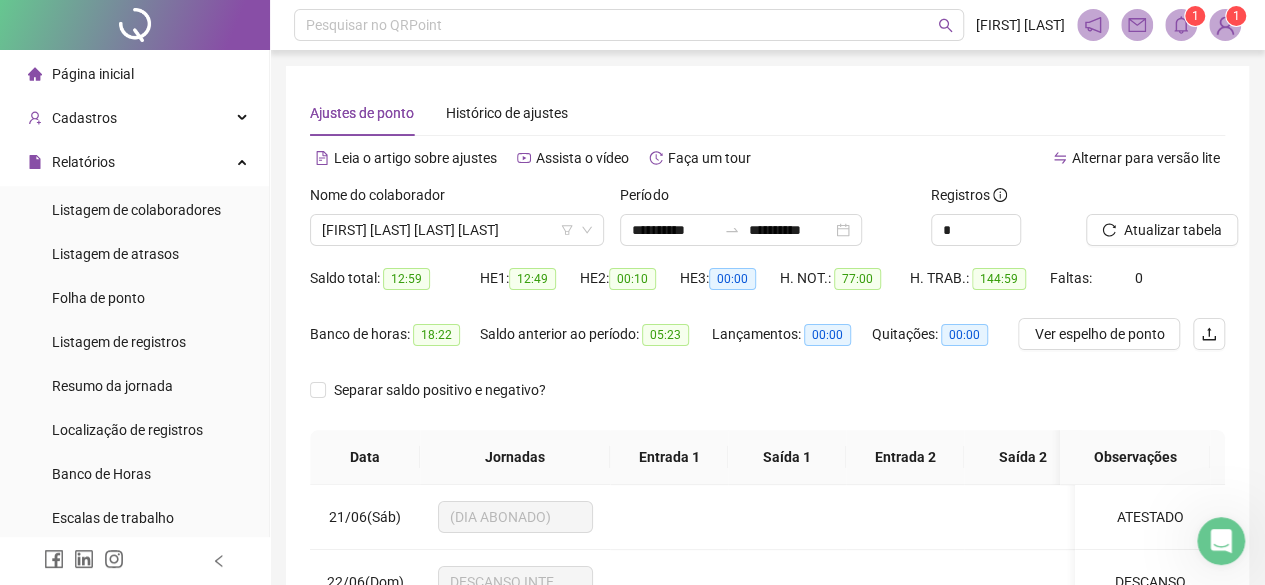 click at bounding box center [1221, 541] 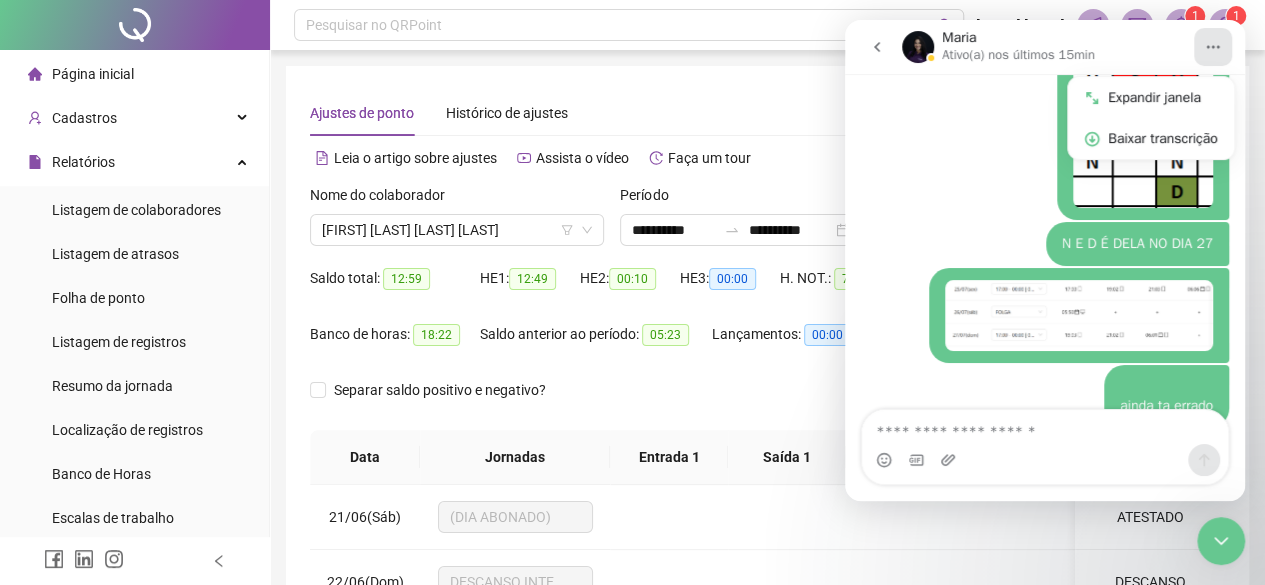 scroll, scrollTop: 3464, scrollLeft: 0, axis: vertical 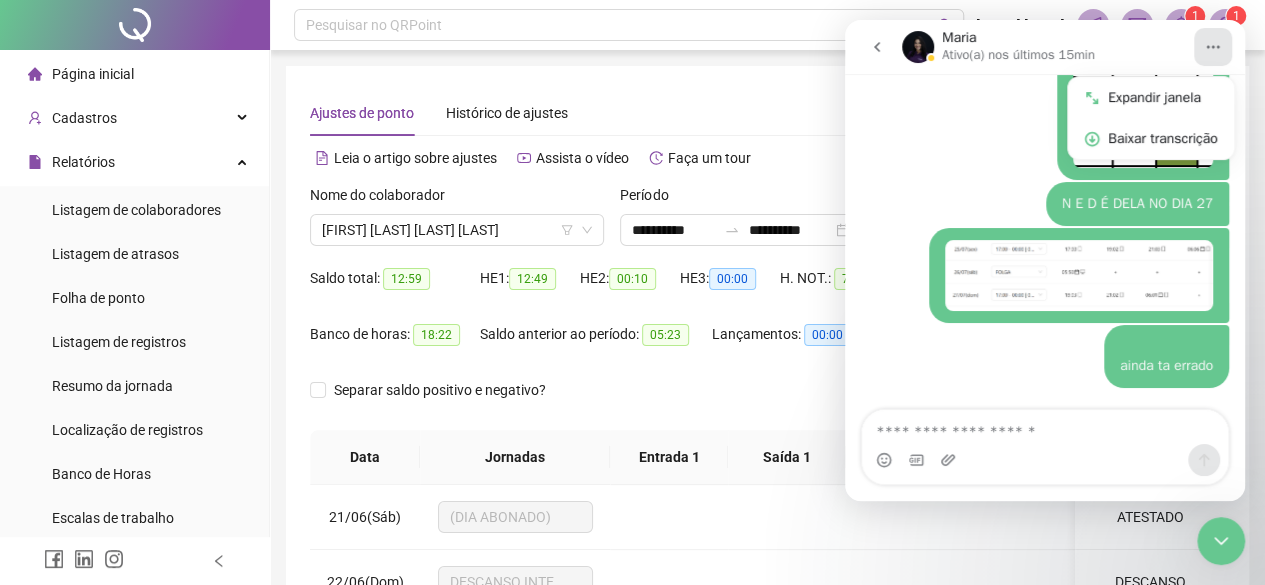 type on "*" 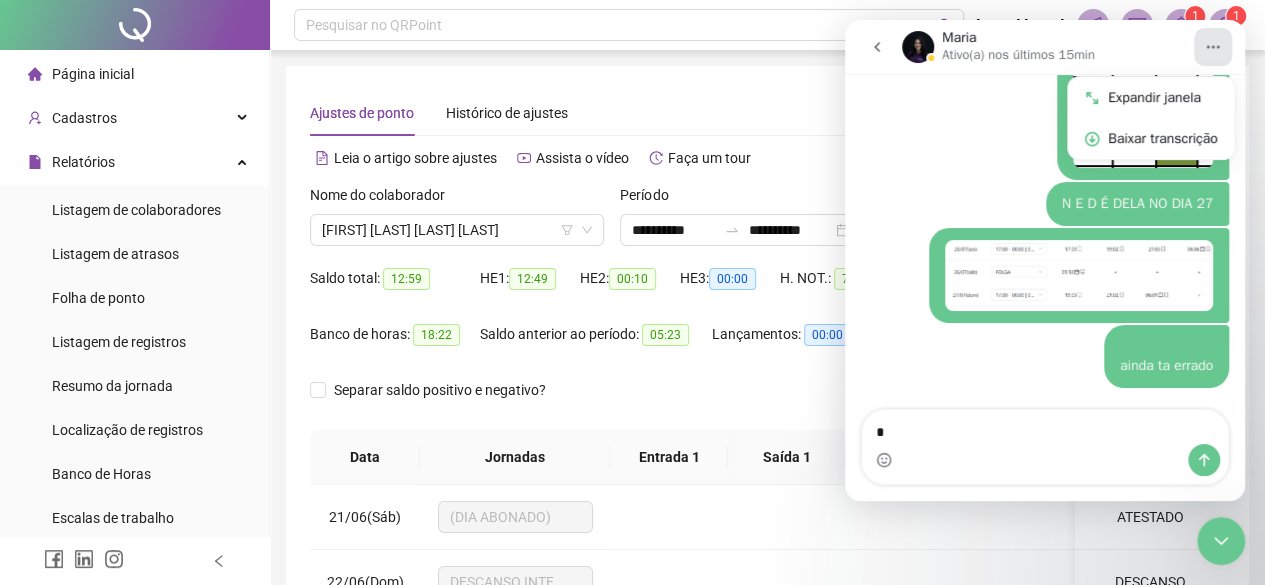 type 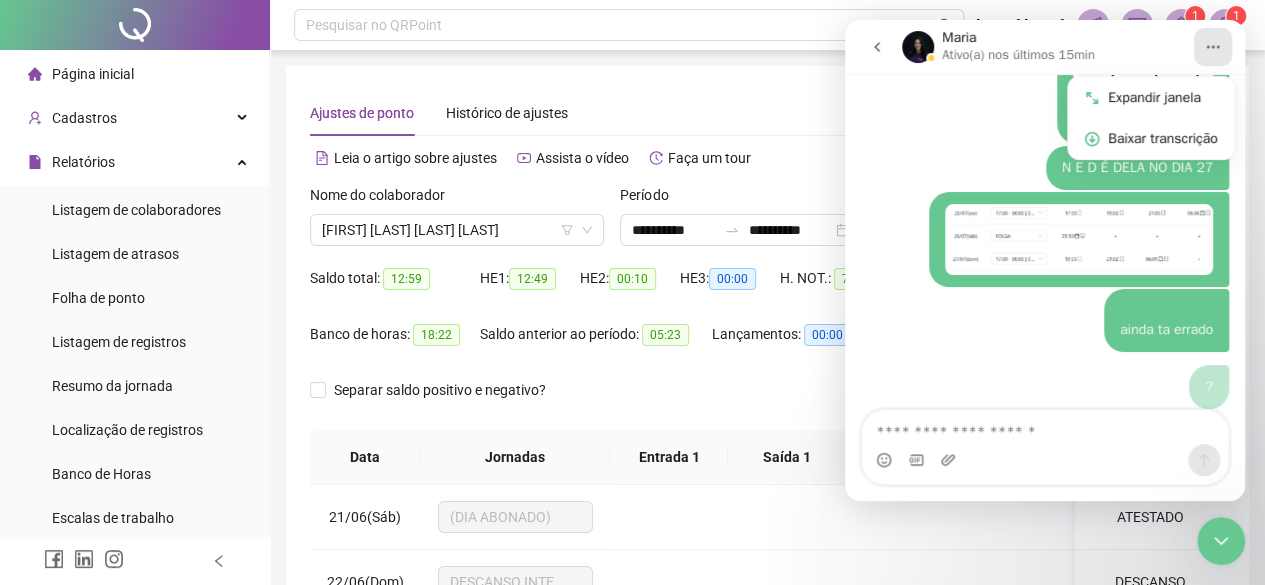 scroll, scrollTop: 3510, scrollLeft: 0, axis: vertical 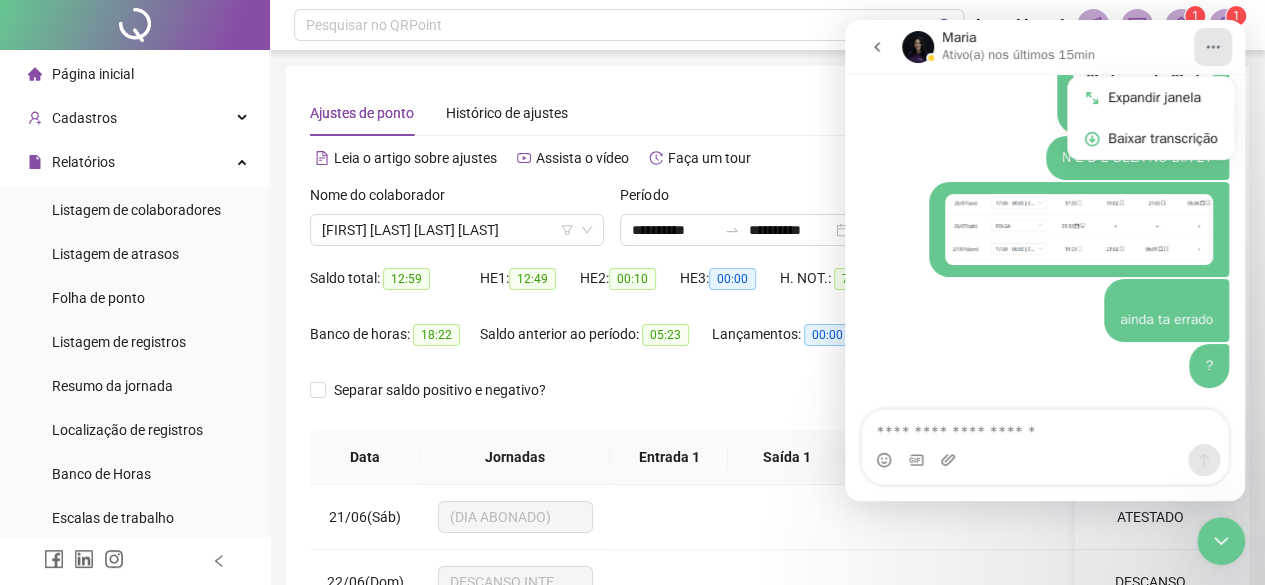 click on "Separar saldo positivo e negativo?" at bounding box center (767, 402) 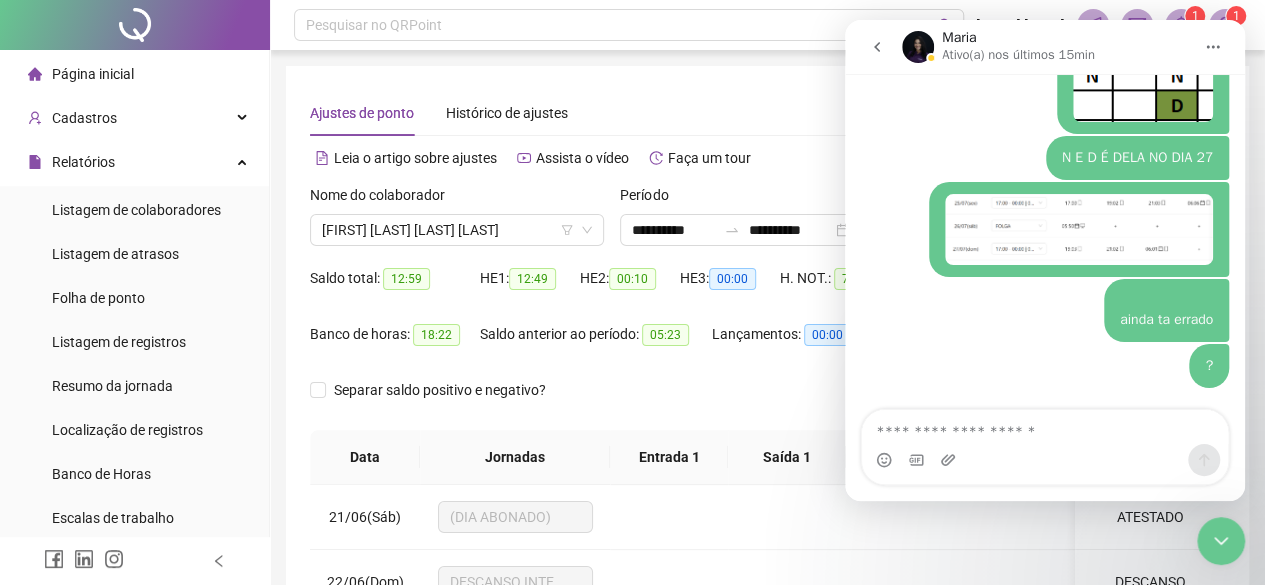 click 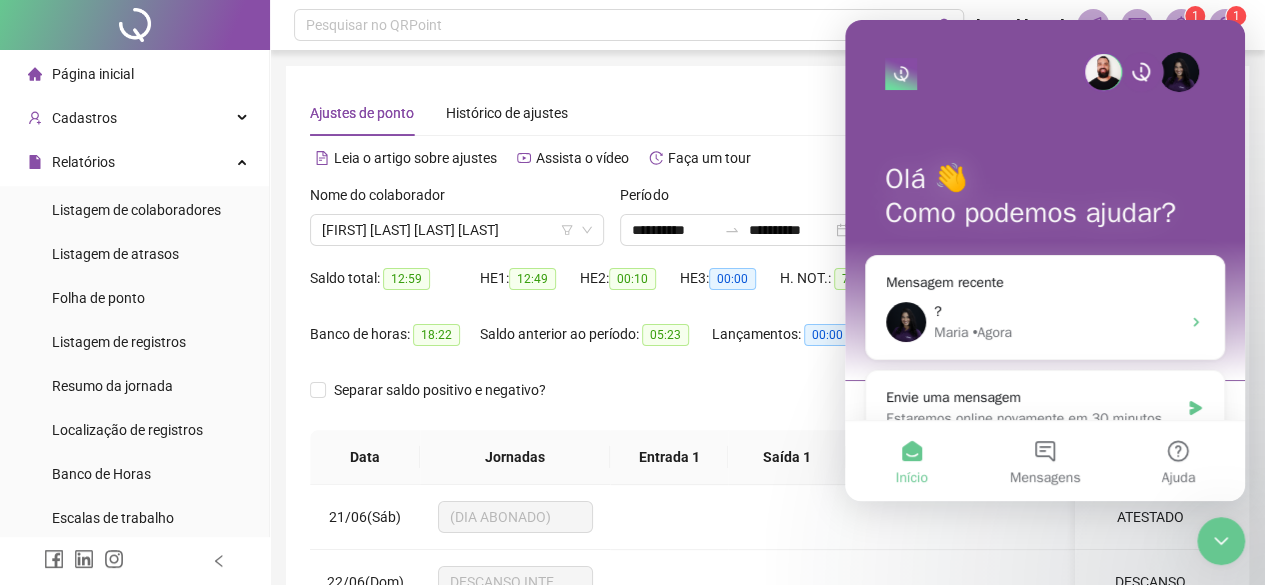 click 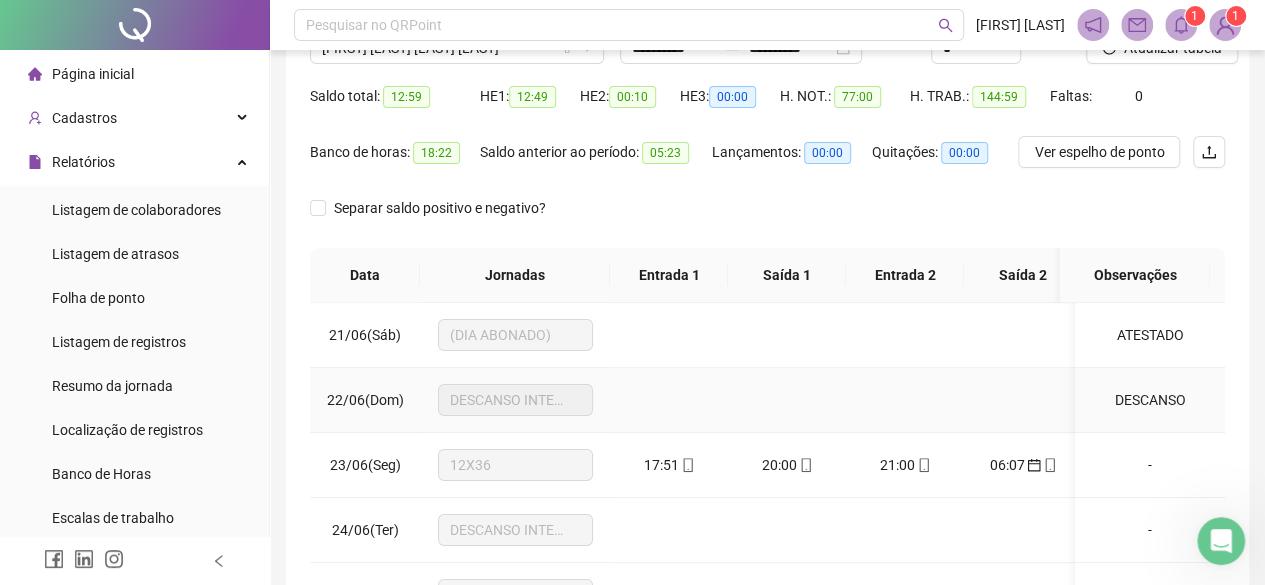 scroll, scrollTop: 200, scrollLeft: 0, axis: vertical 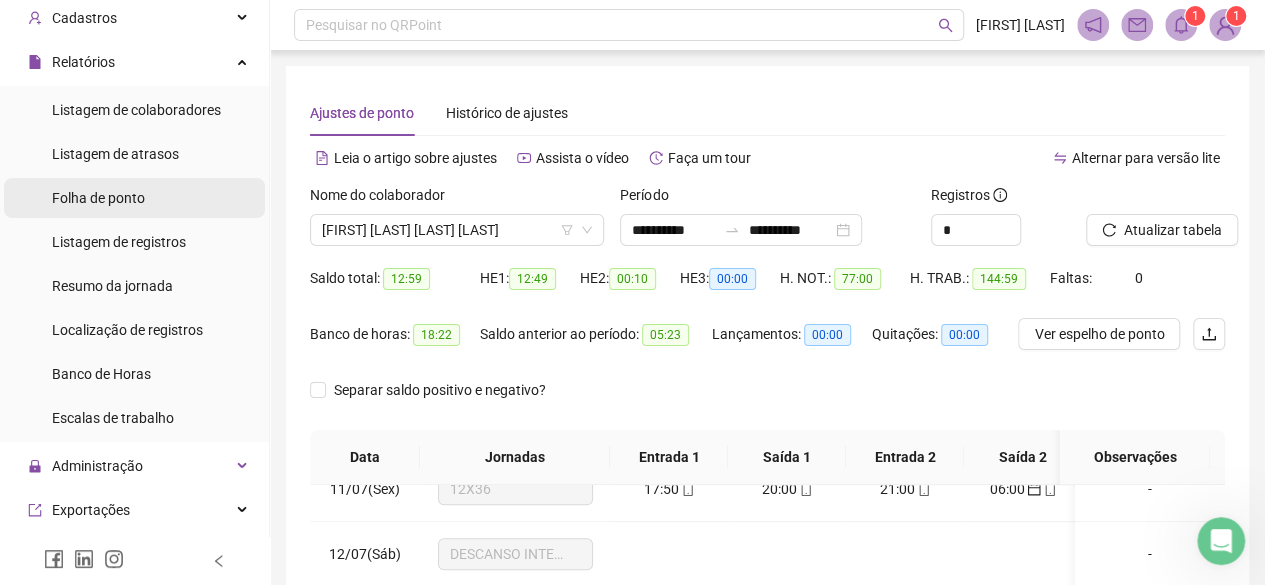 click on "Folha de ponto" at bounding box center (98, 198) 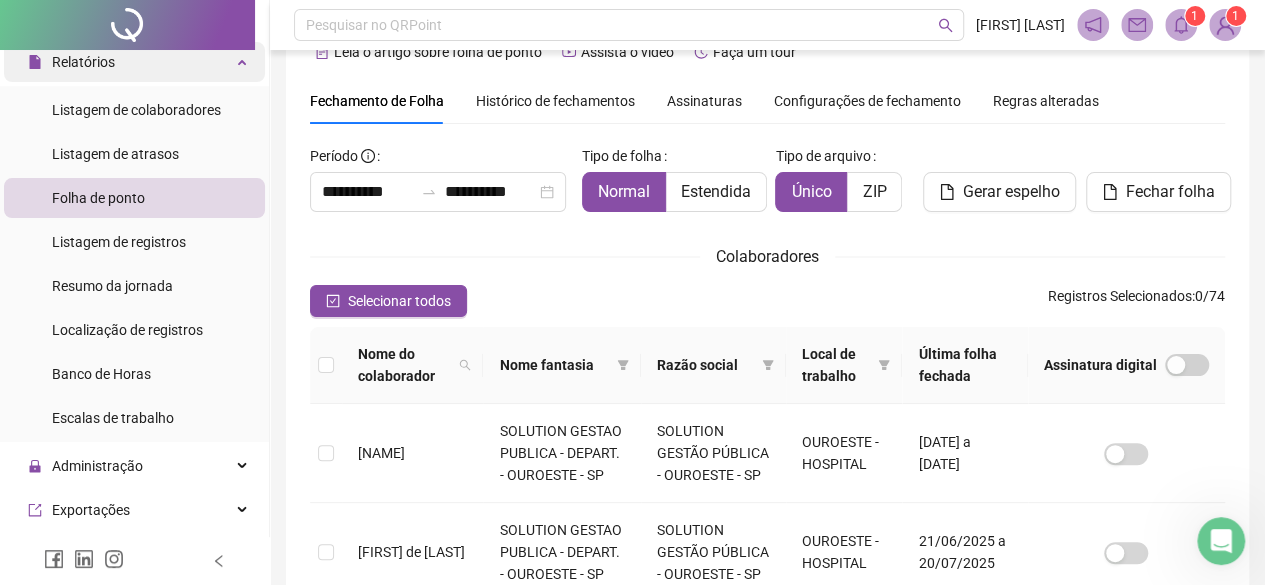 scroll, scrollTop: 16, scrollLeft: 0, axis: vertical 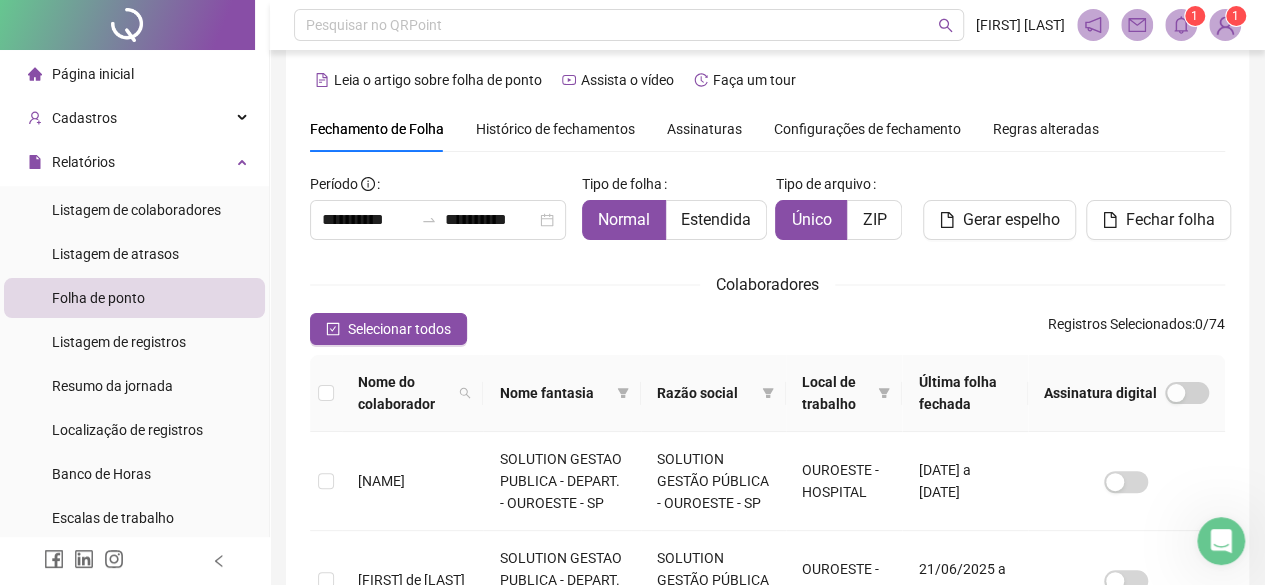 click on "Página inicial" at bounding box center [93, 74] 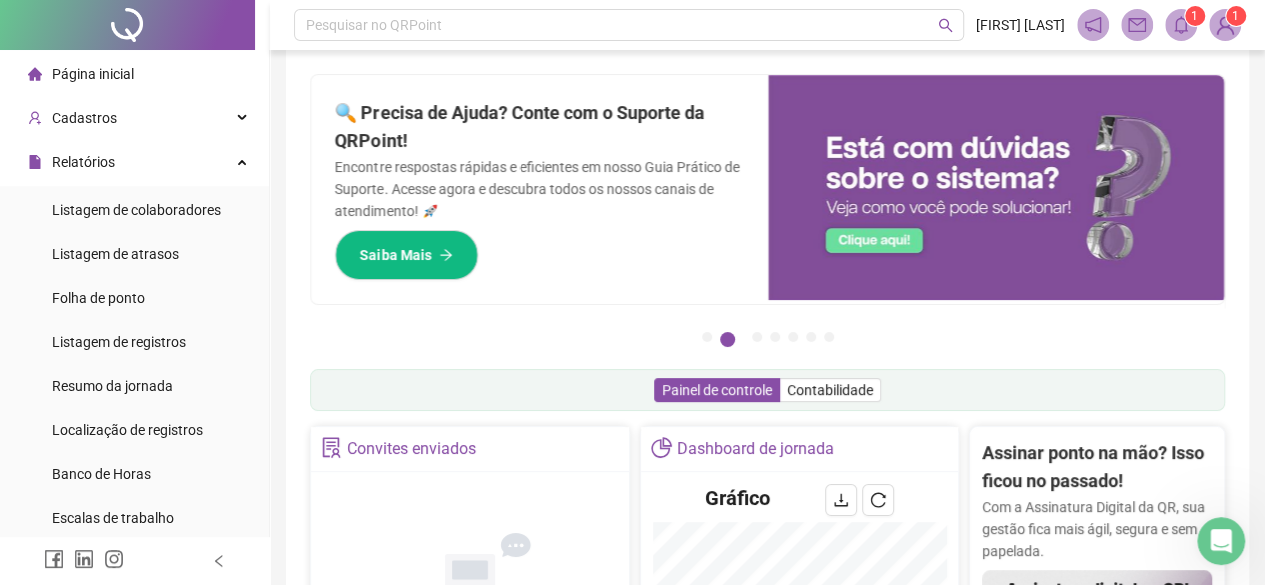 click at bounding box center (1221, 541) 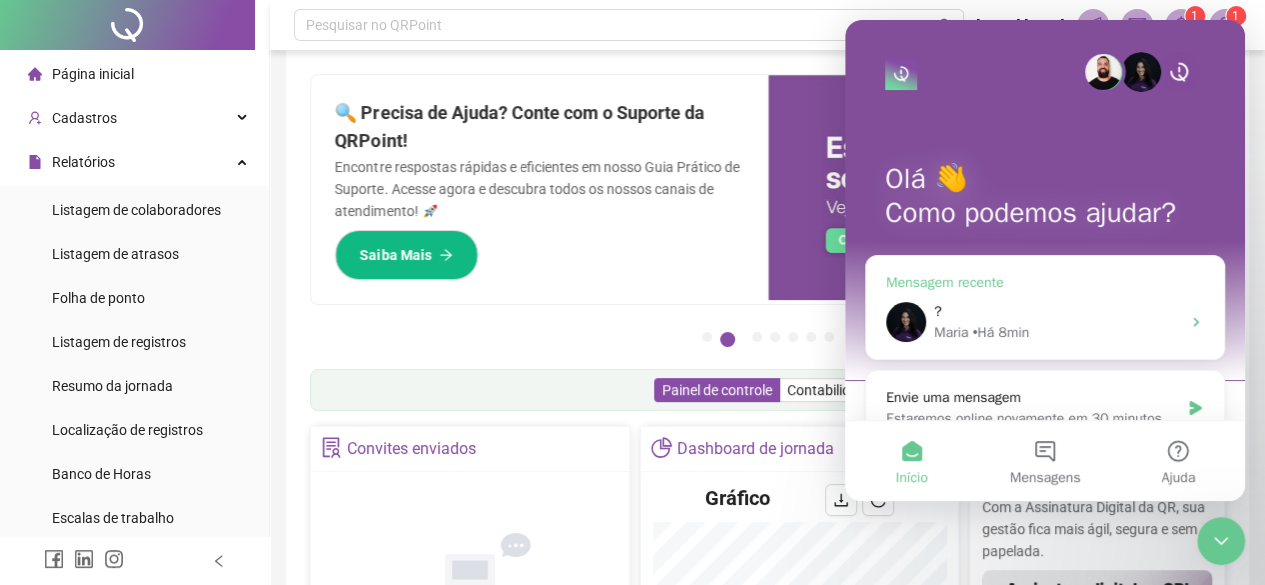 click on "?" at bounding box center (1057, 311) 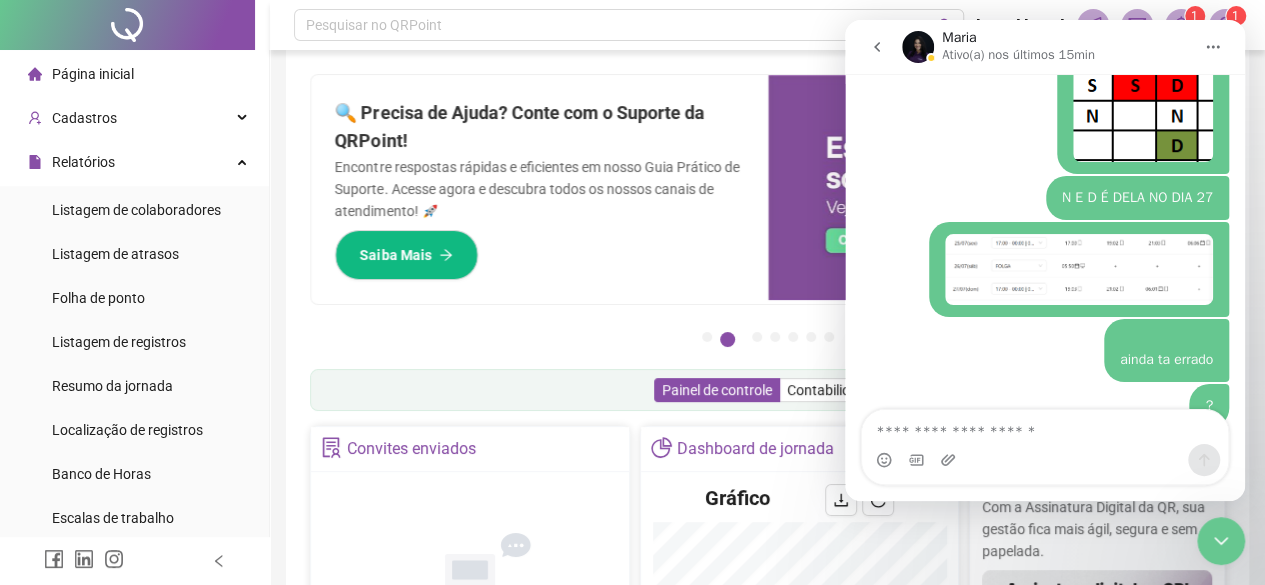 scroll, scrollTop: 3510, scrollLeft: 0, axis: vertical 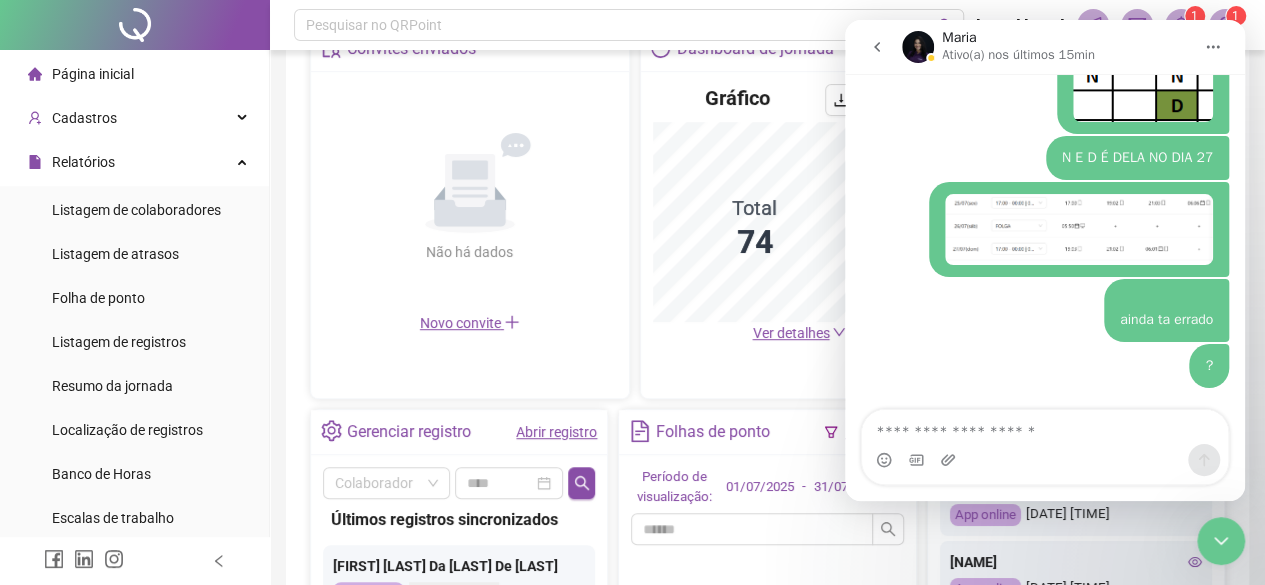 click on "Abrir registro" at bounding box center [556, 432] 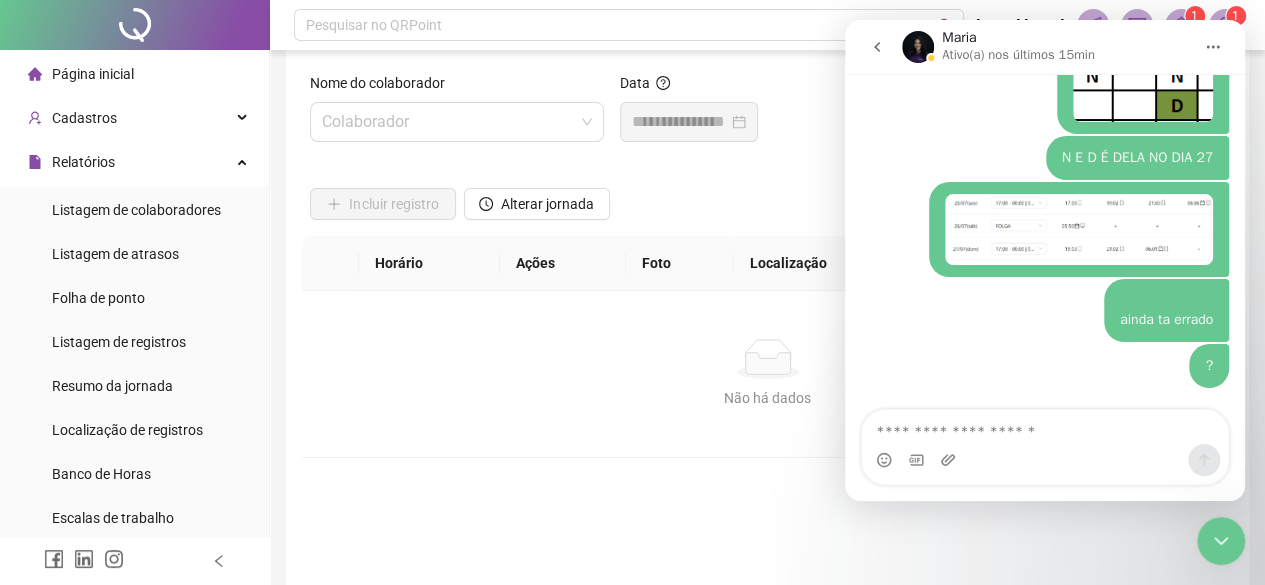 scroll, scrollTop: 0, scrollLeft: 0, axis: both 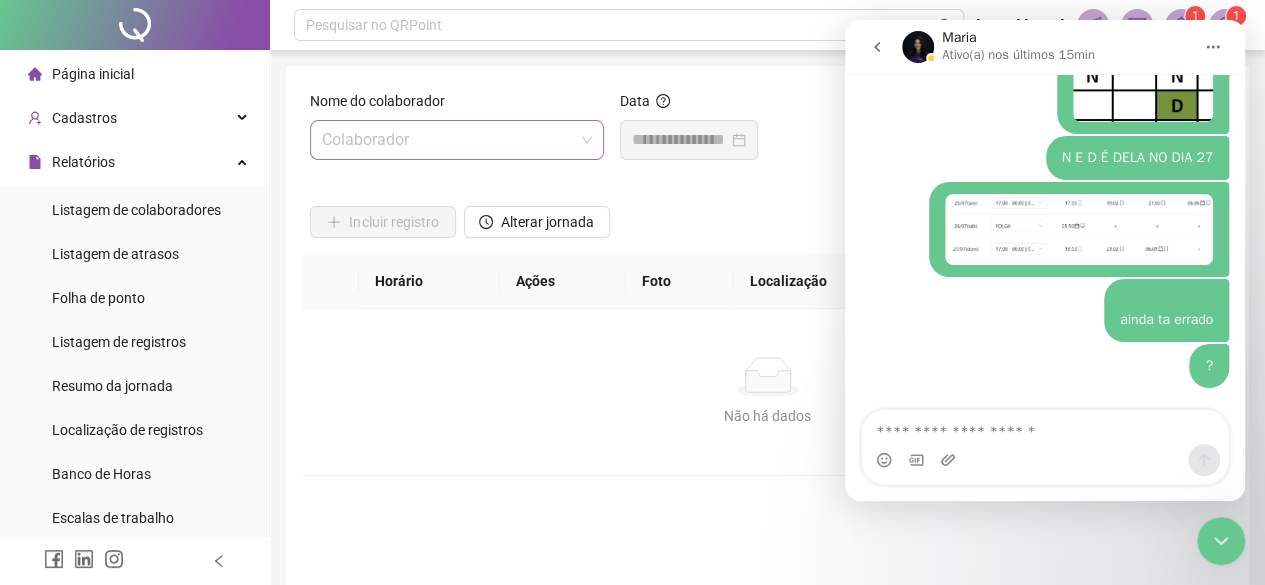 click at bounding box center (457, 140) 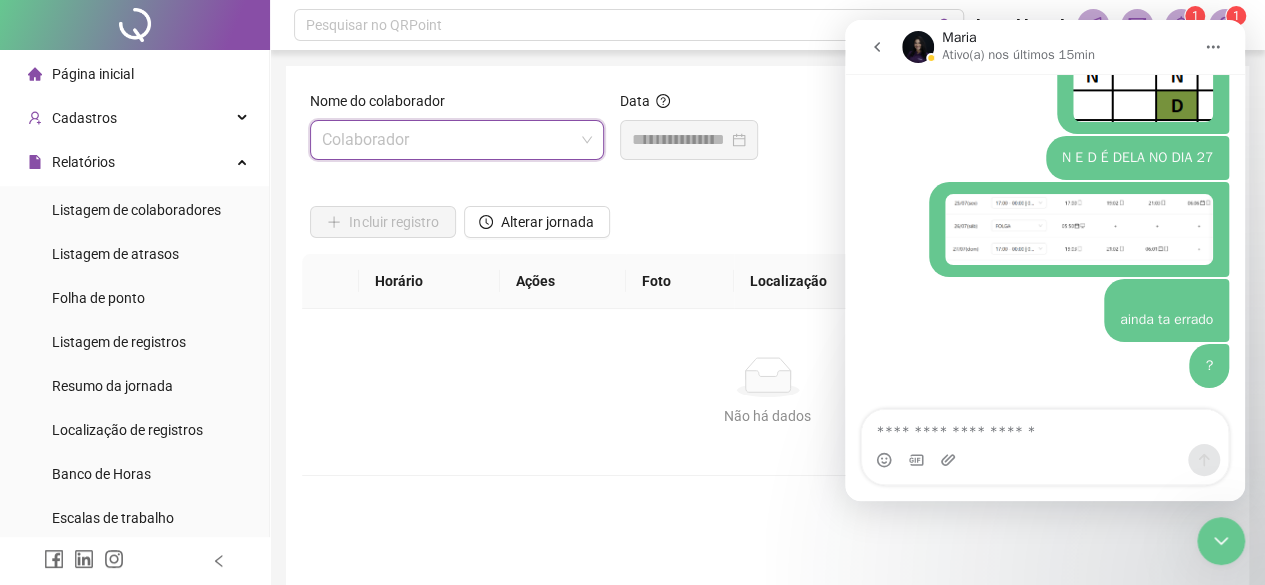 click on "N E D É DELA NO DIA 27    •   Há 24min" at bounding box center [1045, 159] 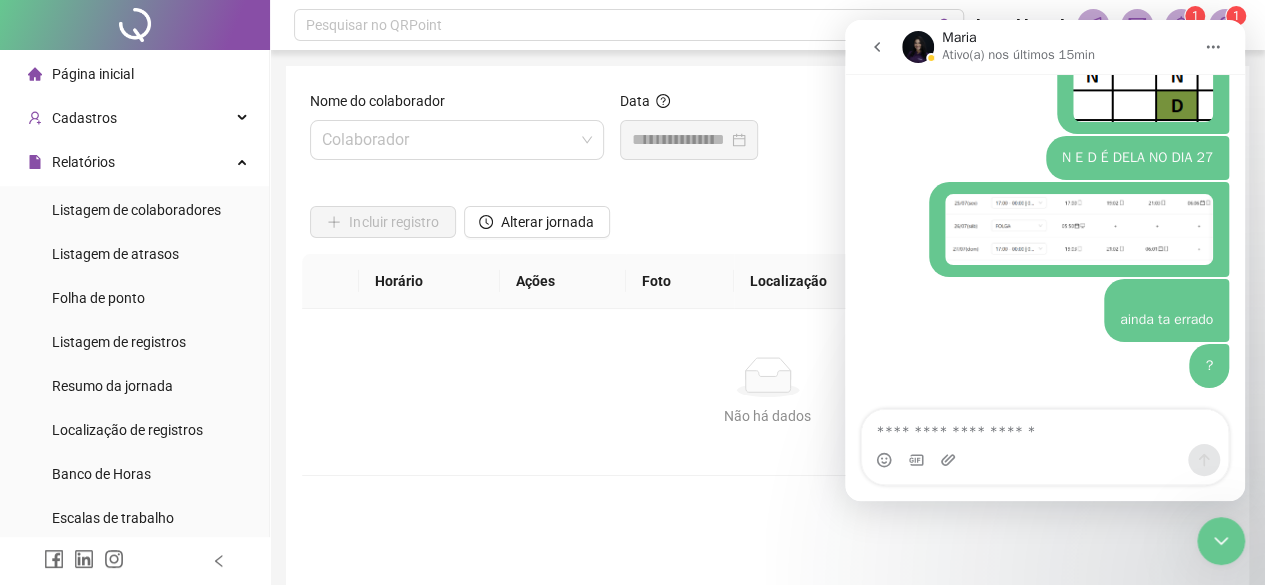 click at bounding box center (1213, 47) 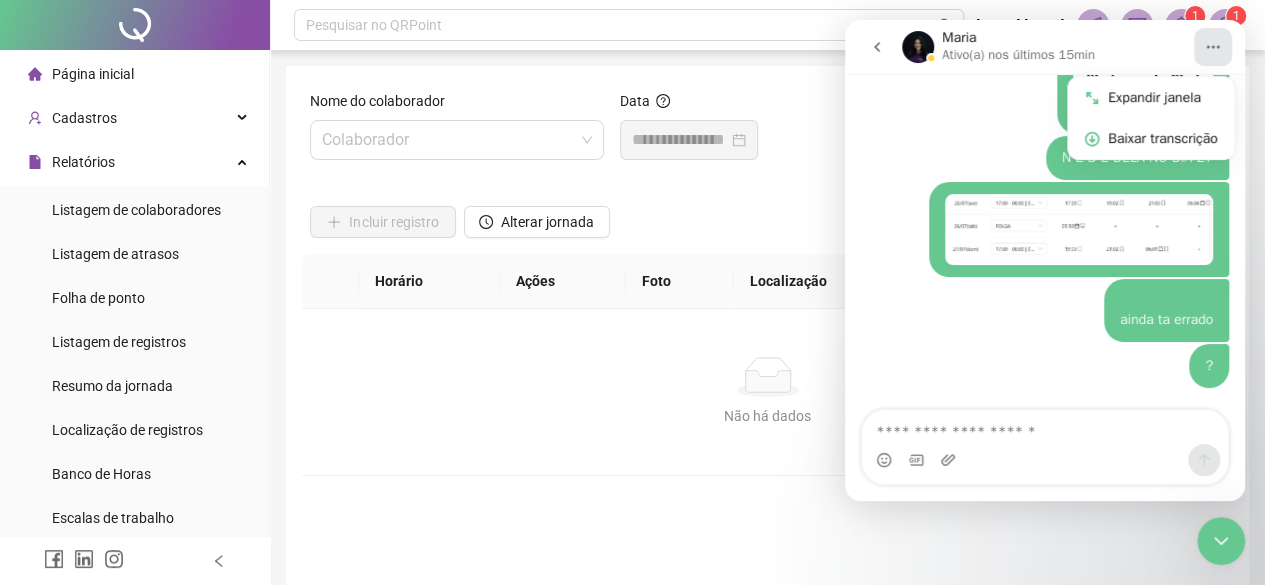 click at bounding box center [728, 140] 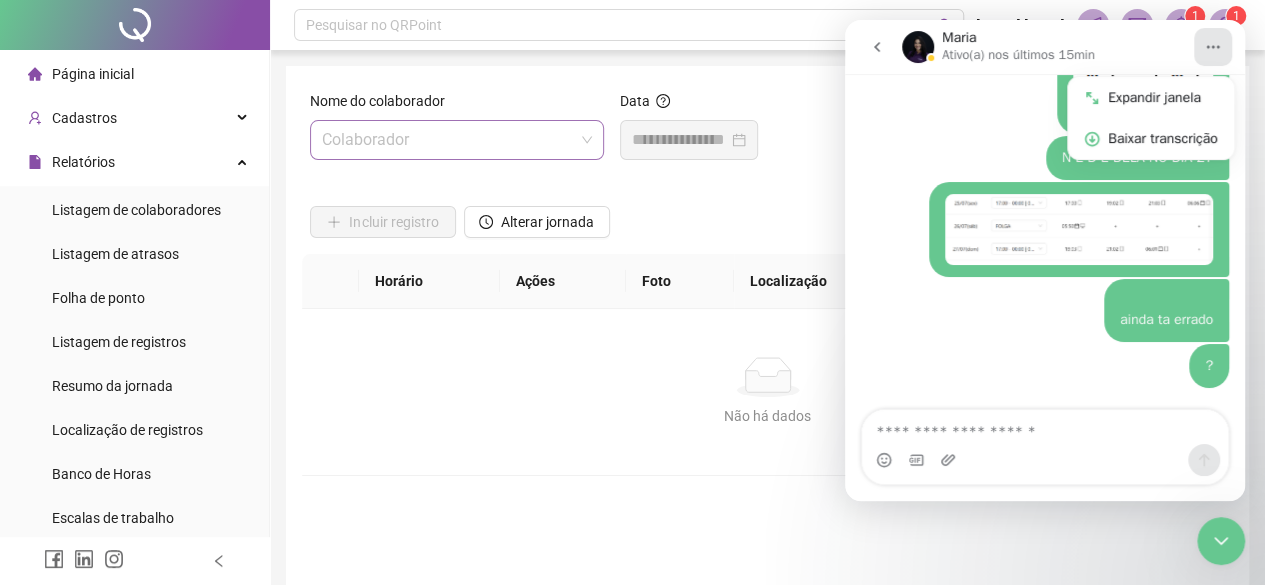 click at bounding box center [457, 140] 